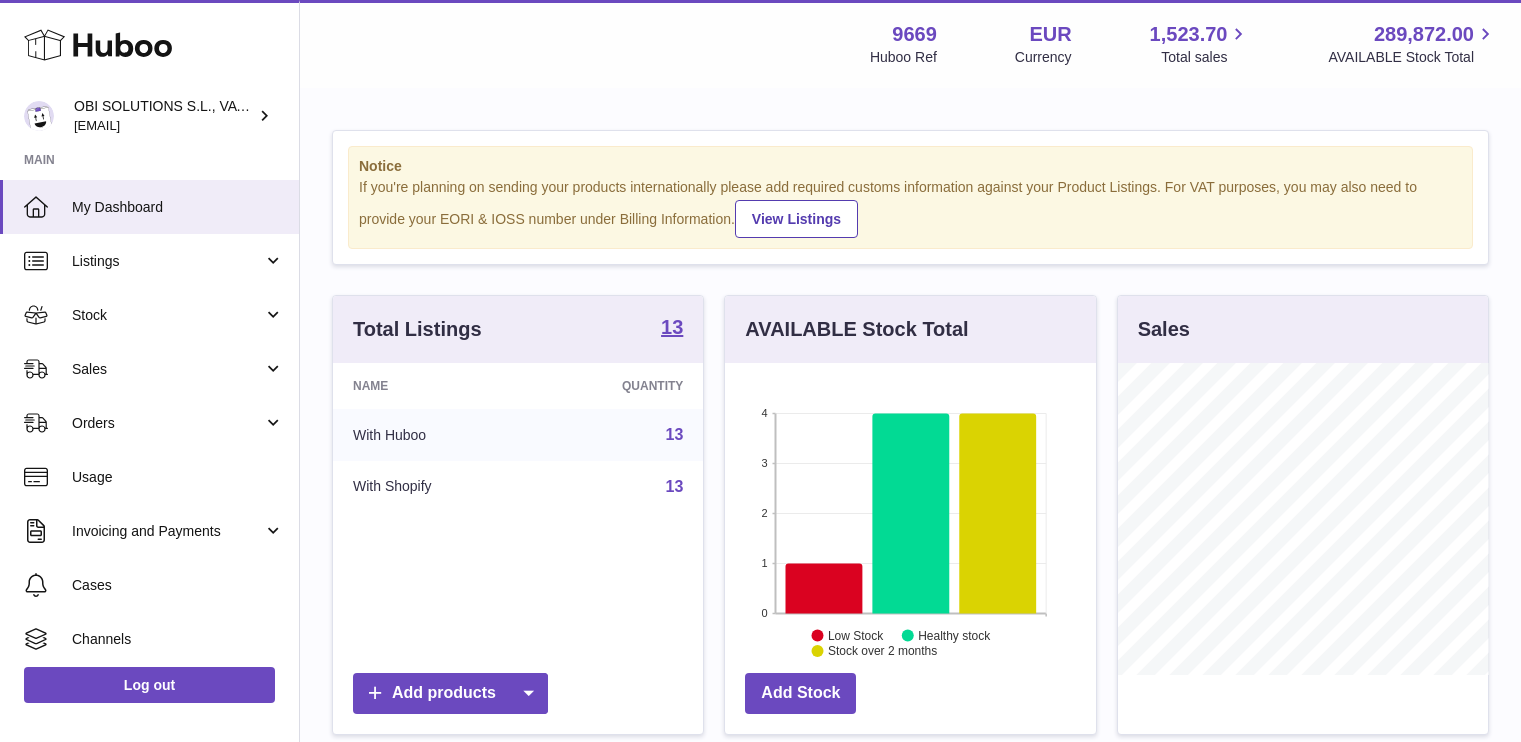 scroll, scrollTop: 0, scrollLeft: 0, axis: both 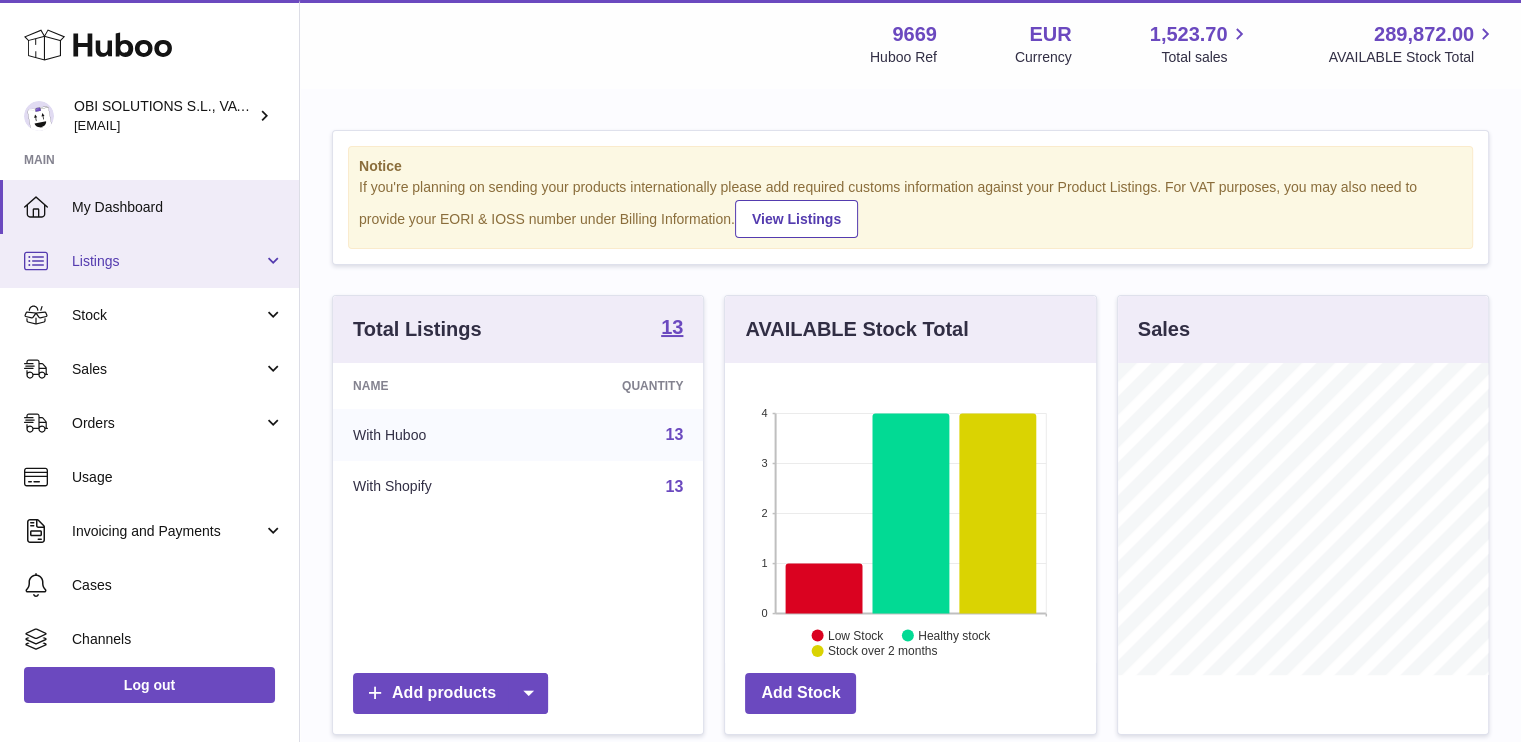 click on "Listings" at bounding box center (149, 261) 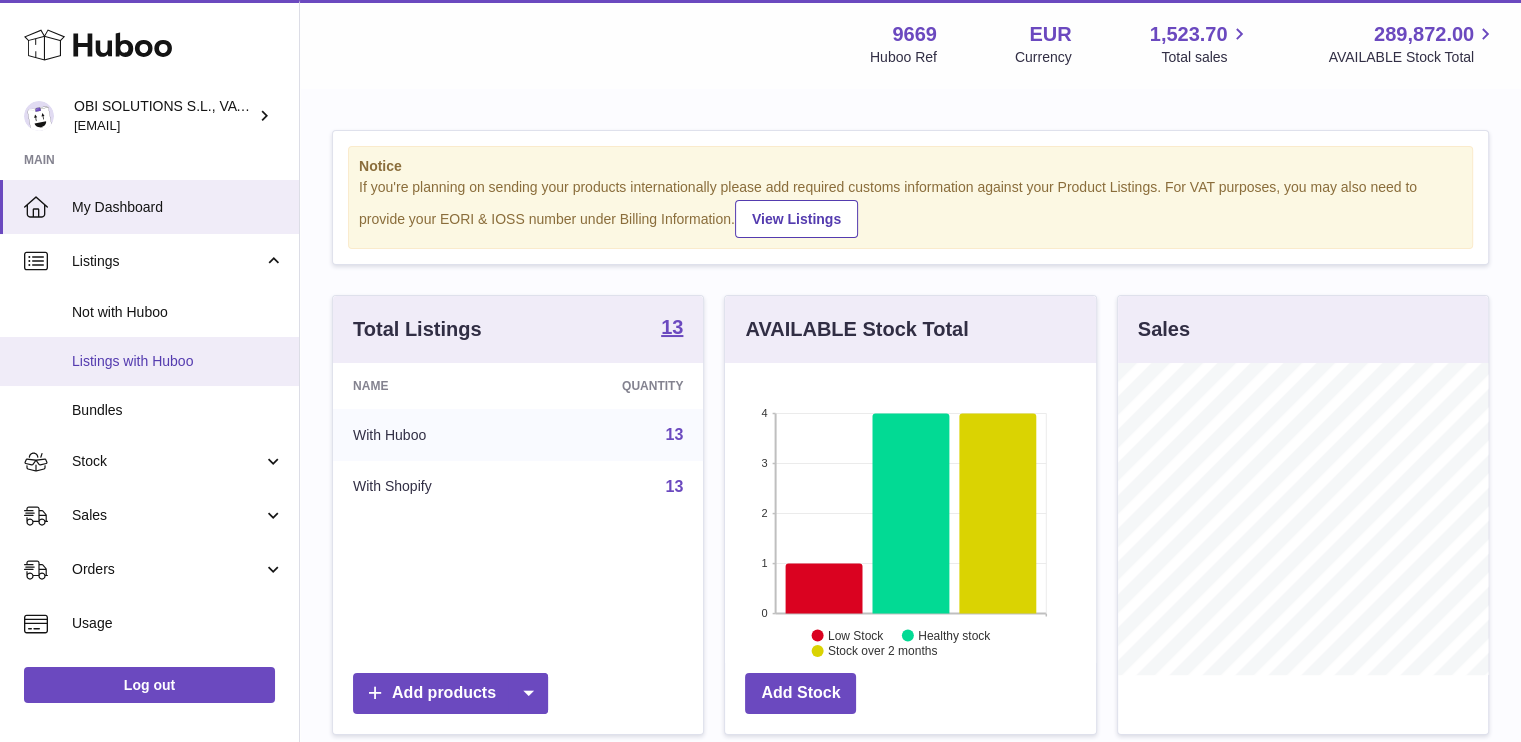 click on "Listings with Huboo" at bounding box center (178, 361) 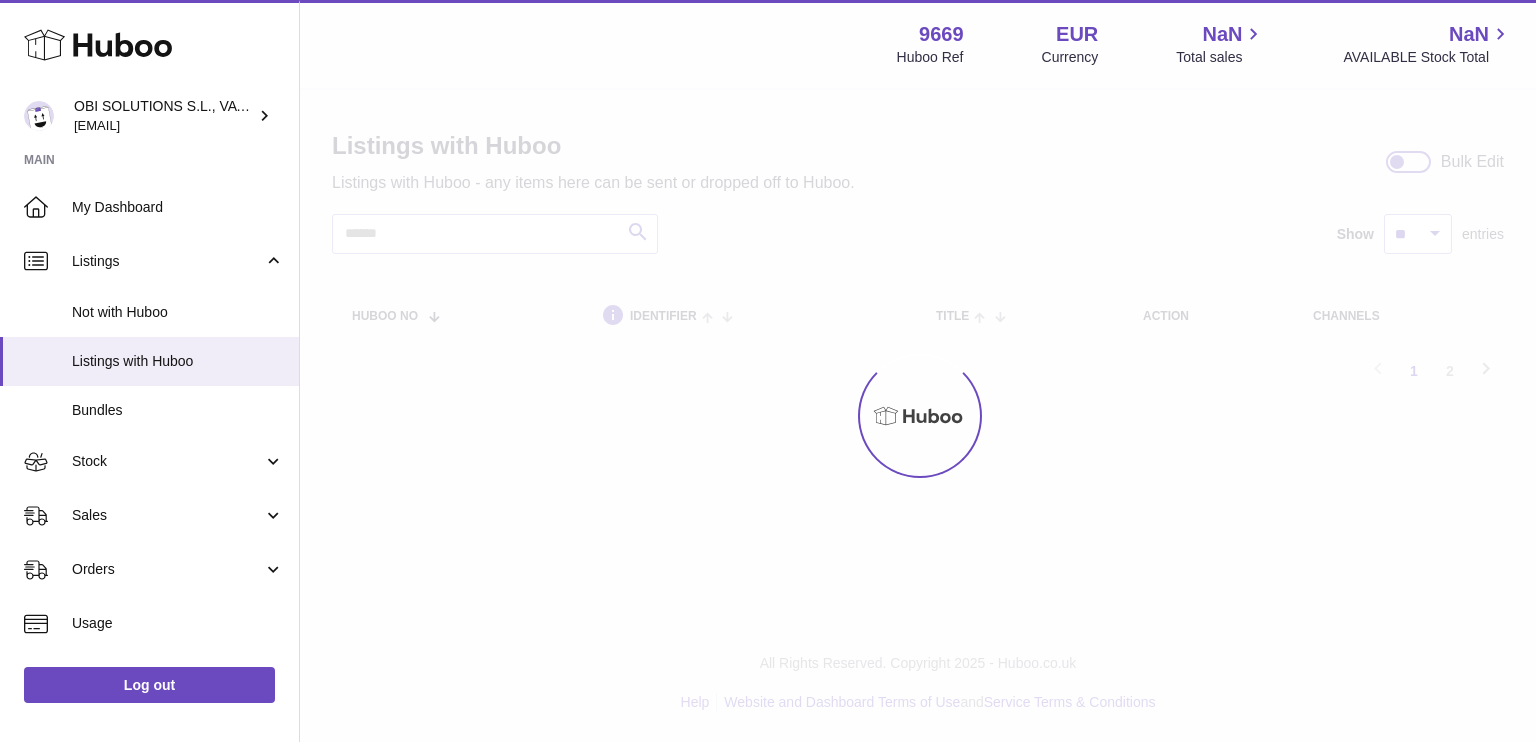 scroll, scrollTop: 0, scrollLeft: 0, axis: both 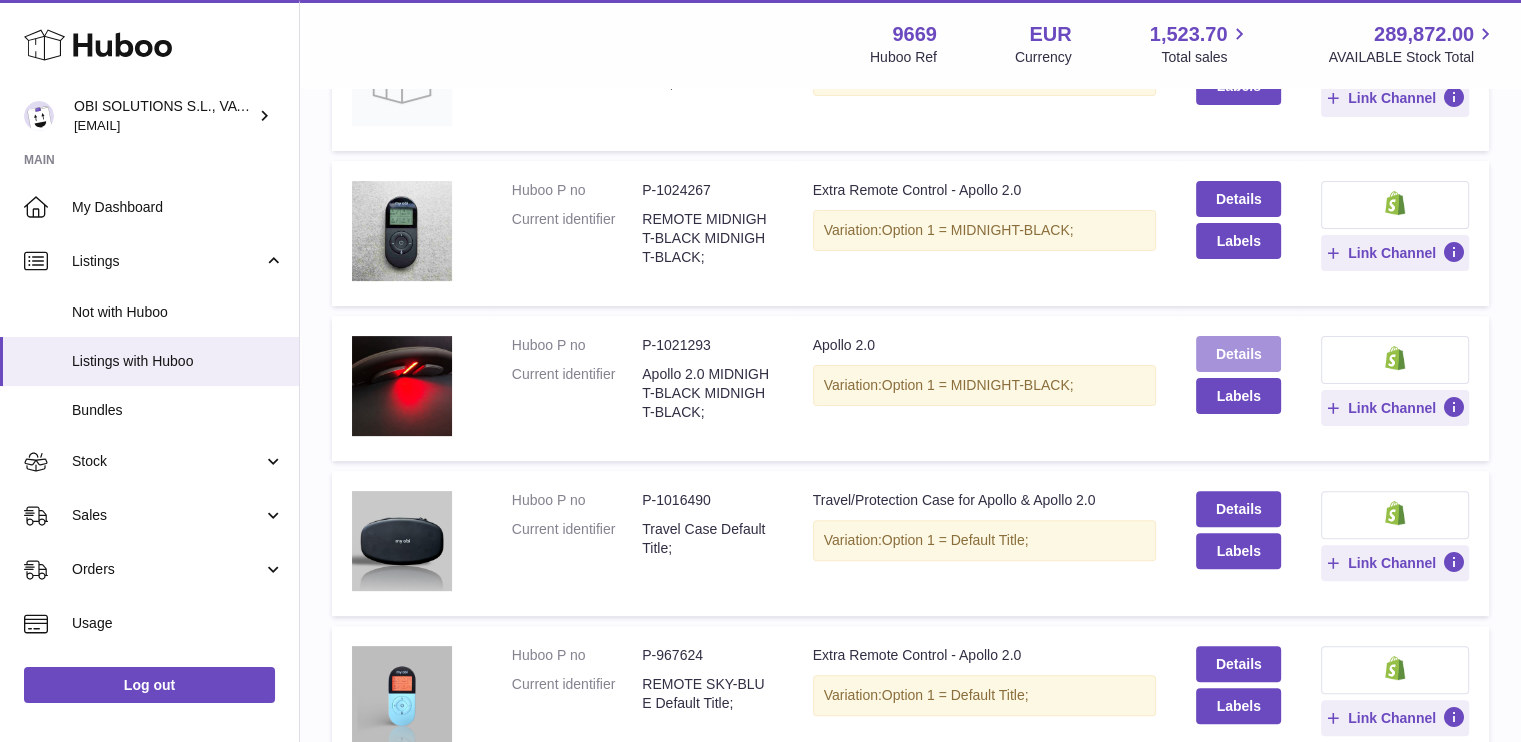 click on "Details" at bounding box center [1238, 354] 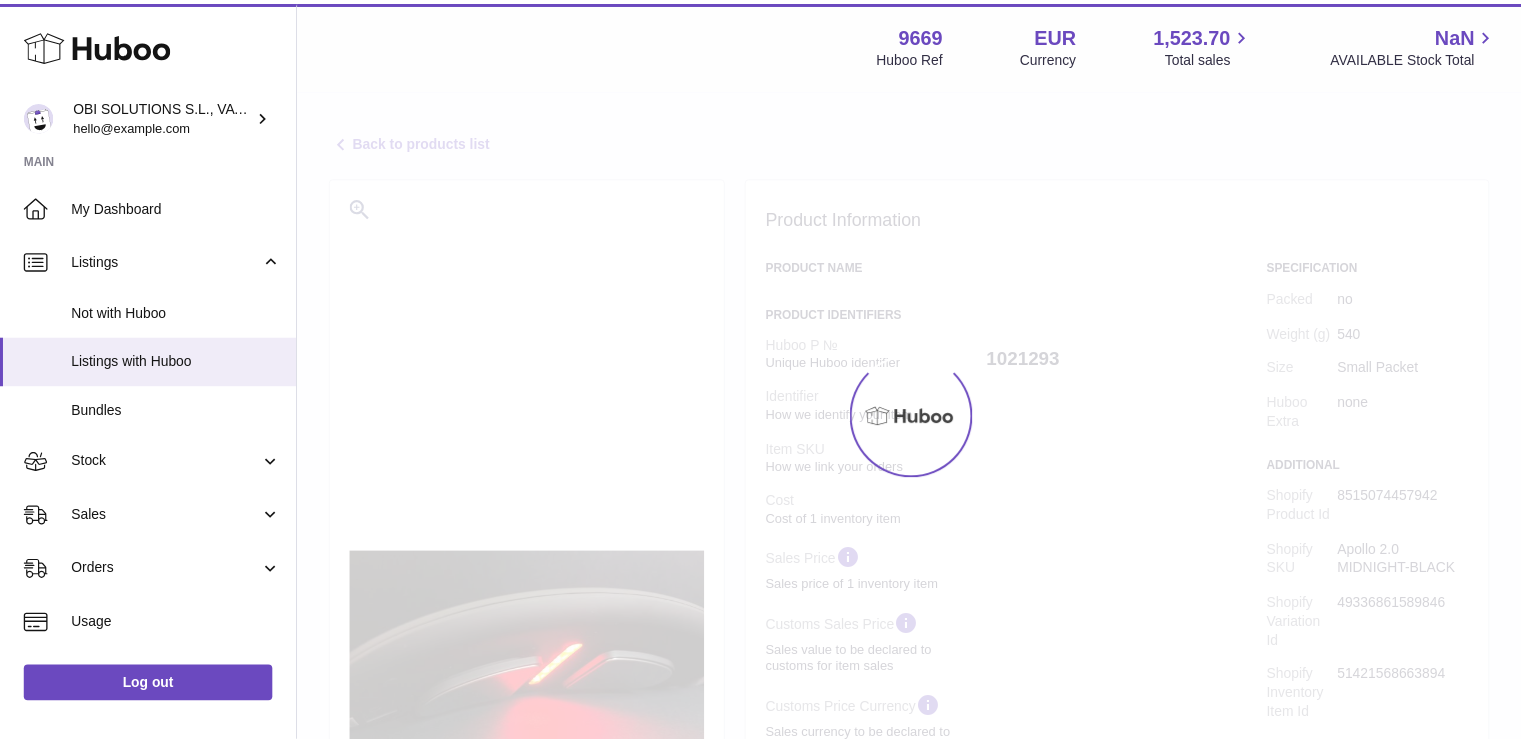 scroll, scrollTop: 0, scrollLeft: 0, axis: both 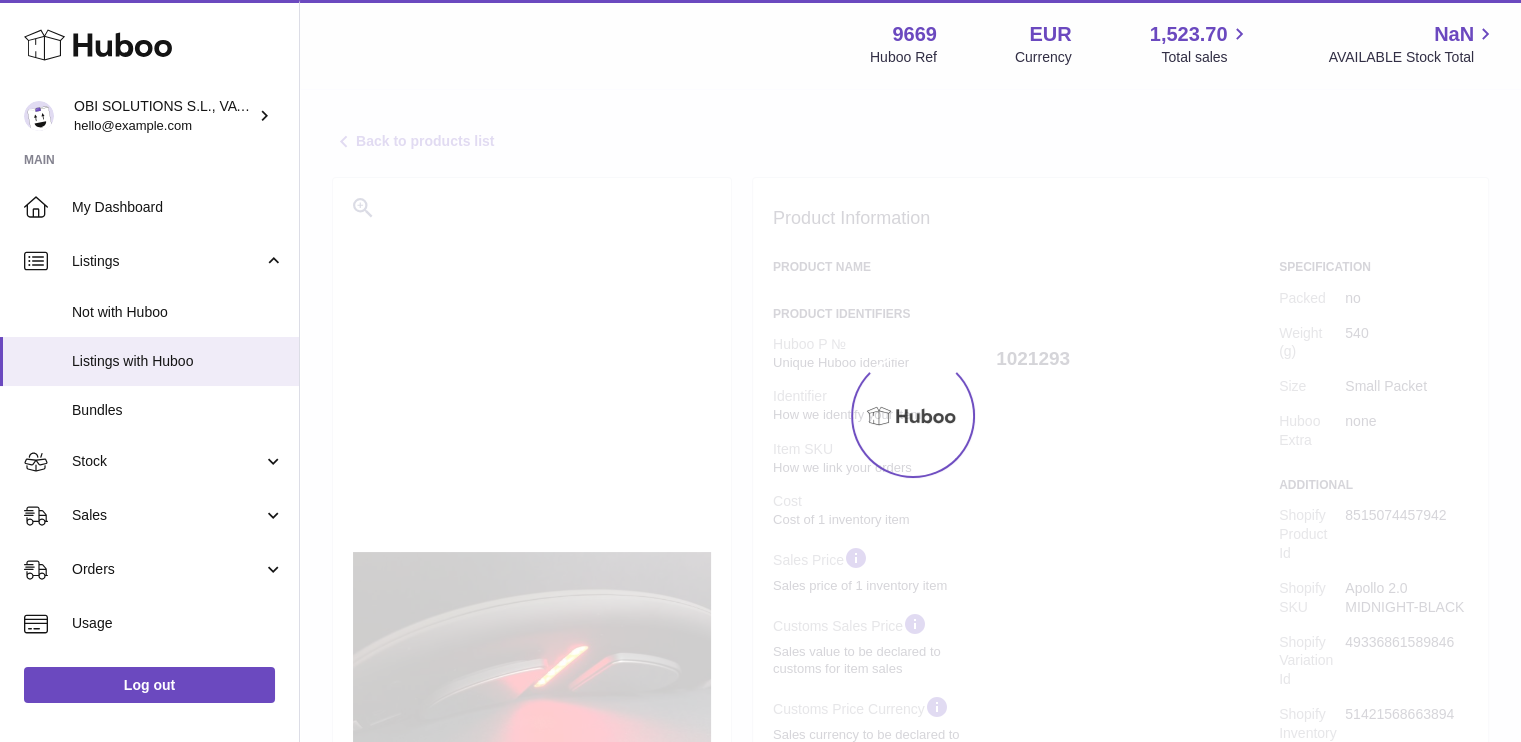 select on "***" 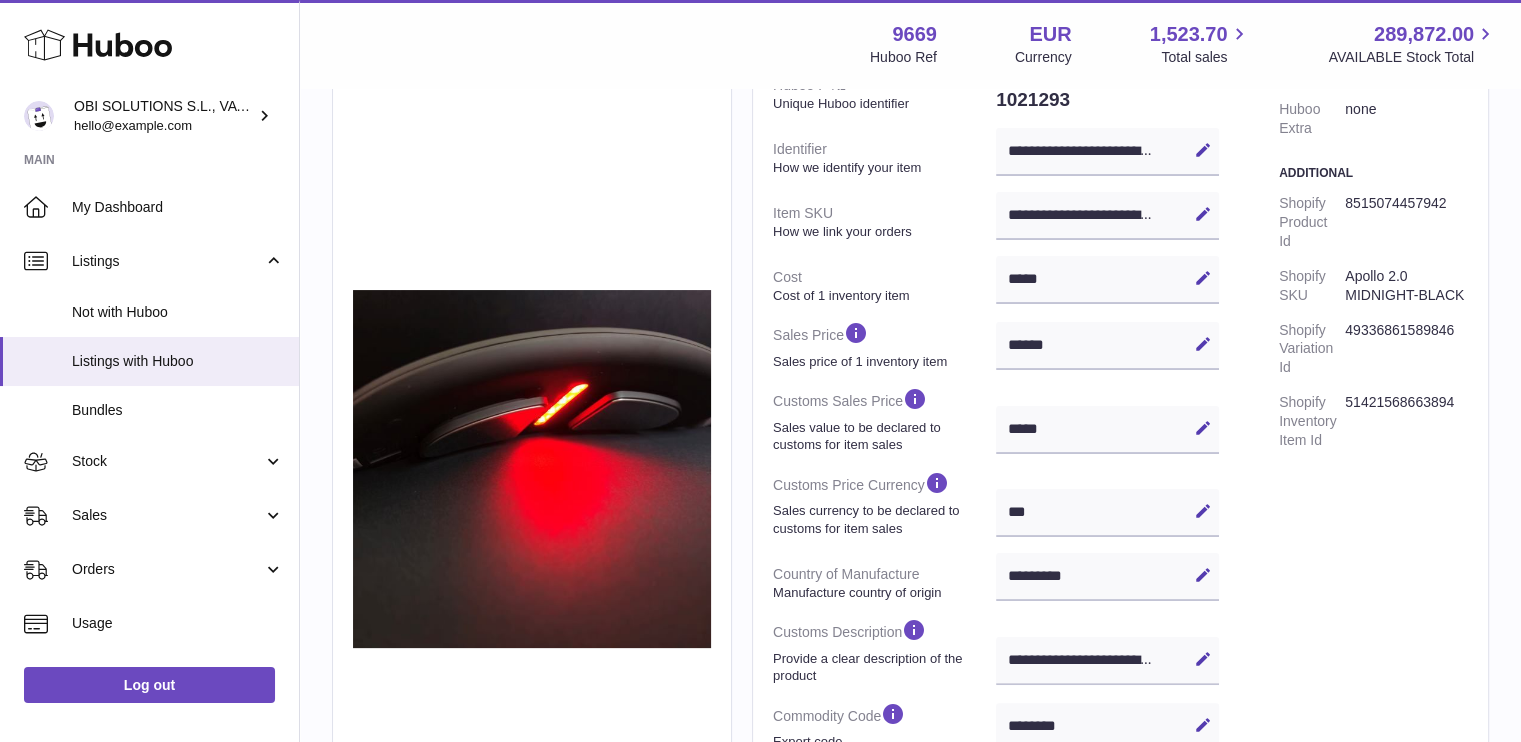 scroll, scrollTop: 308, scrollLeft: 0, axis: vertical 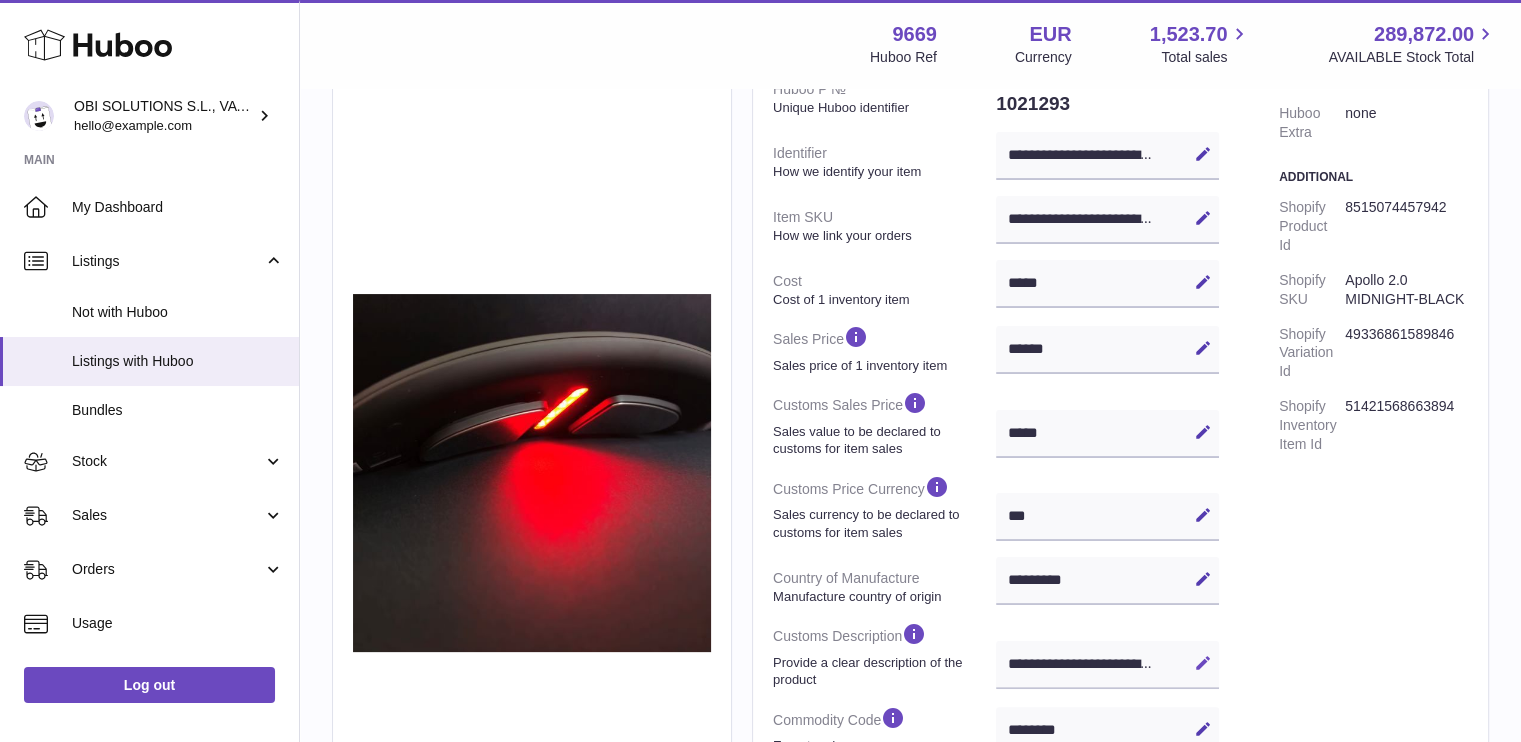 click at bounding box center [1203, 663] 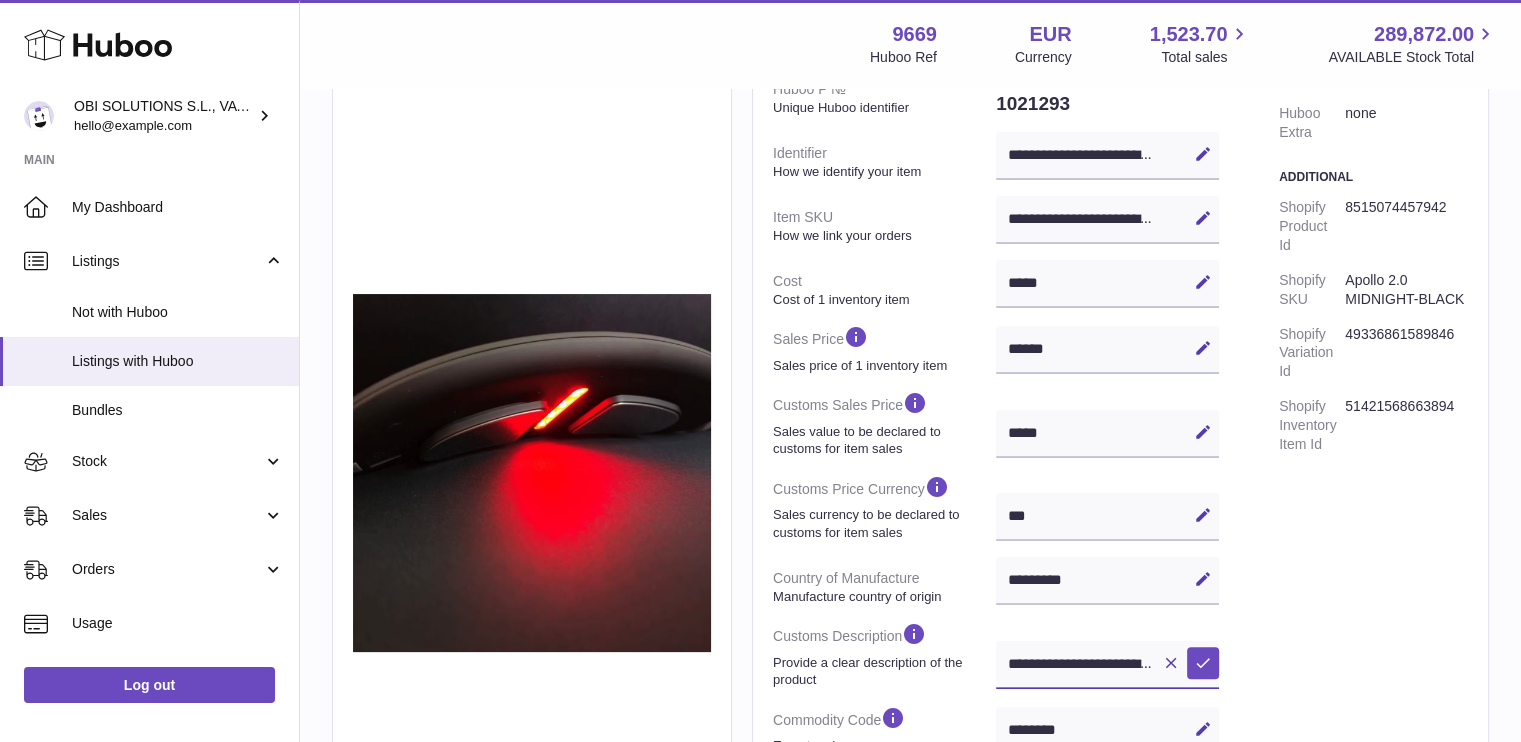 scroll, scrollTop: 0, scrollLeft: 475, axis: horizontal 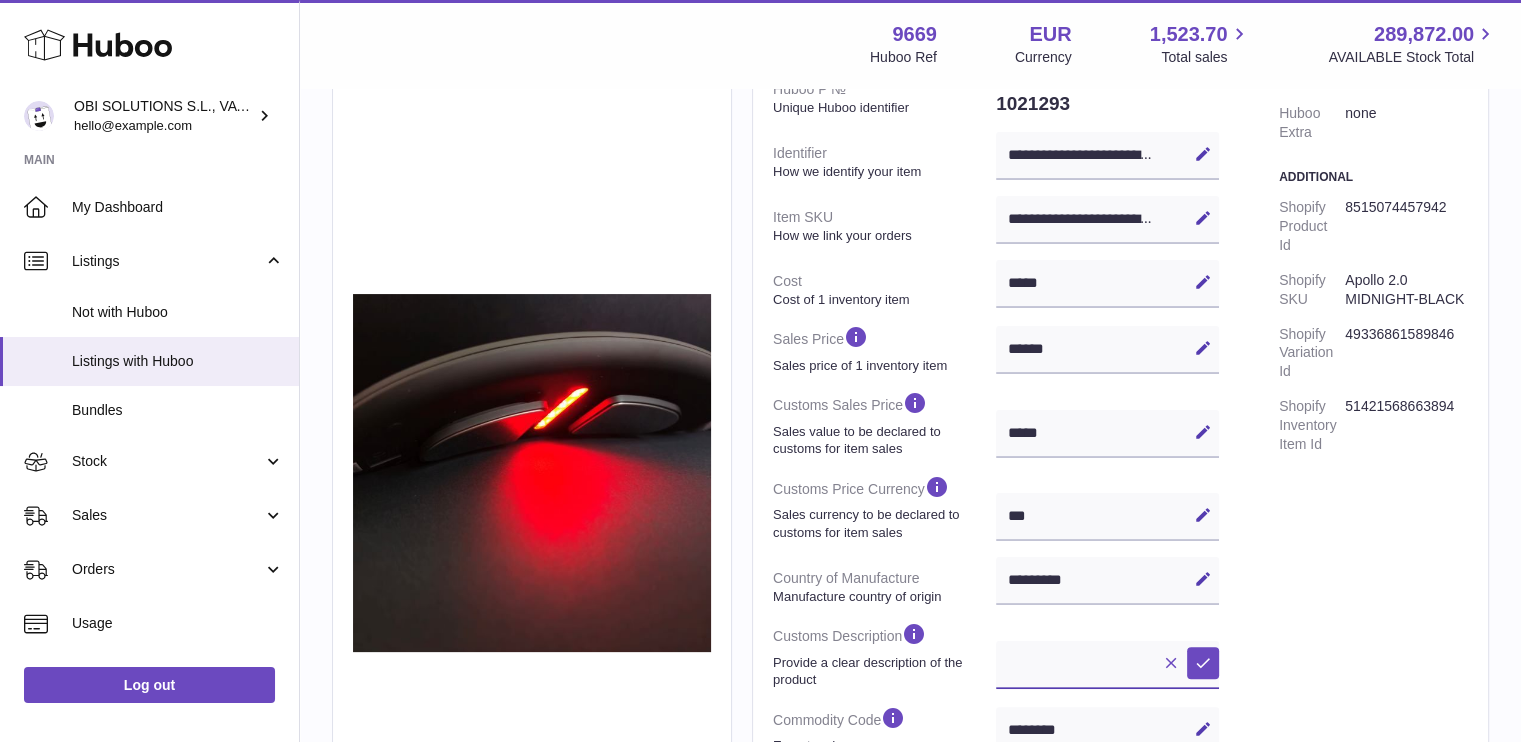 drag, startPoint x: 1091, startPoint y: 671, endPoint x: 1186, endPoint y: 669, distance: 95.02105 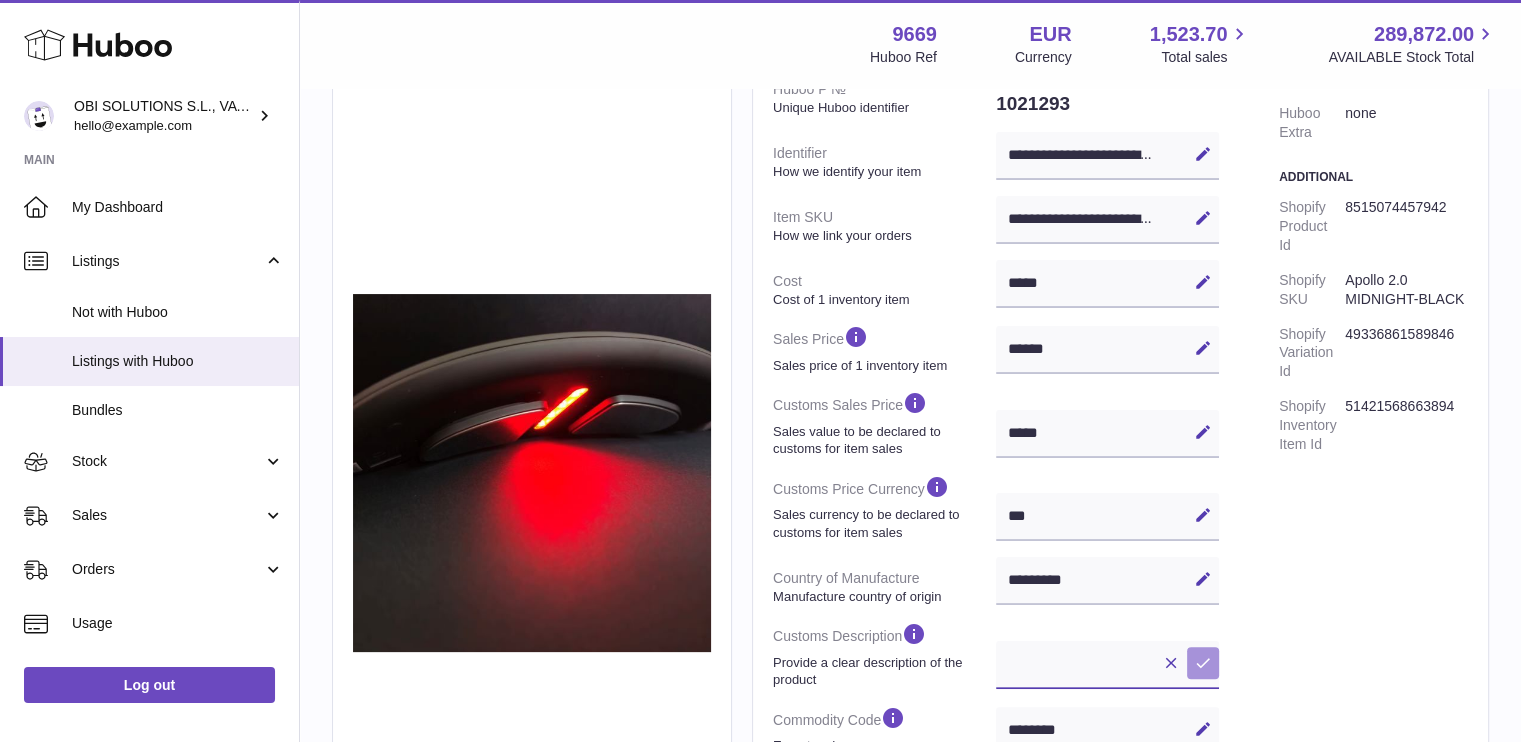 click on "**********" at bounding box center [1107, 665] 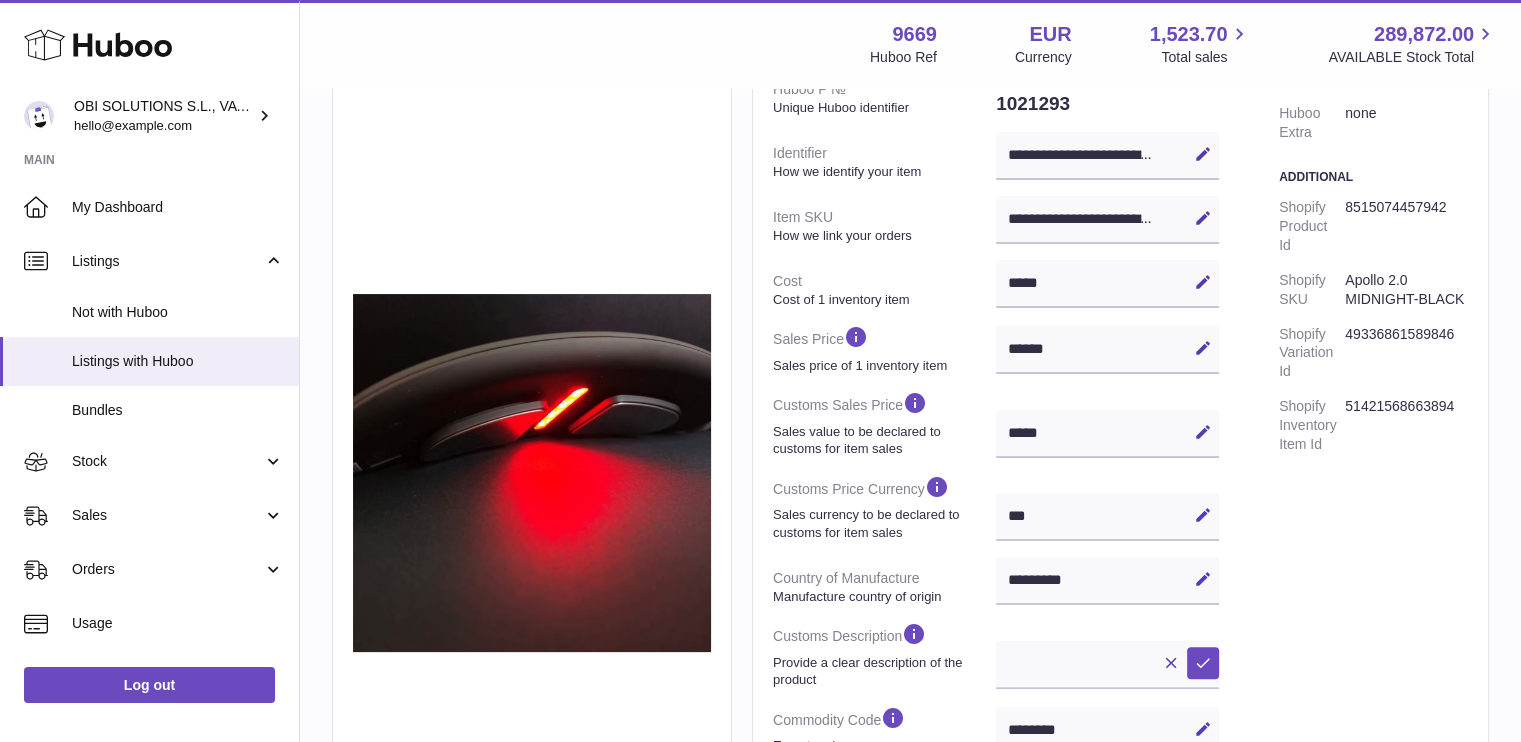 scroll, scrollTop: 0, scrollLeft: 0, axis: both 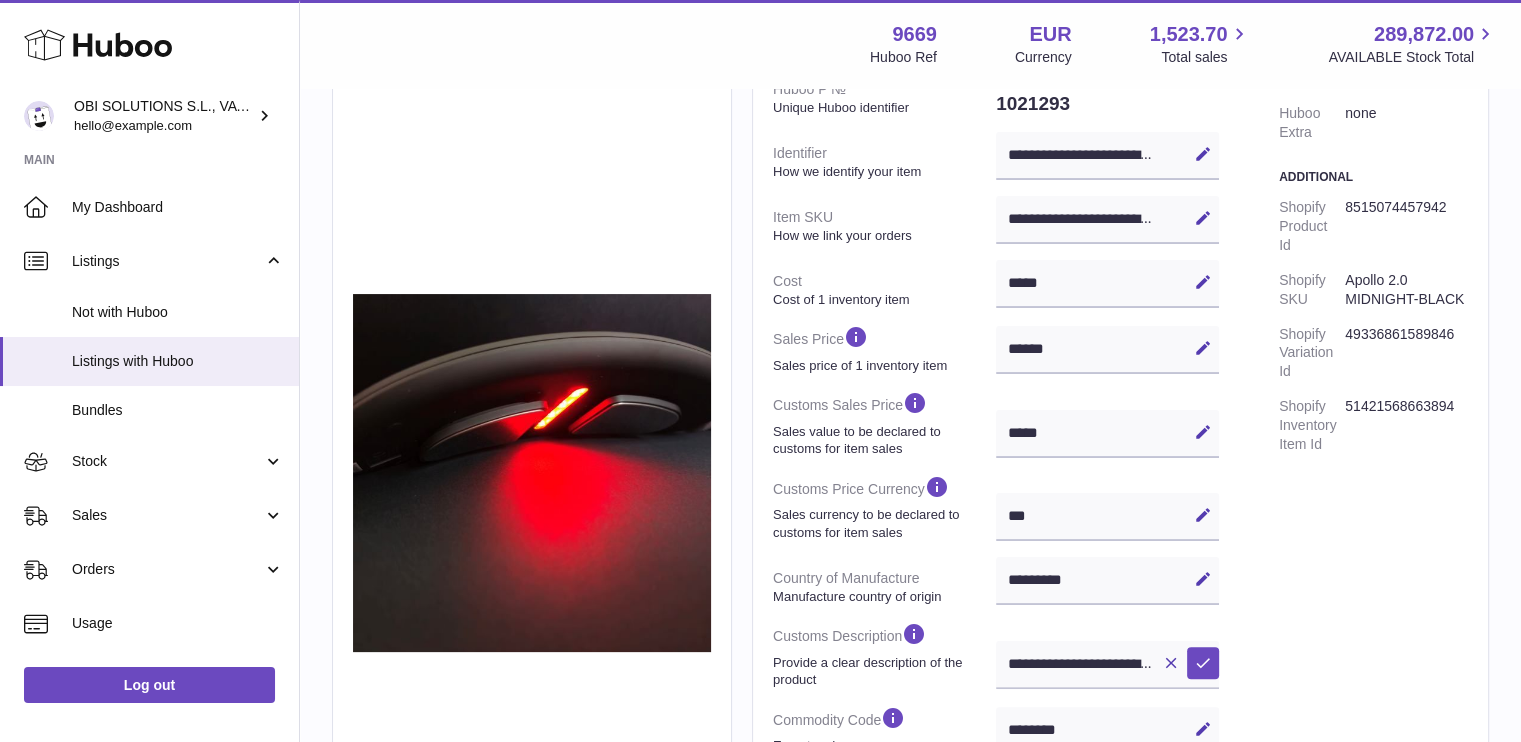 click on "Specification   Packed   no   Weight (g)   540   Size   Small Packet   Huboo Extra   none     Additional                       Shopify Product Id   8515074457942   Shopify SKU   Apollo 2.0 MIDNIGHT-BLACK   Shopify Variation Id   49336861589846   Shopify Inventory Item Id   51421568663894" at bounding box center (1373, 518) 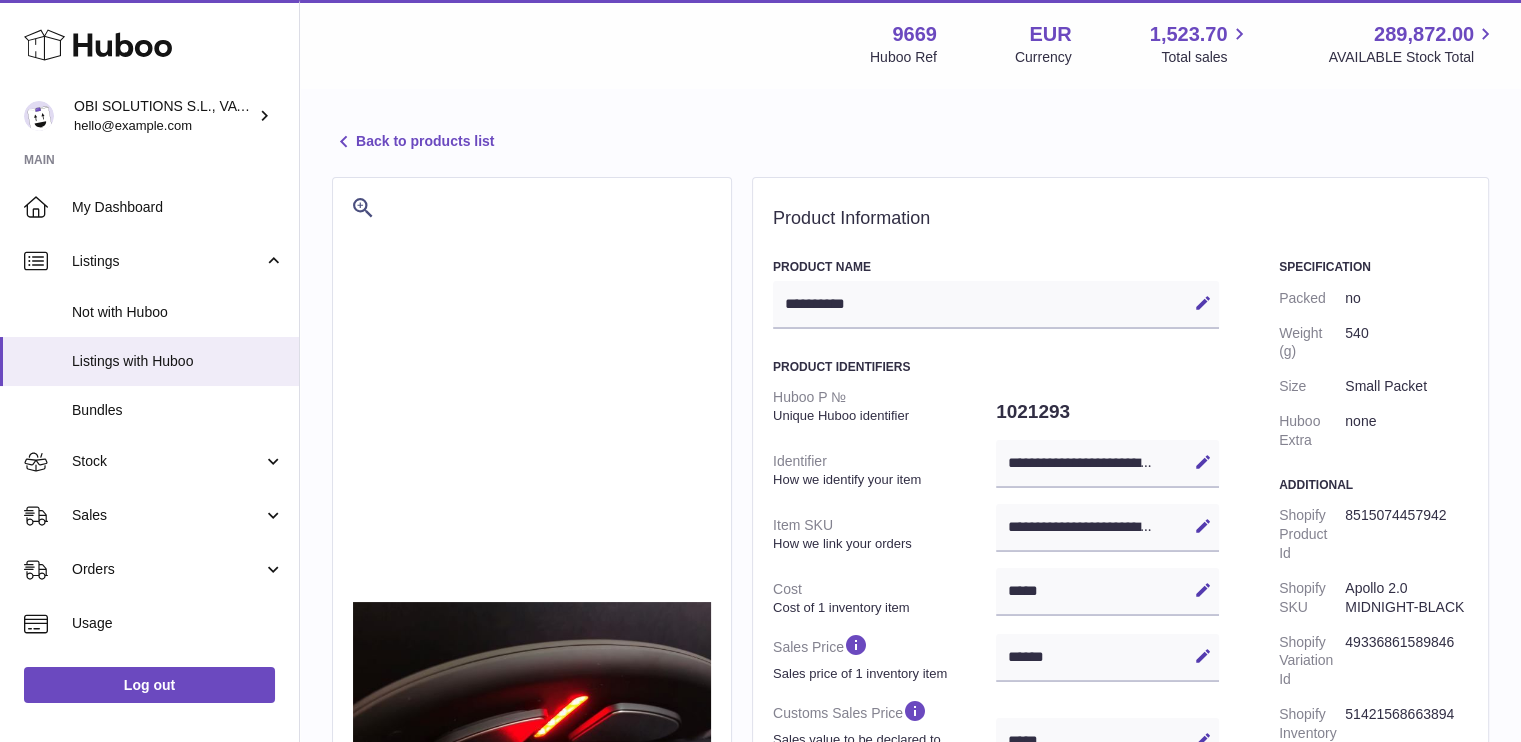 click on "Back to products list" at bounding box center [413, 142] 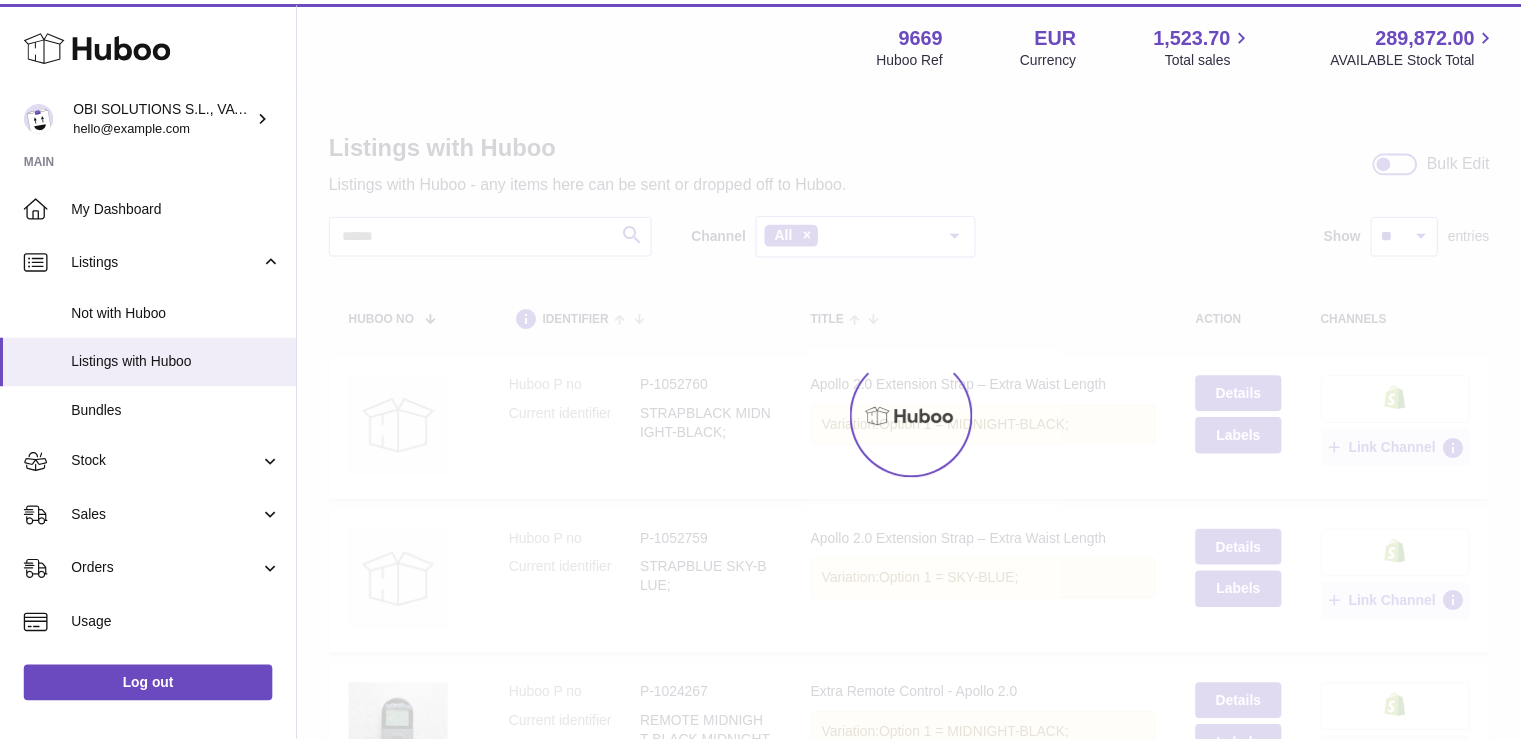 scroll, scrollTop: 0, scrollLeft: 0, axis: both 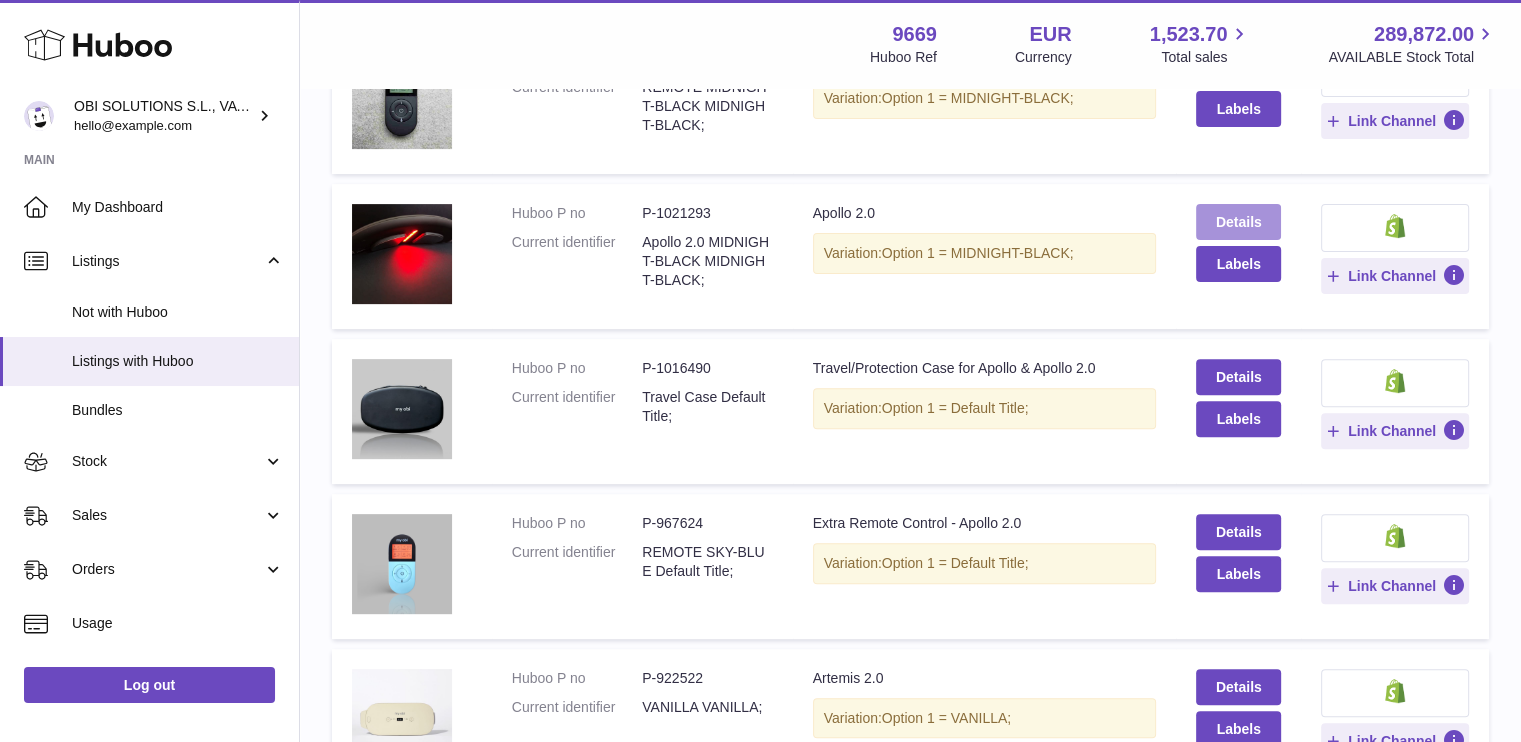 click on "Details" at bounding box center [1238, 222] 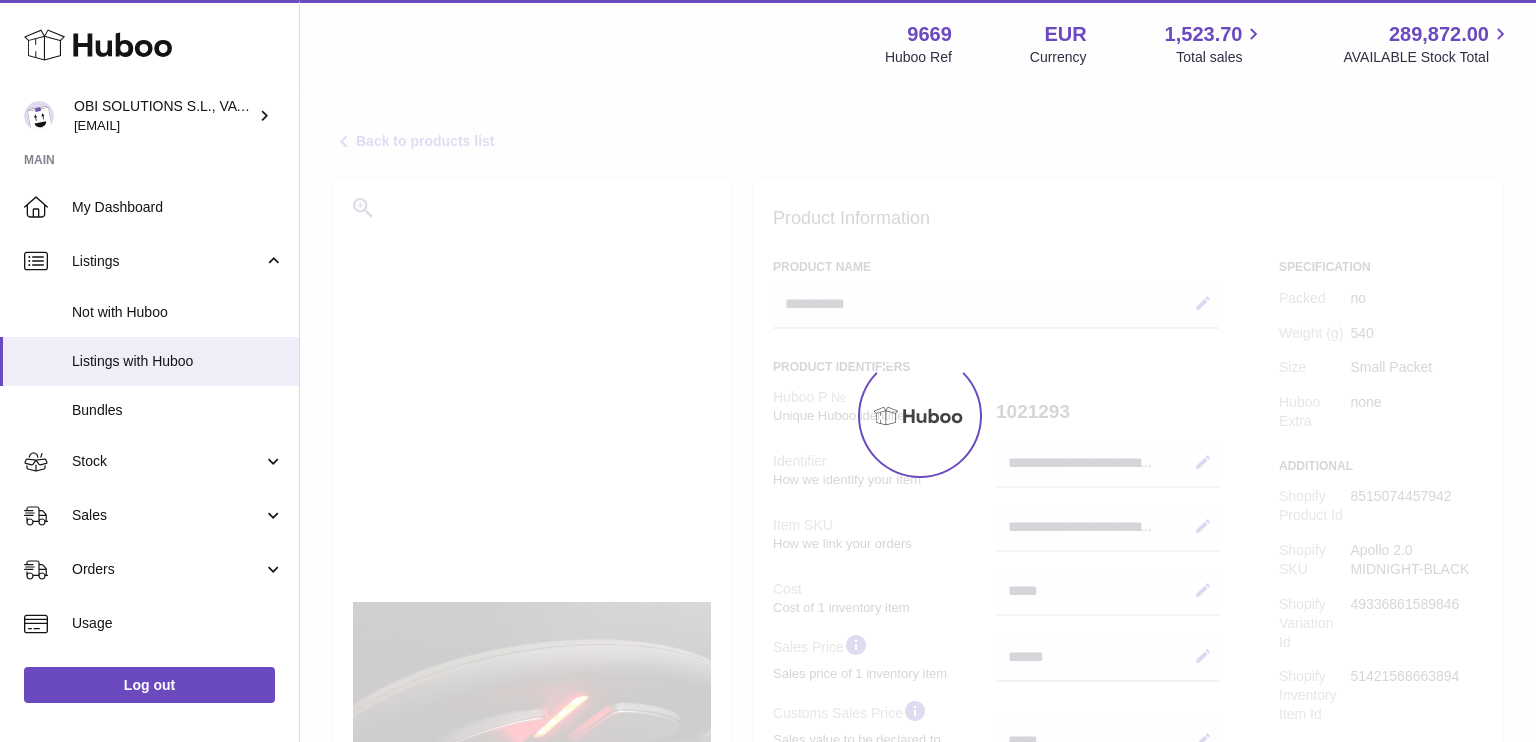 select on "***" 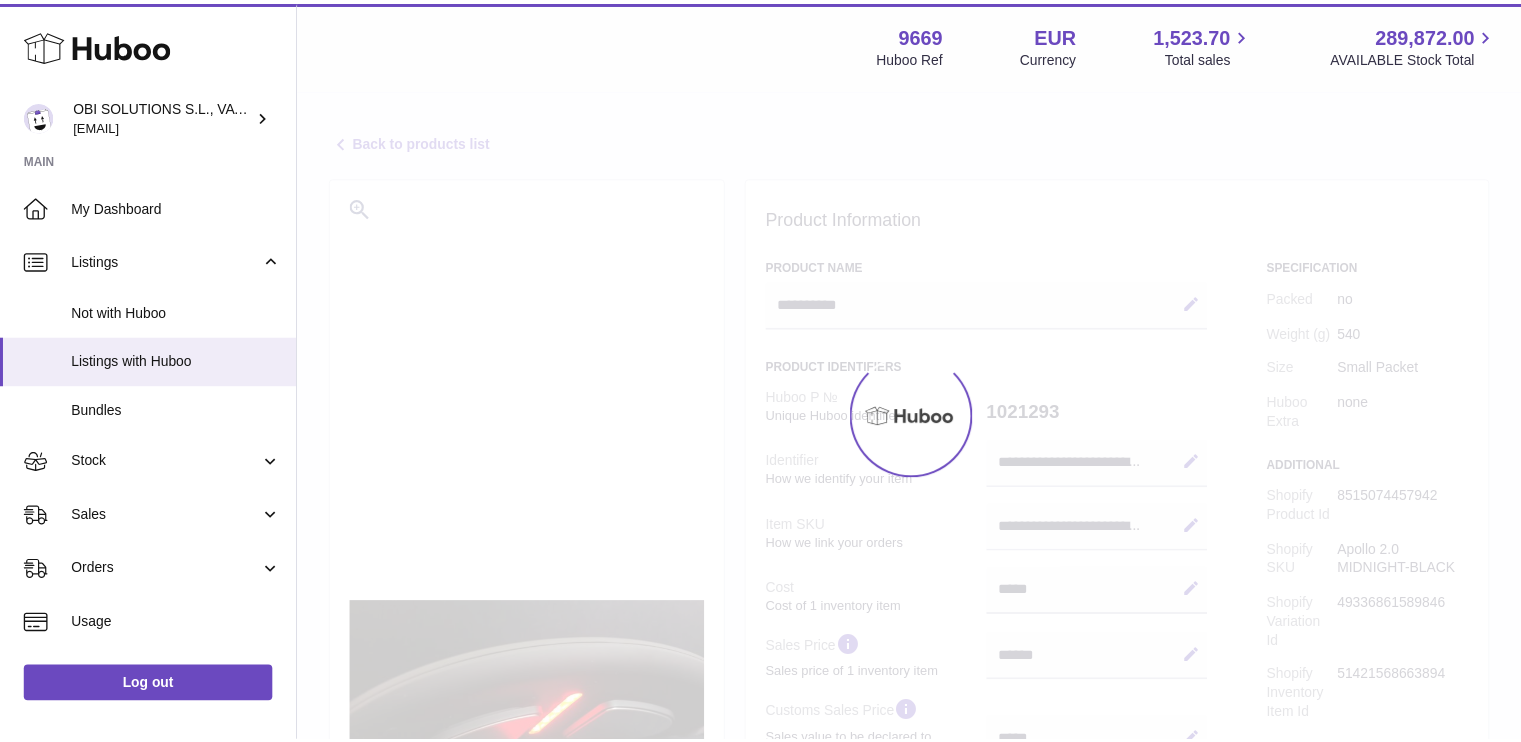 scroll, scrollTop: 0, scrollLeft: 0, axis: both 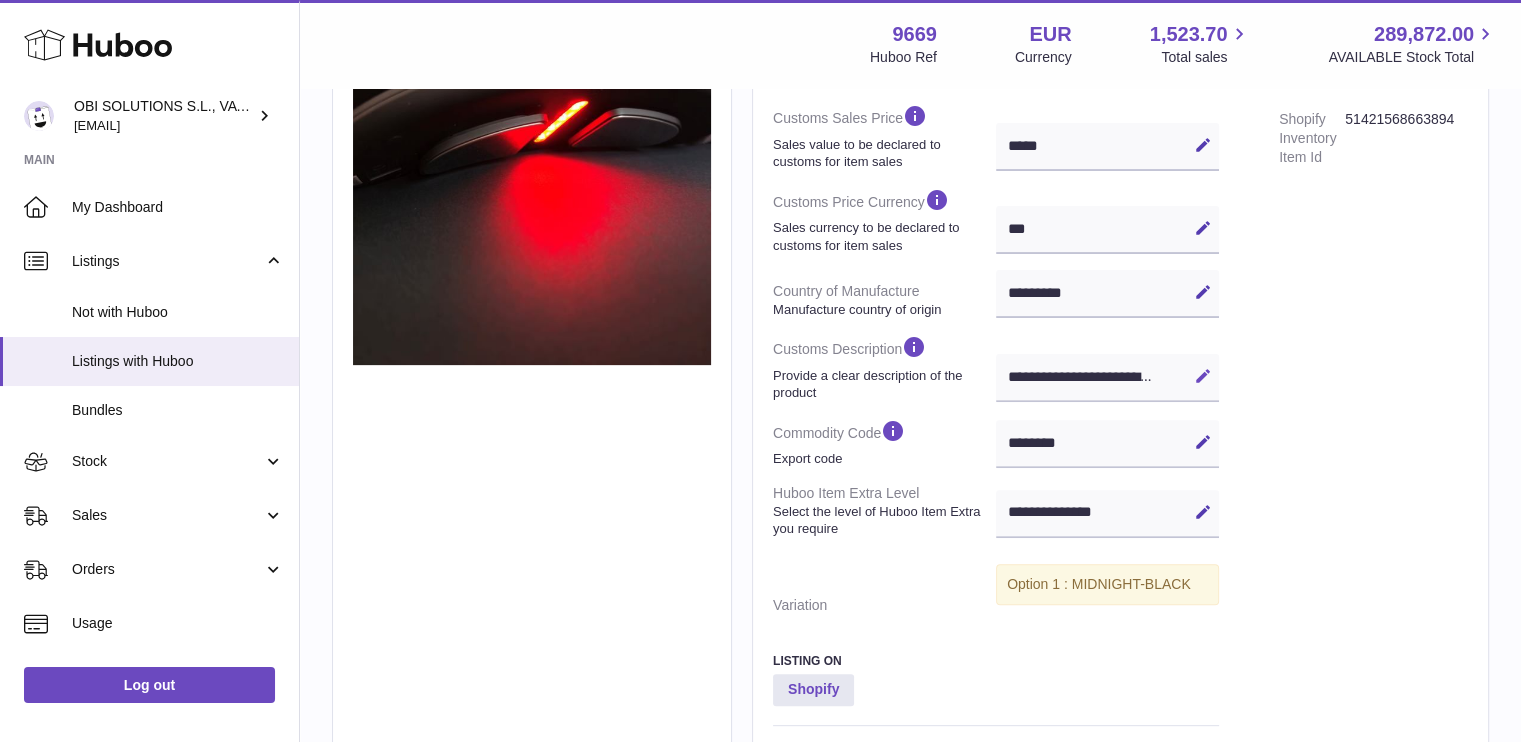 click at bounding box center [1203, 376] 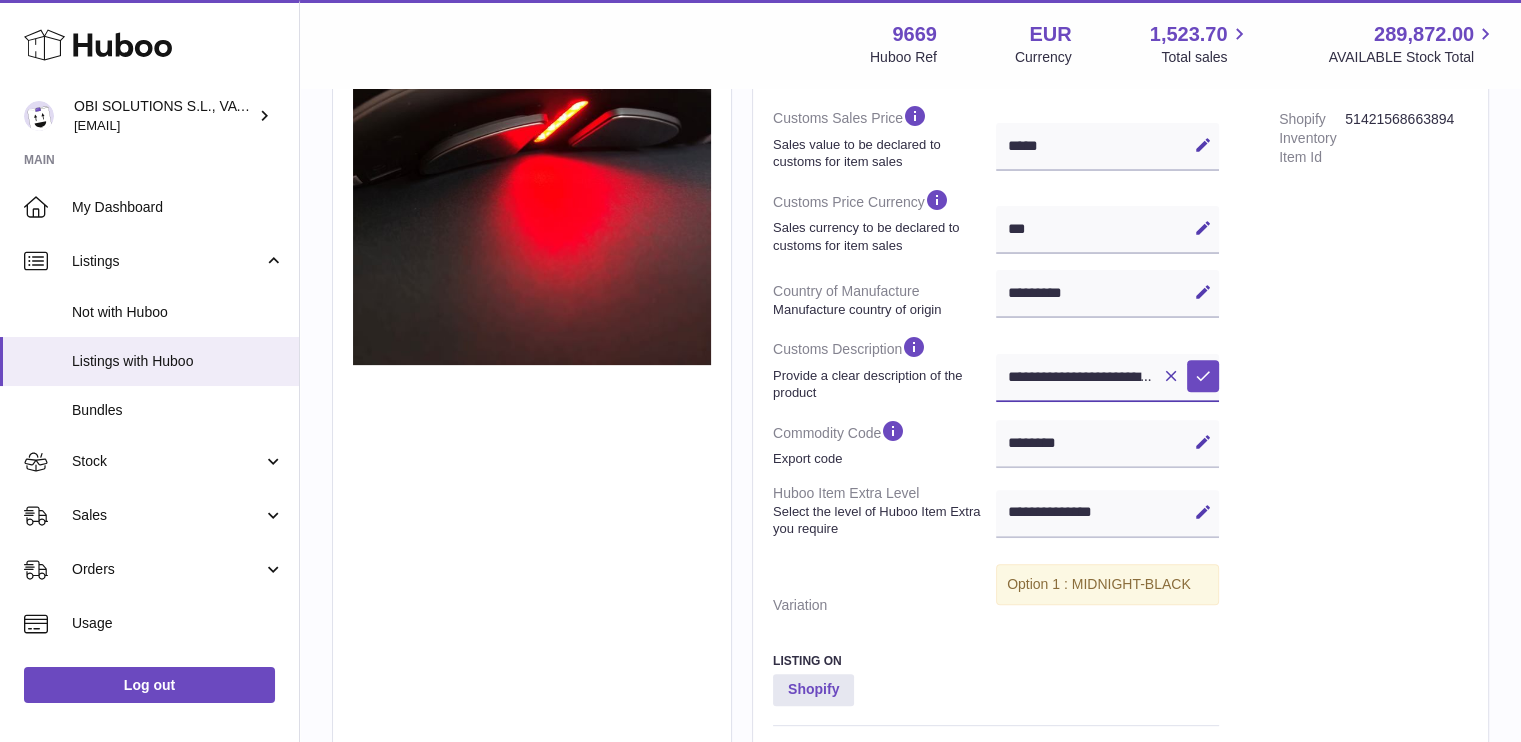 scroll, scrollTop: 0, scrollLeft: 475, axis: horizontal 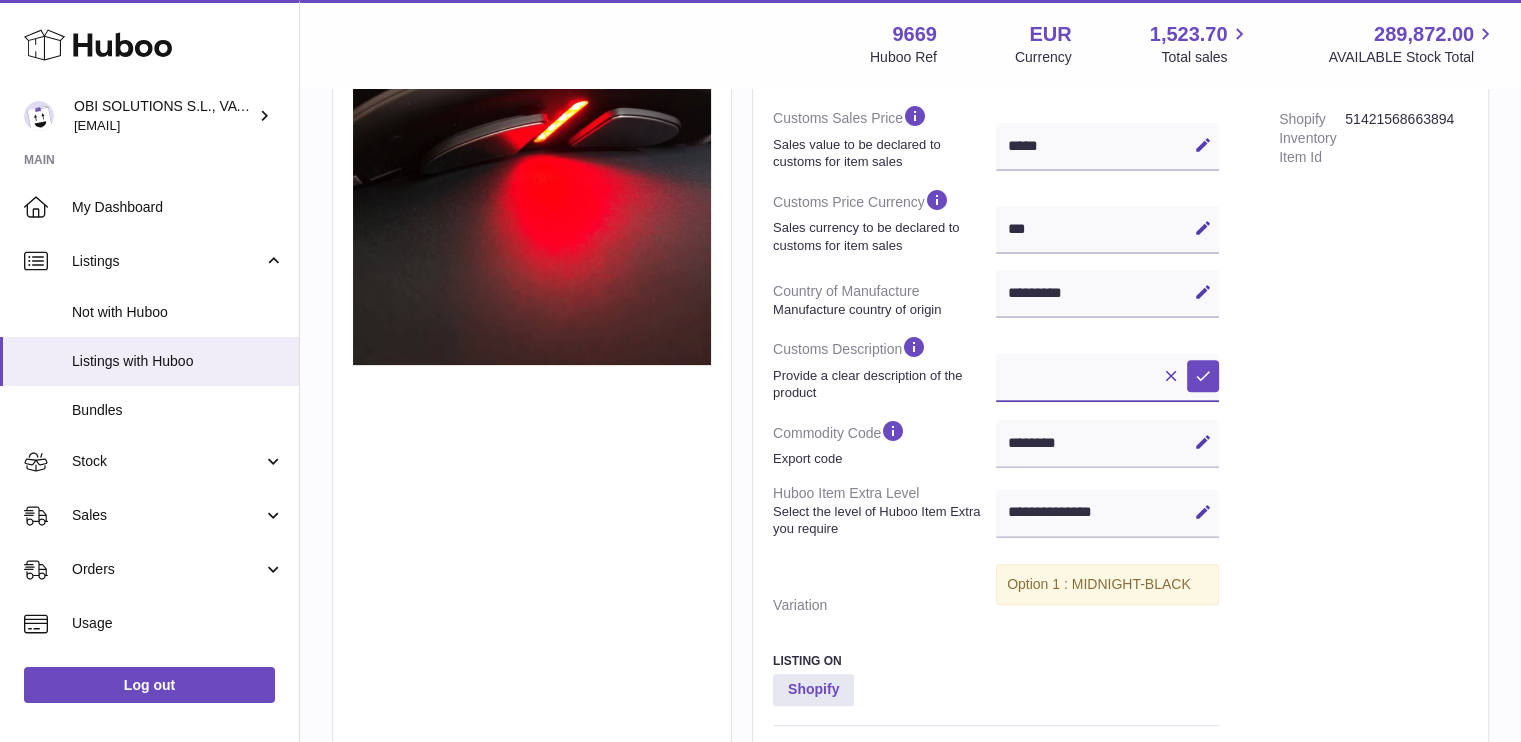click on "**********" at bounding box center [1107, 378] 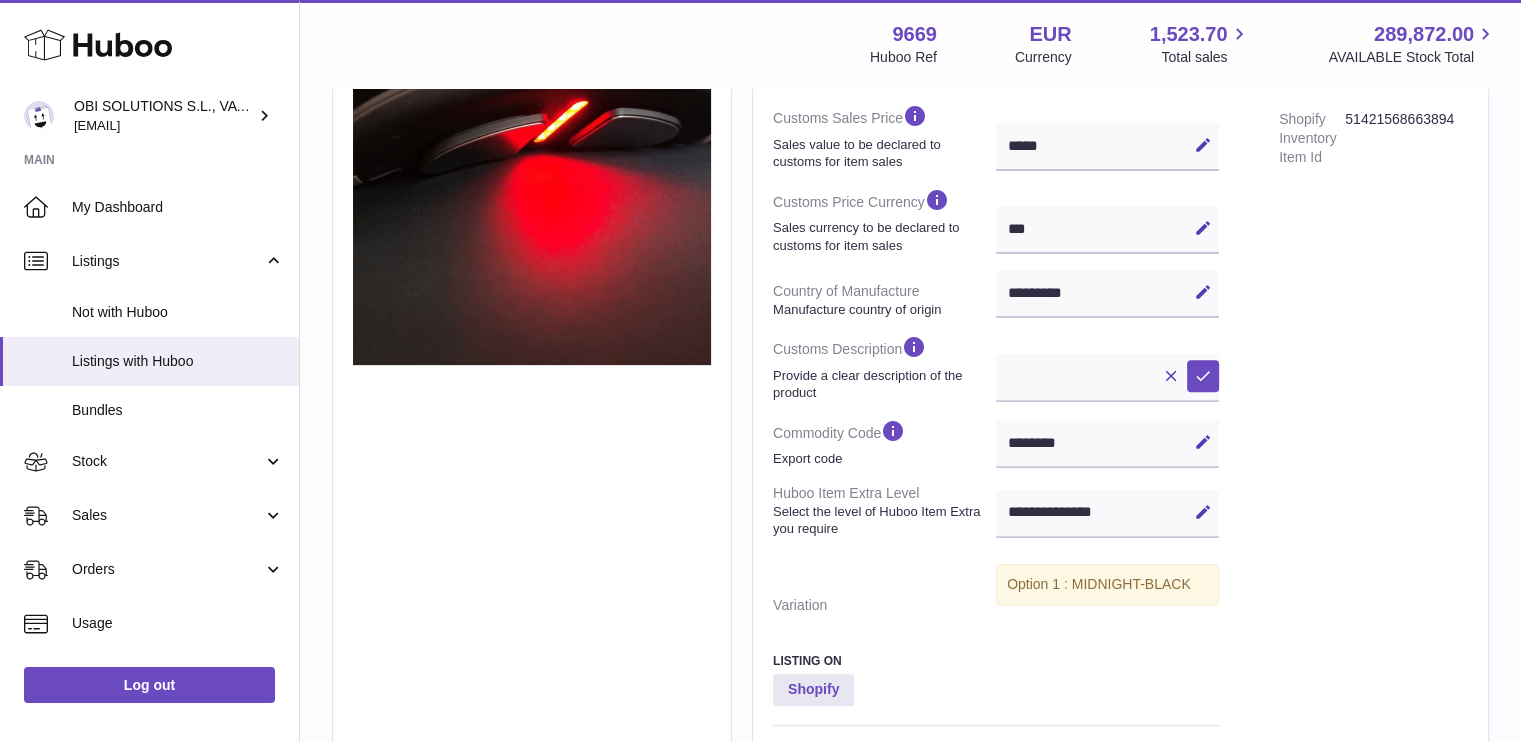scroll, scrollTop: 0, scrollLeft: 0, axis: both 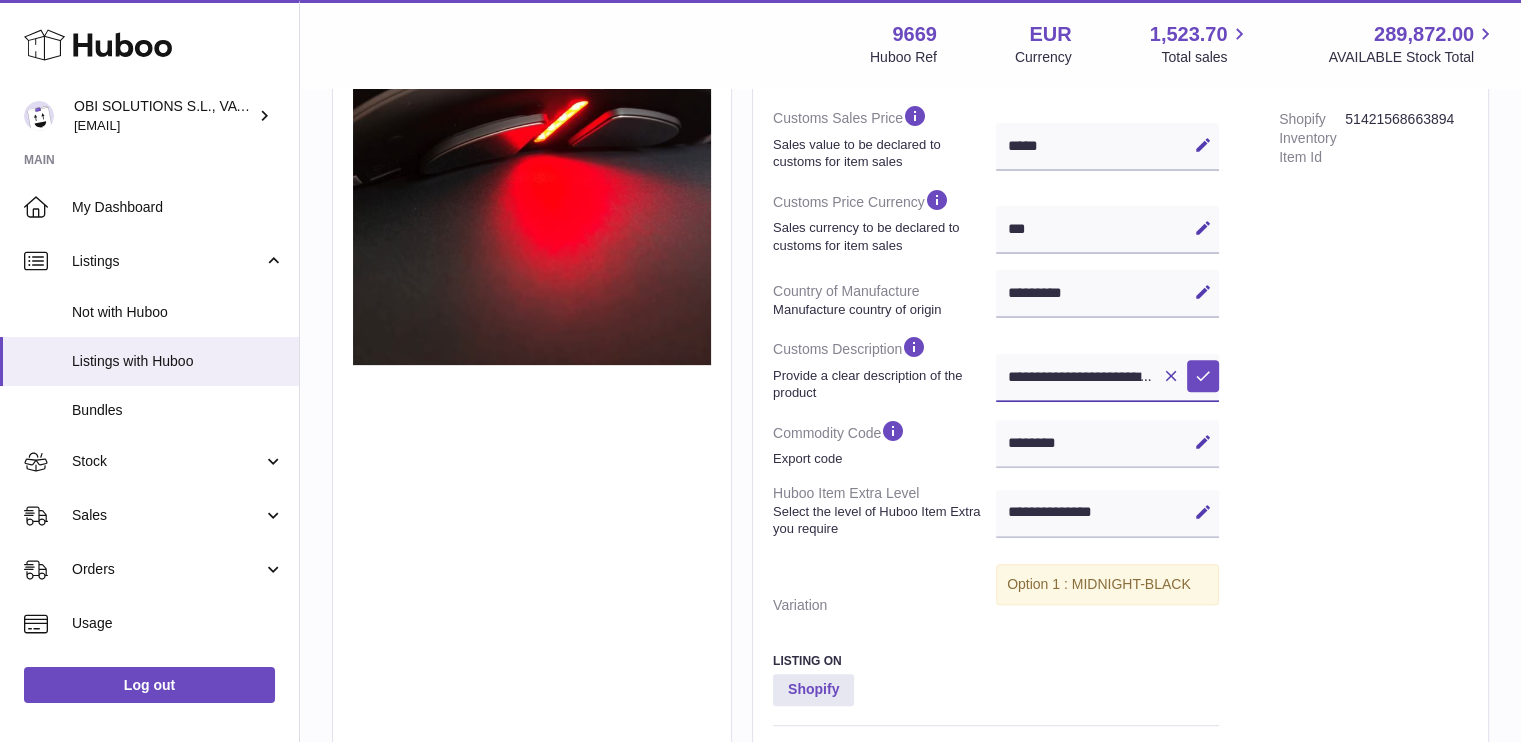 paste on "*******" 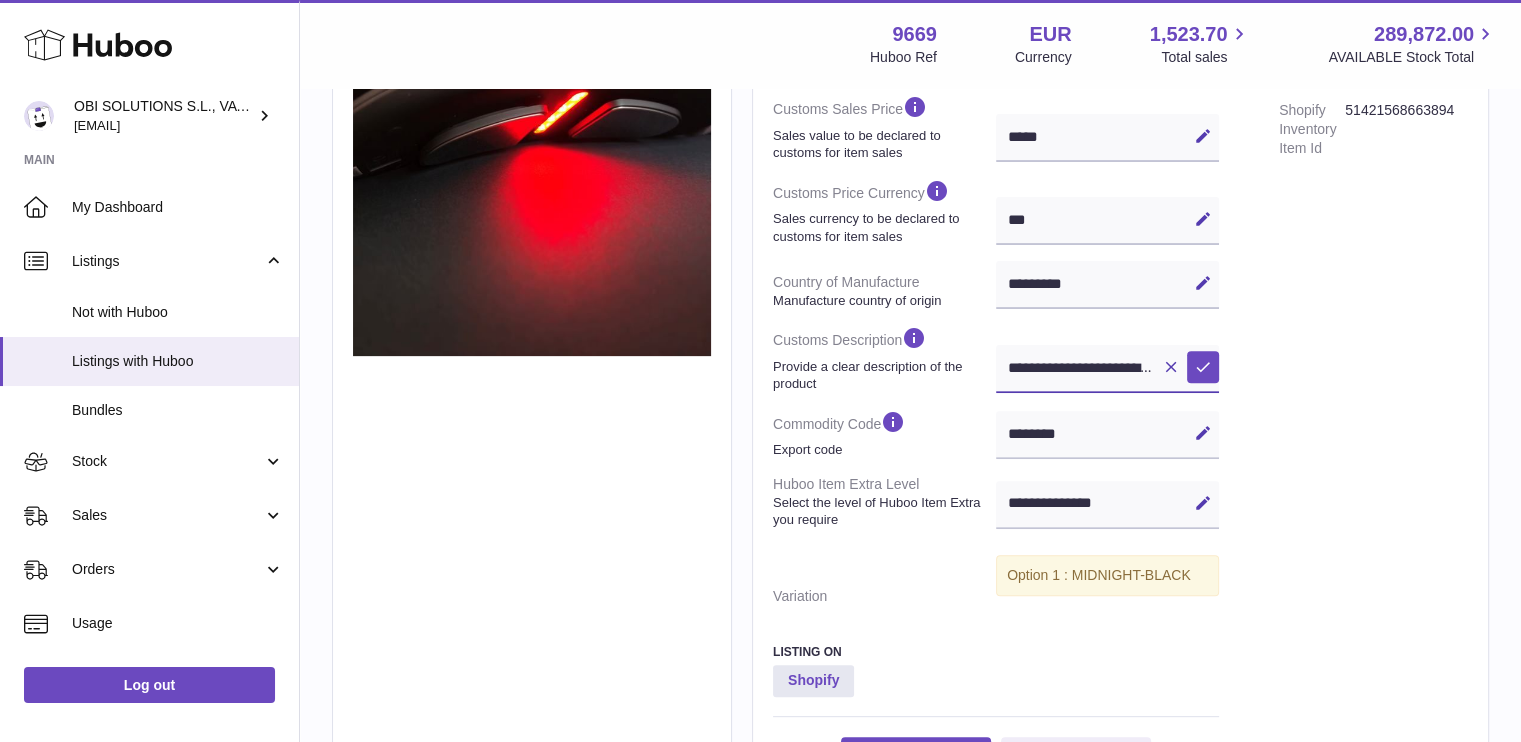 scroll, scrollTop: 0, scrollLeft: 516, axis: horizontal 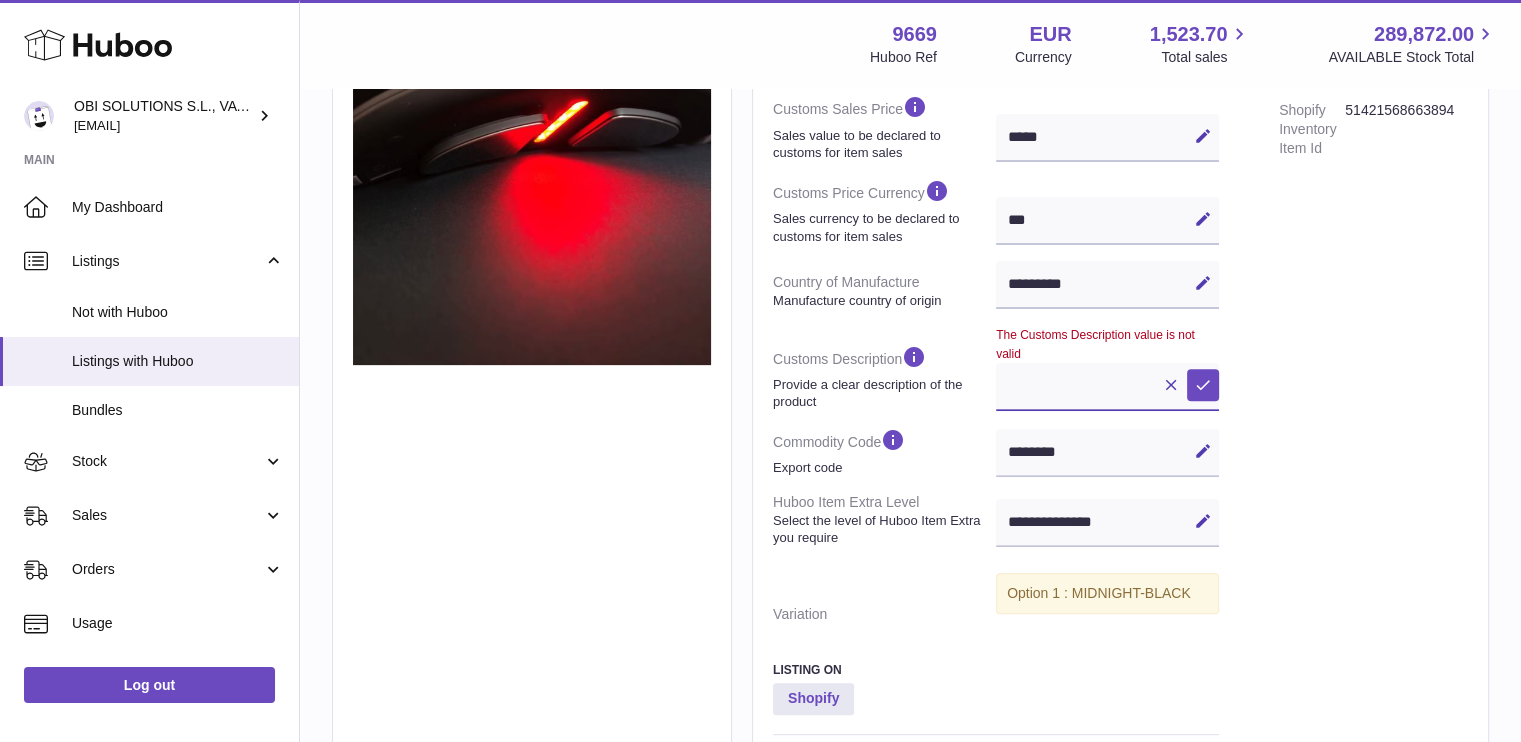 click on "**********" at bounding box center [1107, 387] 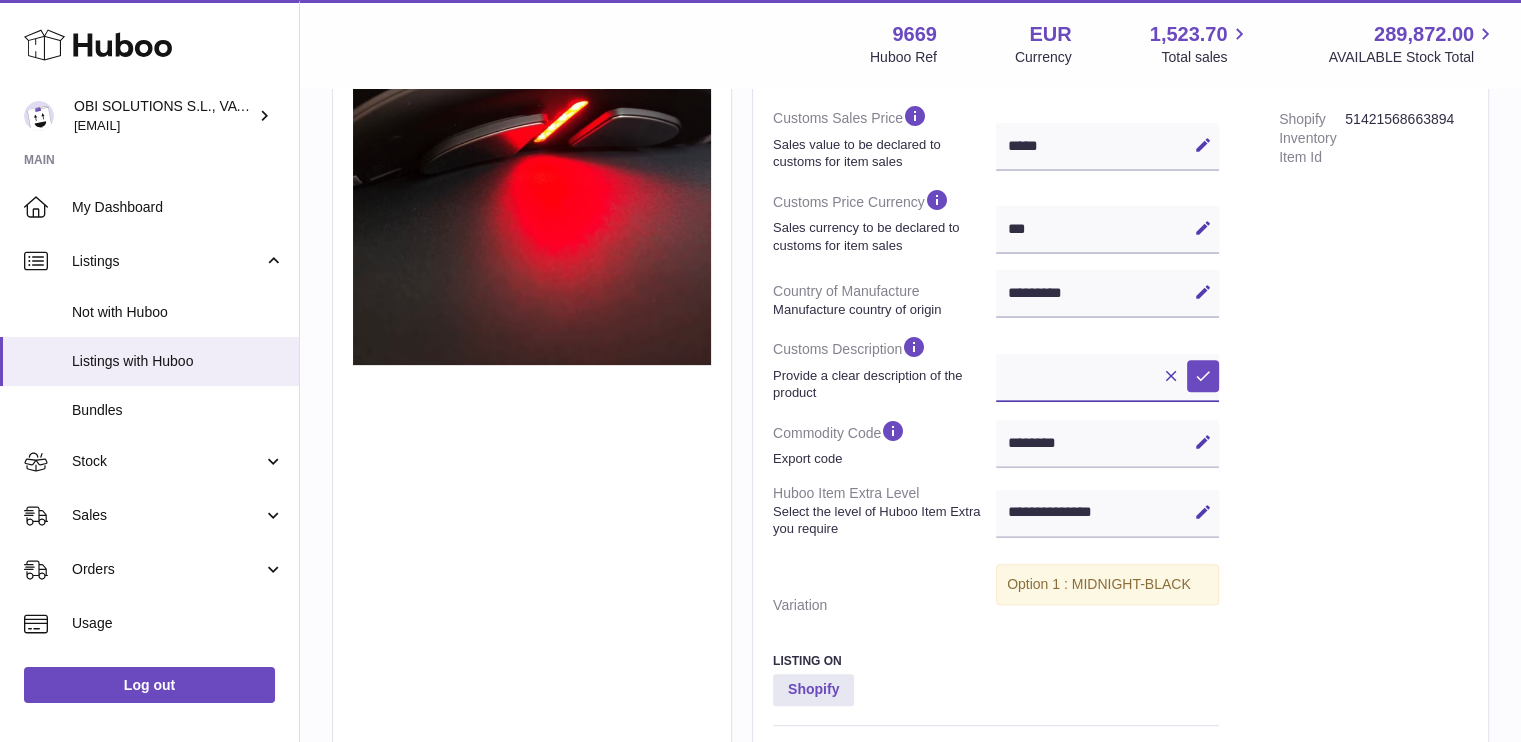 scroll, scrollTop: 0, scrollLeft: 472, axis: horizontal 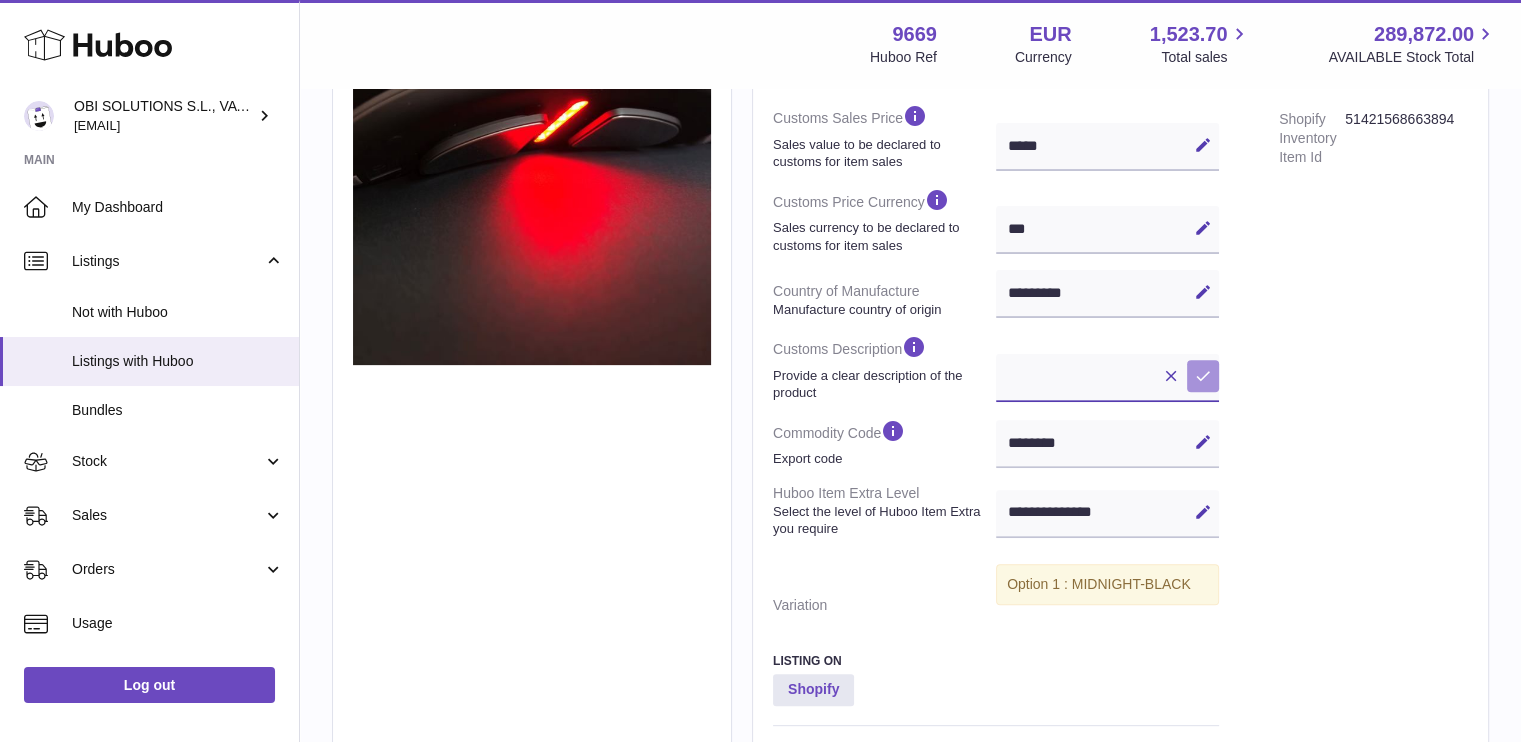 type on "**********" 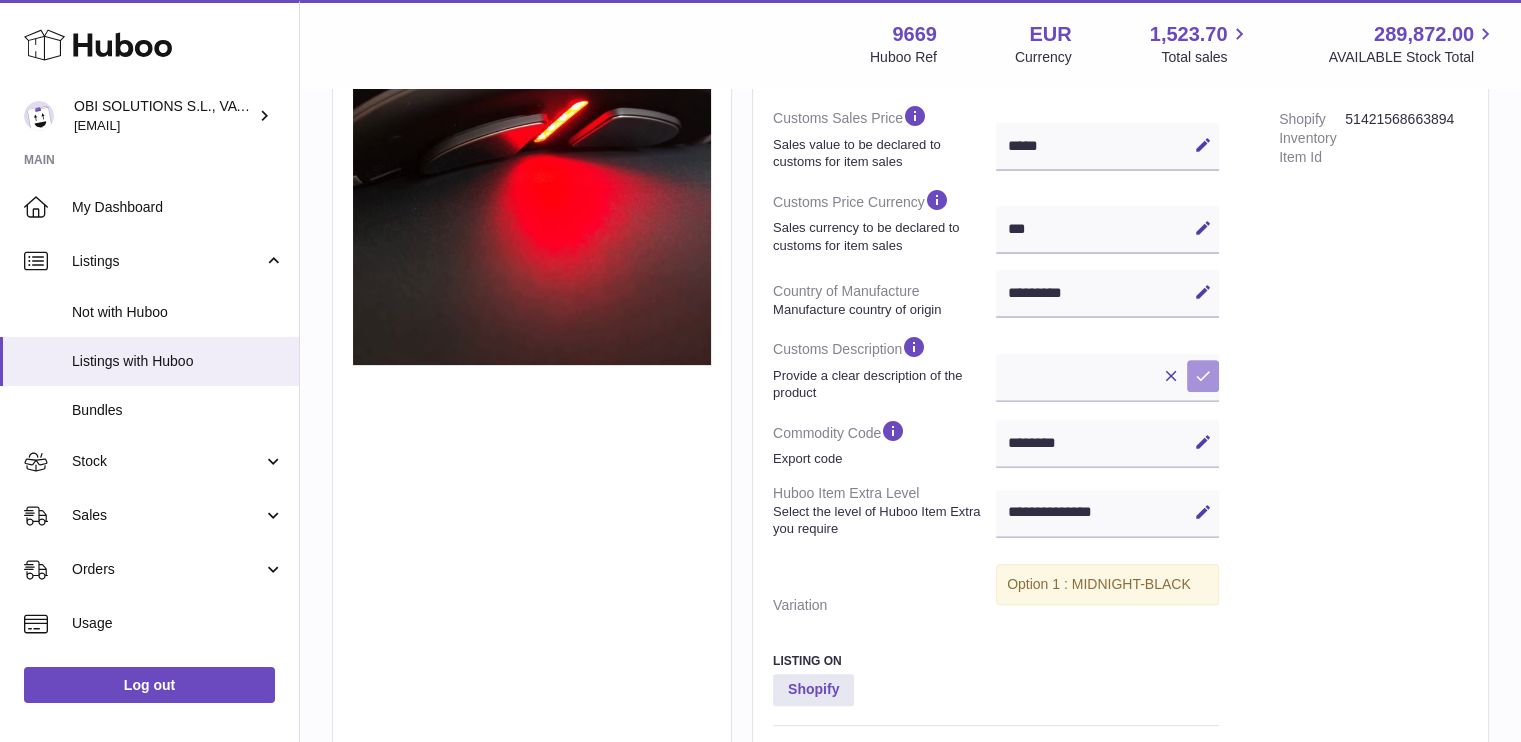 scroll, scrollTop: 0, scrollLeft: 0, axis: both 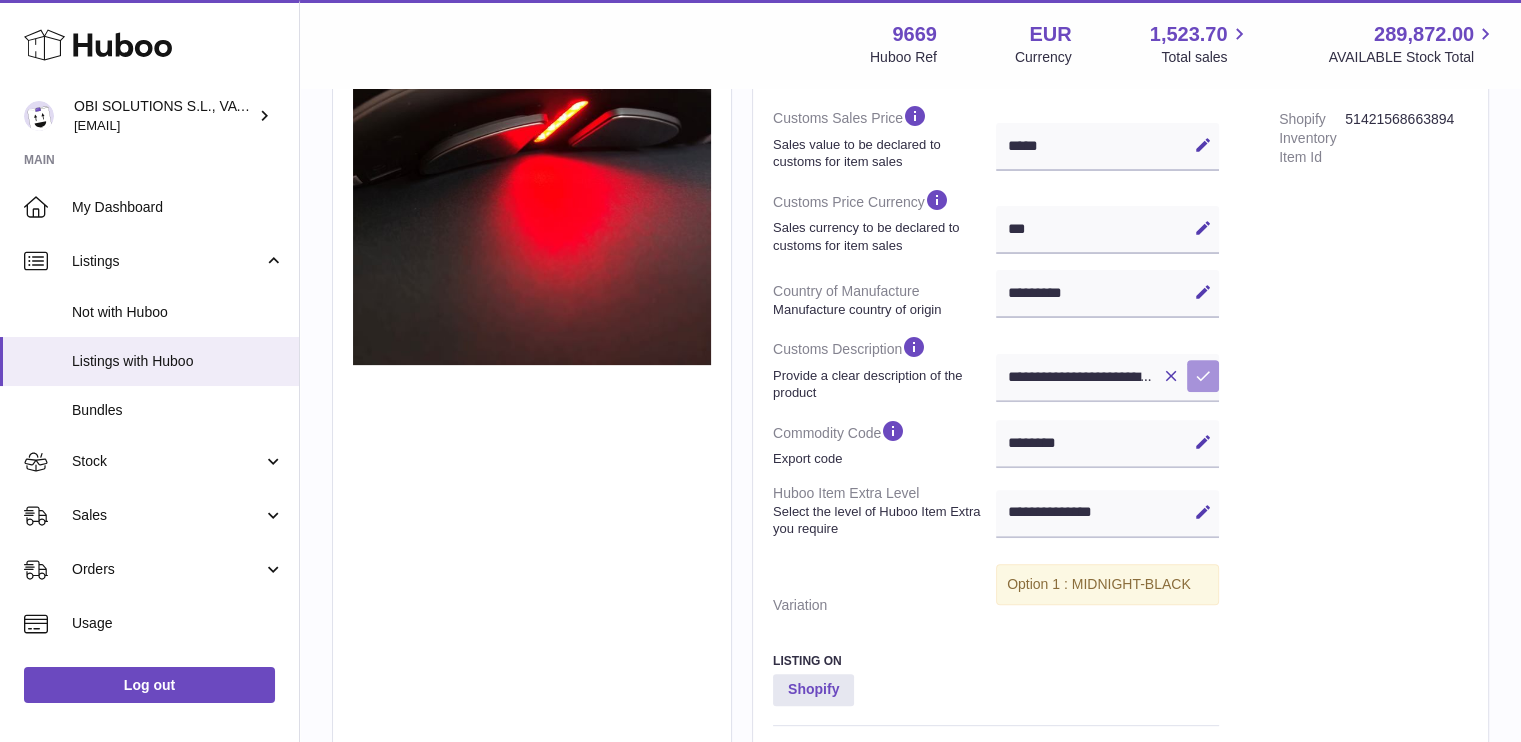 click at bounding box center [1203, 376] 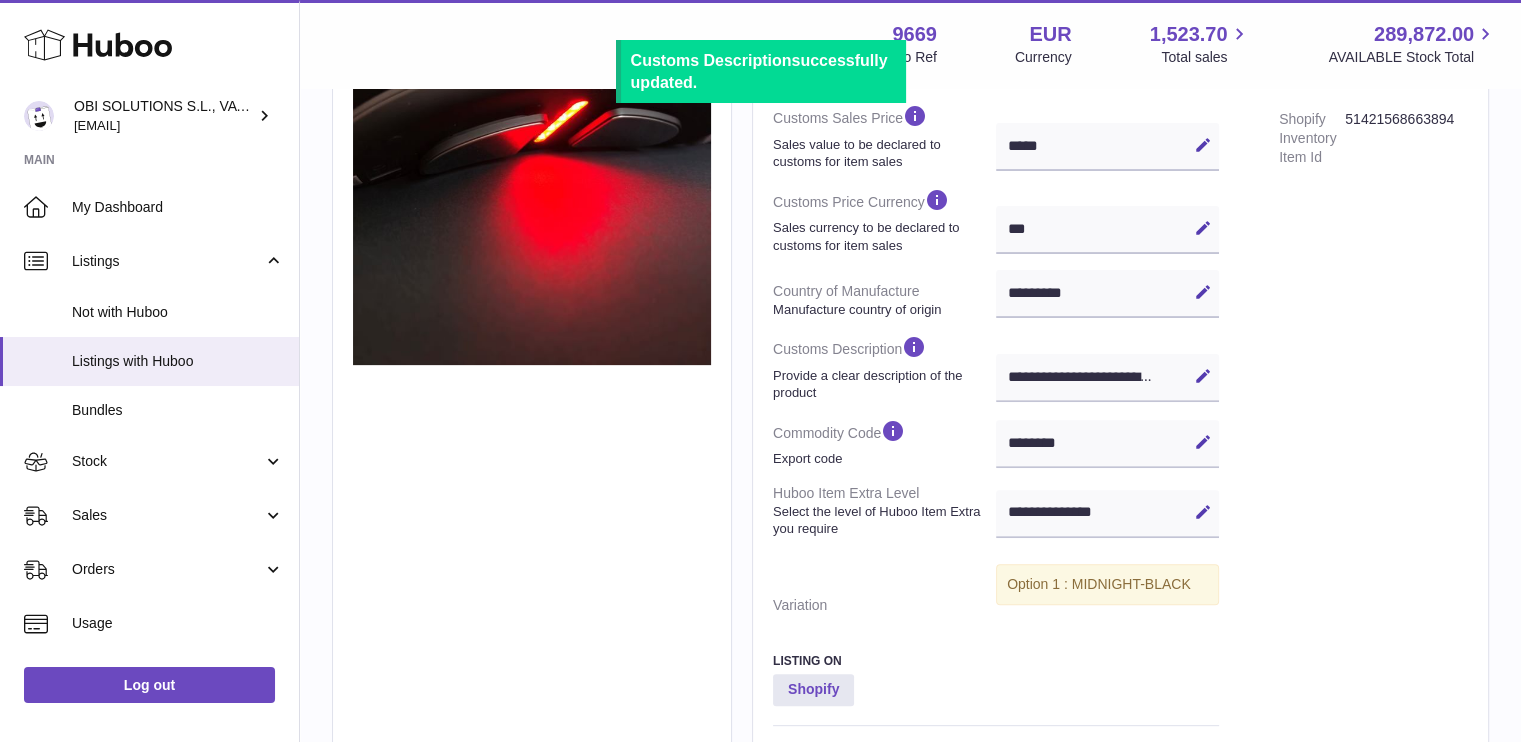 click on "**********" at bounding box center (1107, 378) 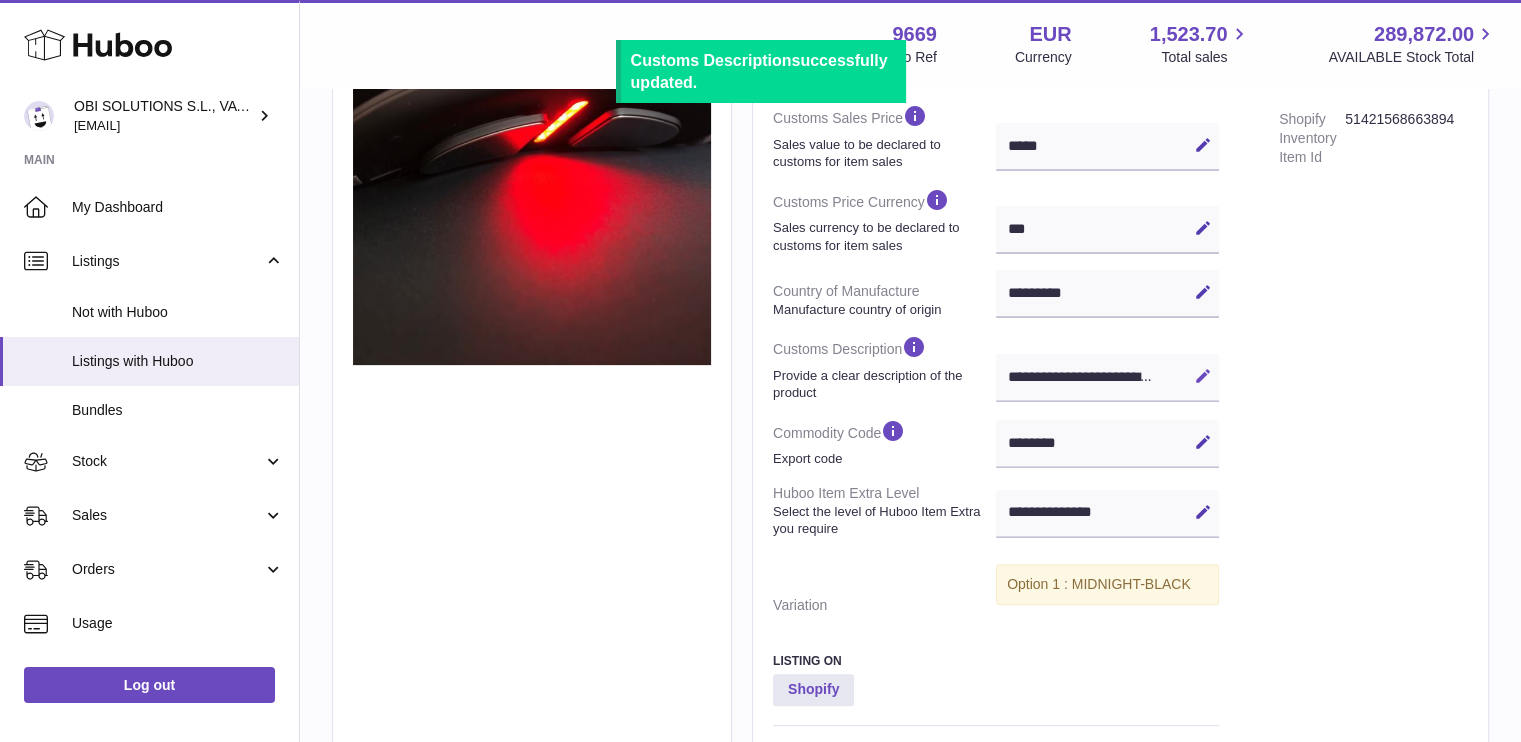 click at bounding box center [1203, 376] 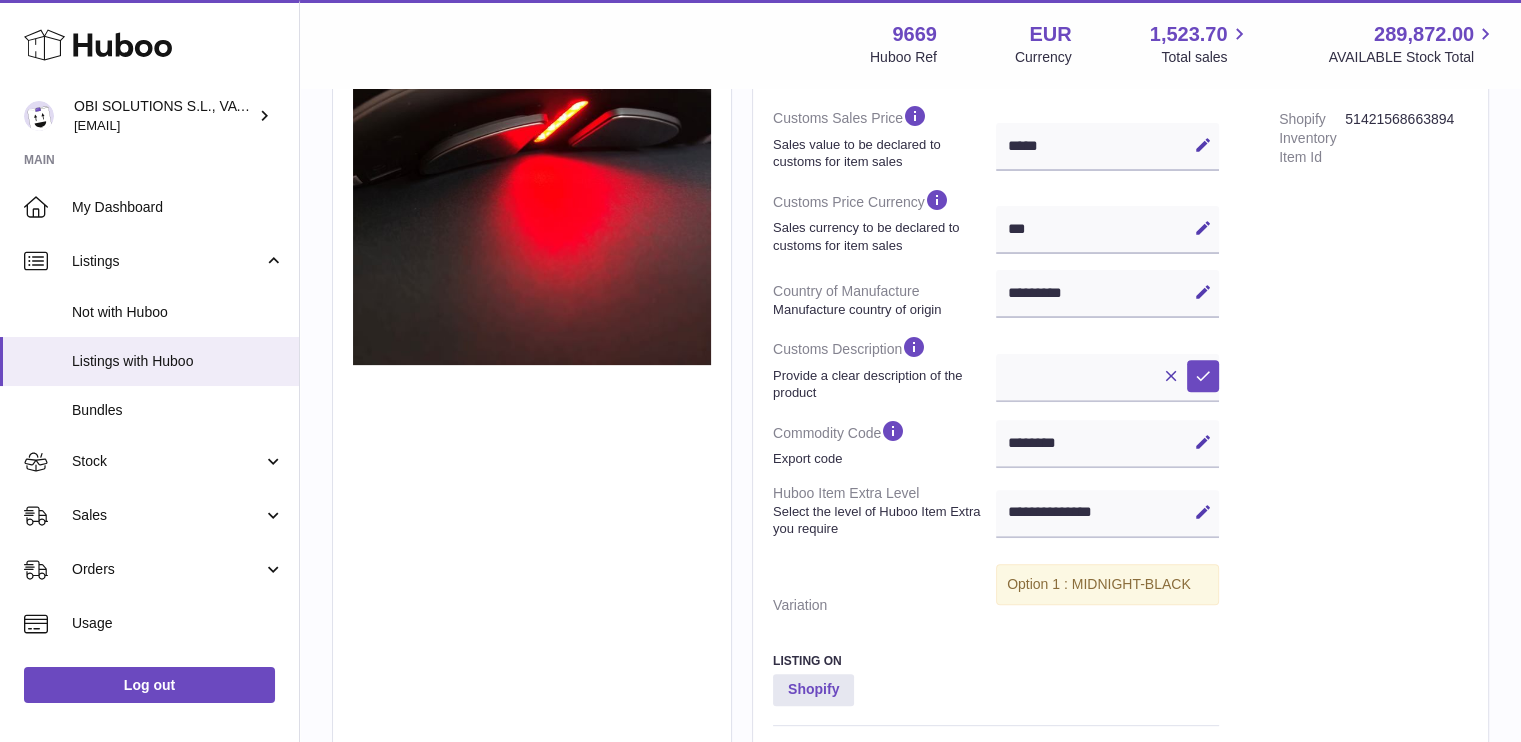 scroll, scrollTop: 0, scrollLeft: 0, axis: both 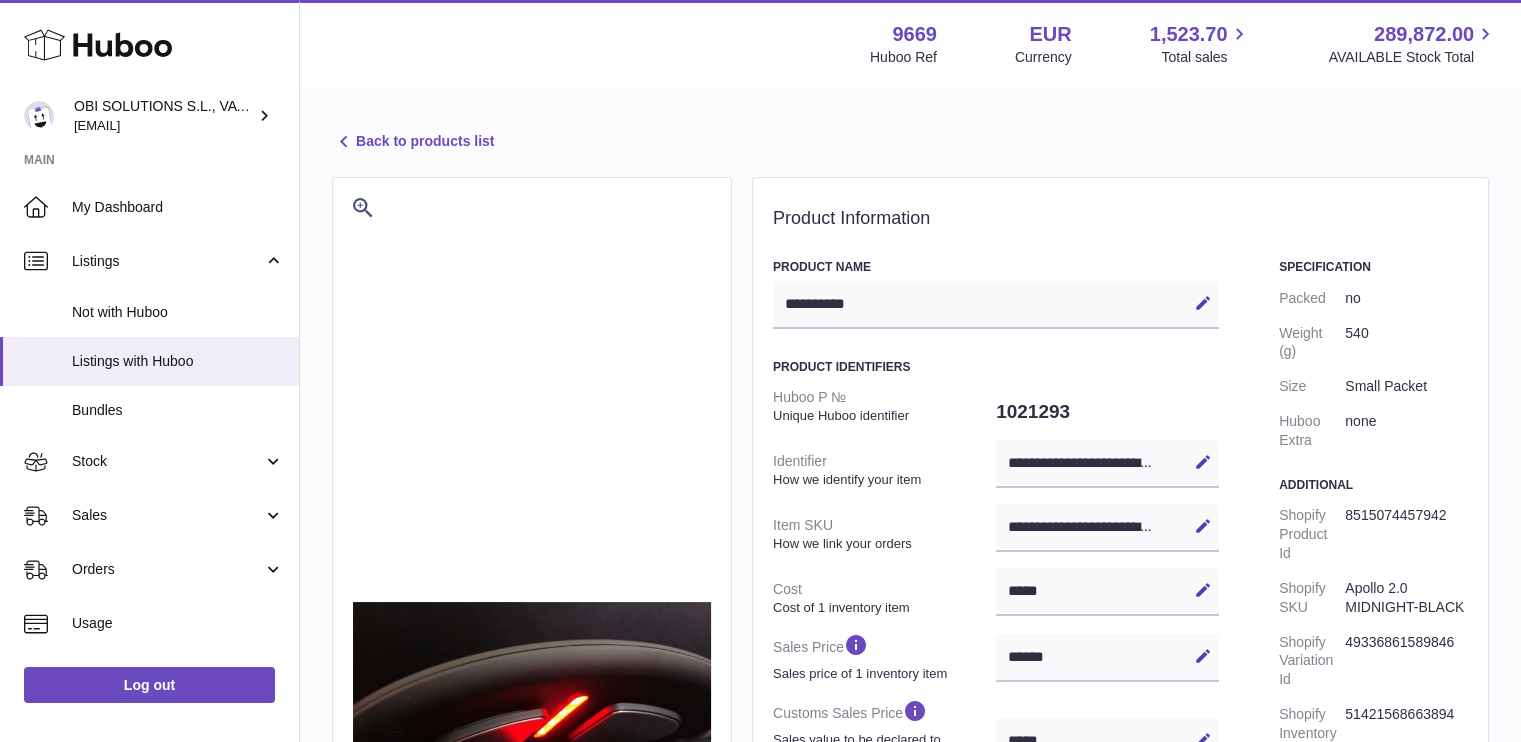 click on "Back to products list" at bounding box center (413, 142) 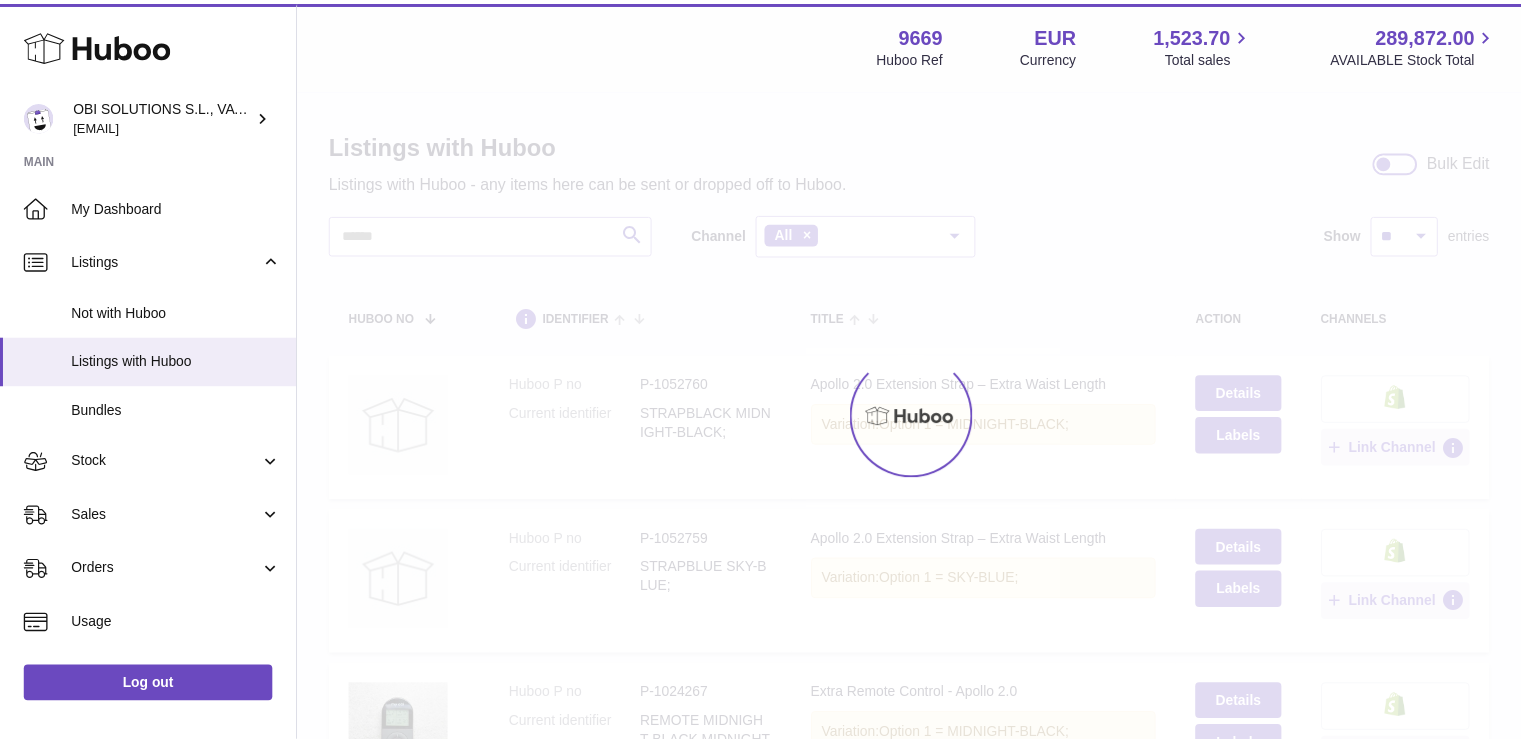 scroll, scrollTop: 0, scrollLeft: 0, axis: both 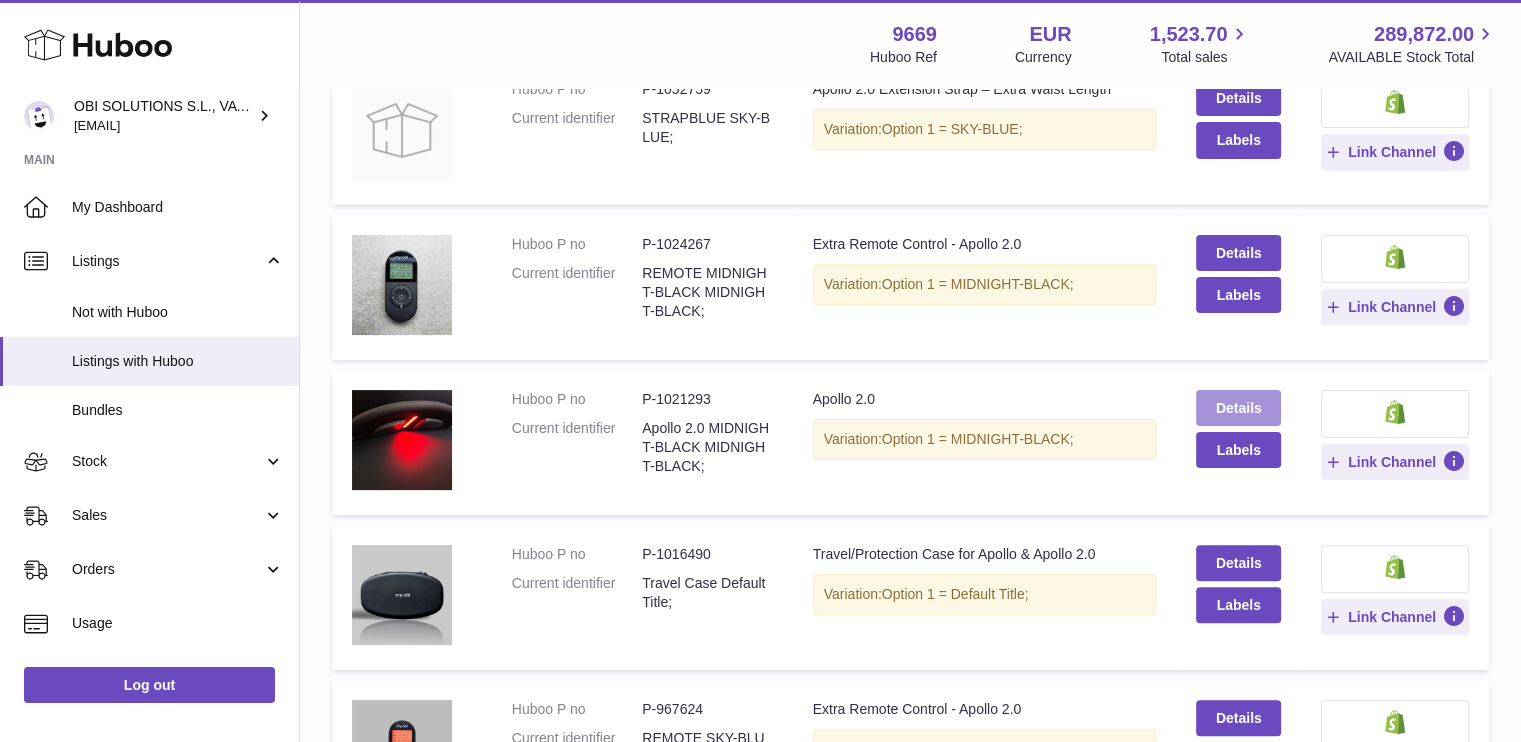 click on "Details" at bounding box center (1238, 408) 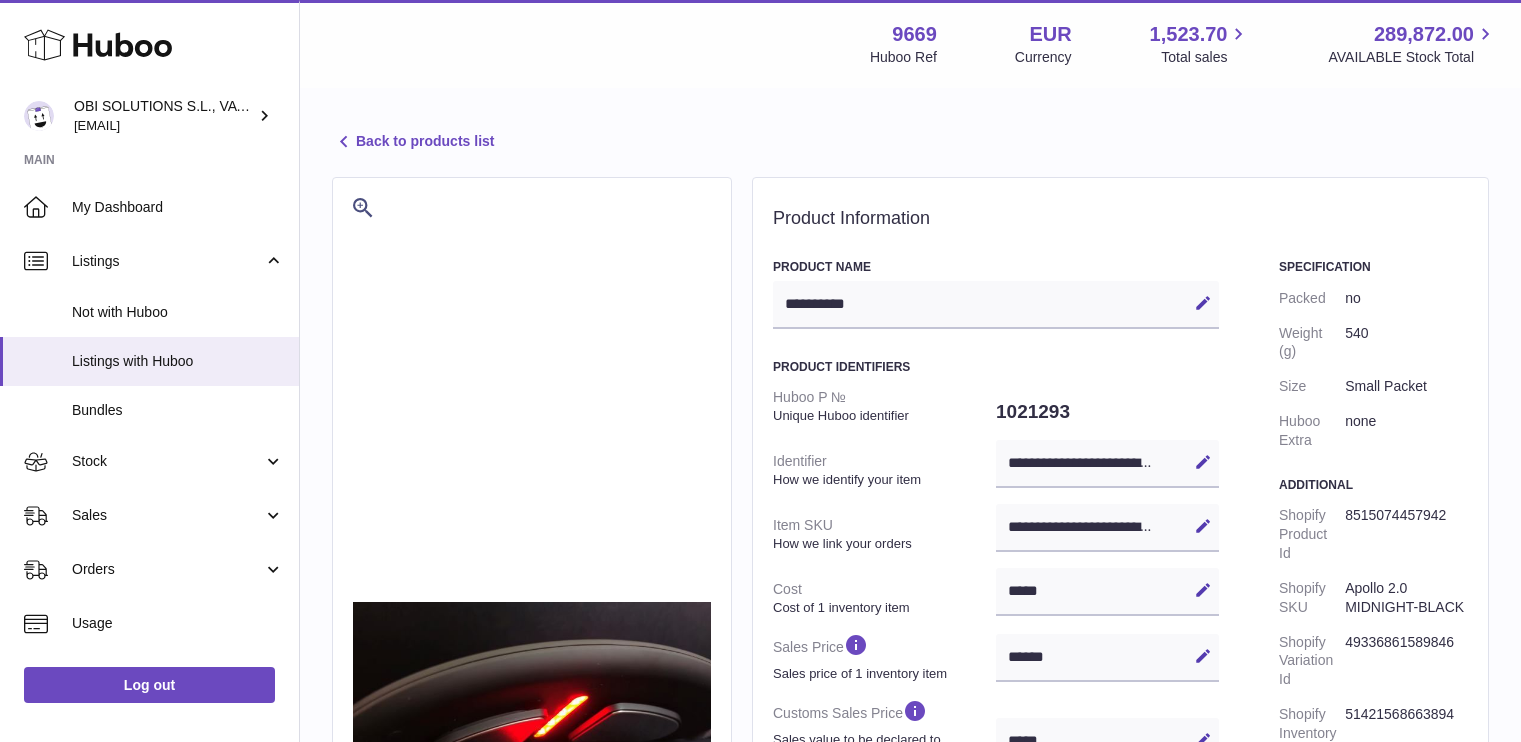 select on "***" 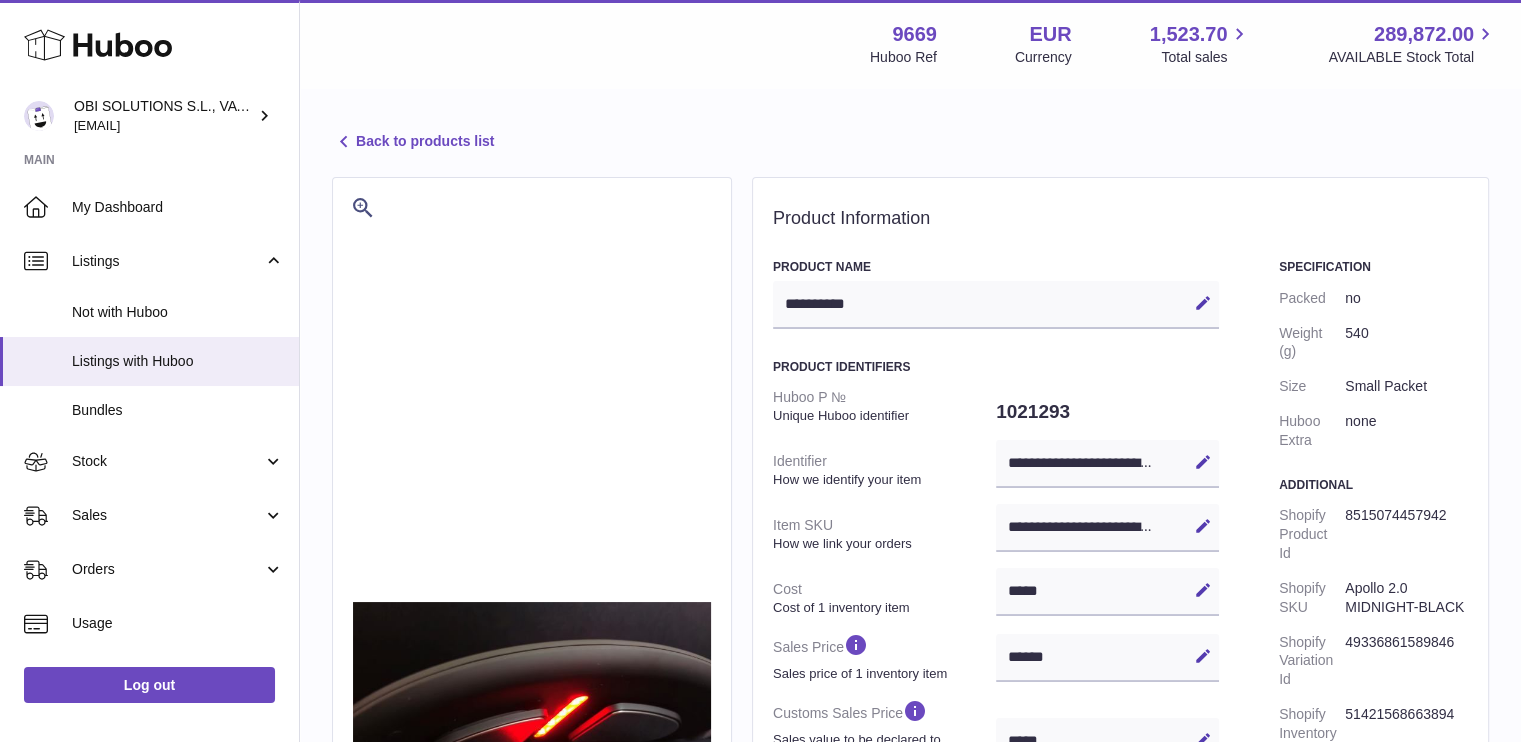 scroll, scrollTop: 0, scrollLeft: 0, axis: both 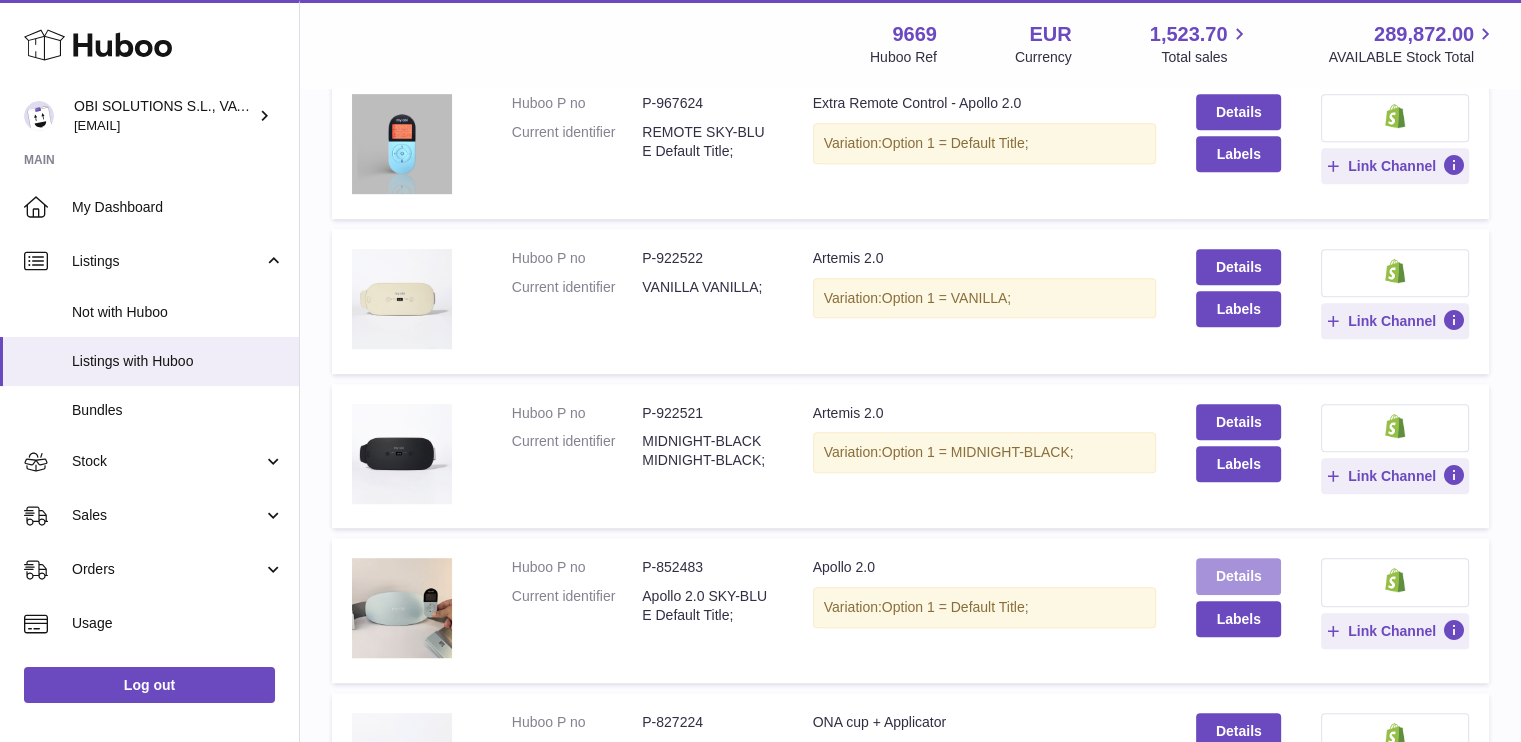 click on "Details" at bounding box center [1238, 576] 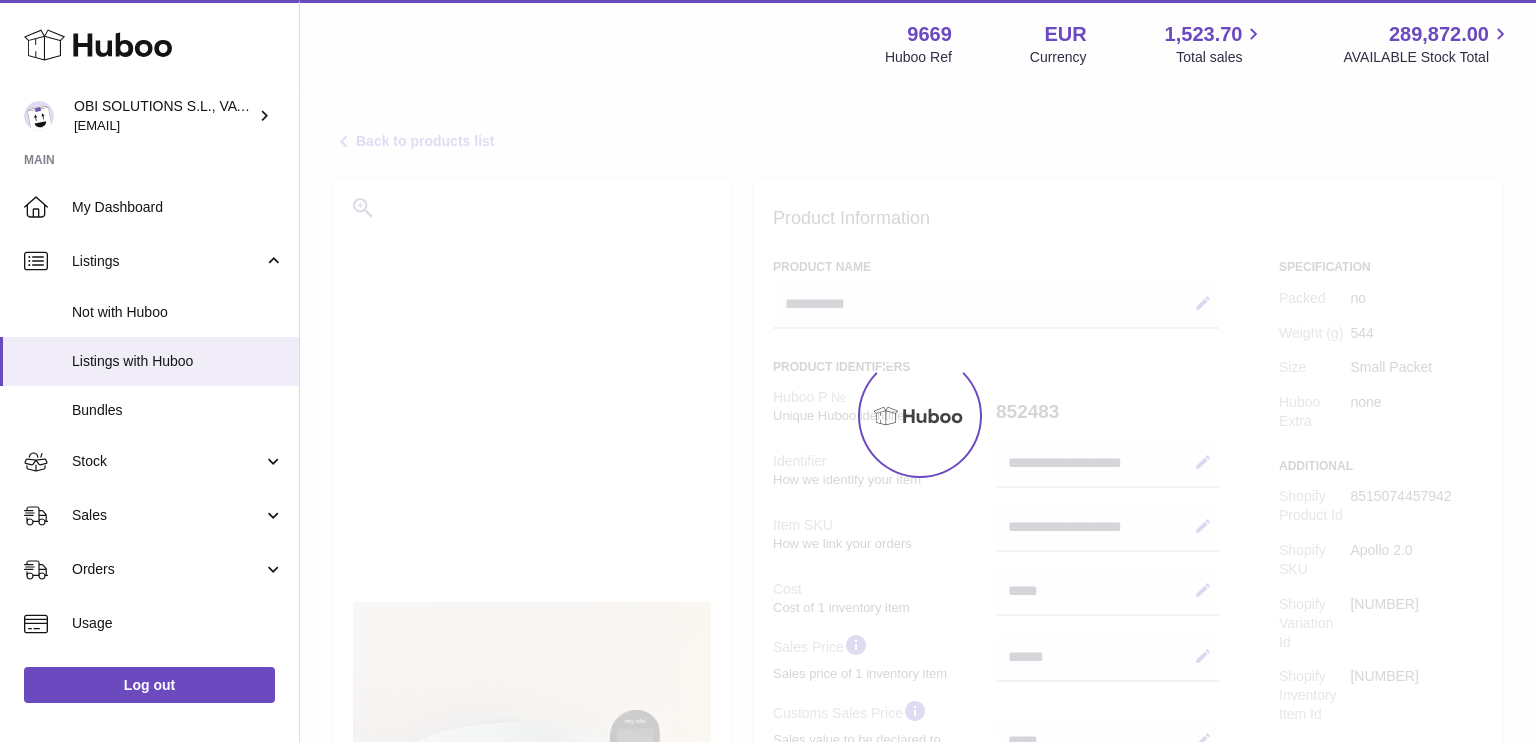select on "***" 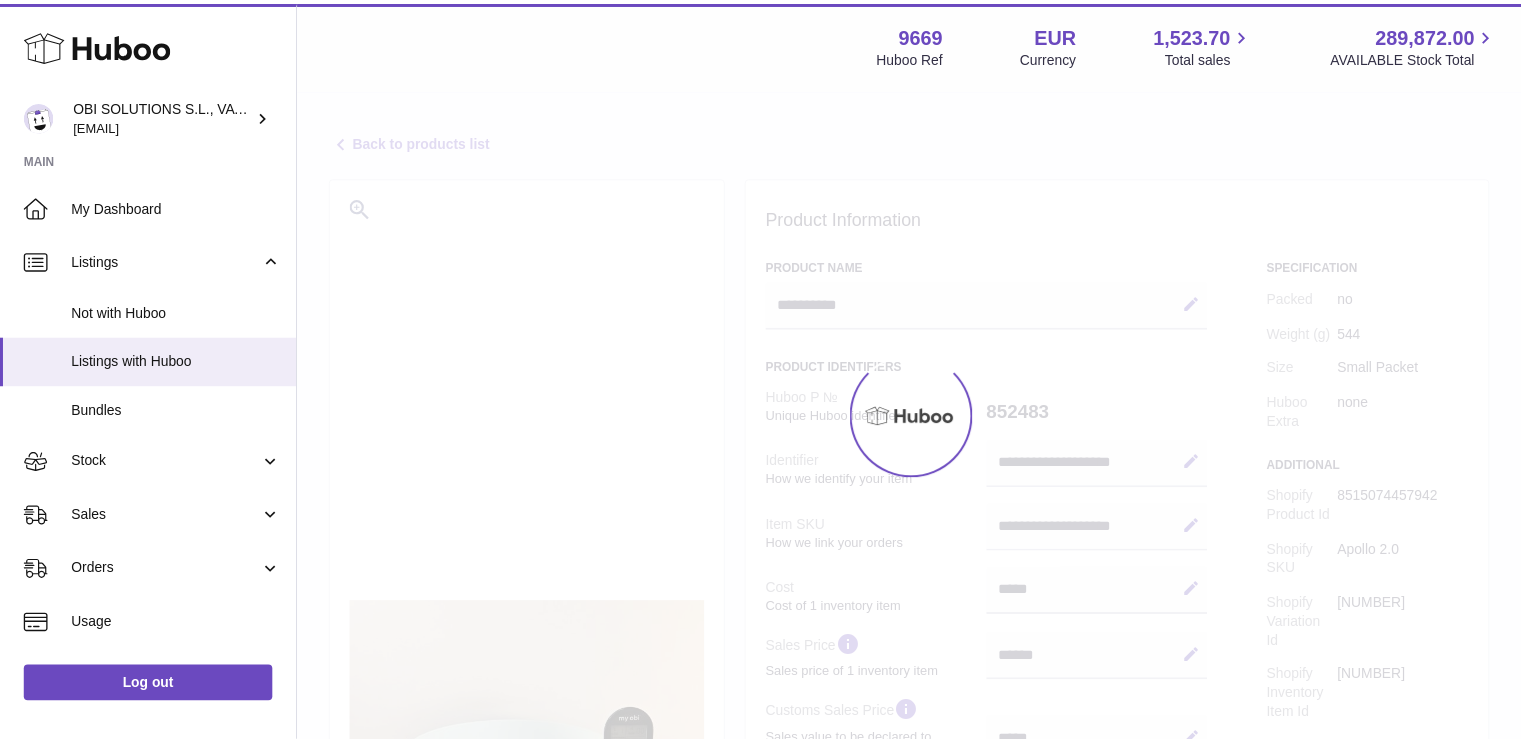 scroll, scrollTop: 0, scrollLeft: 0, axis: both 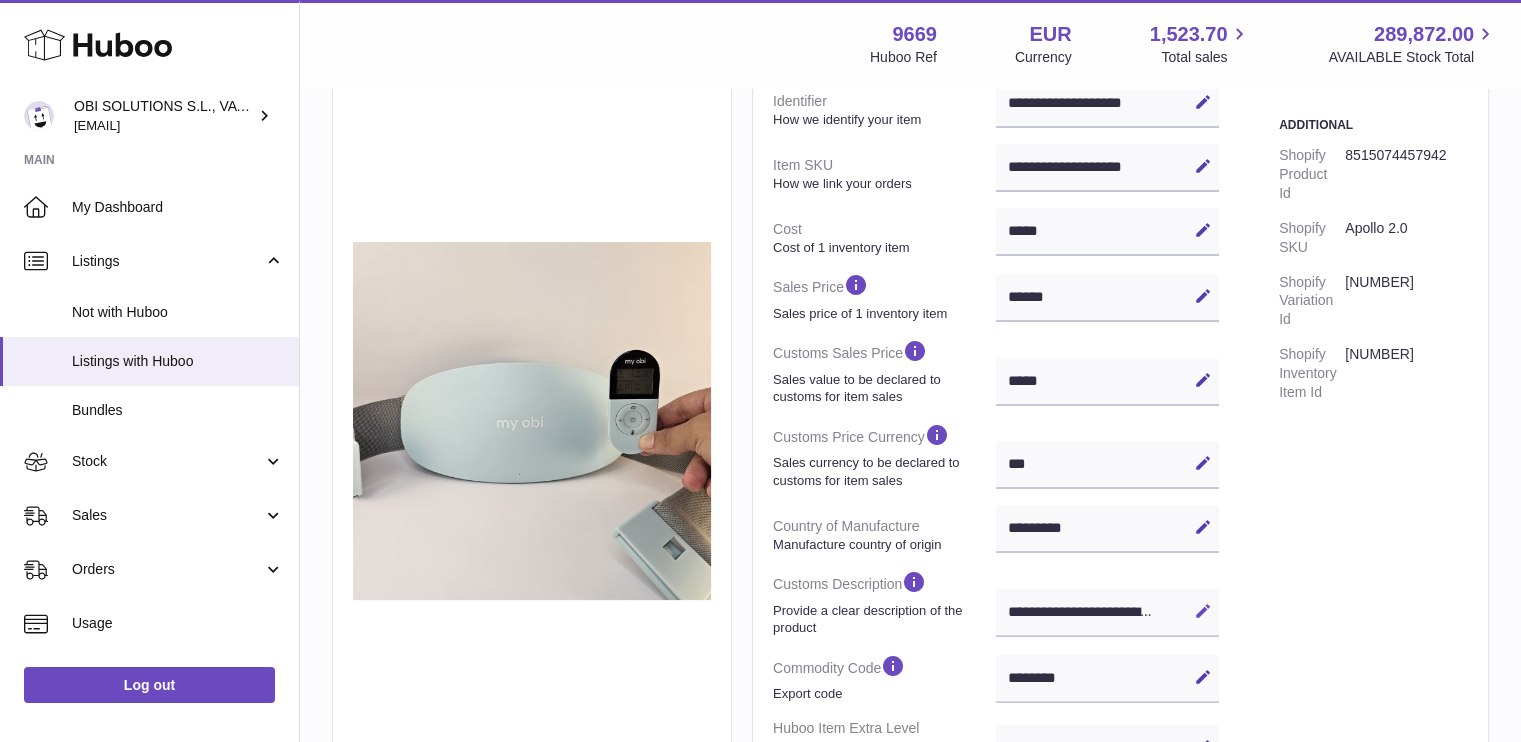 click at bounding box center [1203, 611] 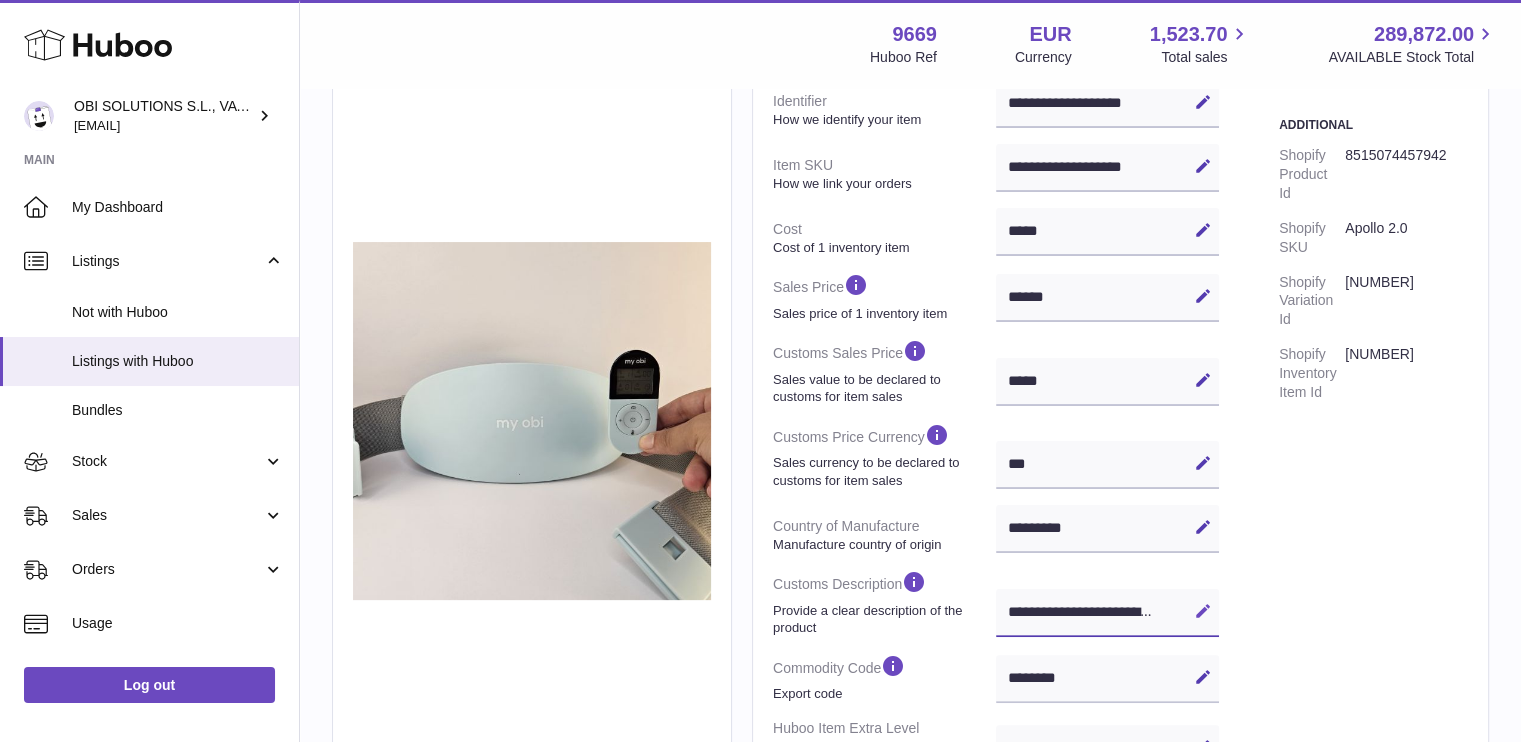 scroll, scrollTop: 0, scrollLeft: 475, axis: horizontal 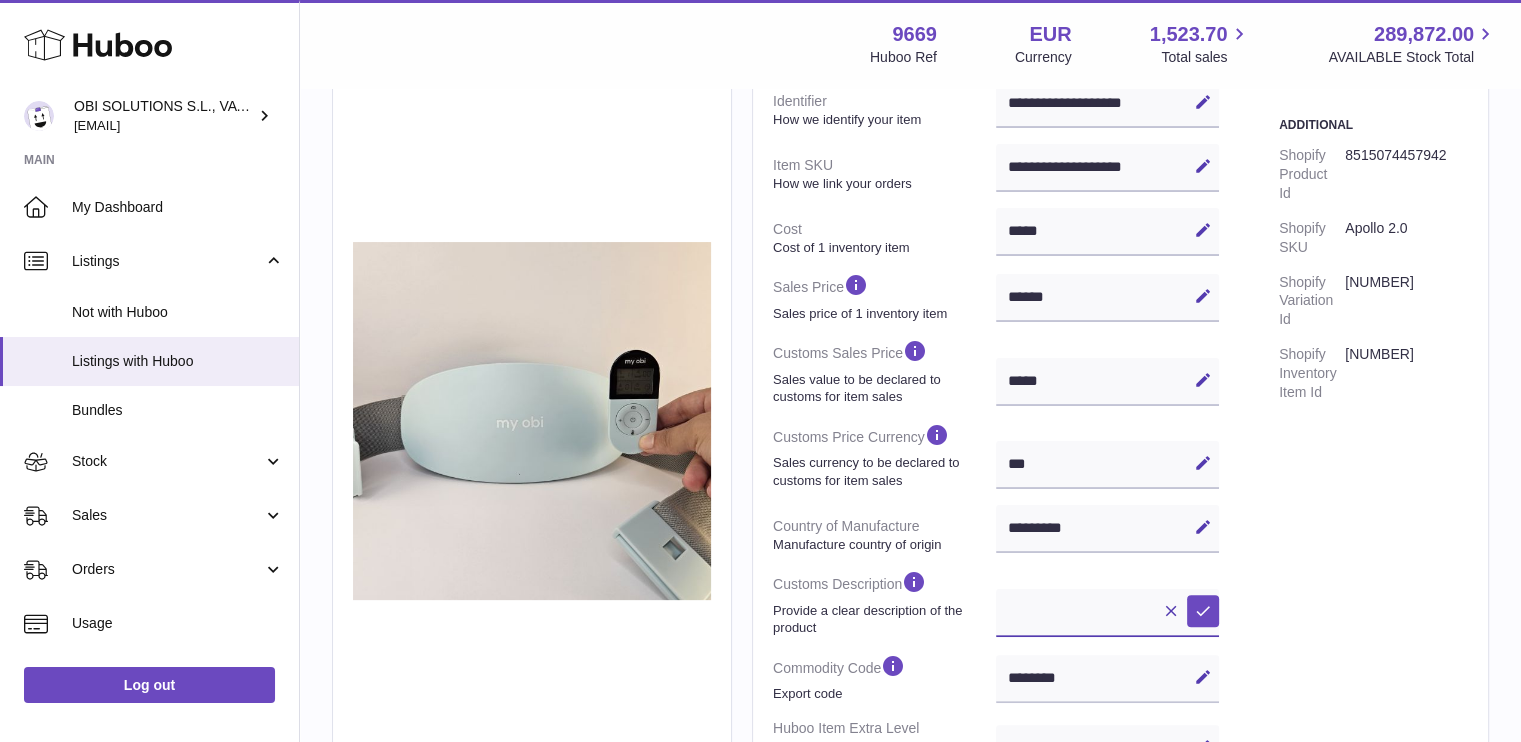 paste 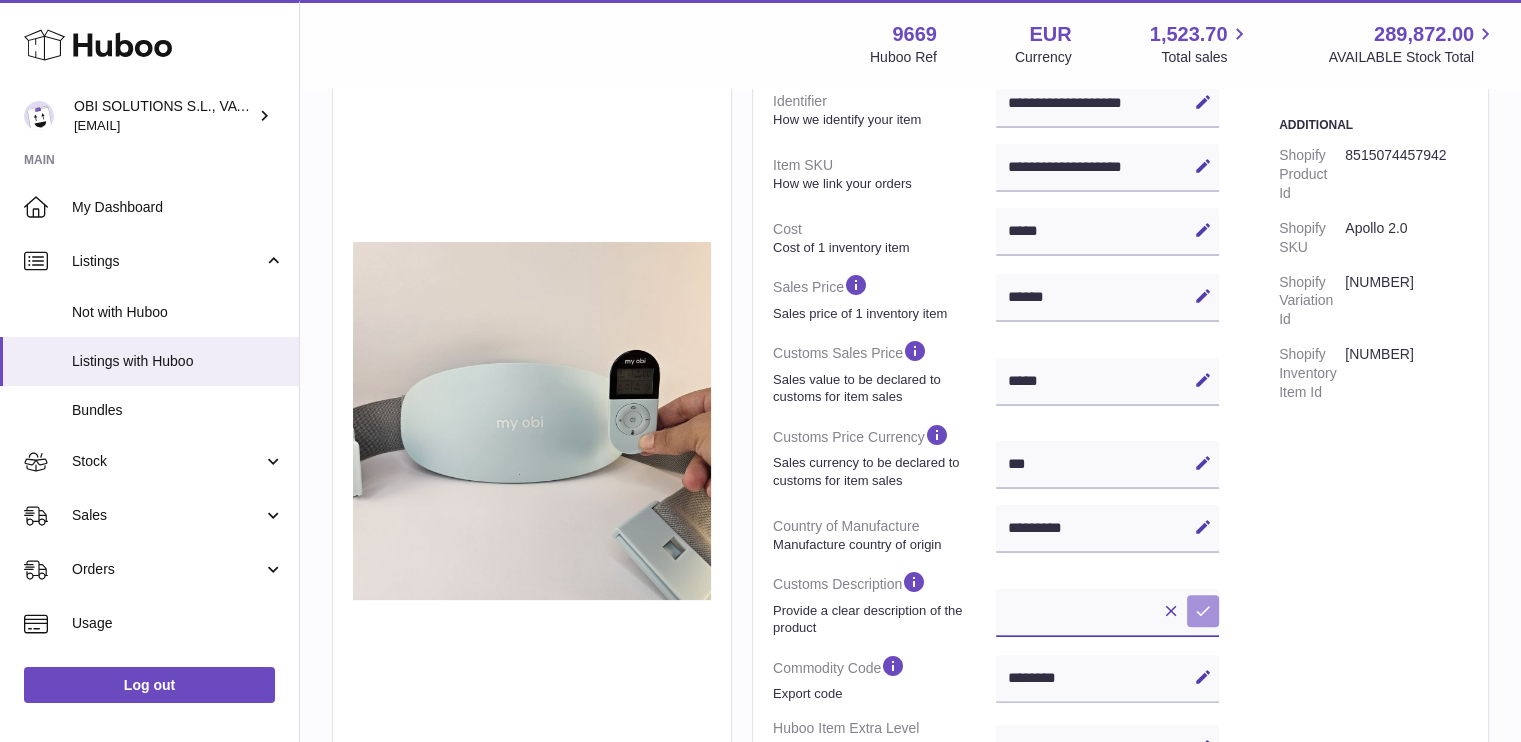 type on "**********" 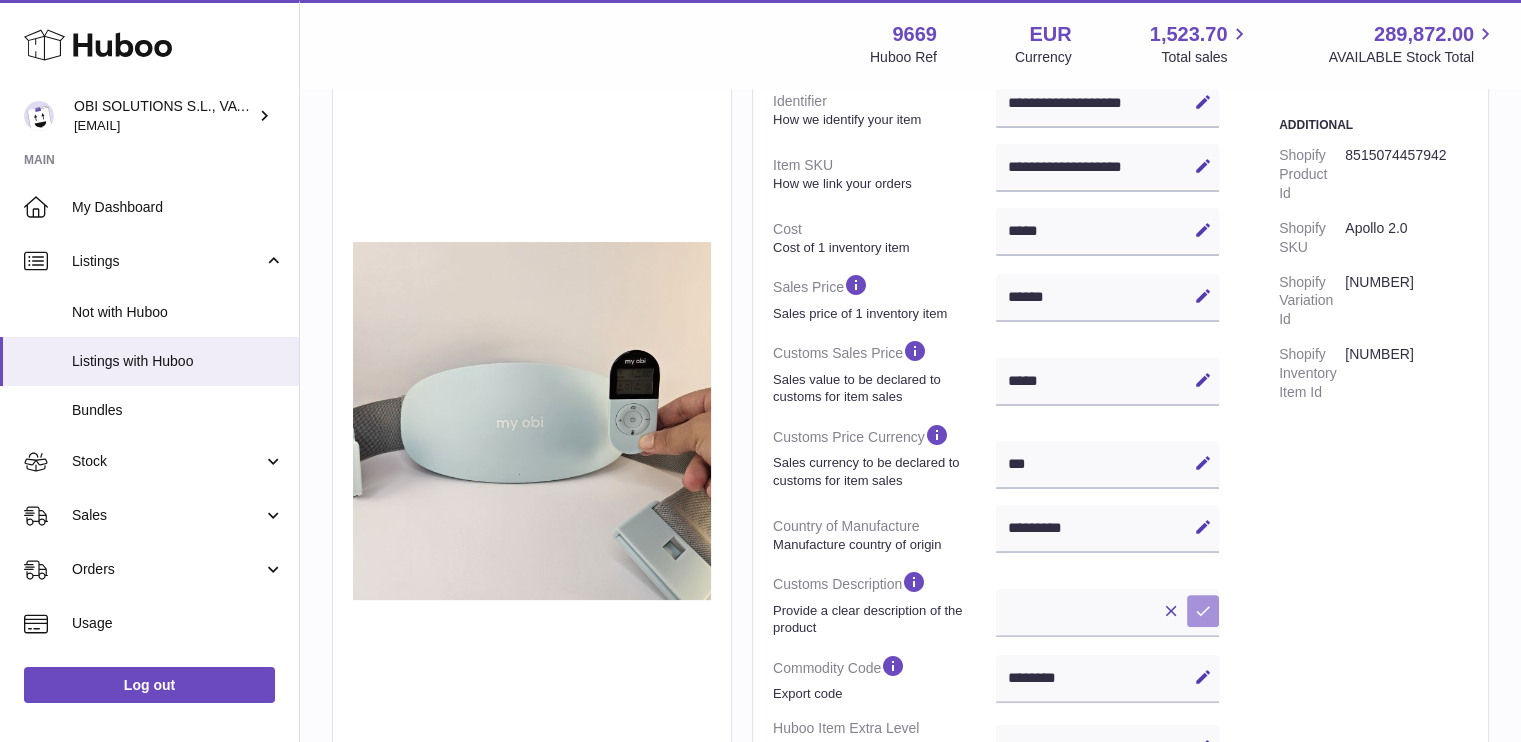 scroll, scrollTop: 0, scrollLeft: 0, axis: both 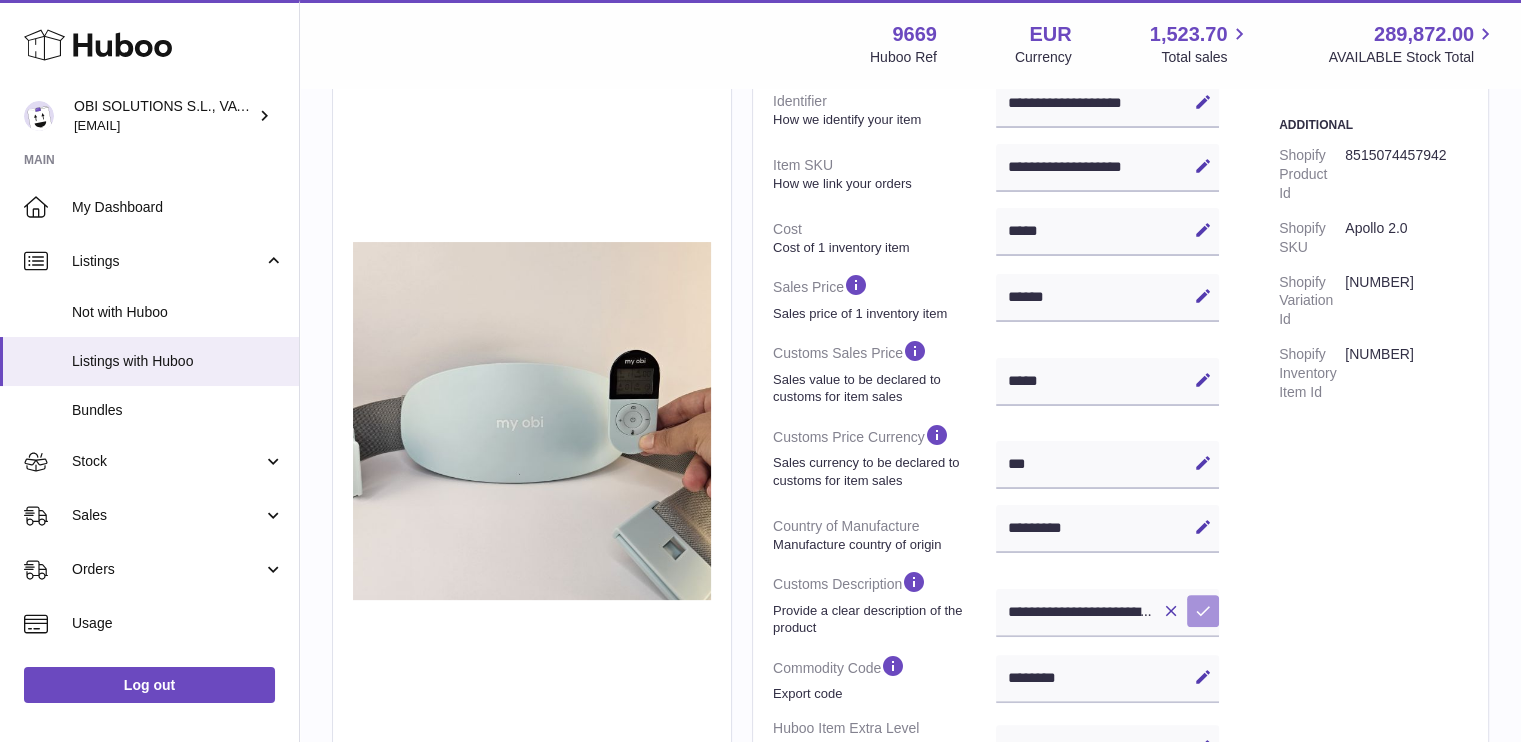 click on "Save" at bounding box center [1203, 611] 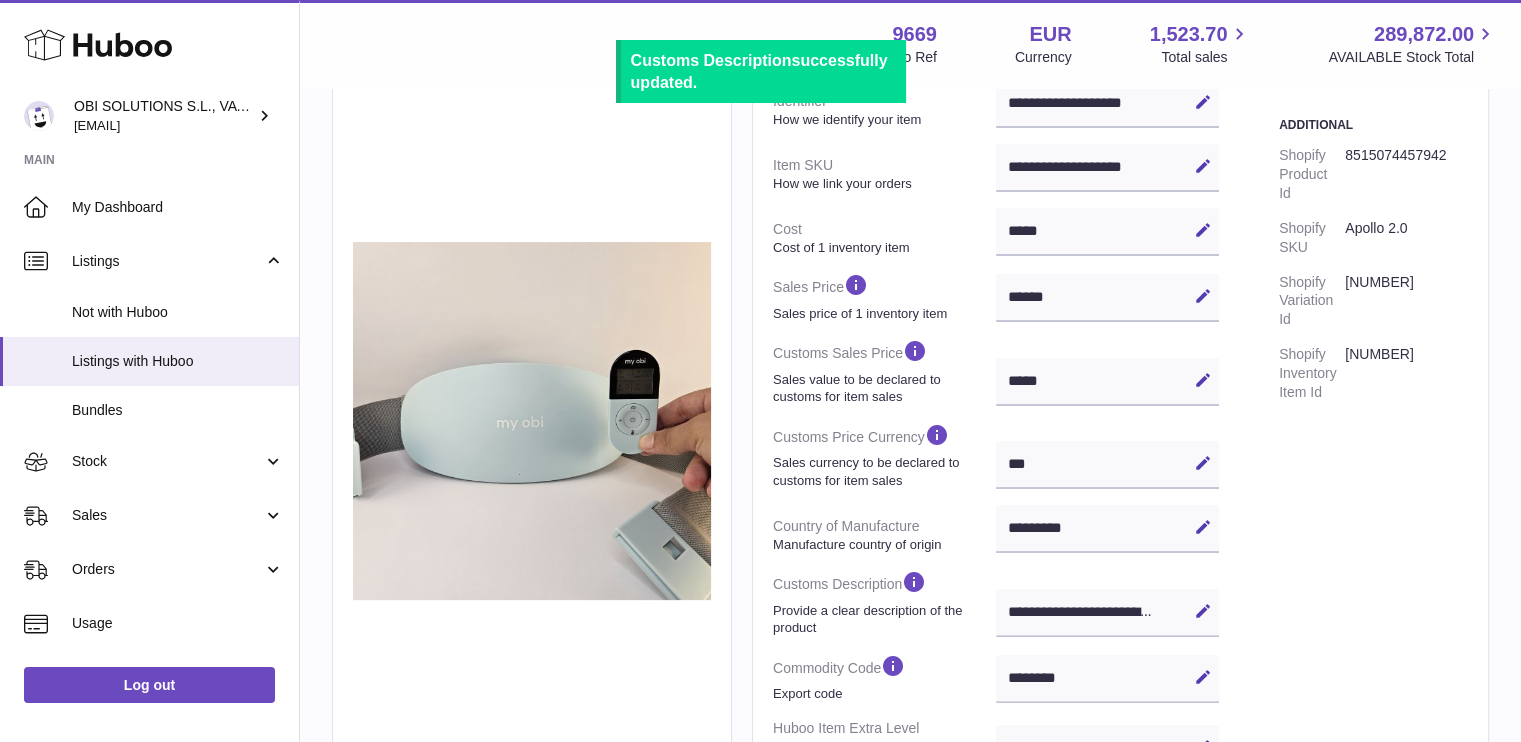click on "Edit" at bounding box center [1203, 611] 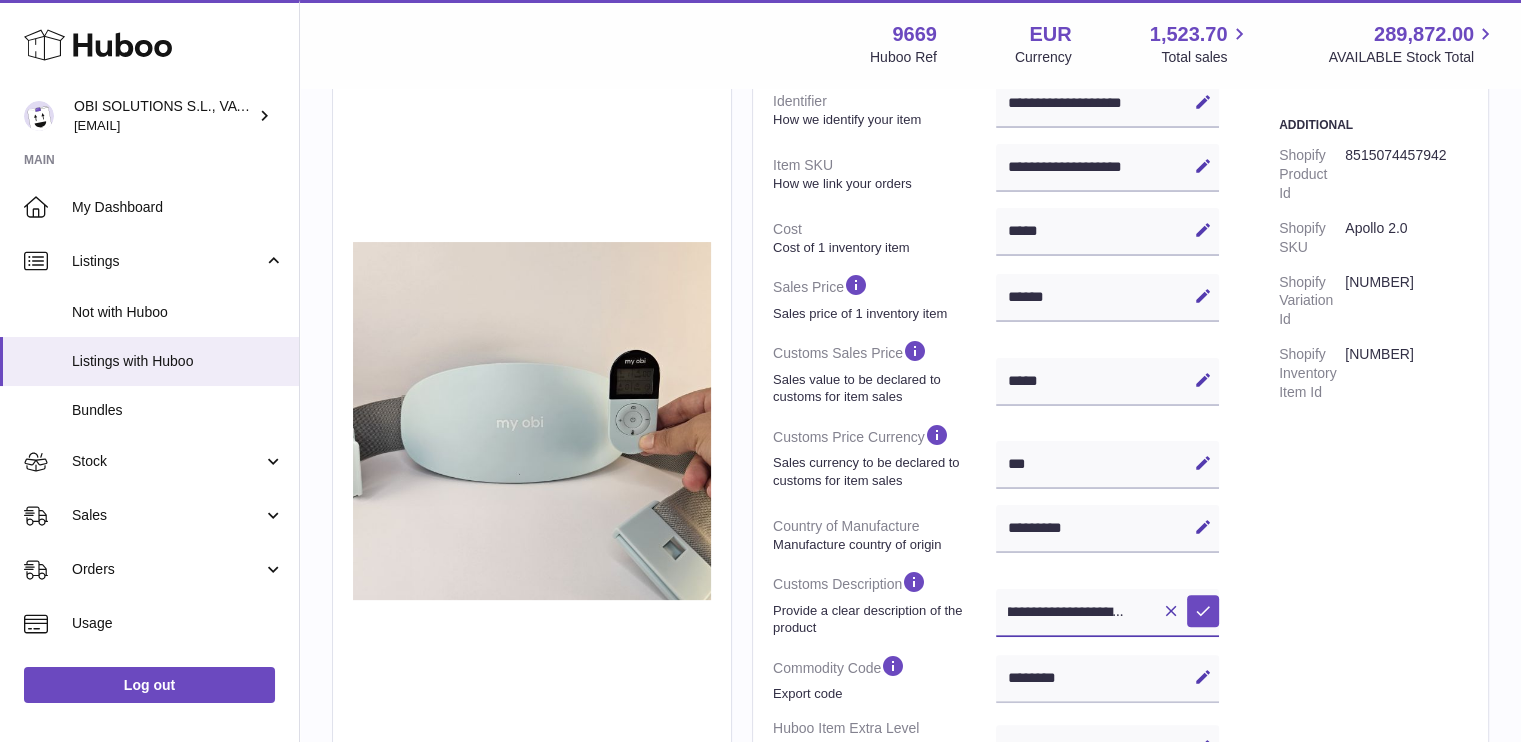 scroll, scrollTop: 0, scrollLeft: 0, axis: both 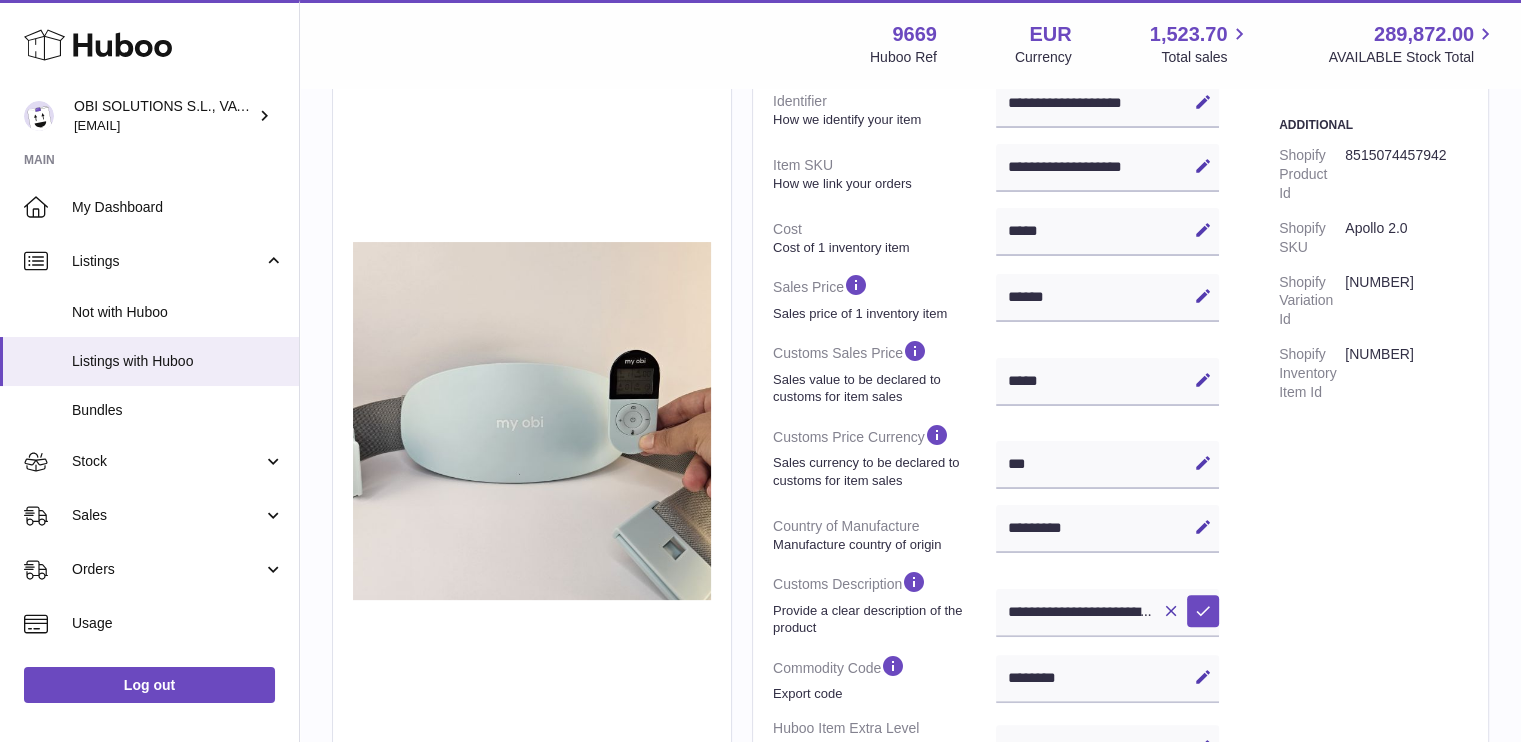 click on "Specification   Packed   no   Weight (g)   544   Size   Small Packet   Huboo Extra   none     Additional                       Shopify Product Id   8515074457942   Shopify SKU   Apollo 2.0   Shopify Variation Id   46958427504982   Shopify Inventory Item Id   49057805435222" at bounding box center (1373, 466) 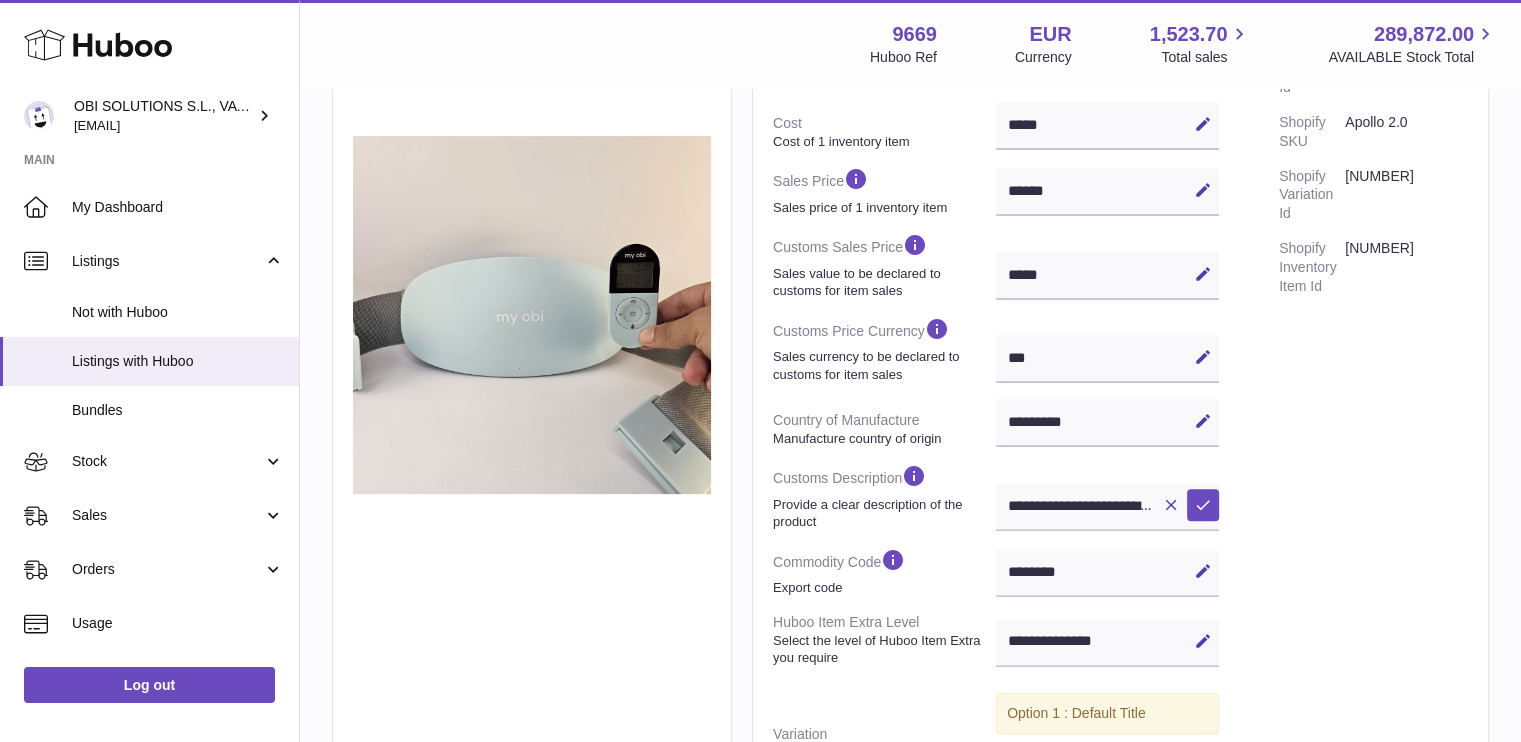 scroll, scrollTop: 467, scrollLeft: 0, axis: vertical 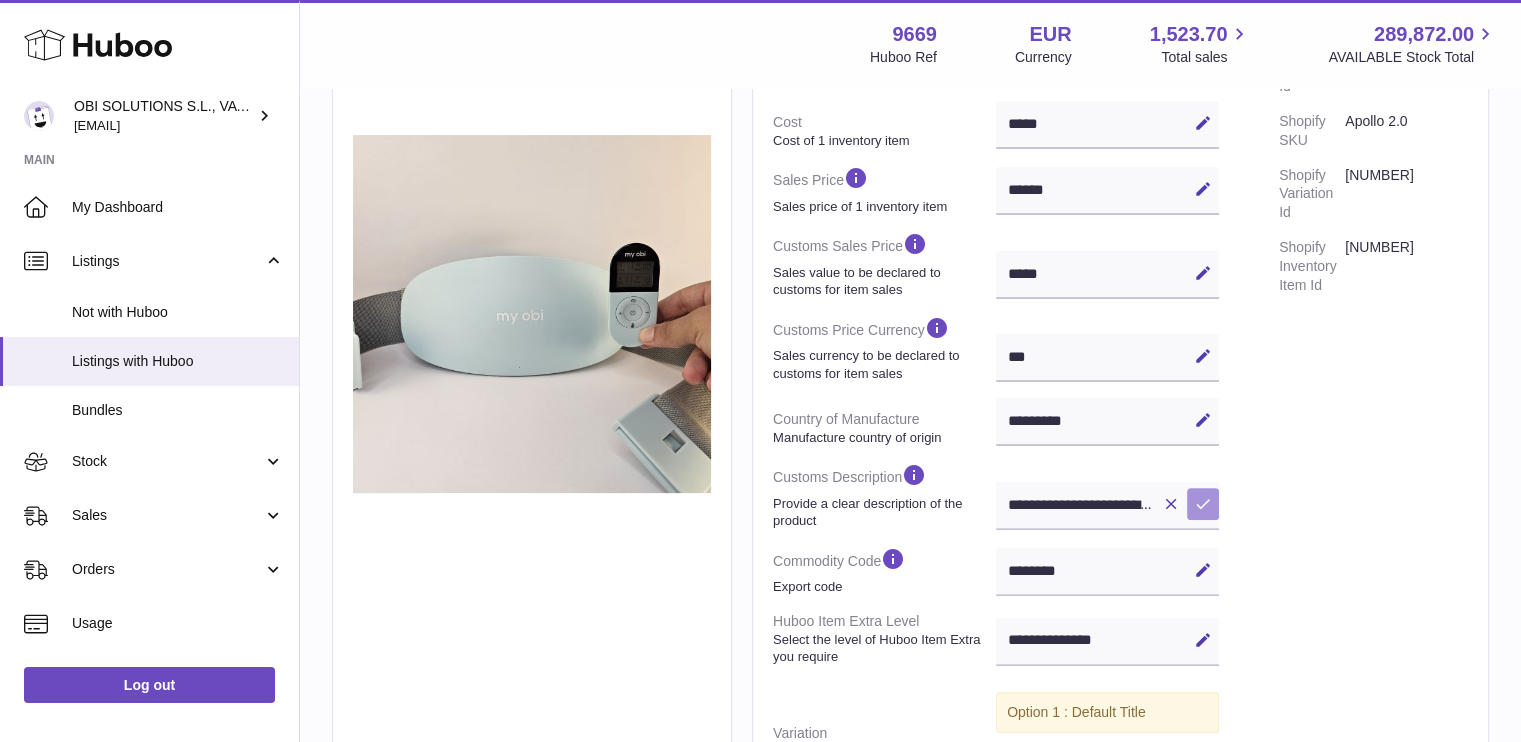 click at bounding box center [1203, 504] 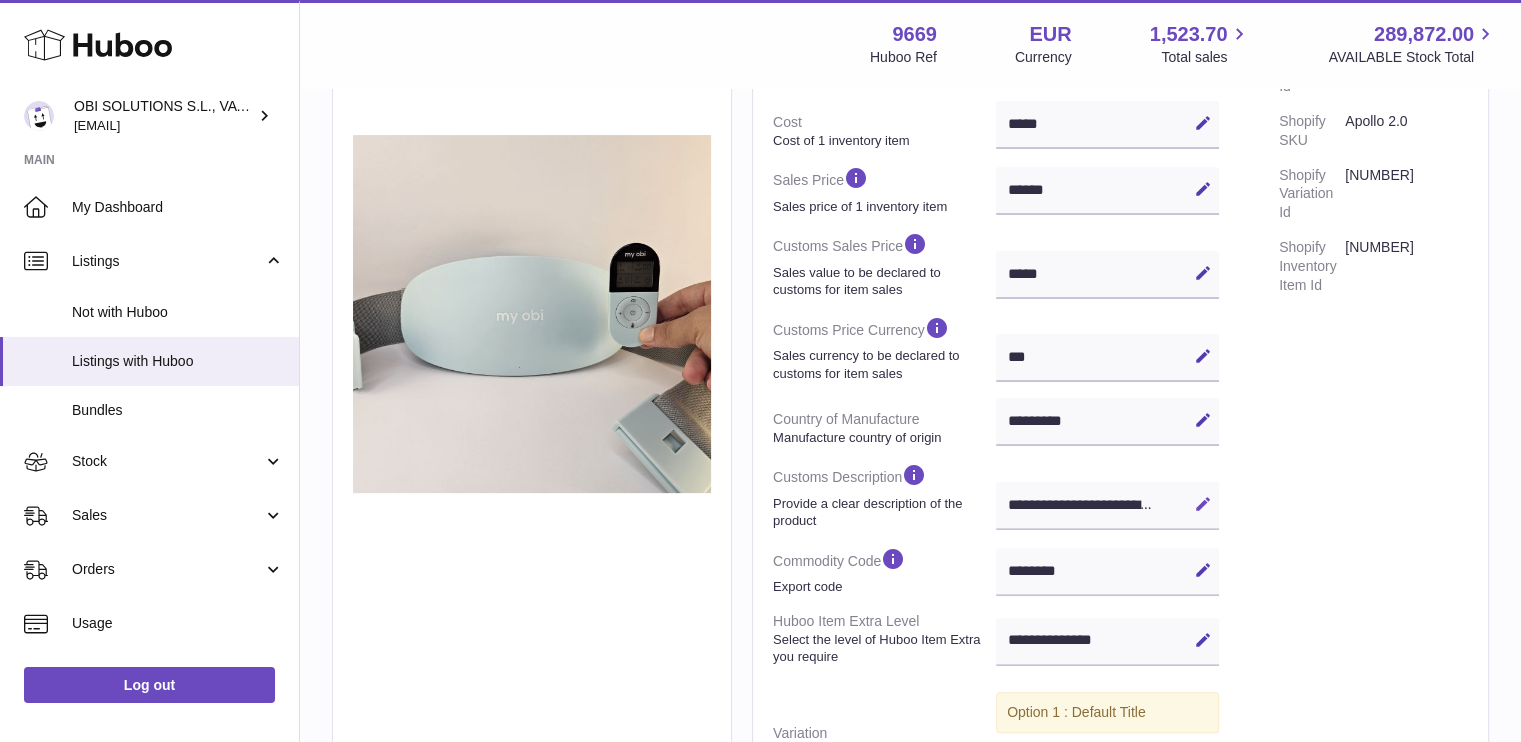 click at bounding box center [1203, 504] 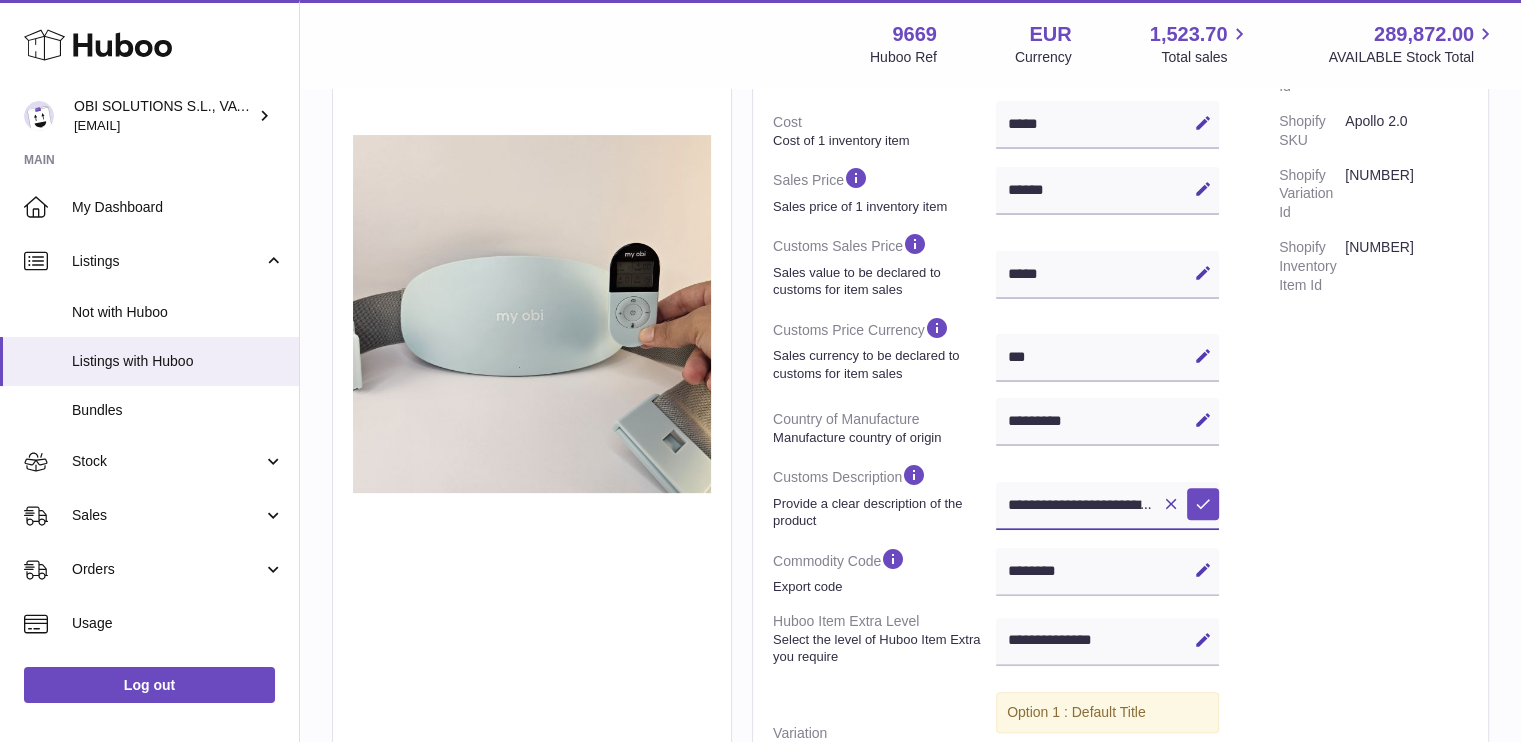 click on "**********" at bounding box center (1107, 506) 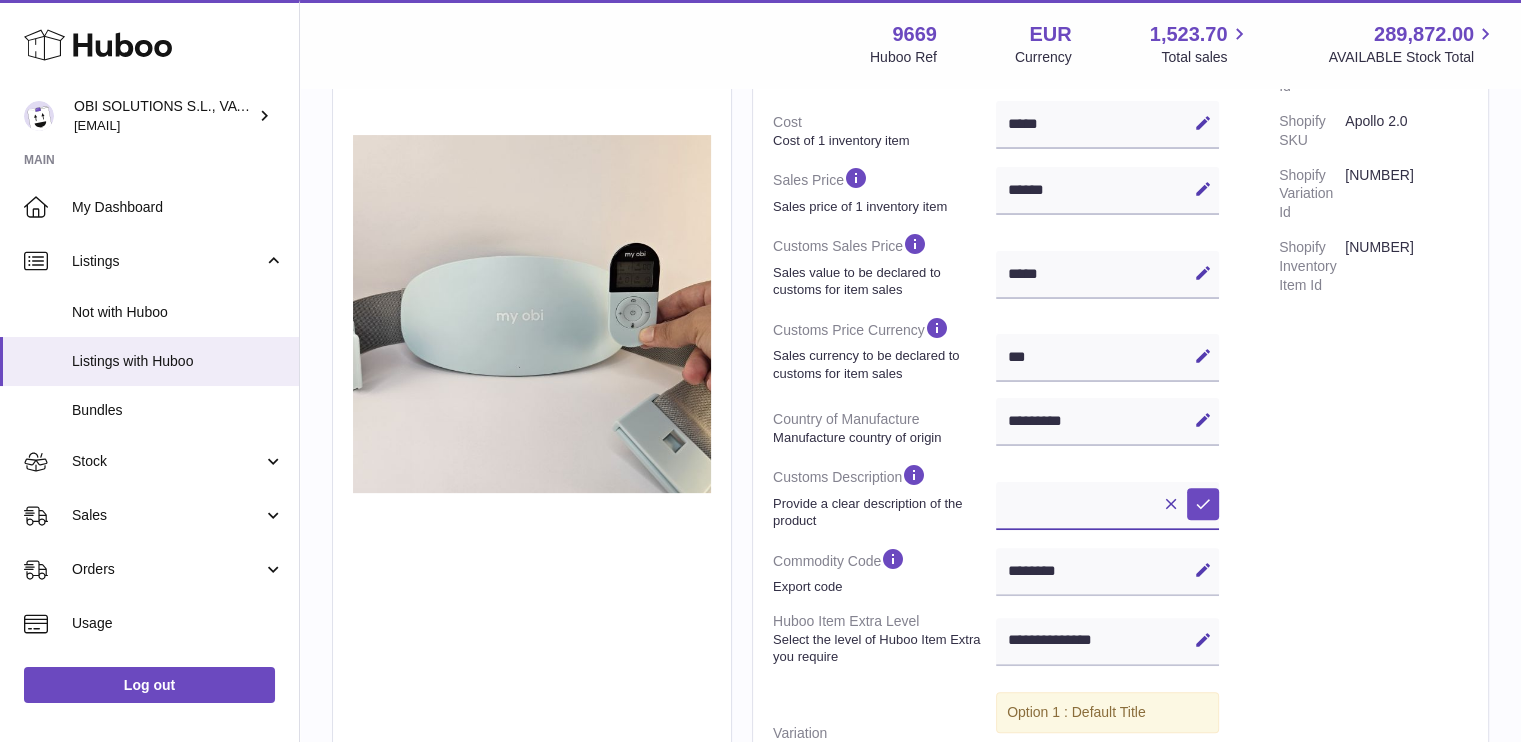 scroll, scrollTop: 0, scrollLeft: 469, axis: horizontal 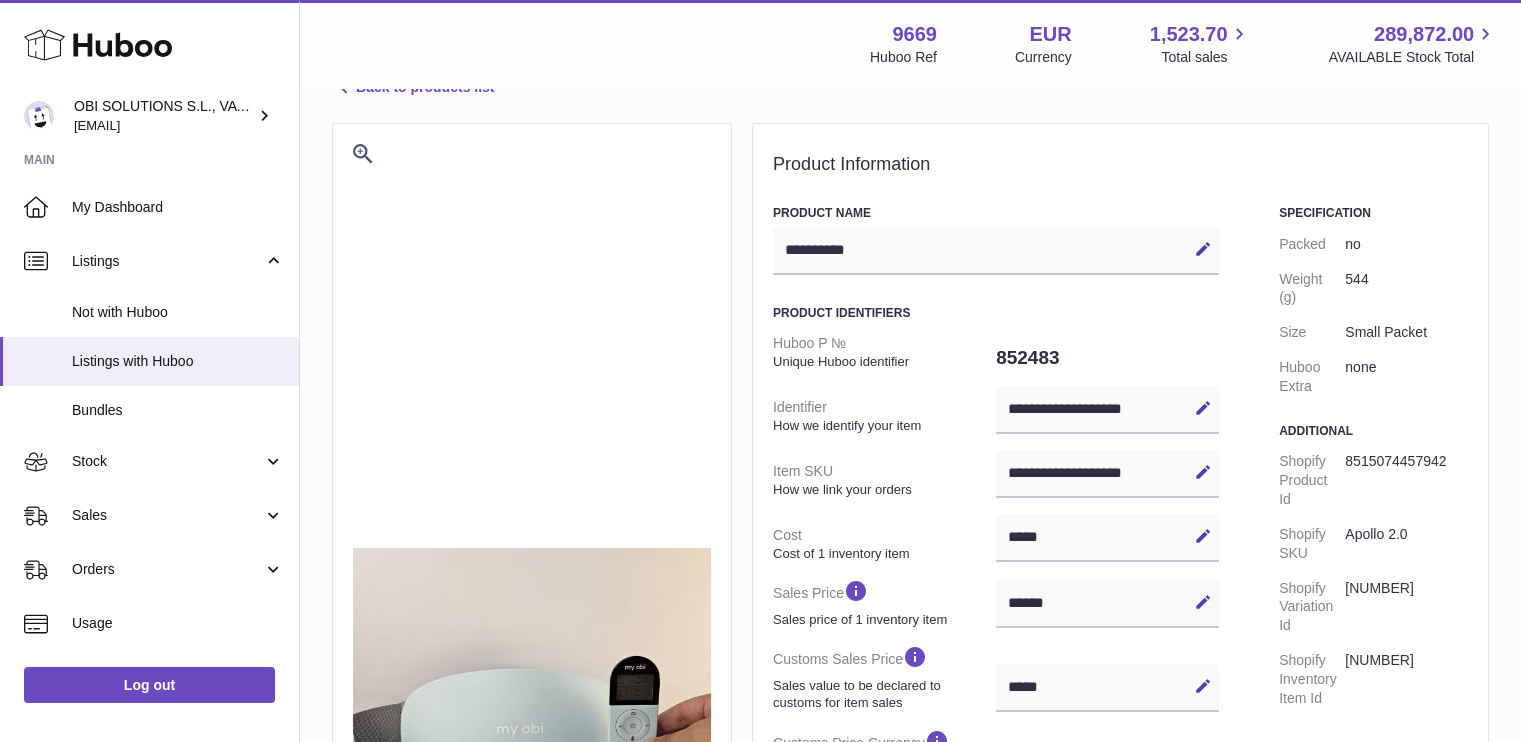 click on "Back to products list" at bounding box center (413, 88) 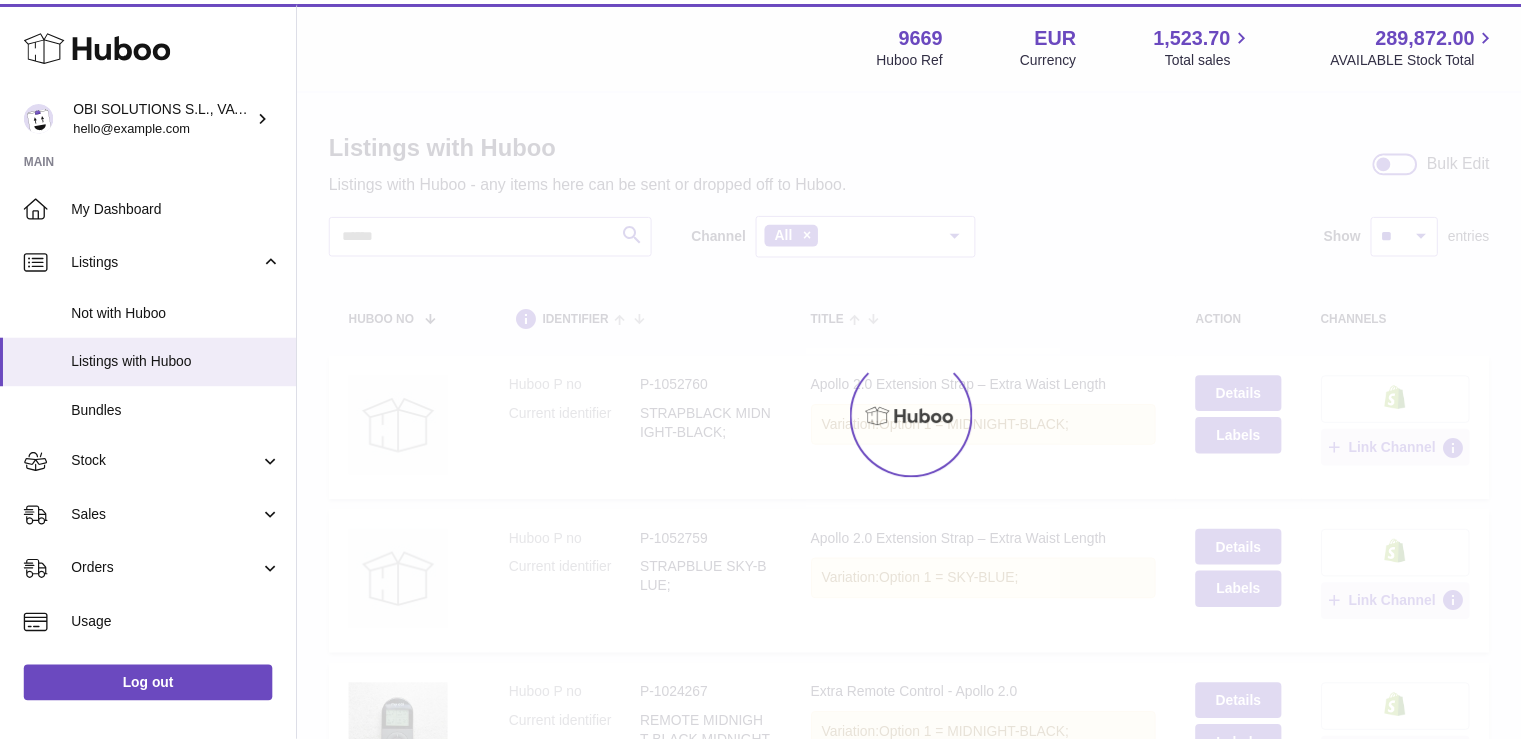 scroll, scrollTop: 0, scrollLeft: 0, axis: both 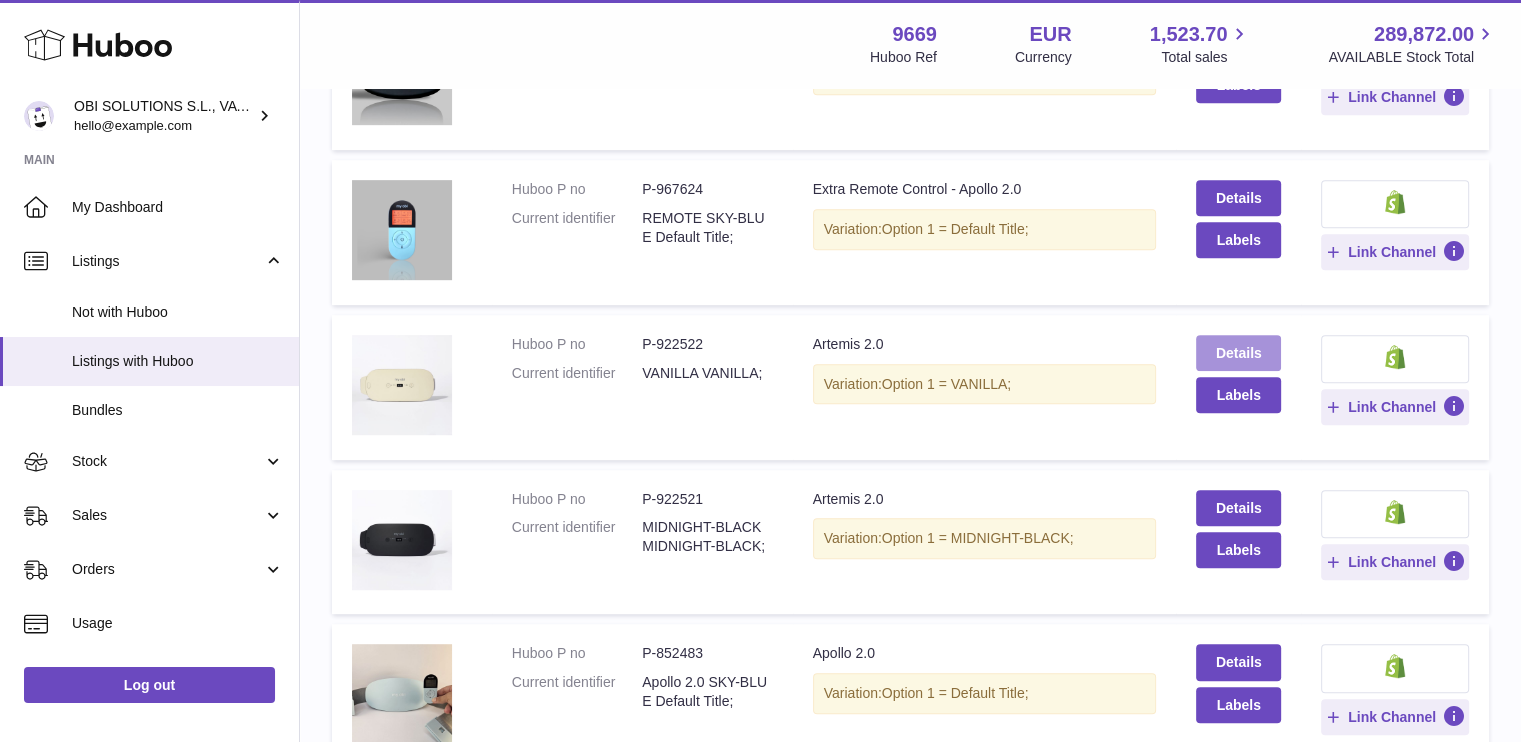 click on "Details" at bounding box center (1238, 353) 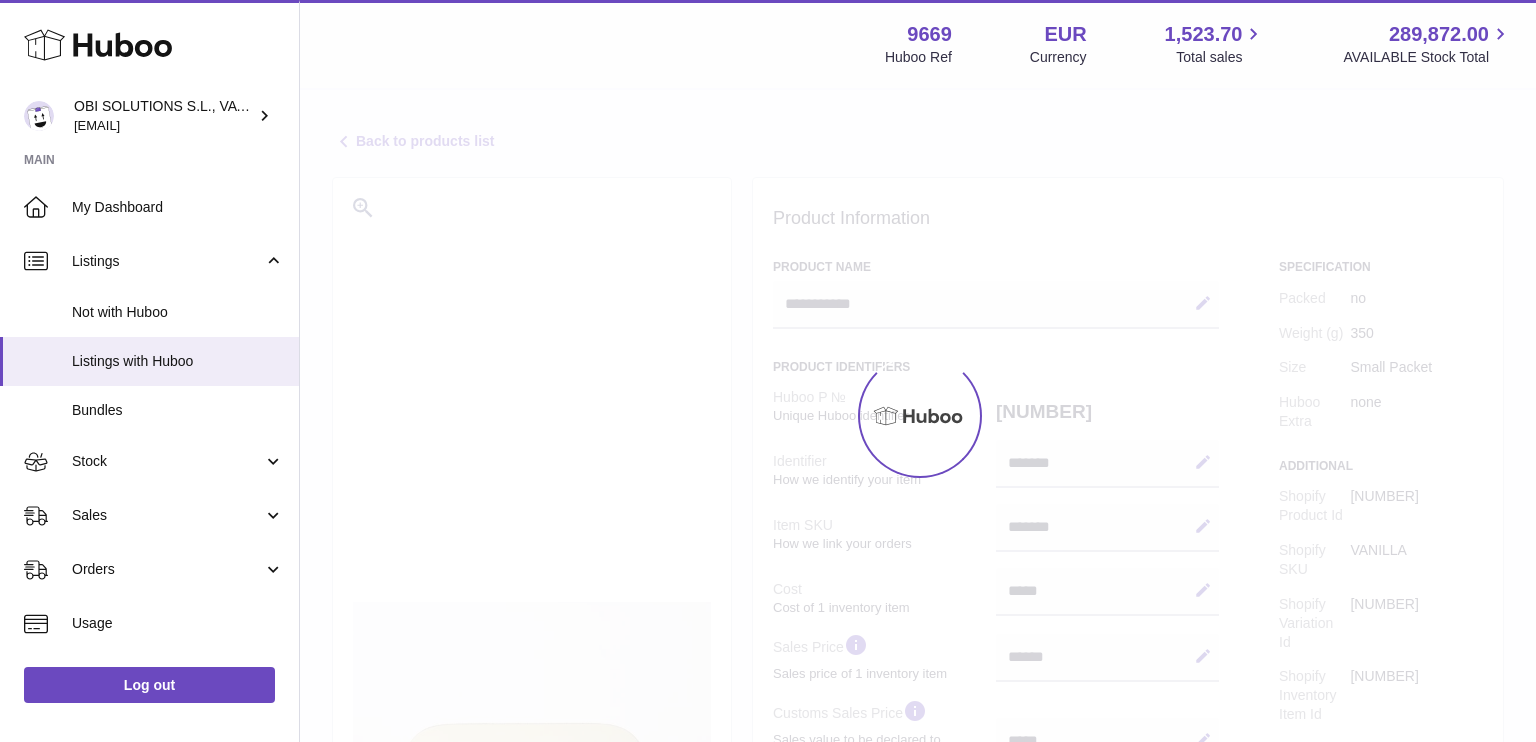 select on "***" 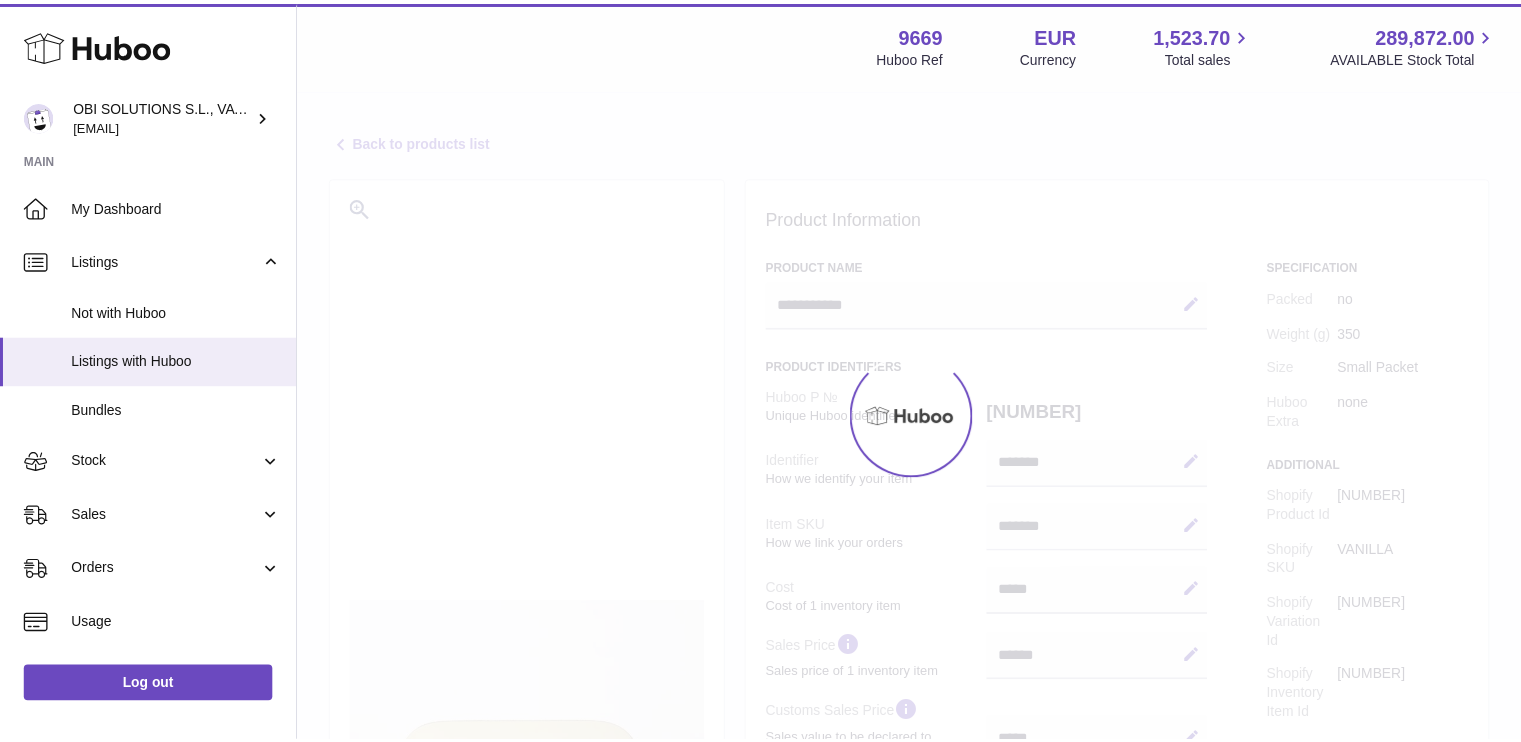 scroll, scrollTop: 0, scrollLeft: 0, axis: both 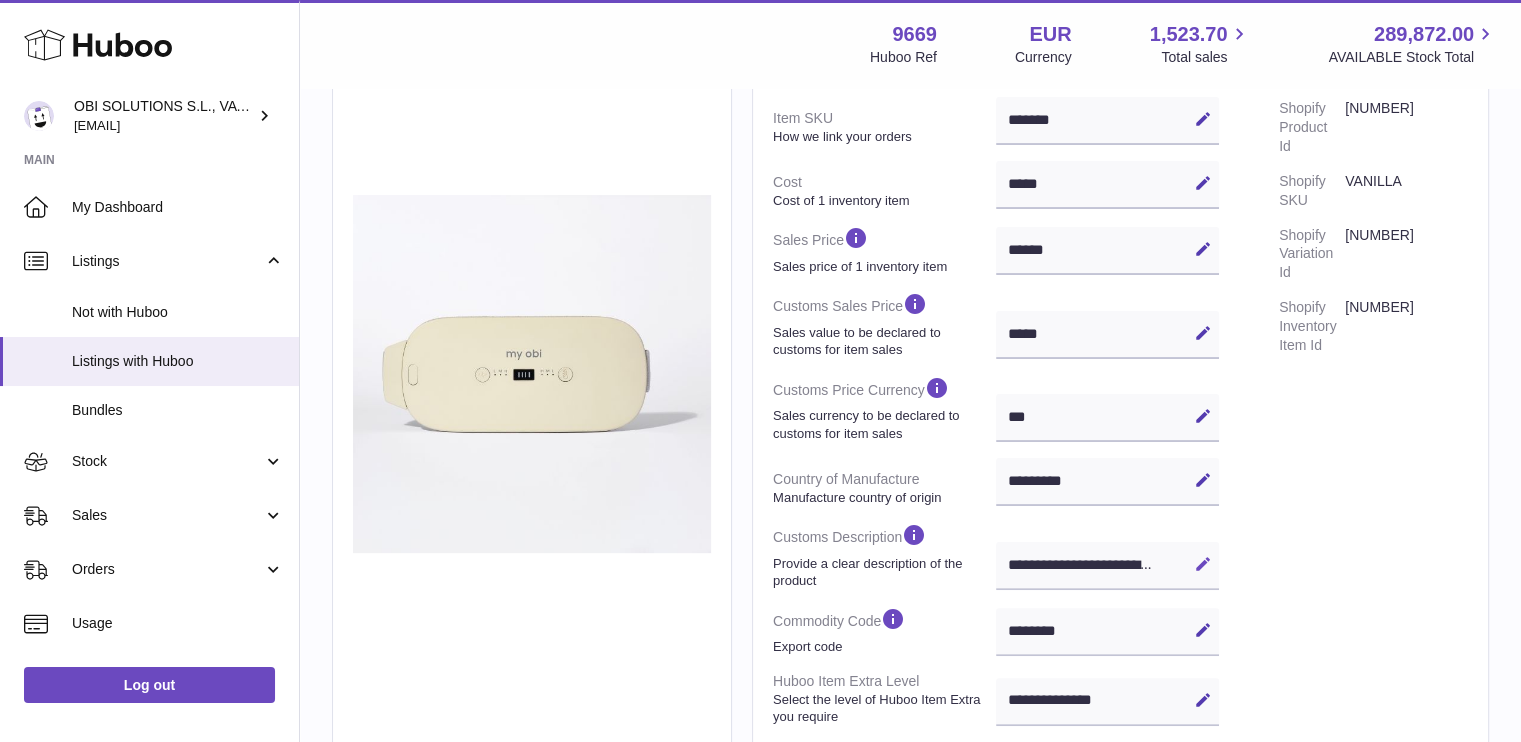 click at bounding box center (1203, 564) 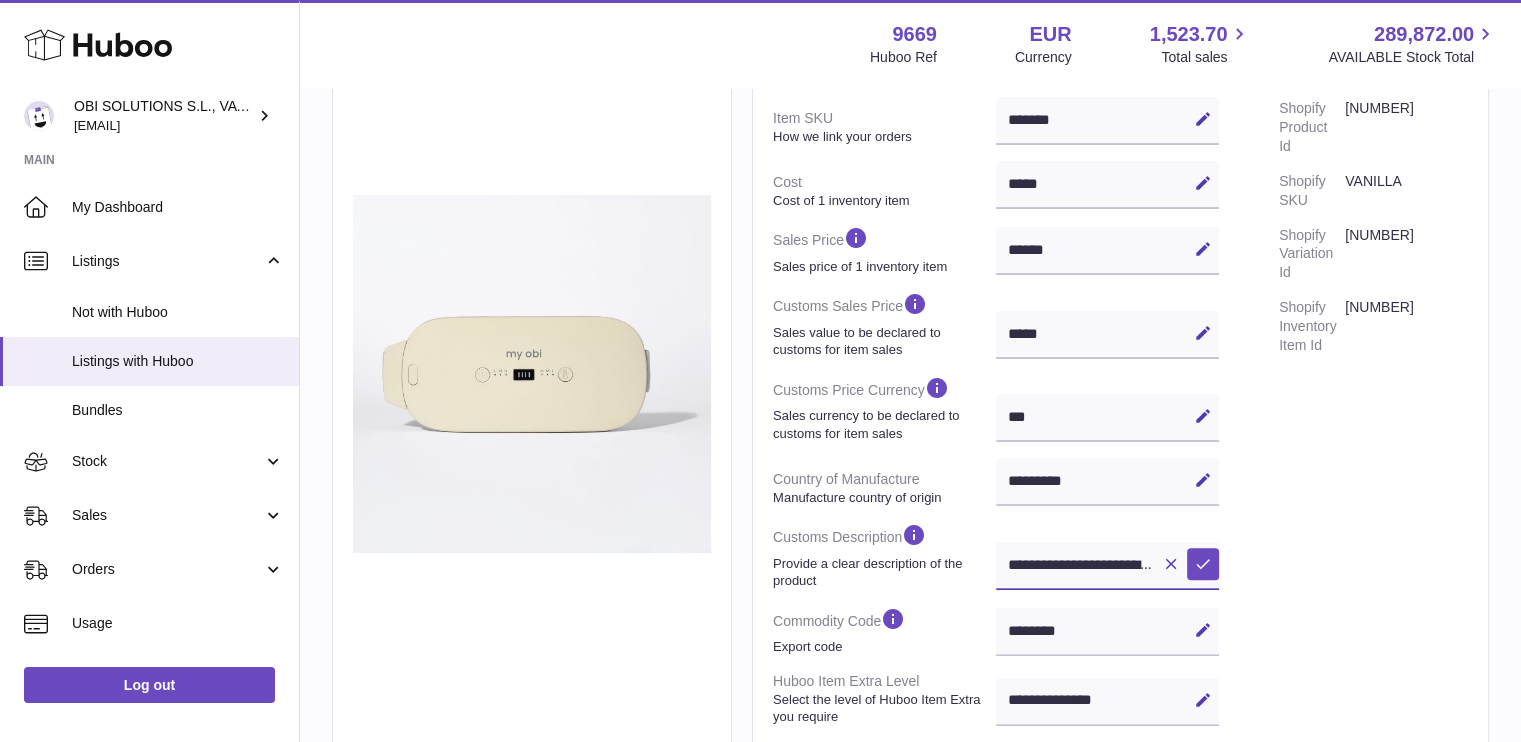 scroll, scrollTop: 0, scrollLeft: 475, axis: horizontal 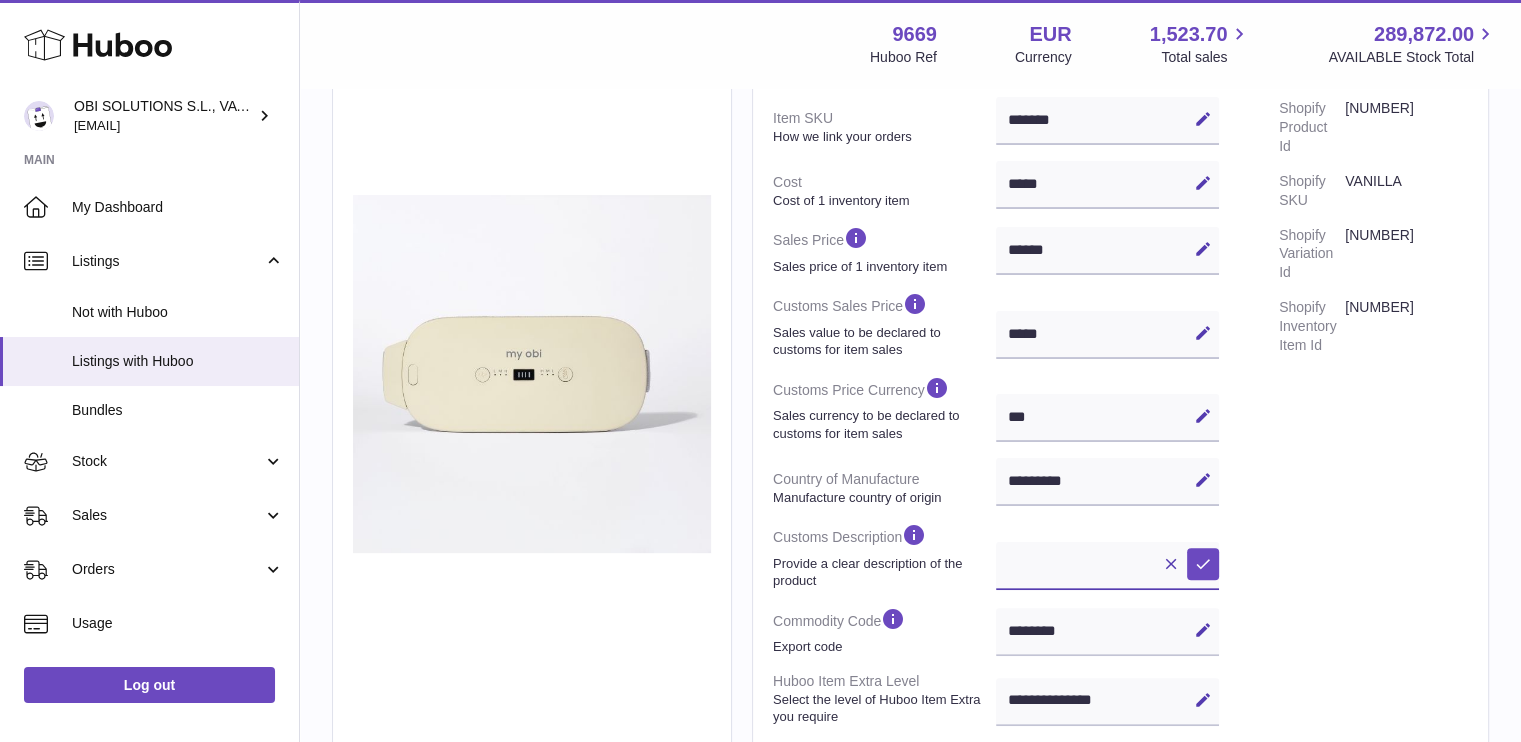 paste 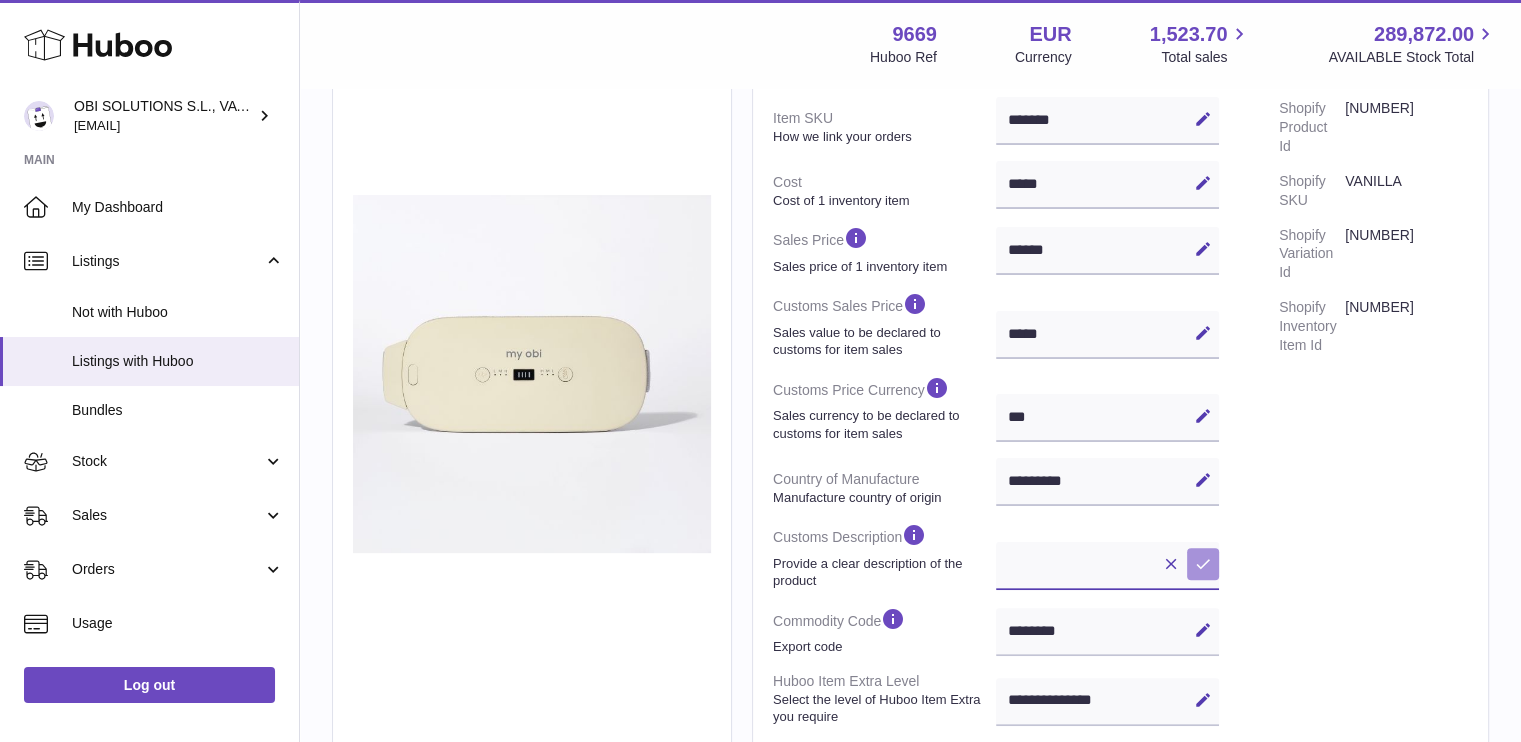 type on "**********" 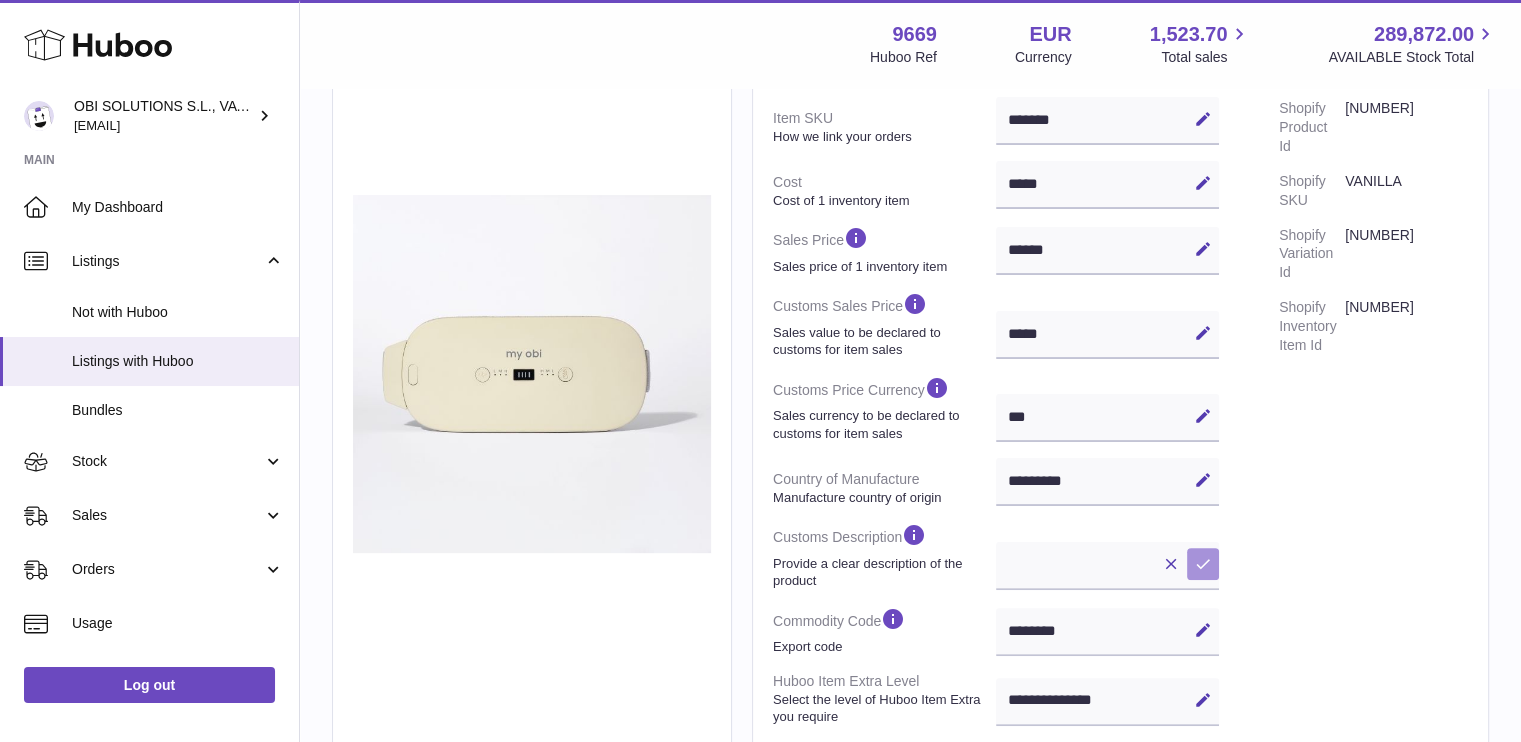 scroll, scrollTop: 0, scrollLeft: 0, axis: both 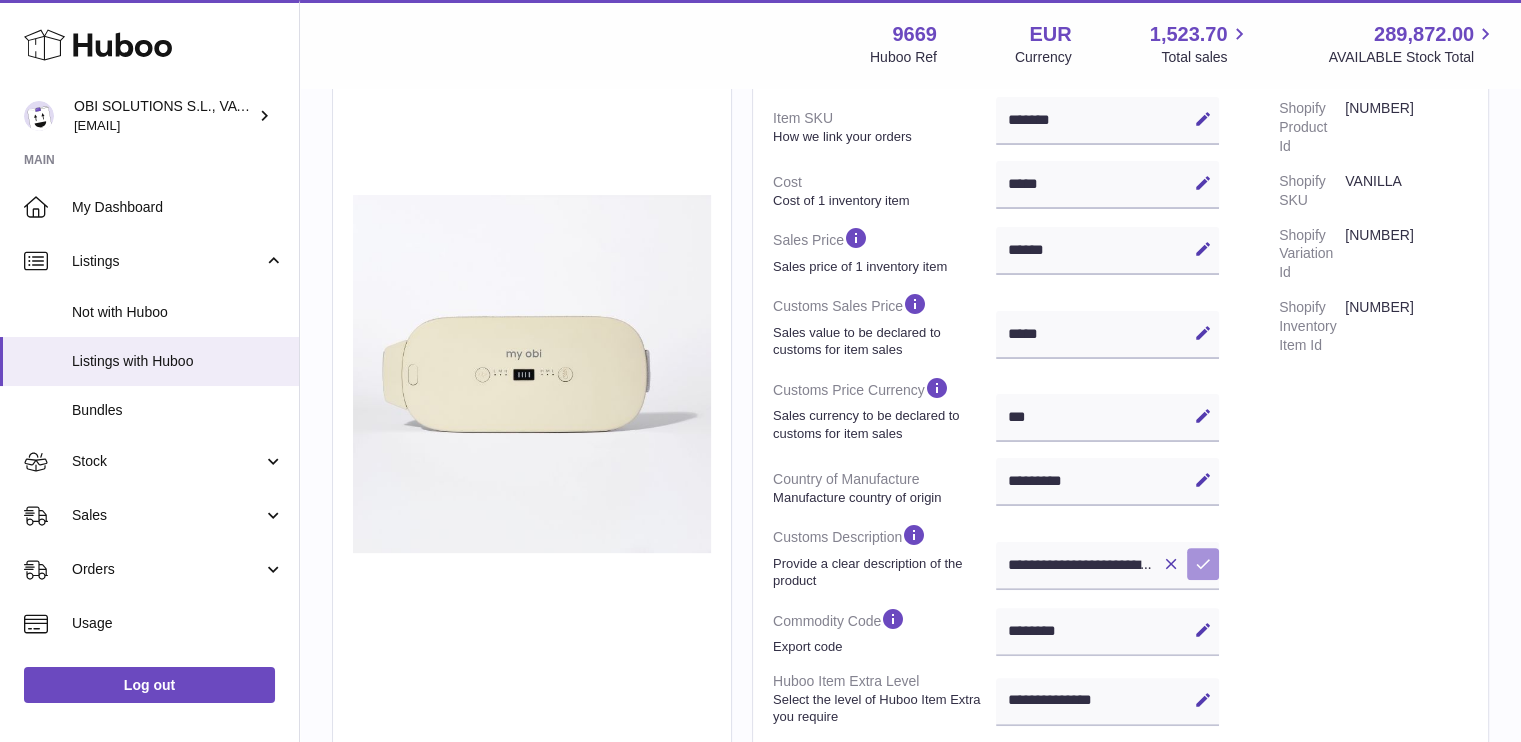 click at bounding box center (1203, 564) 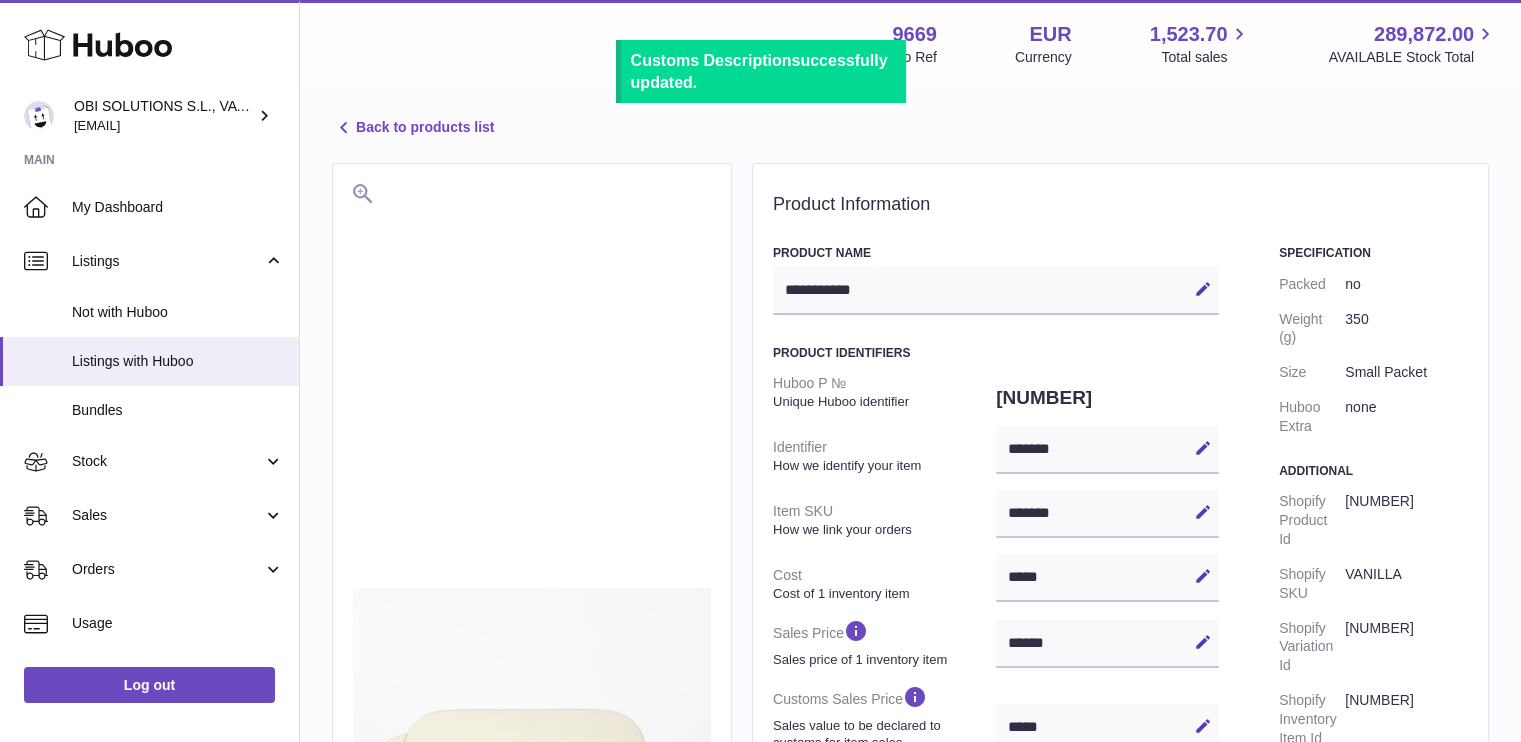 scroll, scrollTop: 0, scrollLeft: 0, axis: both 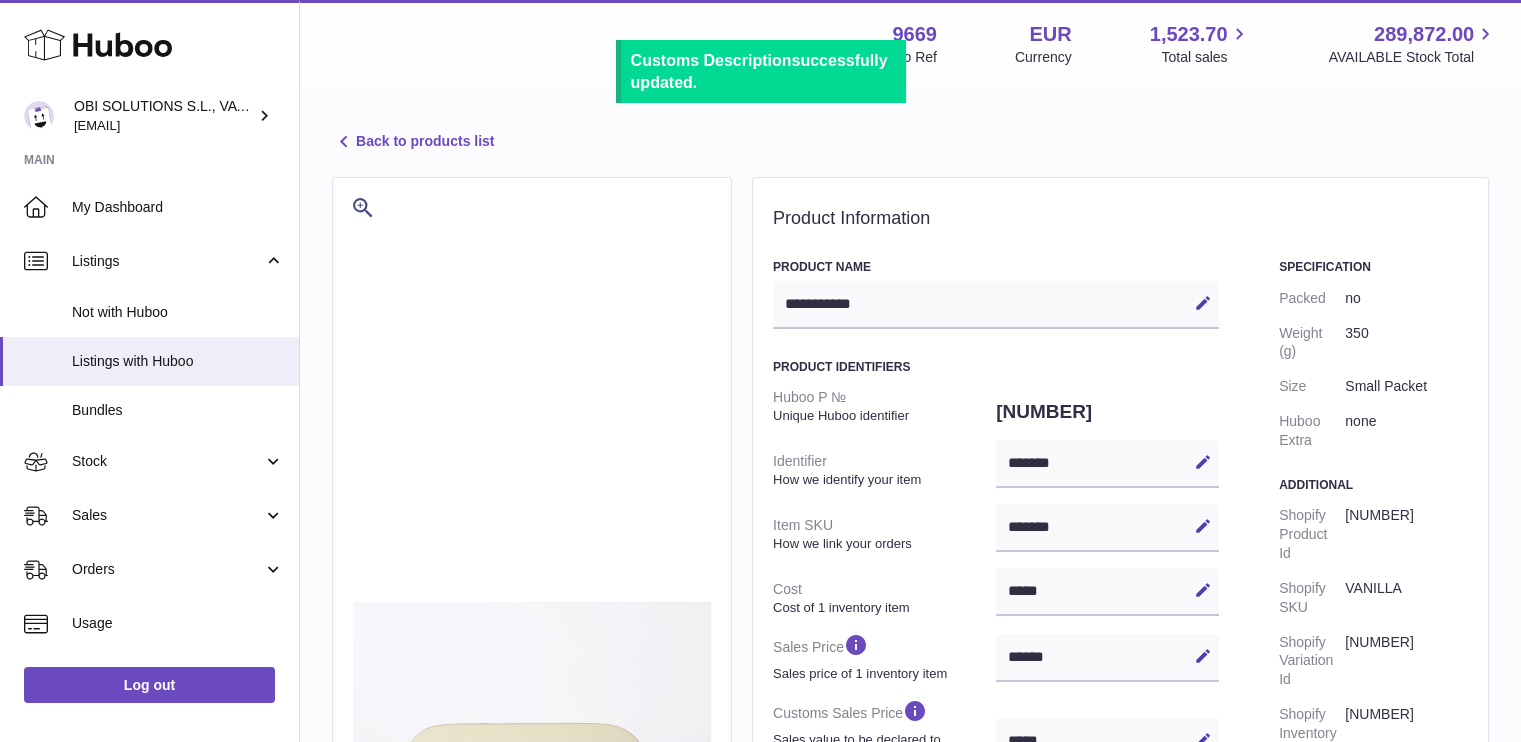 click on "Back to products list" at bounding box center [413, 142] 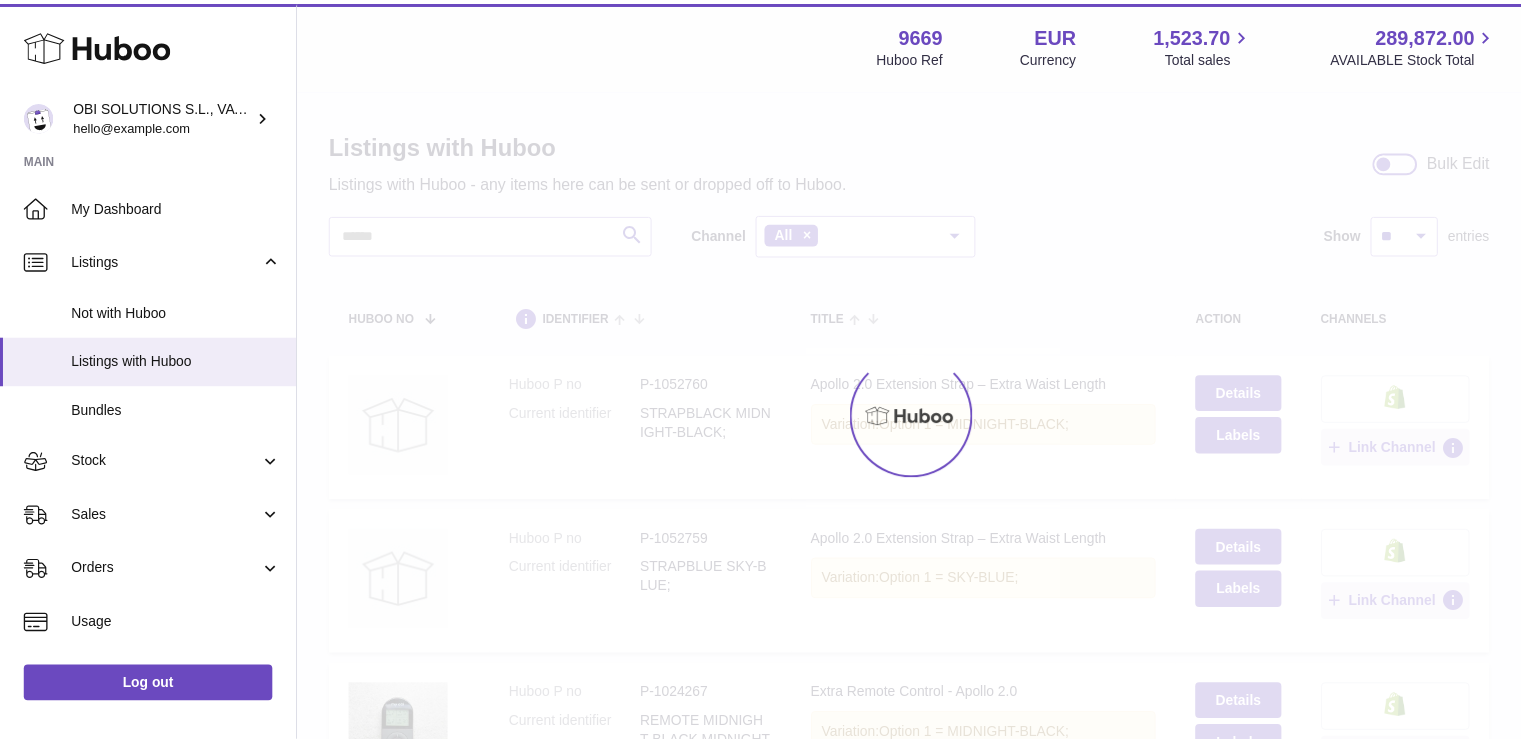 scroll, scrollTop: 0, scrollLeft: 0, axis: both 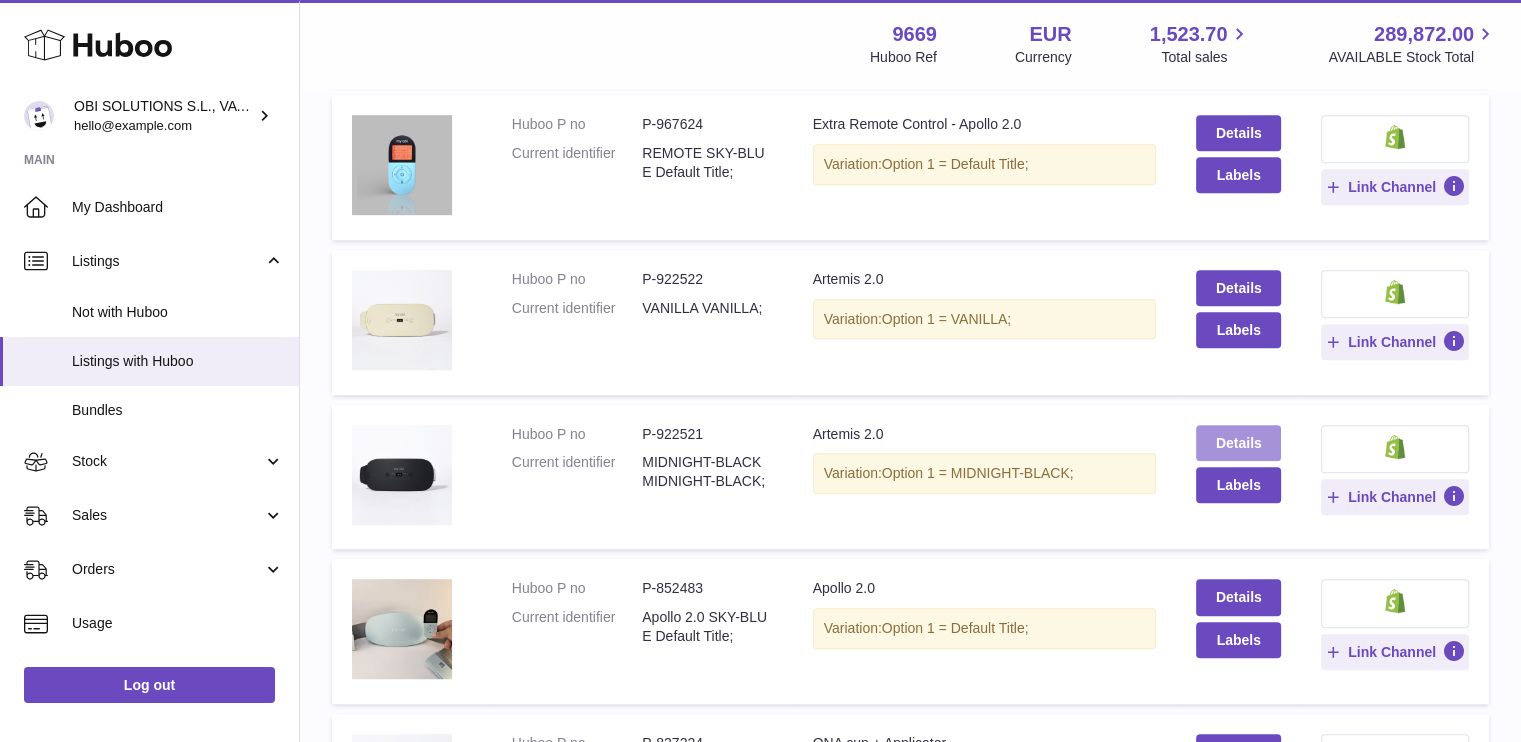 click on "Details" at bounding box center (1238, 443) 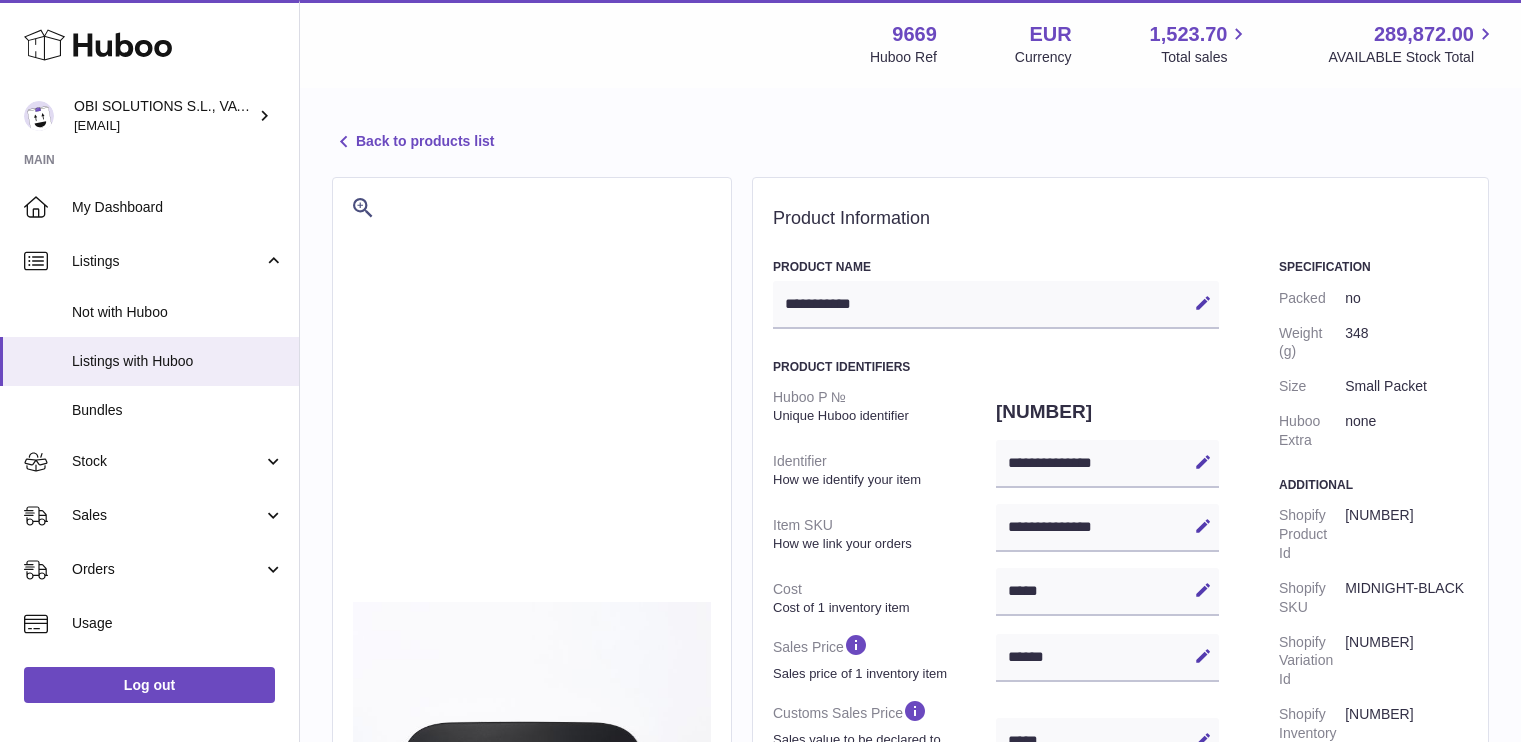 select on "***" 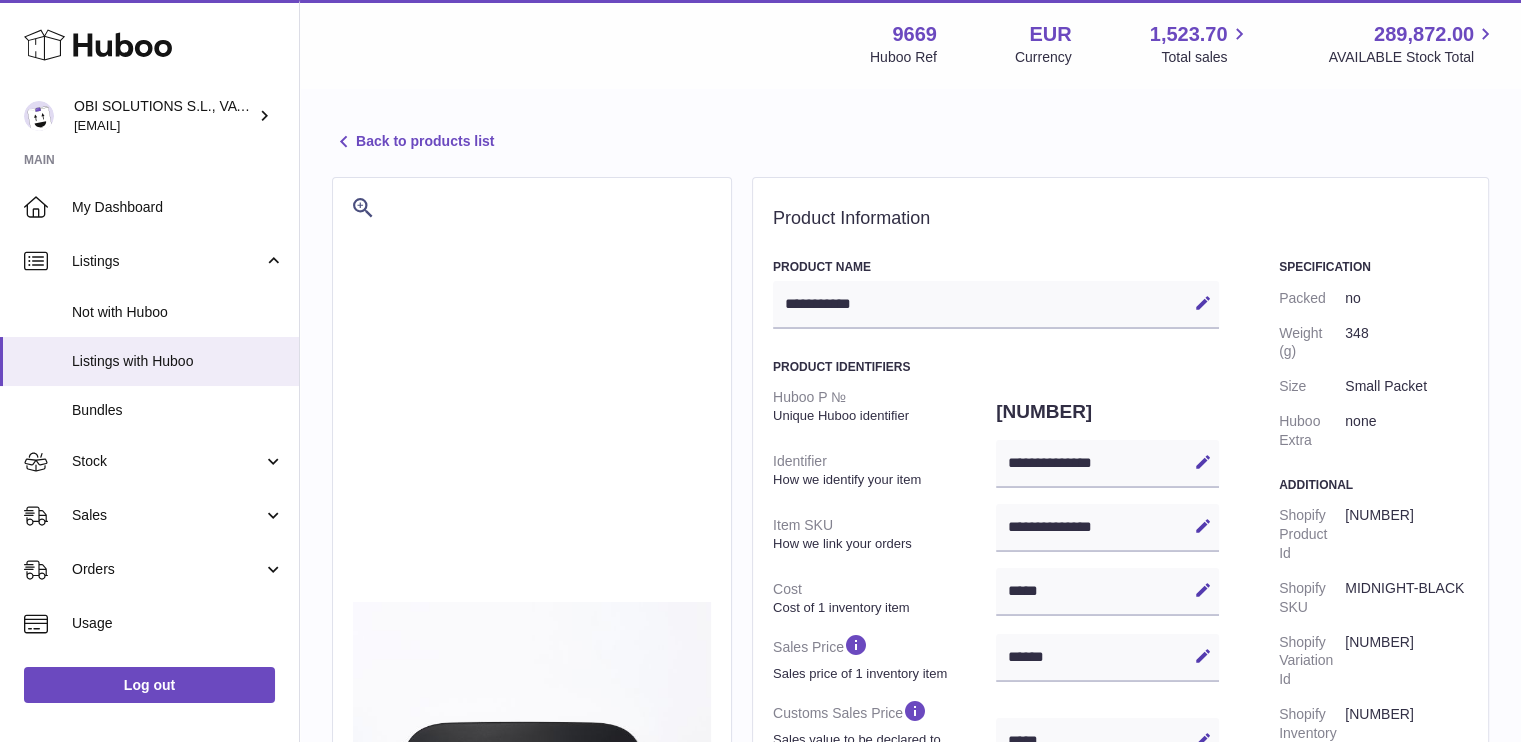 scroll, scrollTop: 0, scrollLeft: 0, axis: both 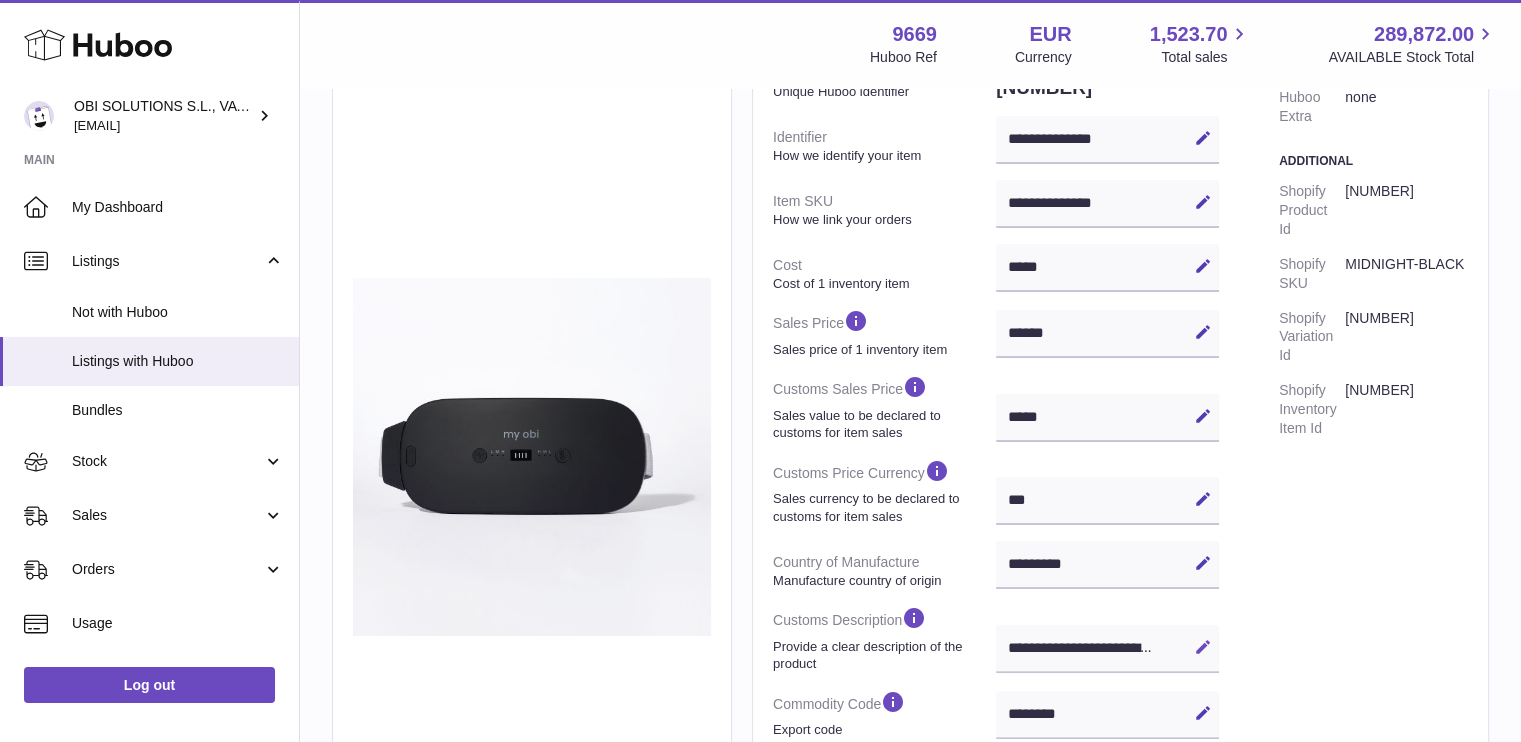 click at bounding box center (1203, 647) 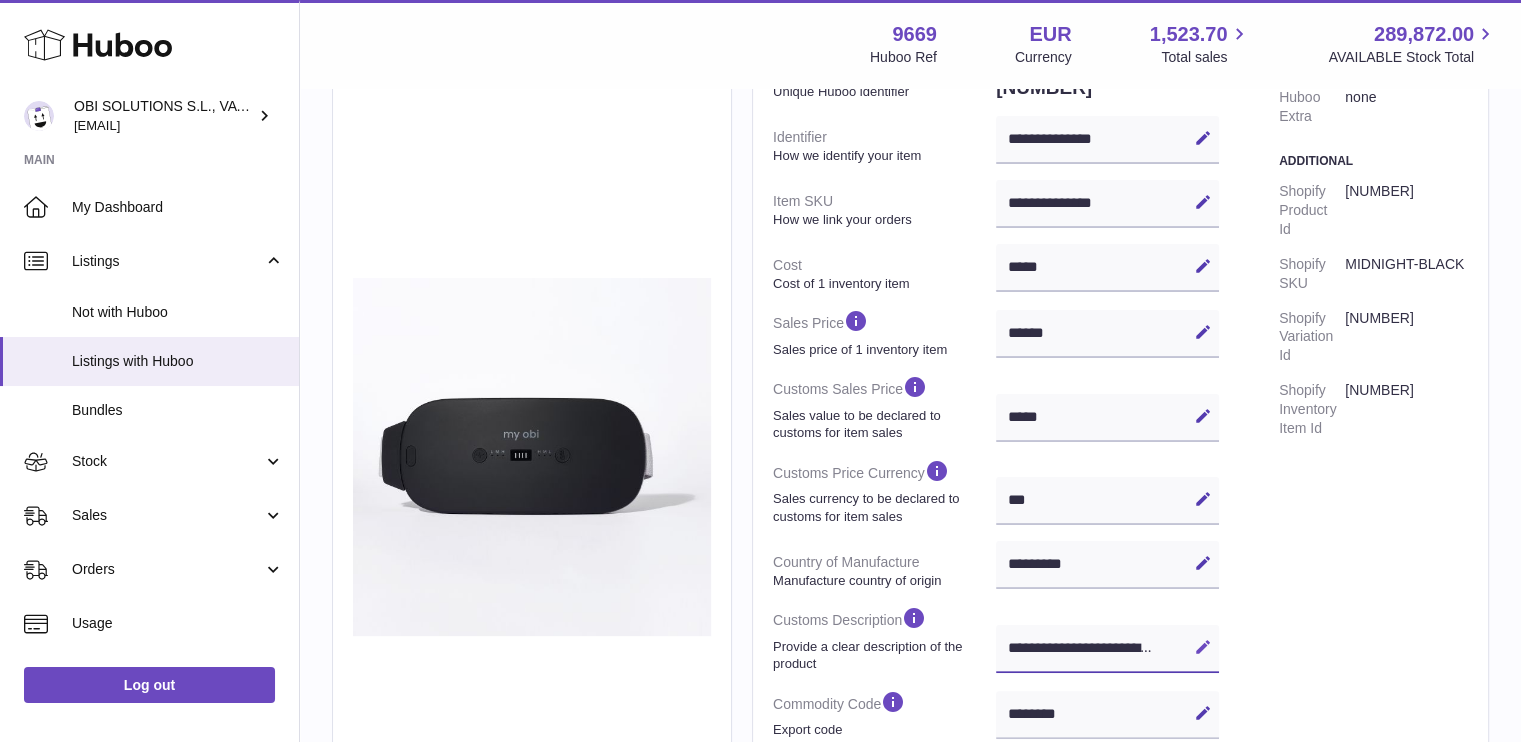 scroll, scrollTop: 0, scrollLeft: 475, axis: horizontal 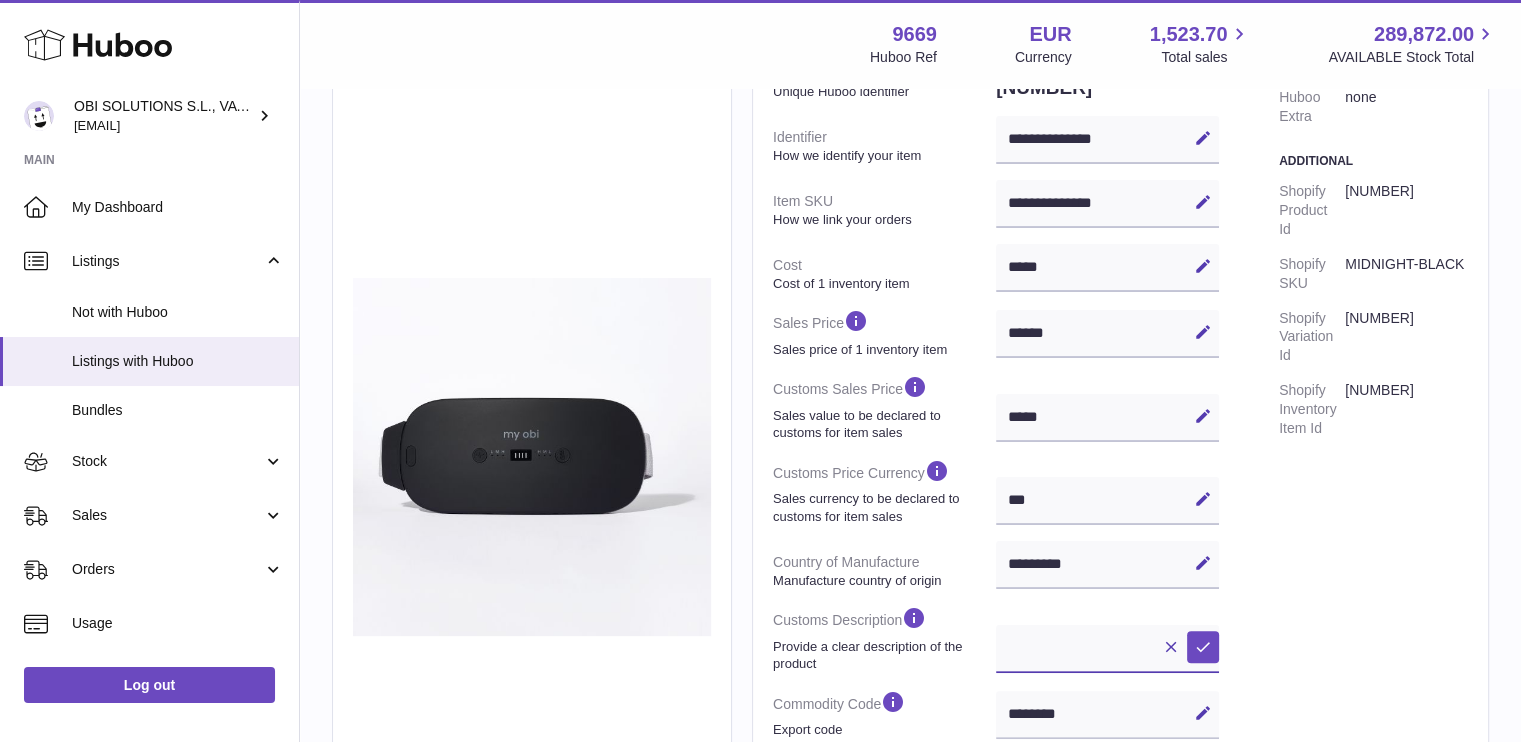 paste 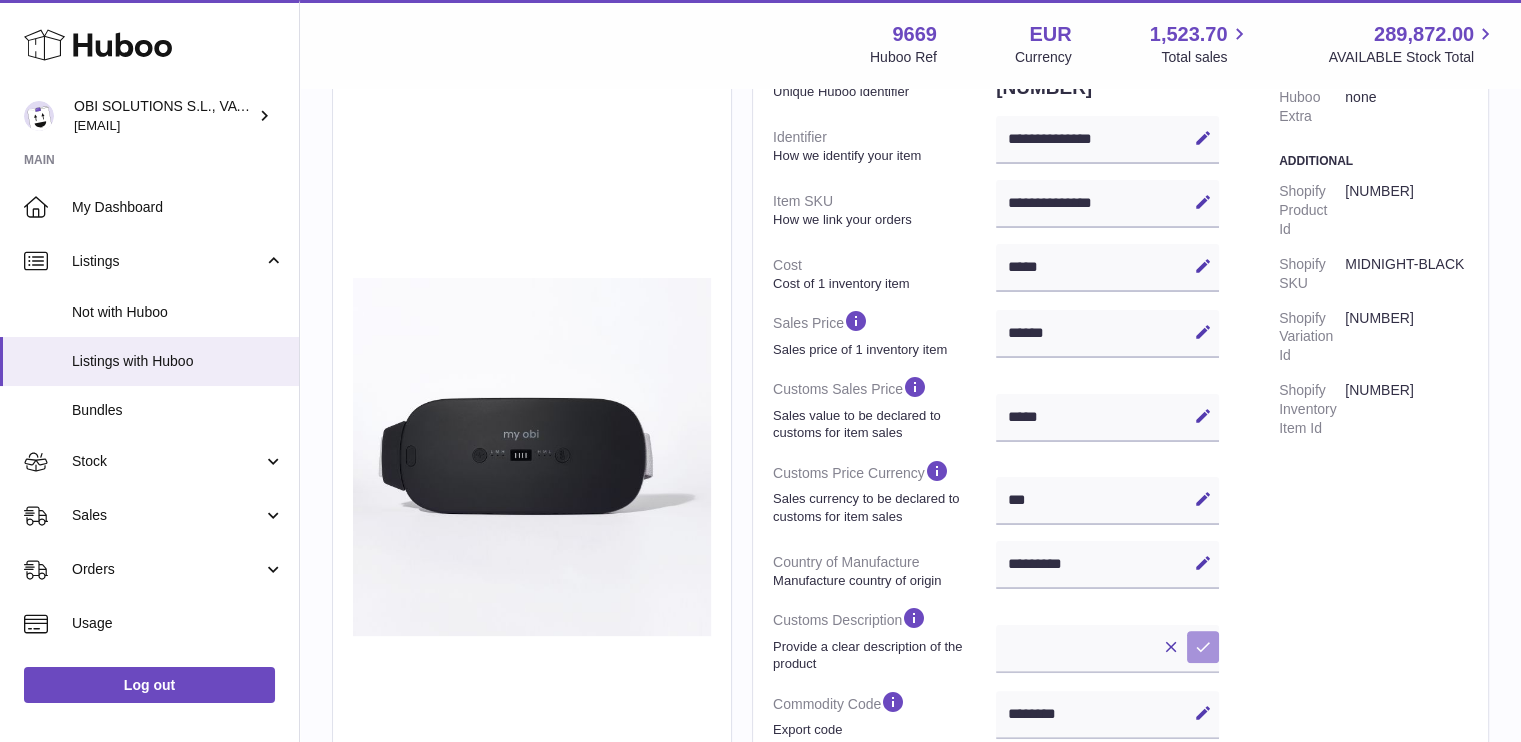 click at bounding box center [1203, 647] 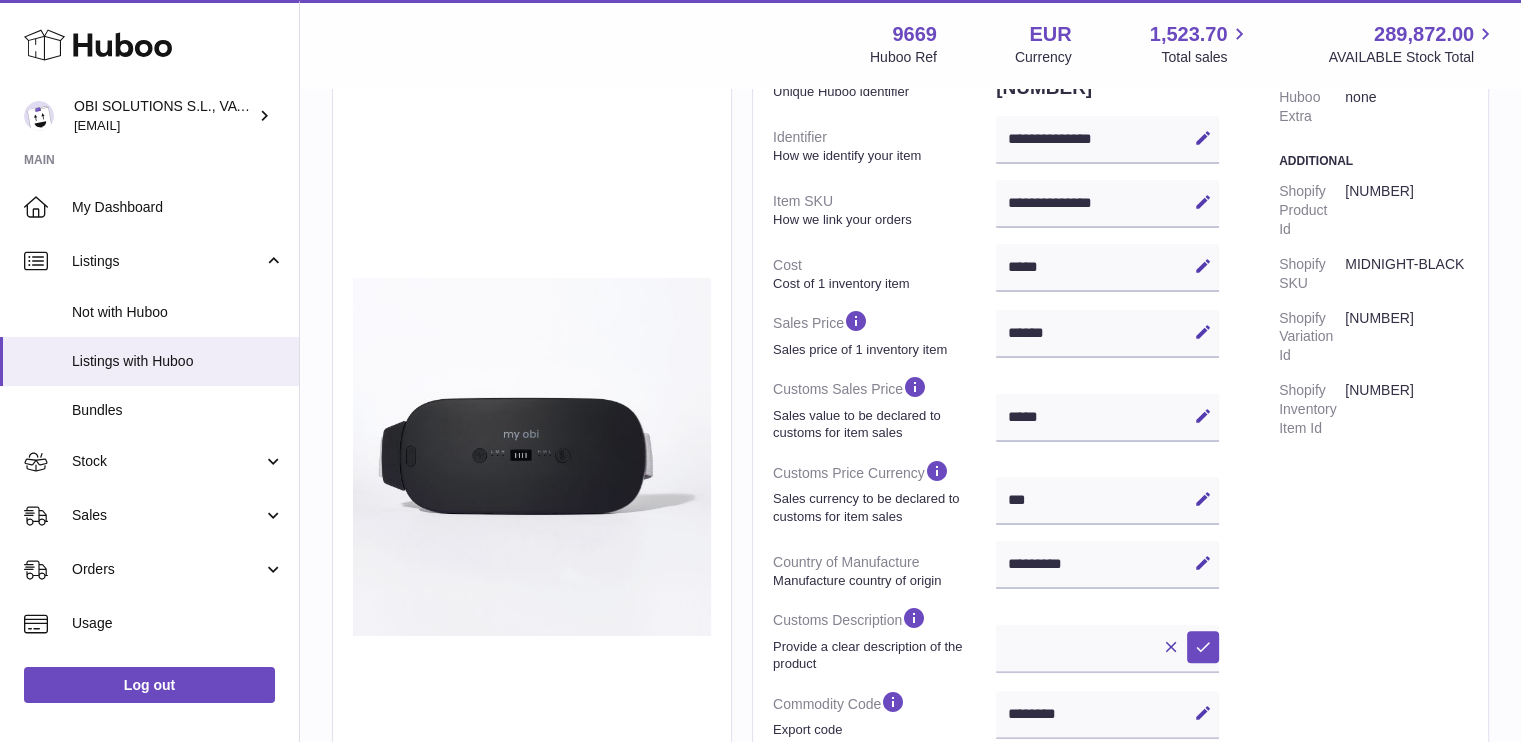 scroll, scrollTop: 0, scrollLeft: 0, axis: both 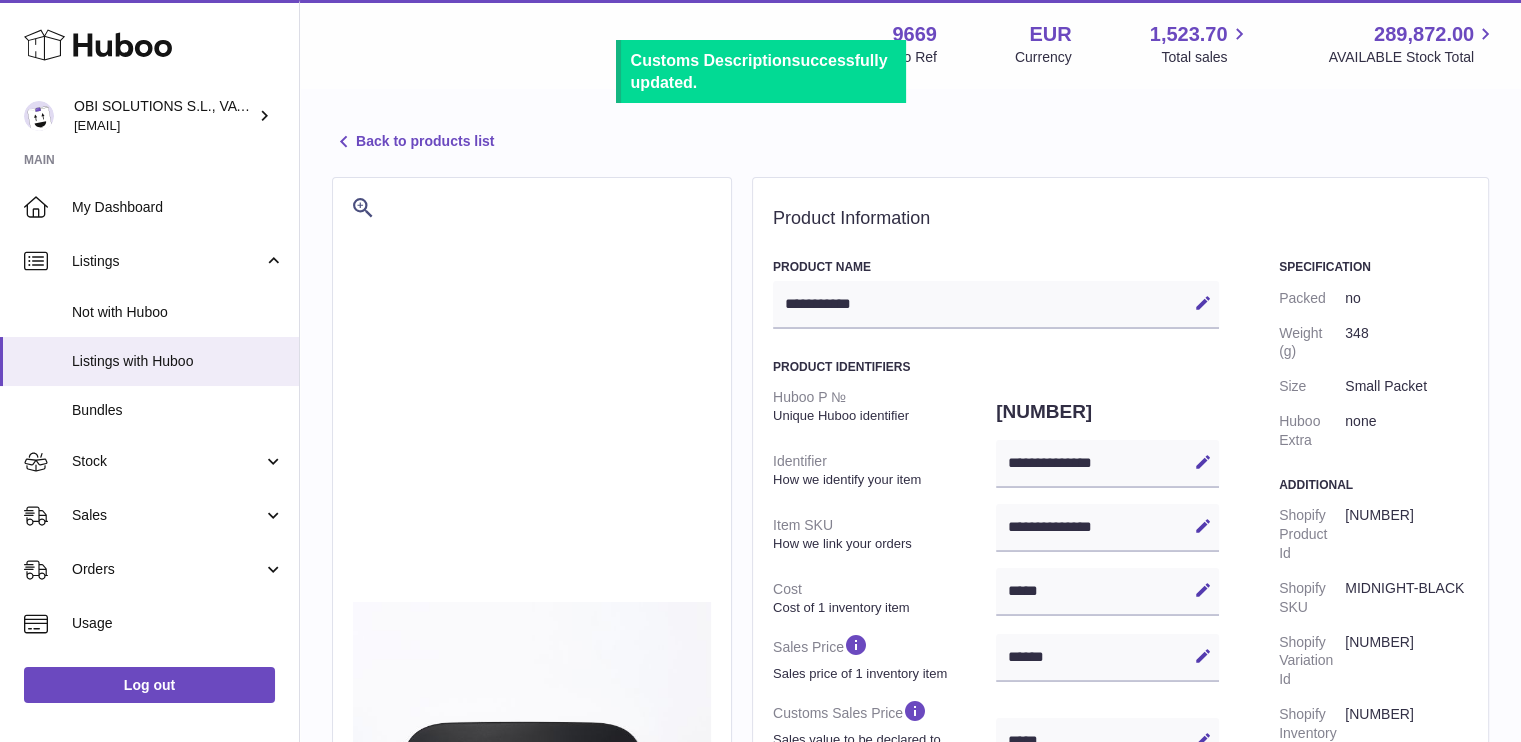 click on "Back to products list" at bounding box center (413, 142) 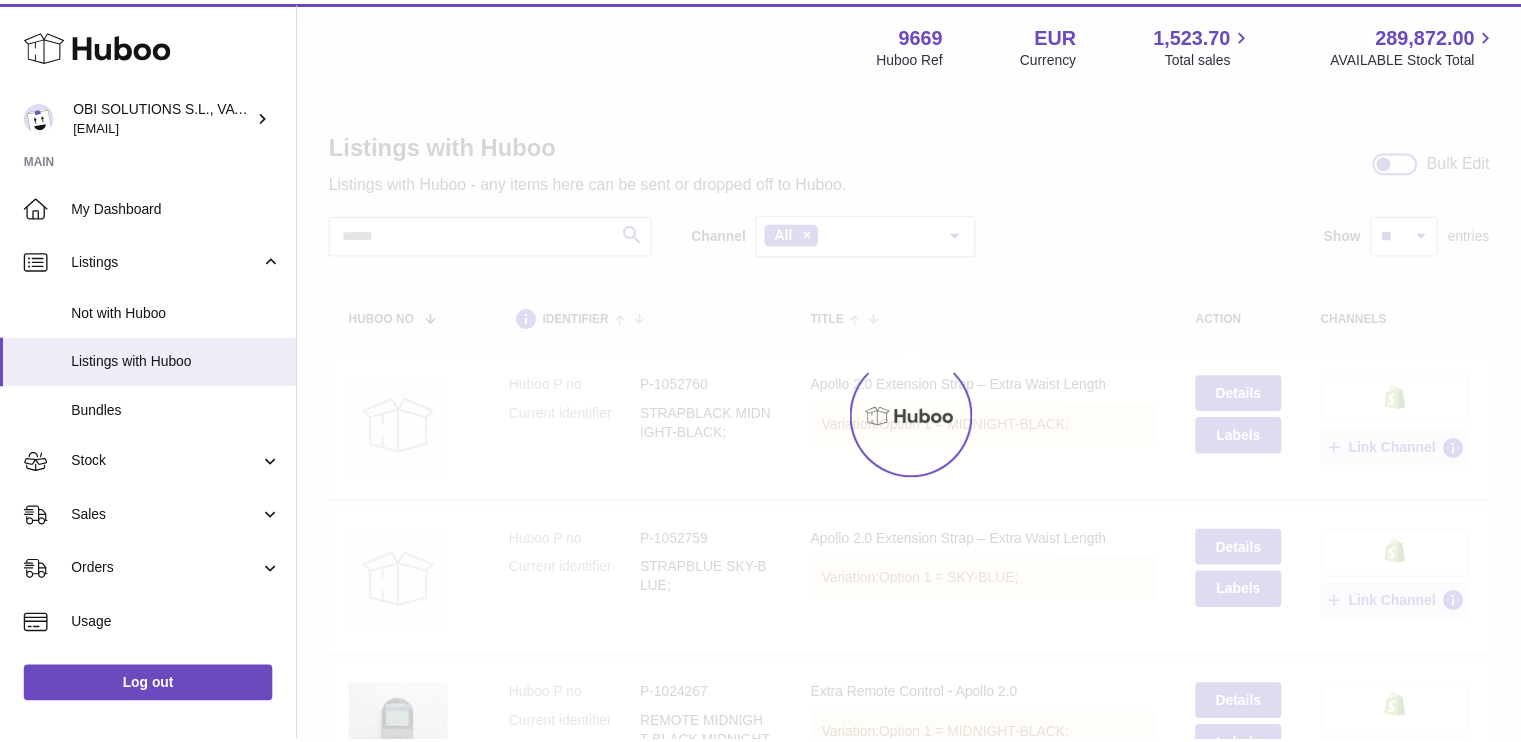 scroll, scrollTop: 0, scrollLeft: 0, axis: both 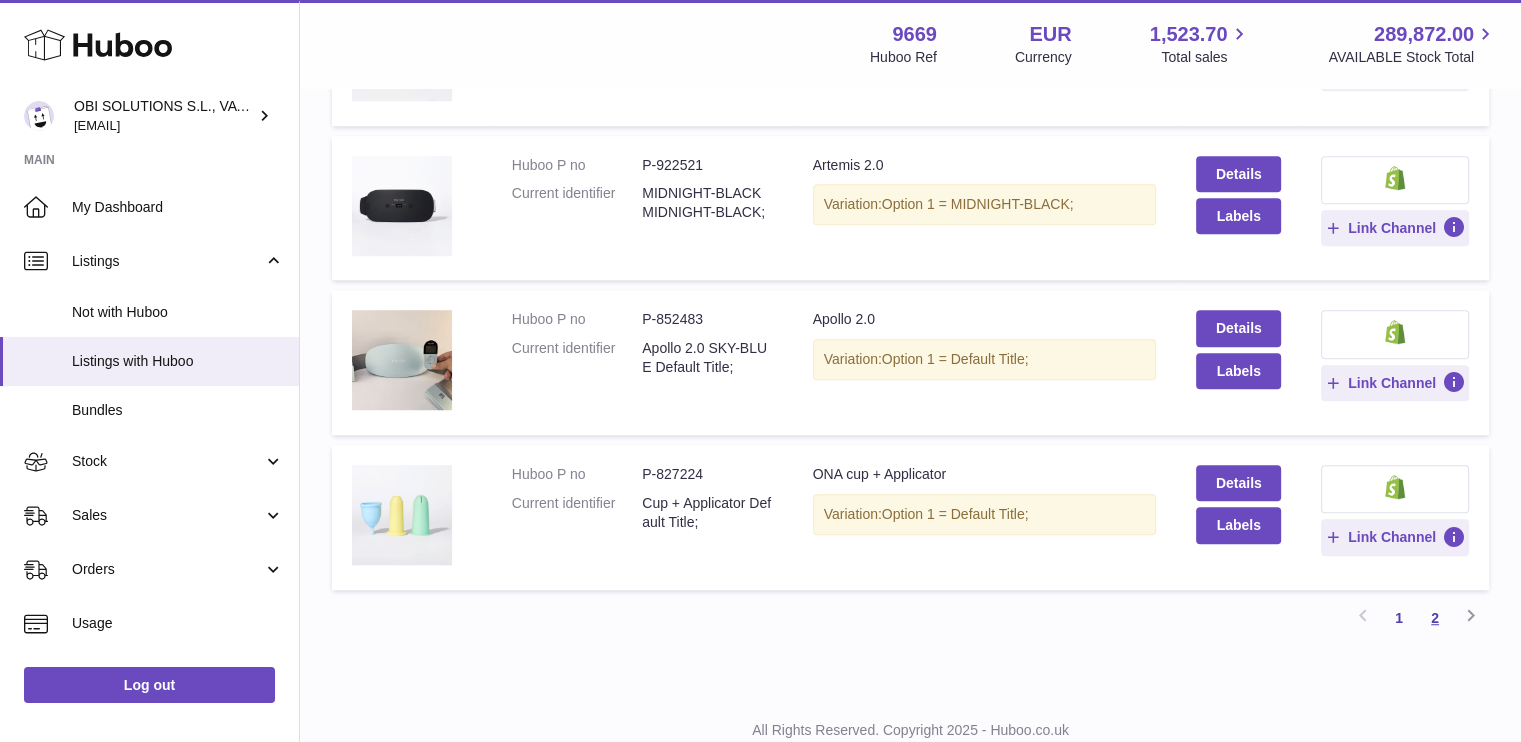 click on "2" at bounding box center [1435, 618] 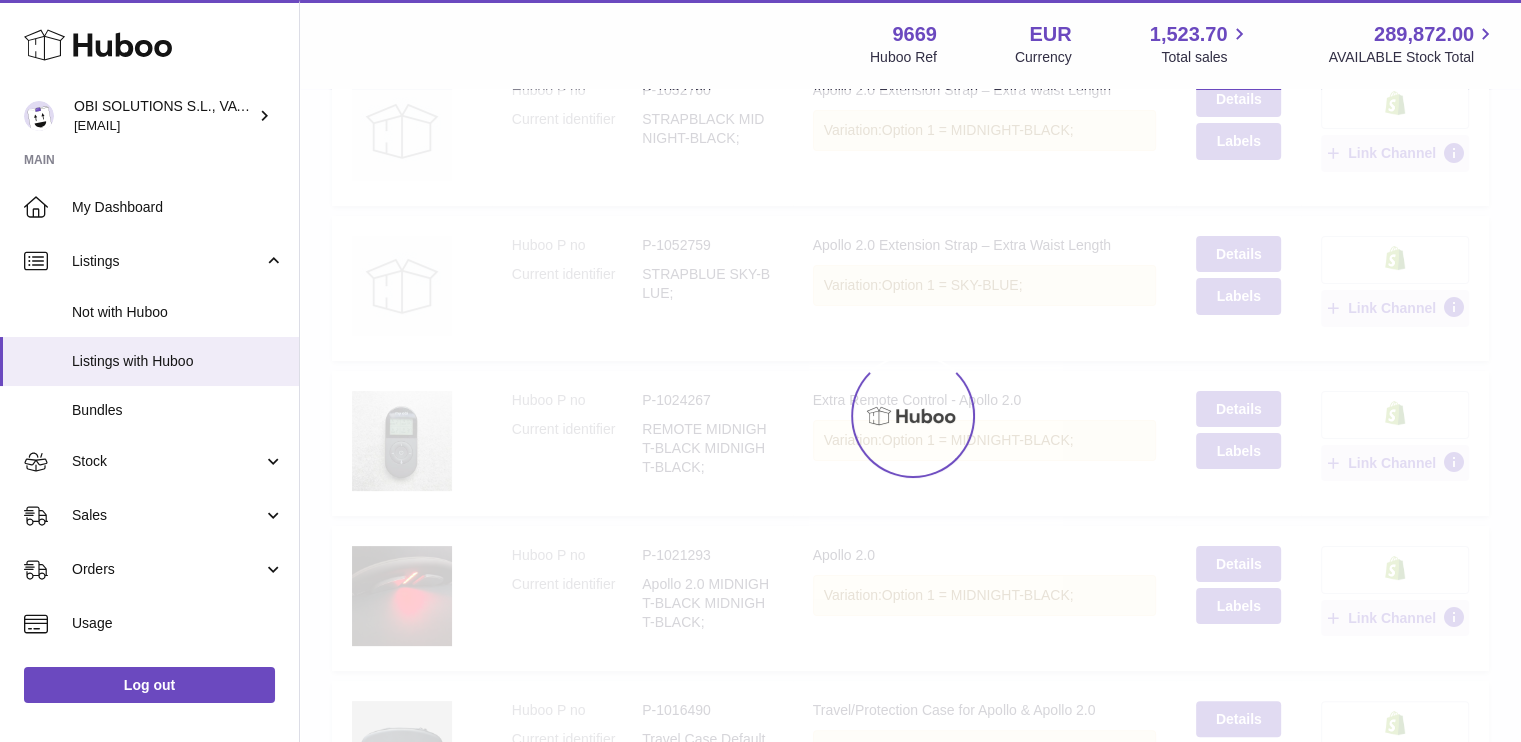 scroll, scrollTop: 90, scrollLeft: 0, axis: vertical 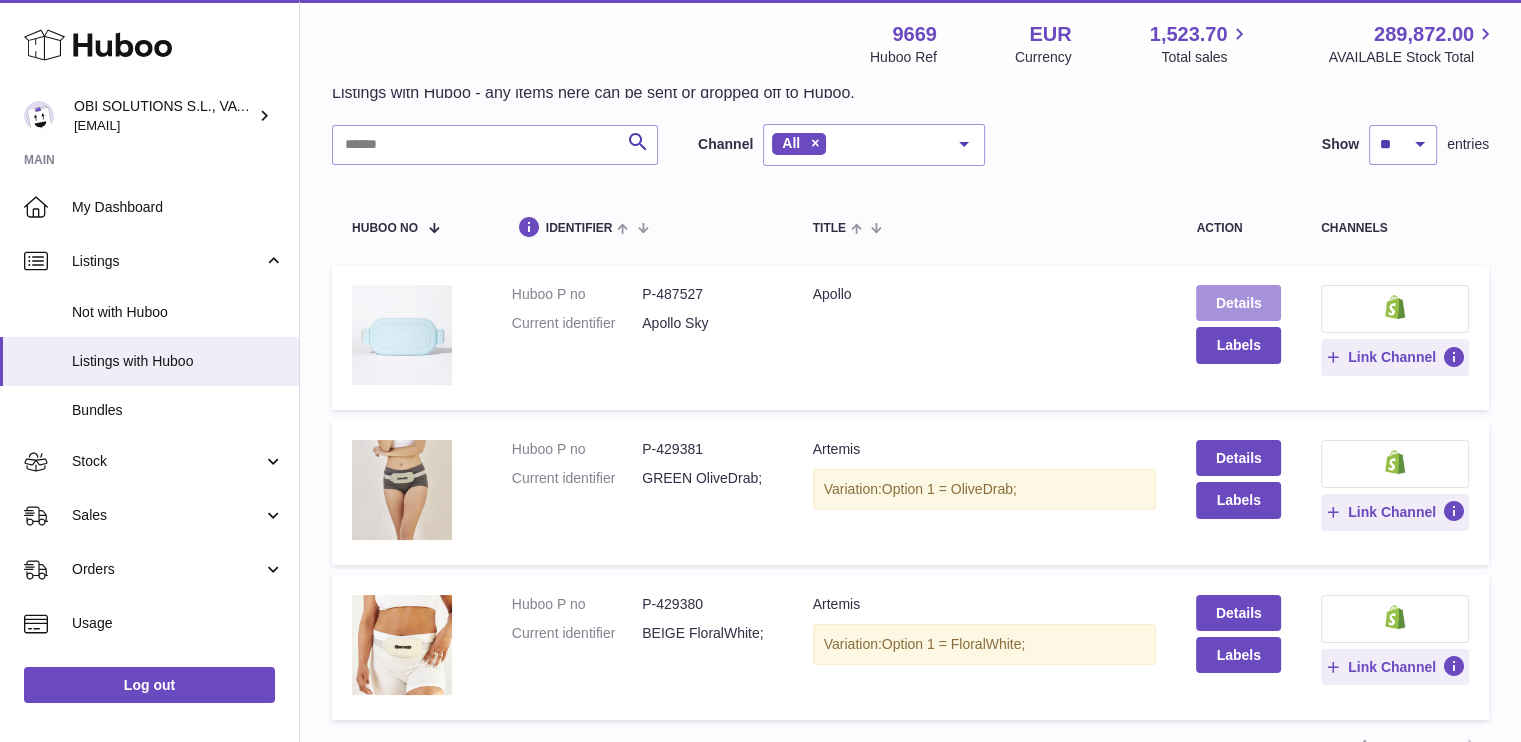 click on "Details" at bounding box center [1238, 303] 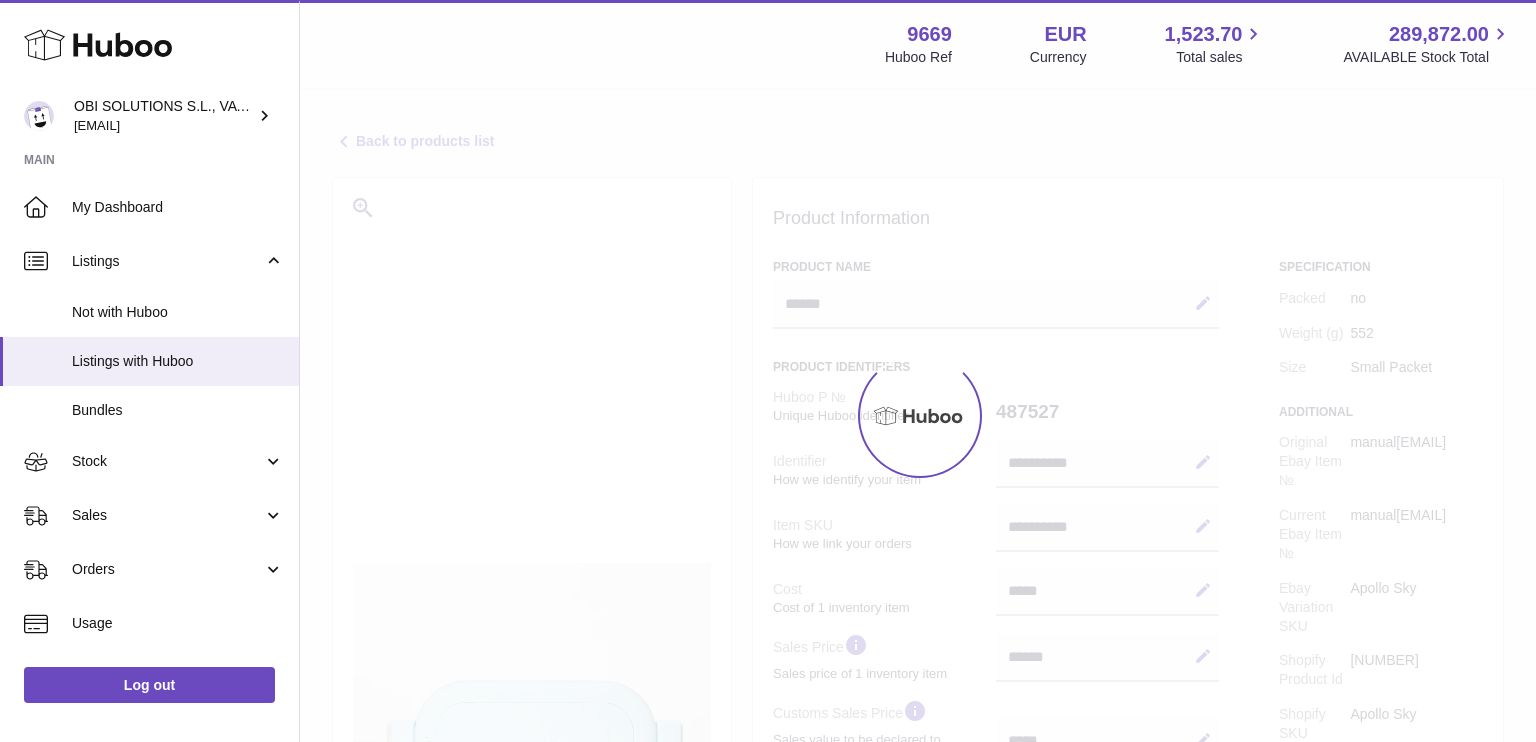 select on "***" 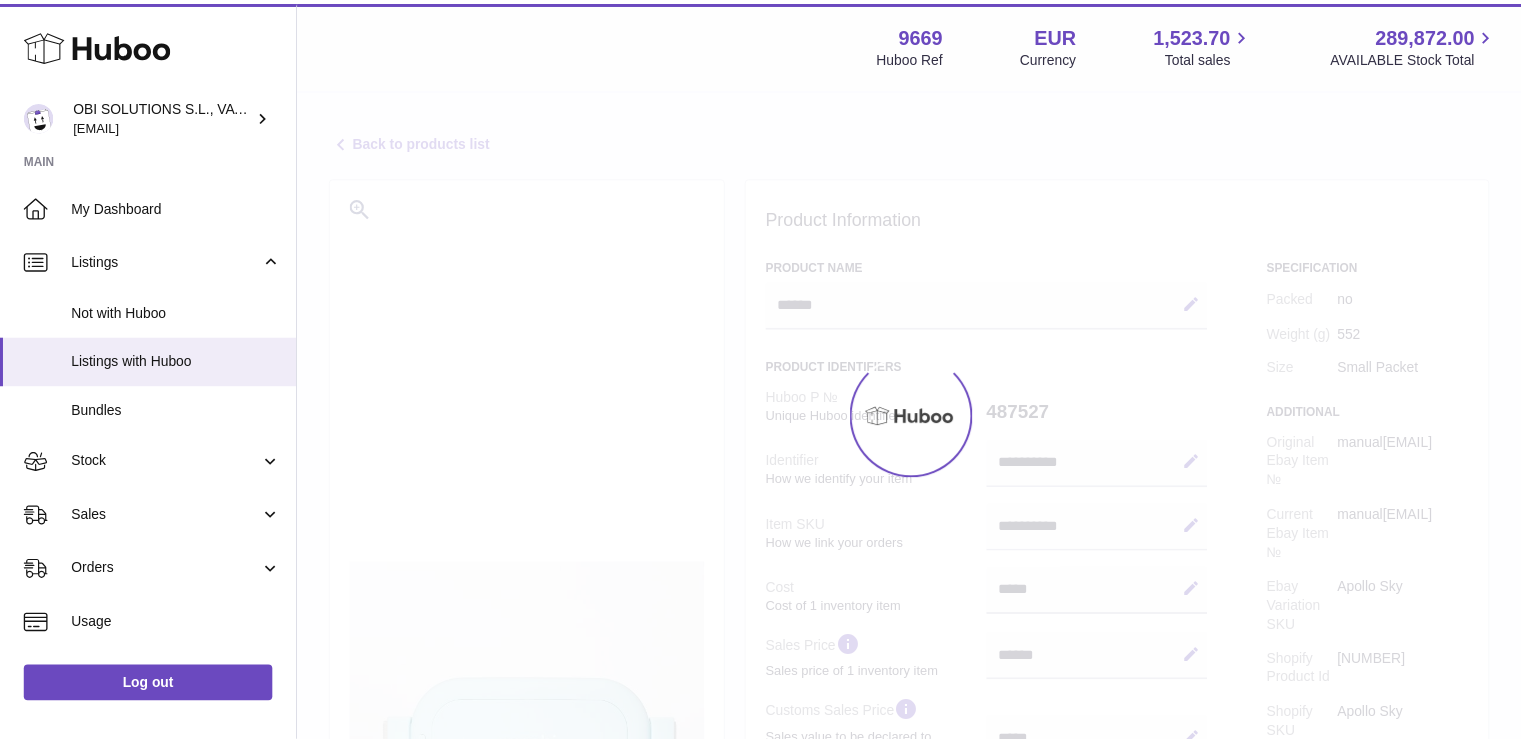 scroll, scrollTop: 0, scrollLeft: 0, axis: both 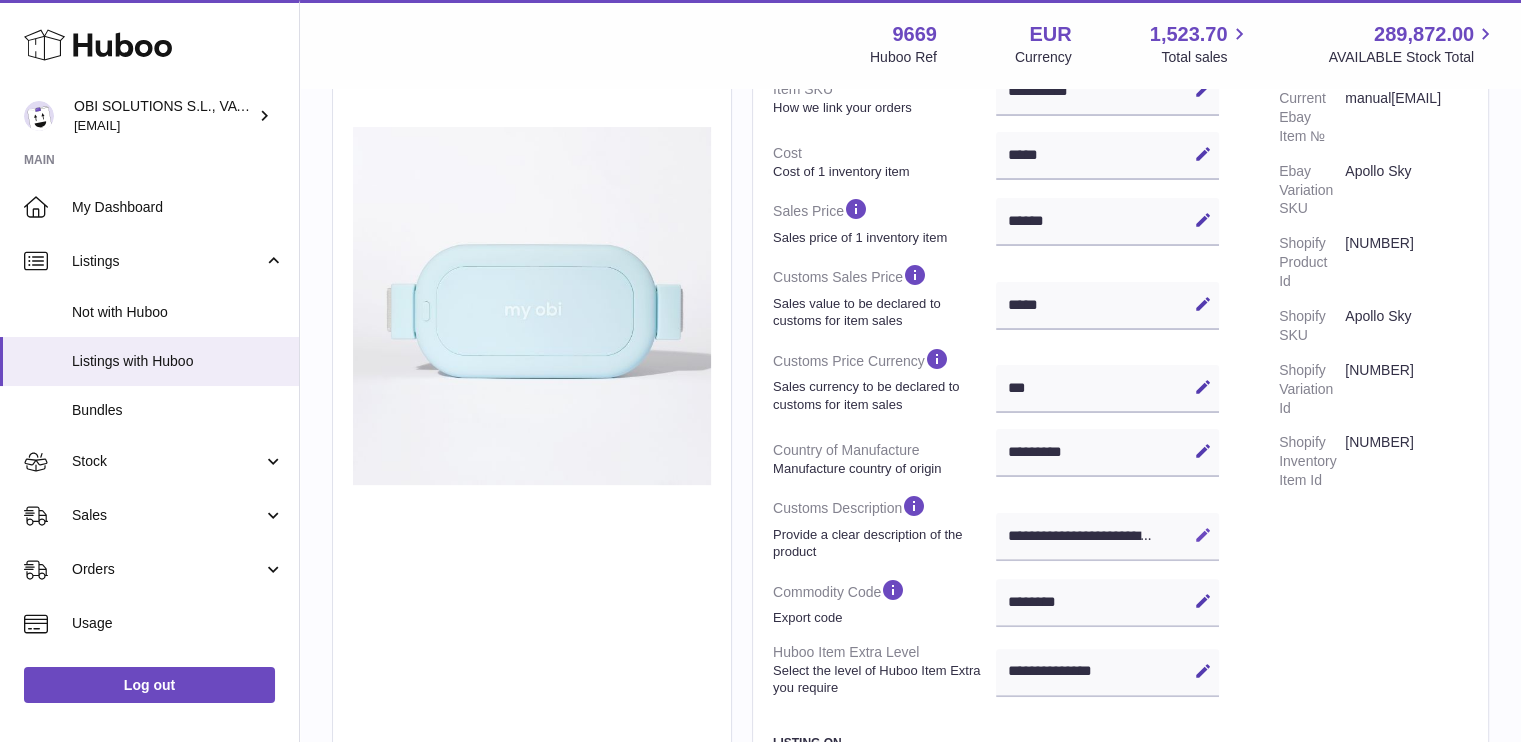 click at bounding box center (1203, 535) 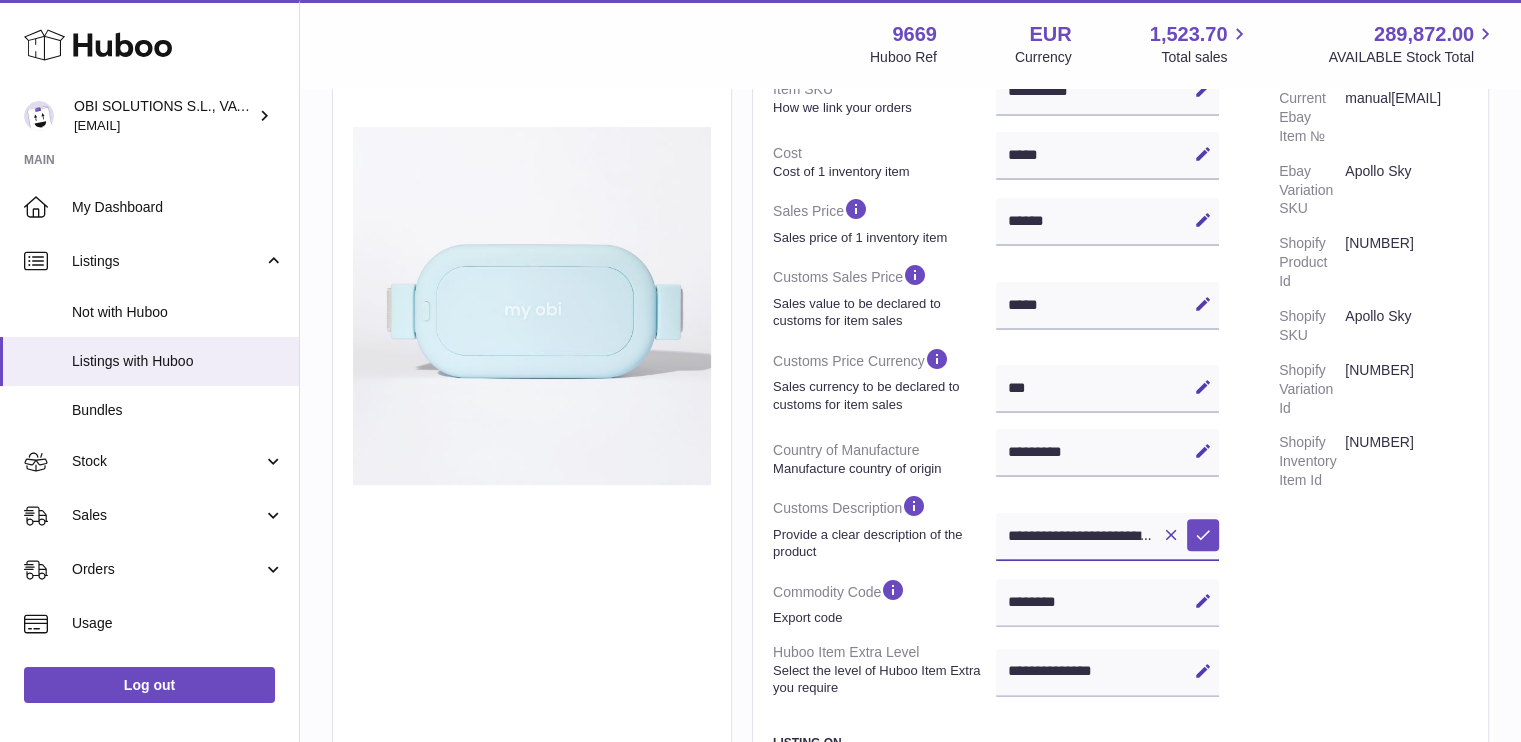 scroll, scrollTop: 0, scrollLeft: 475, axis: horizontal 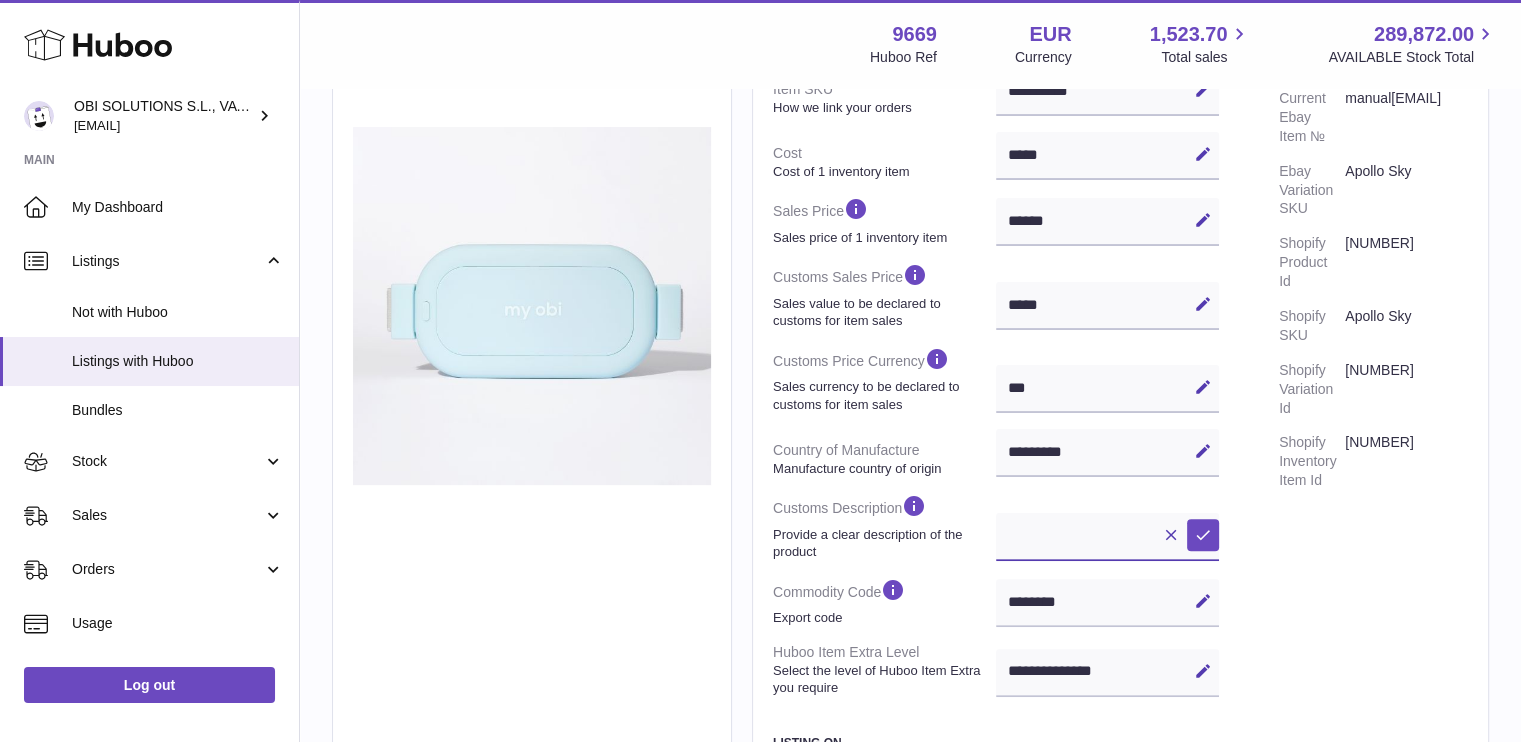 paste 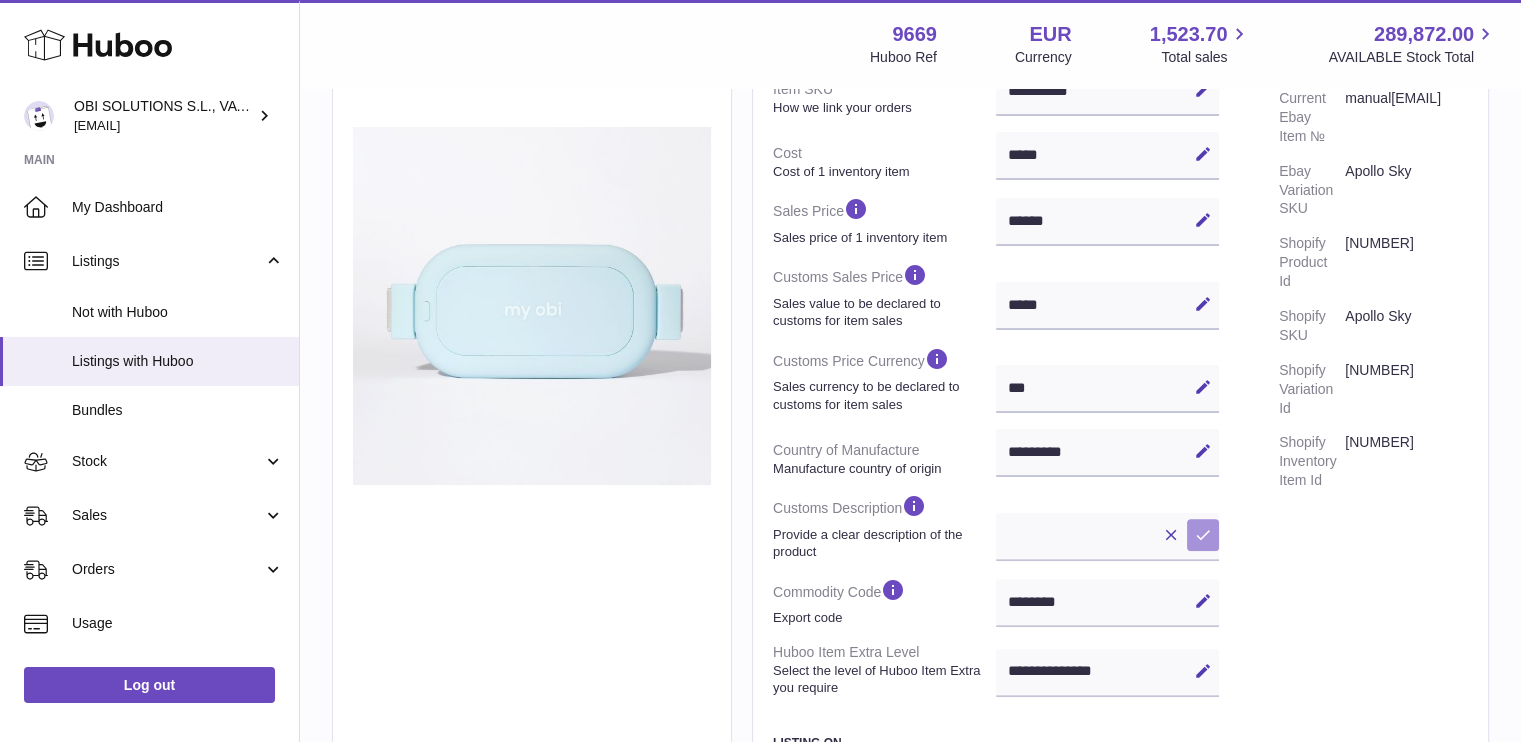 scroll, scrollTop: 0, scrollLeft: 0, axis: both 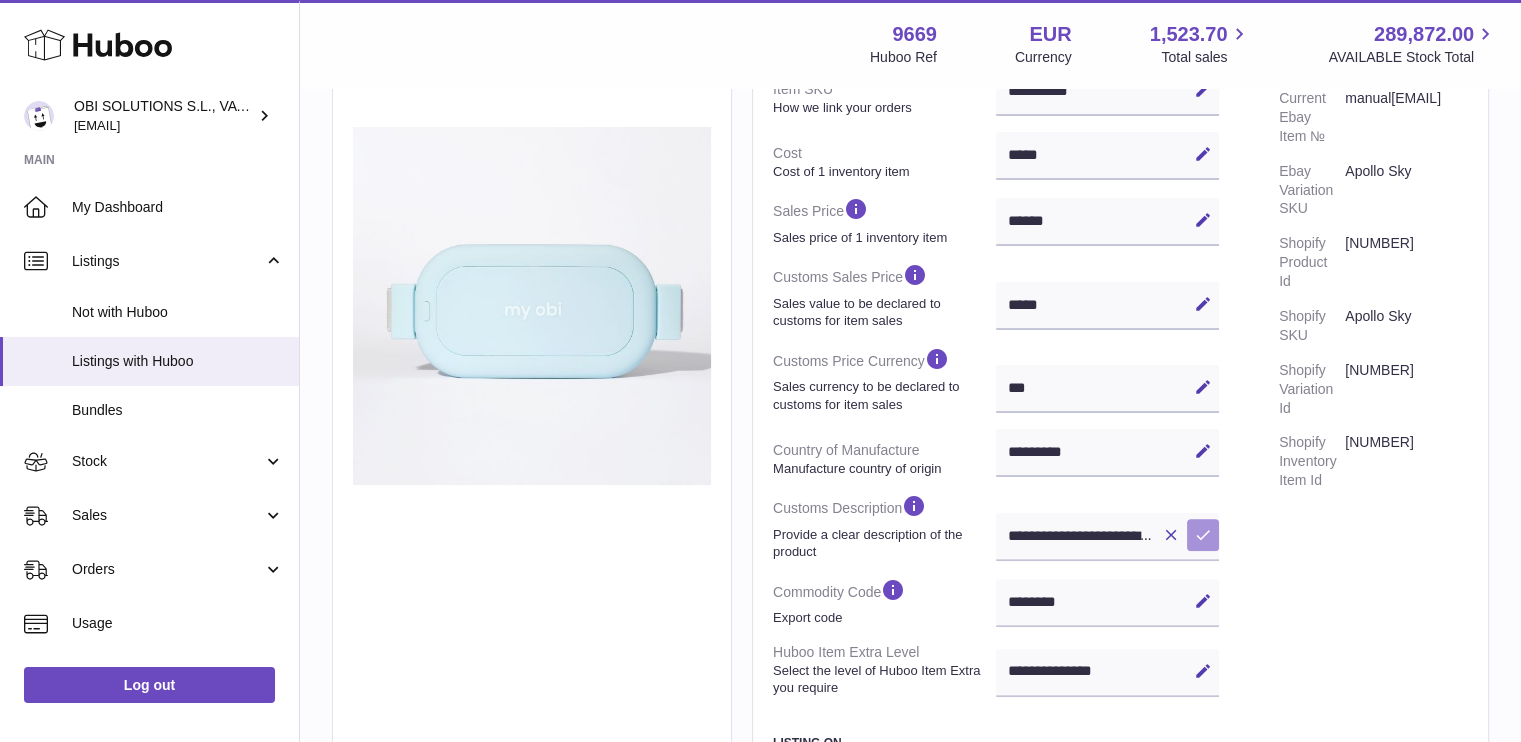 click at bounding box center (1203, 535) 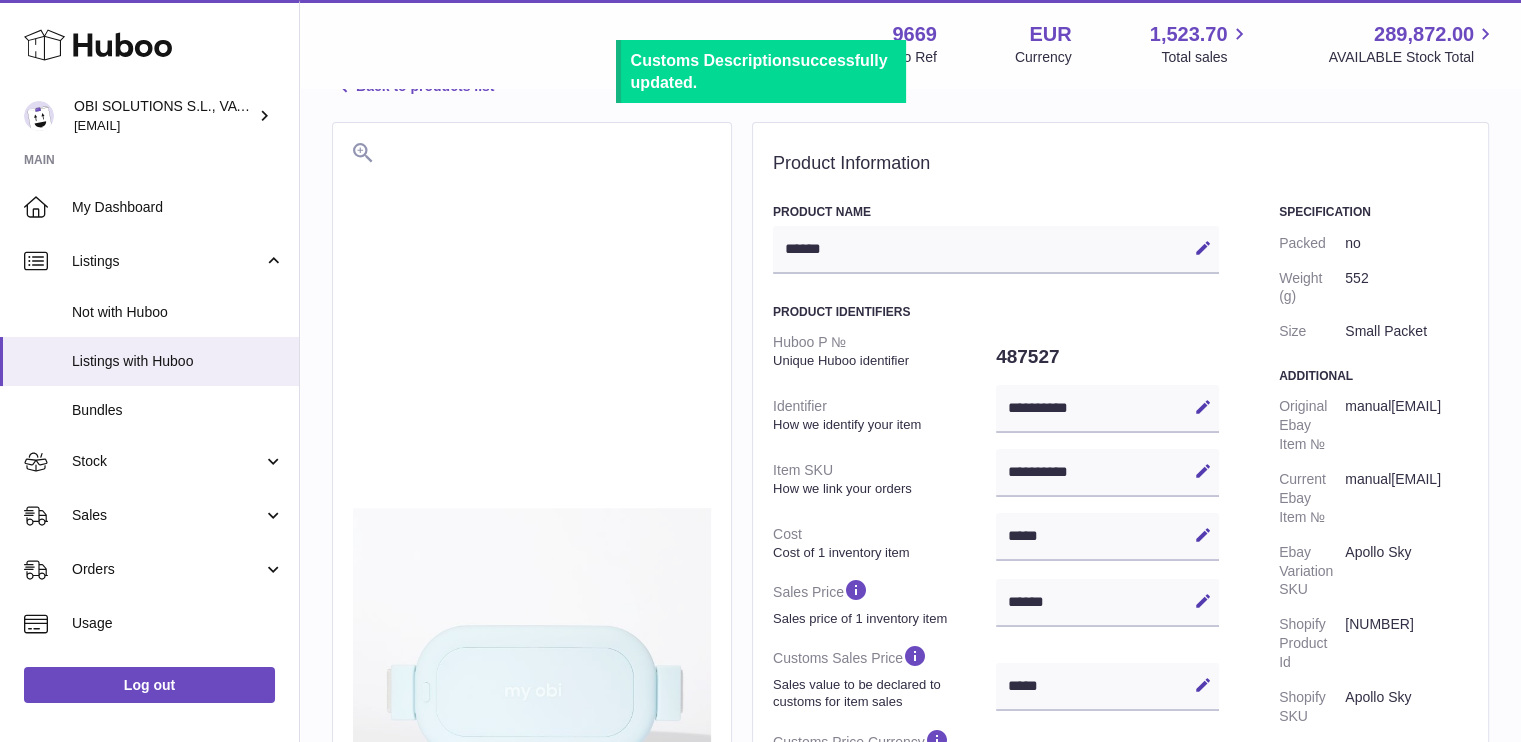 scroll, scrollTop: 38, scrollLeft: 0, axis: vertical 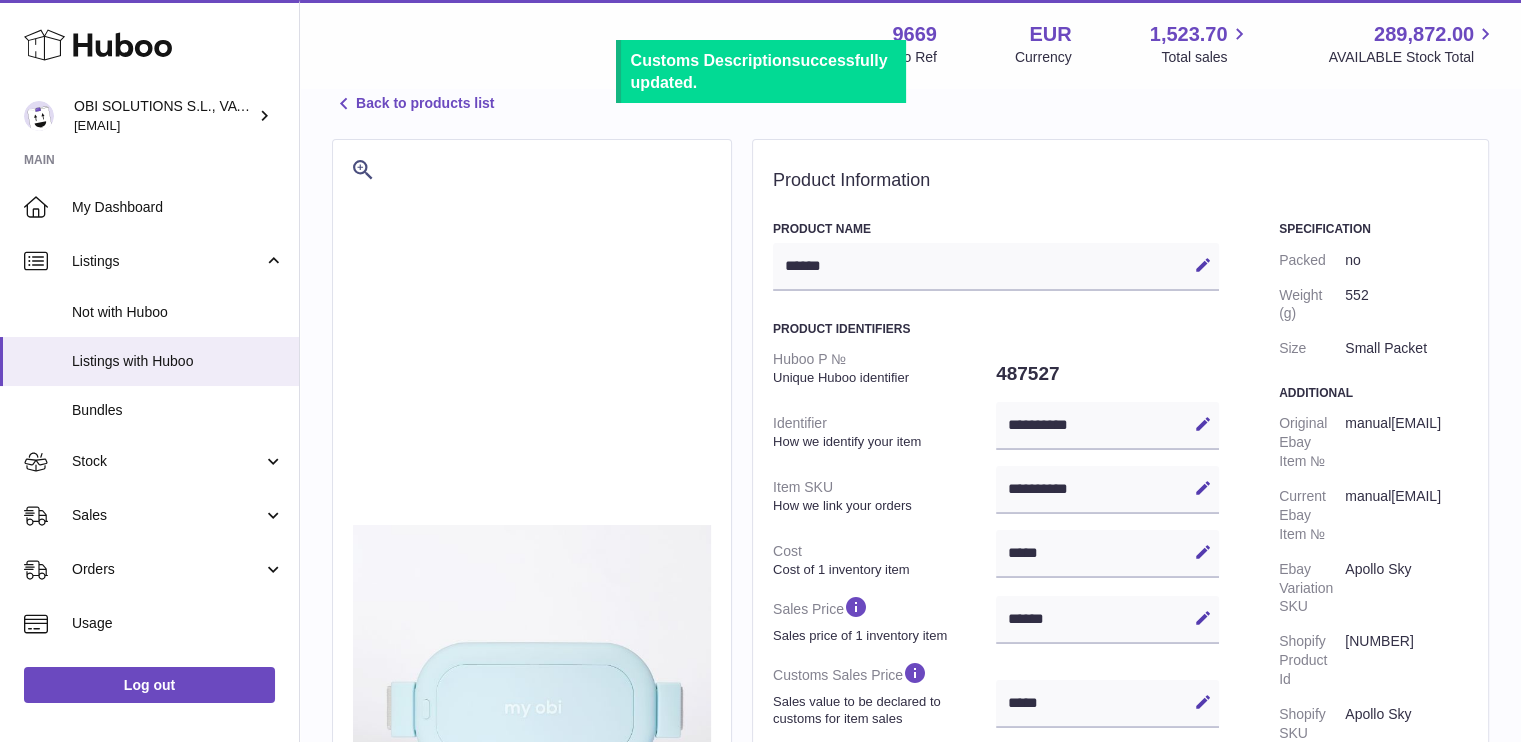 click on "Back to products list" at bounding box center (413, 104) 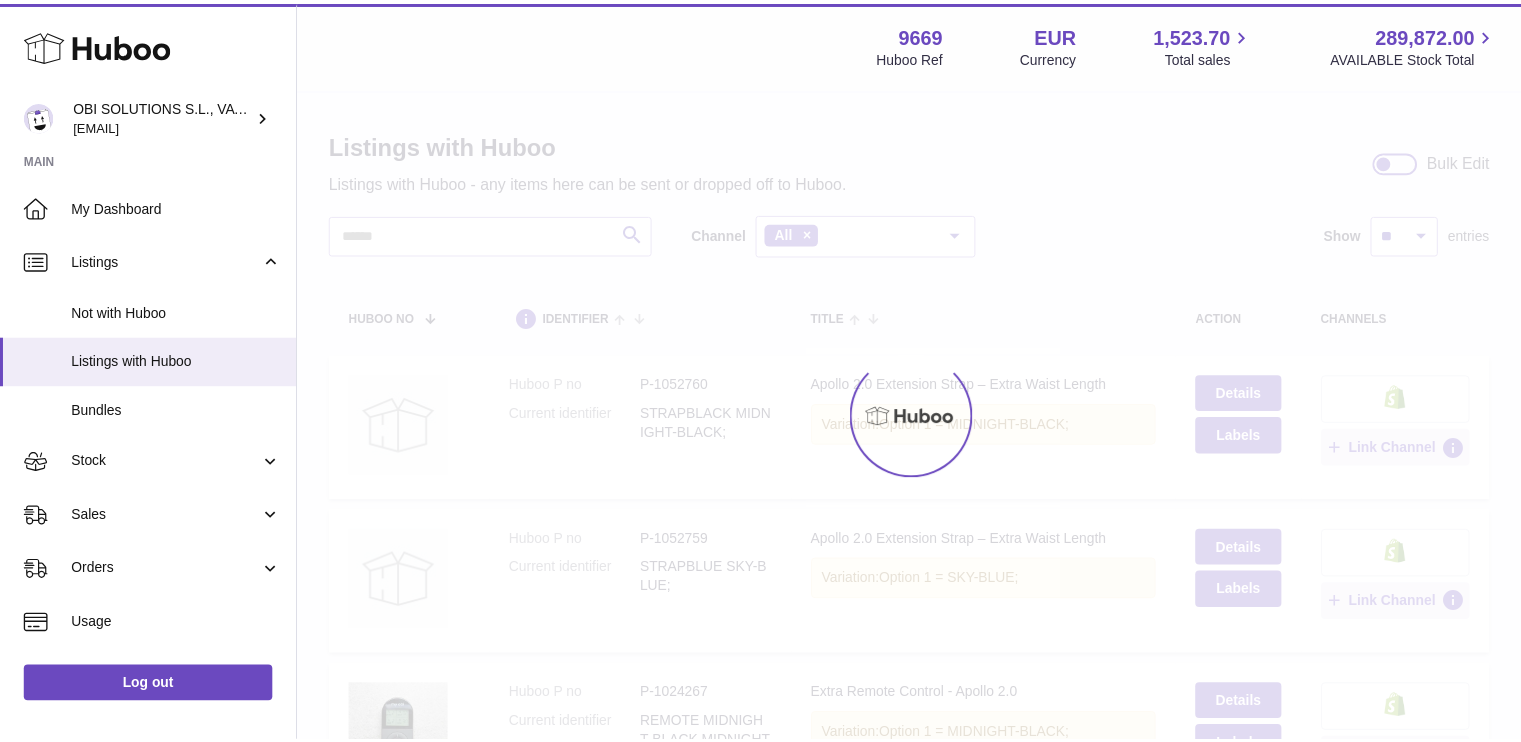scroll, scrollTop: 0, scrollLeft: 0, axis: both 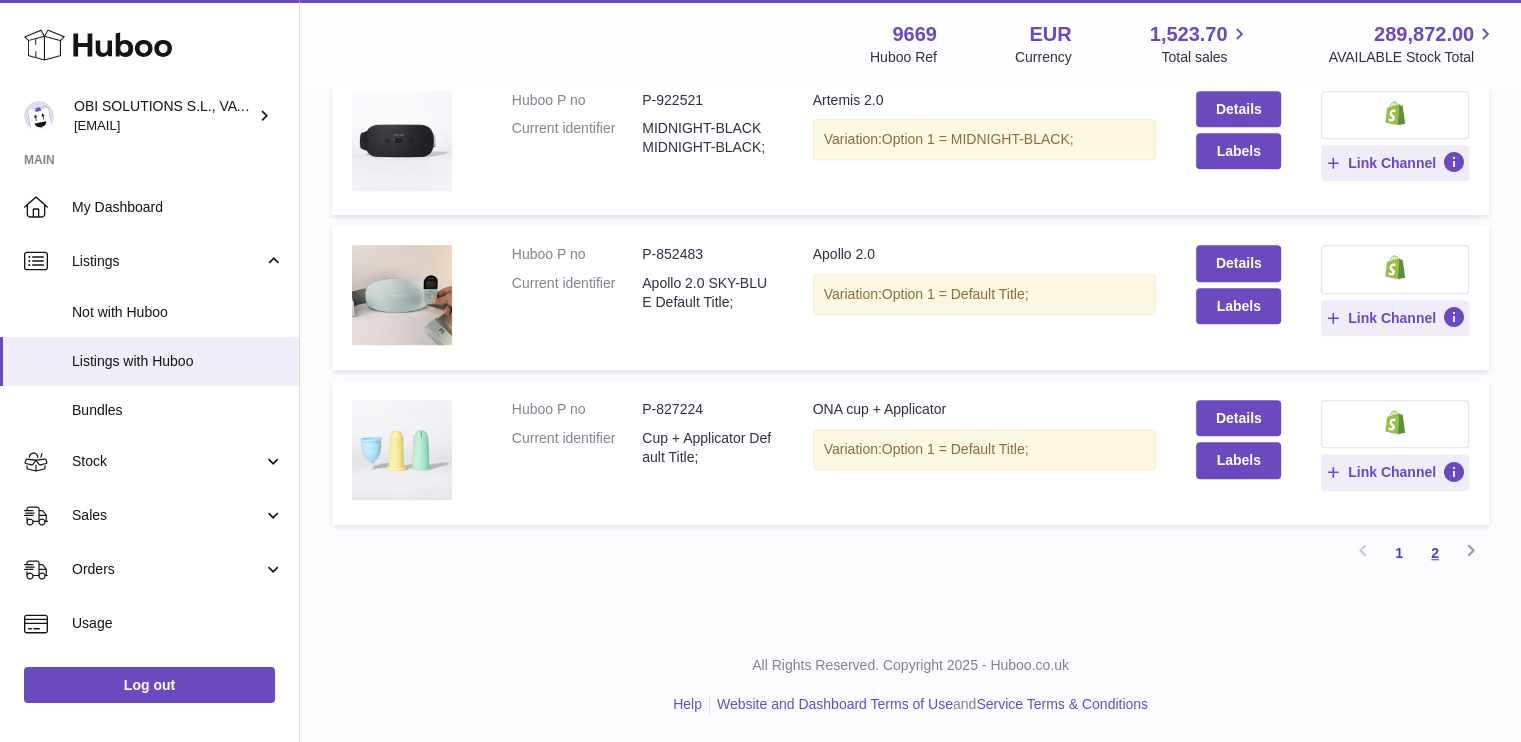 click on "2" at bounding box center [1435, 553] 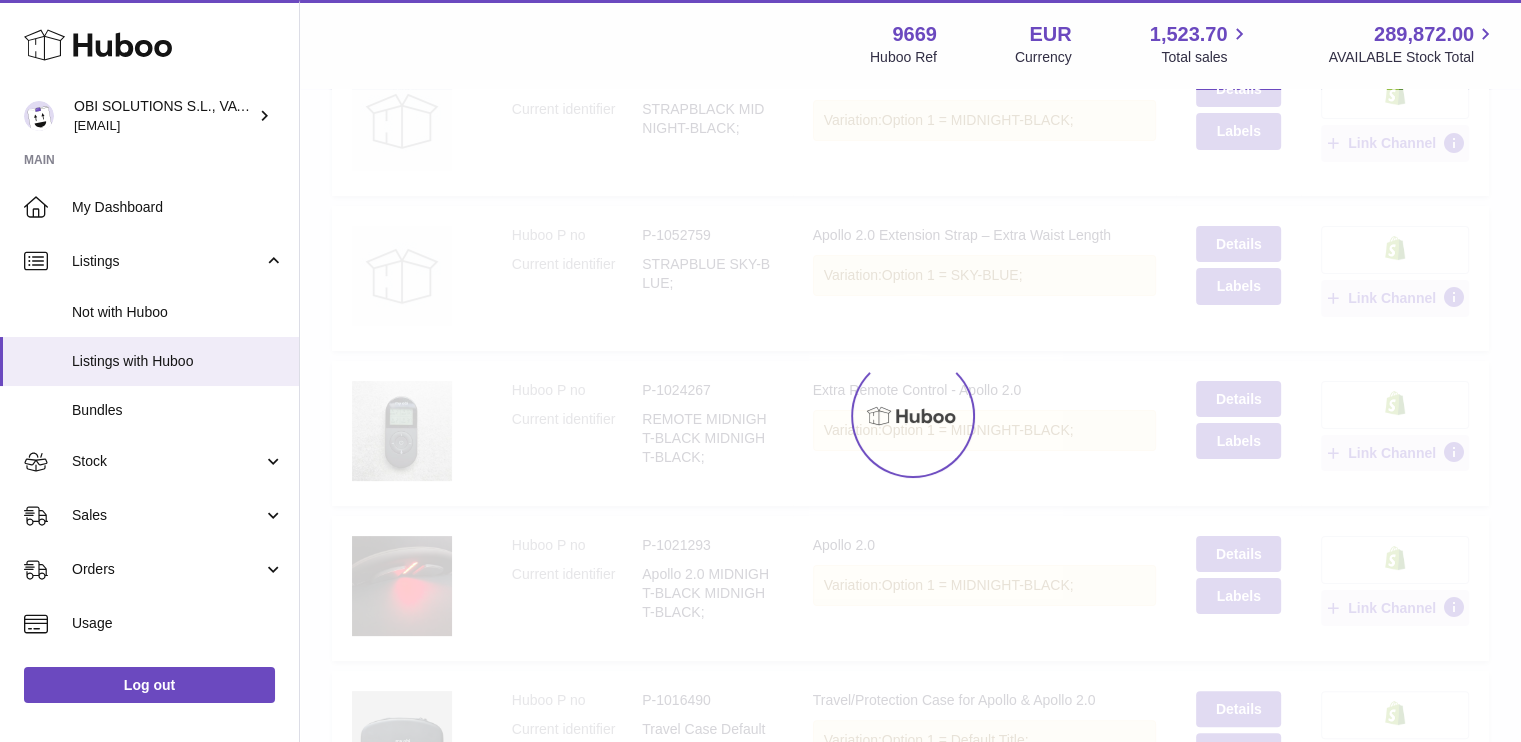 scroll, scrollTop: 90, scrollLeft: 0, axis: vertical 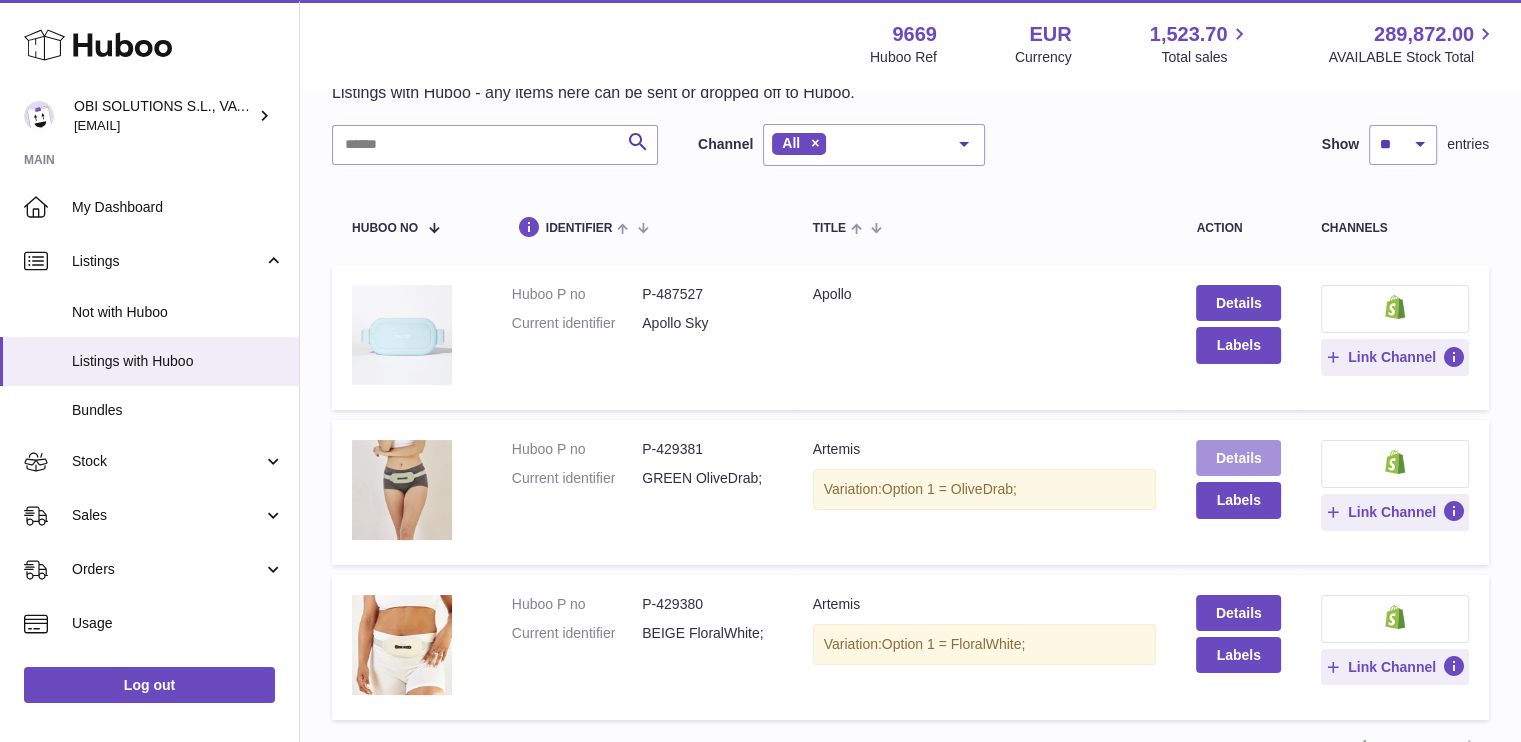 click on "Details" at bounding box center (1238, 458) 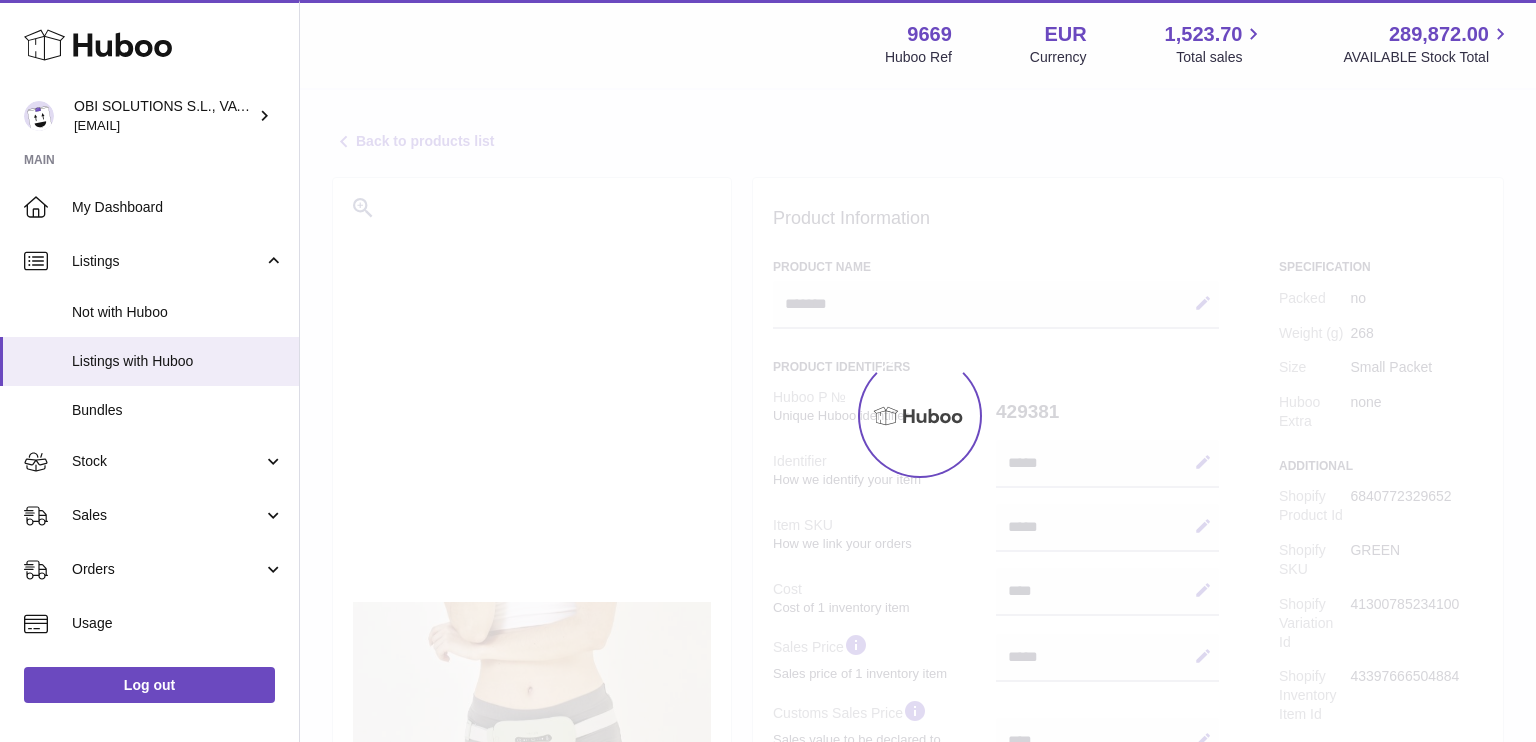 select on "***" 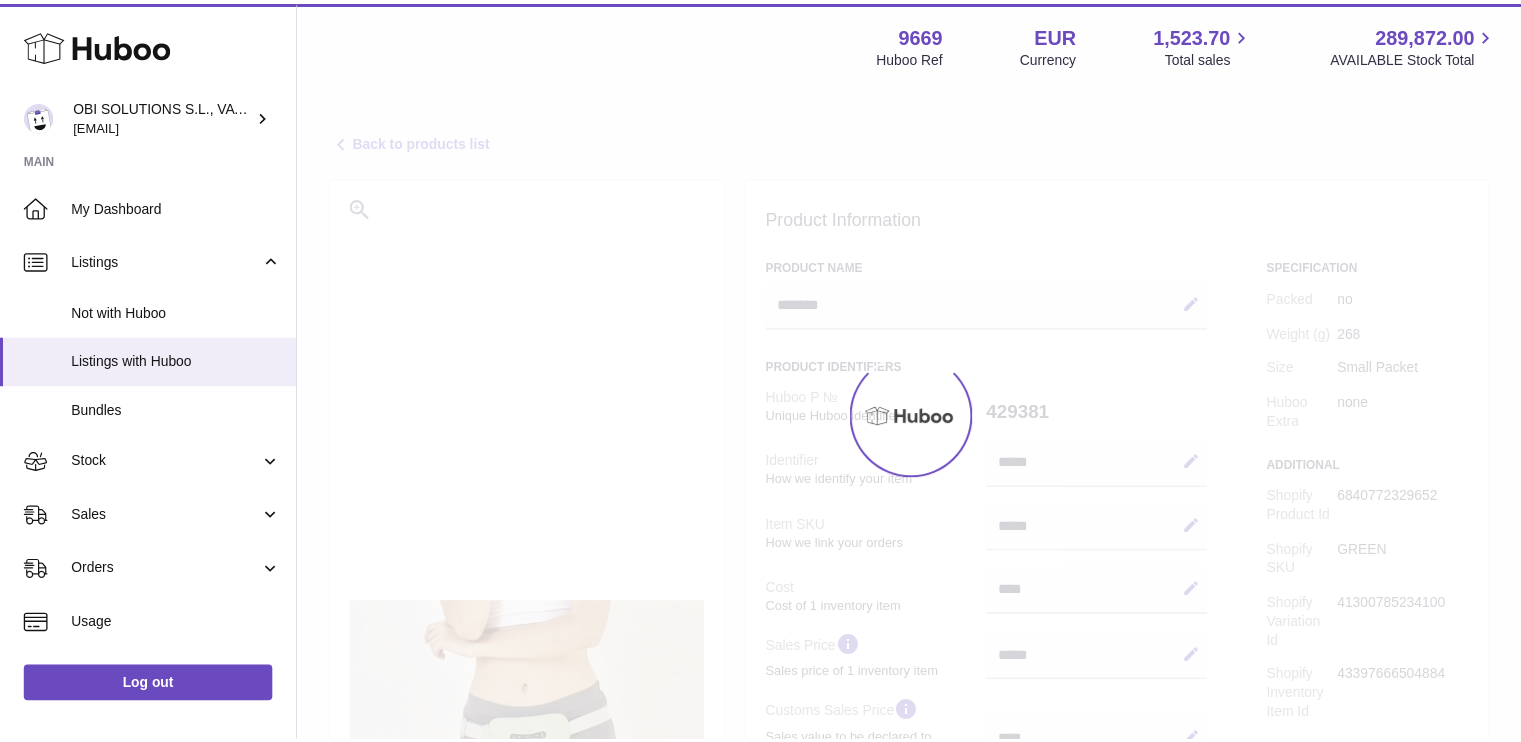 scroll, scrollTop: 0, scrollLeft: 0, axis: both 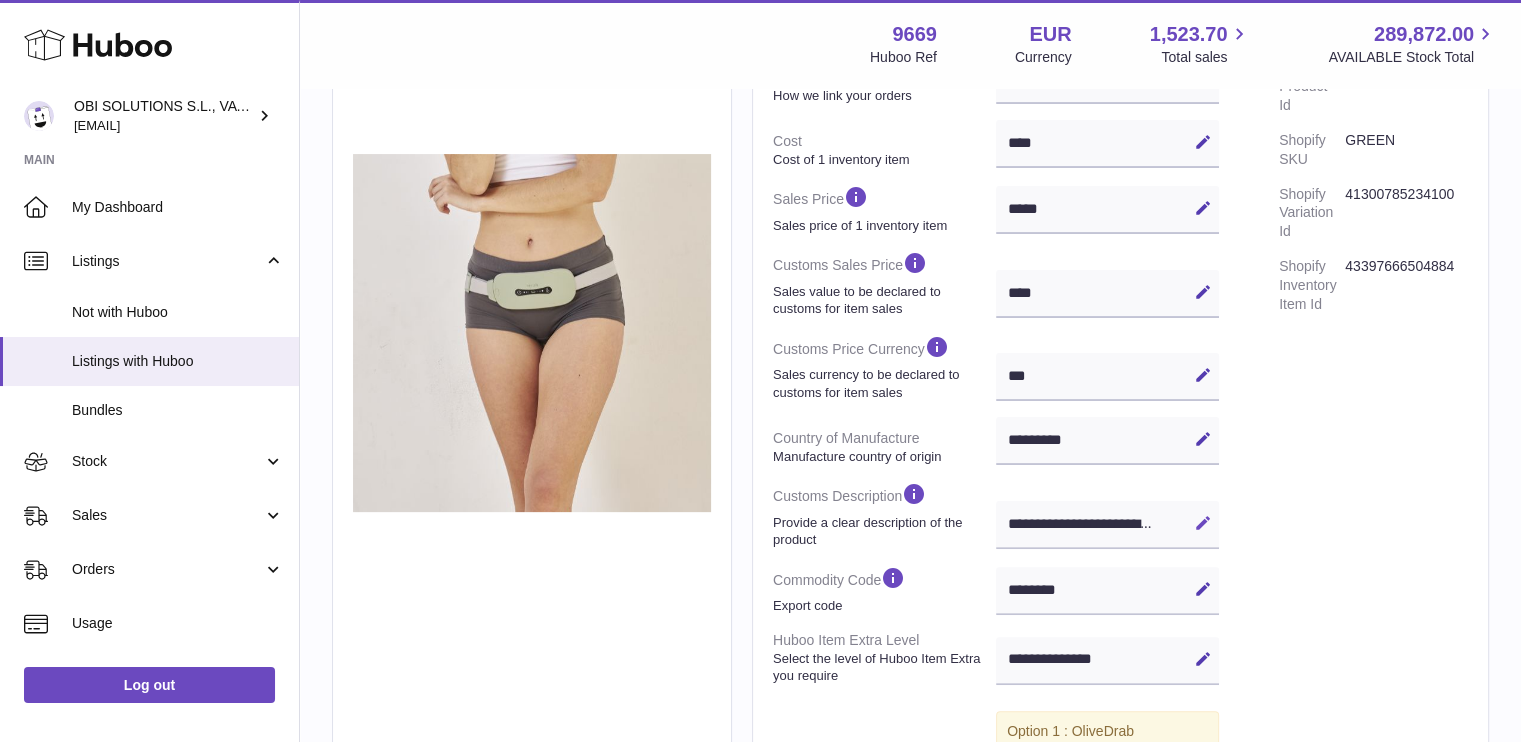 click at bounding box center [1203, 523] 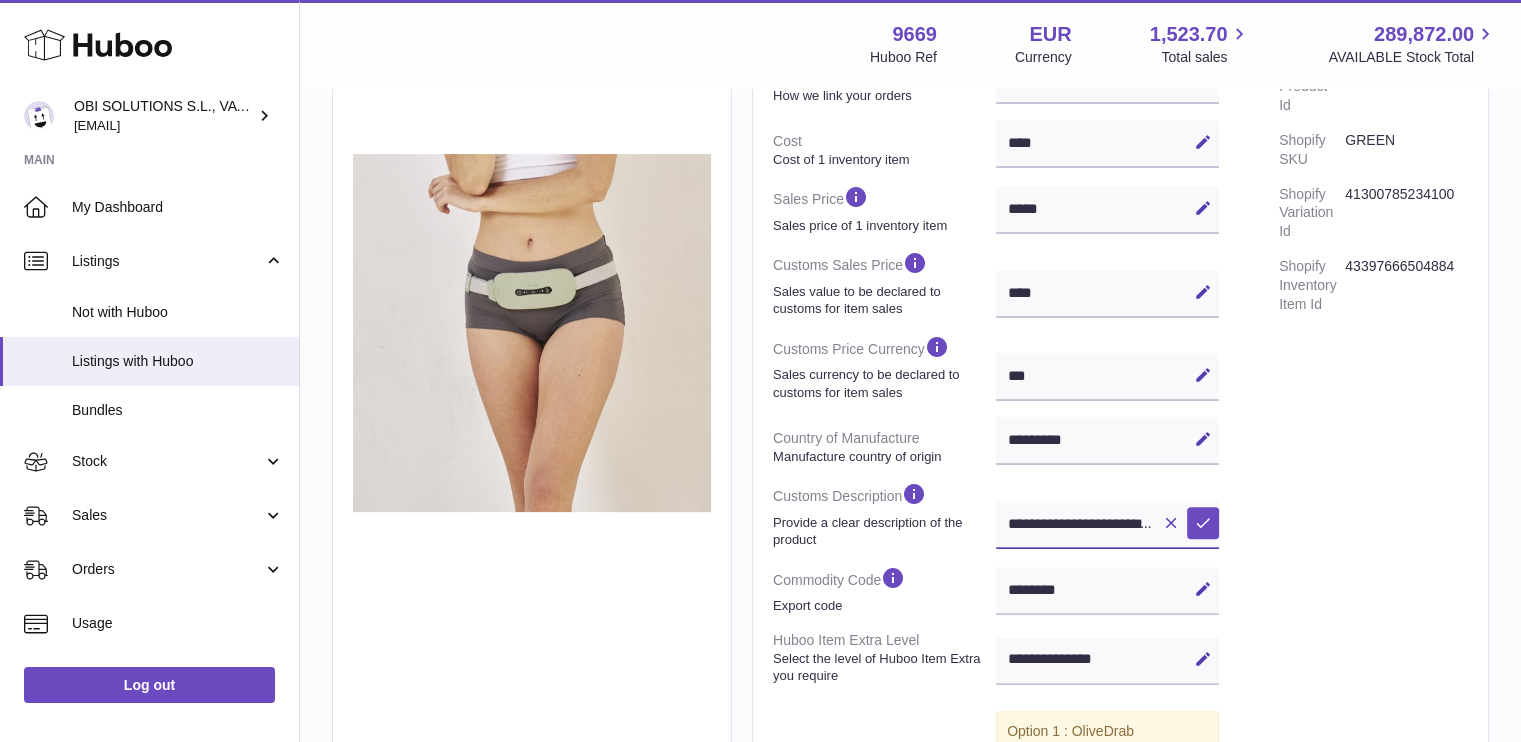 scroll, scrollTop: 0, scrollLeft: 475, axis: horizontal 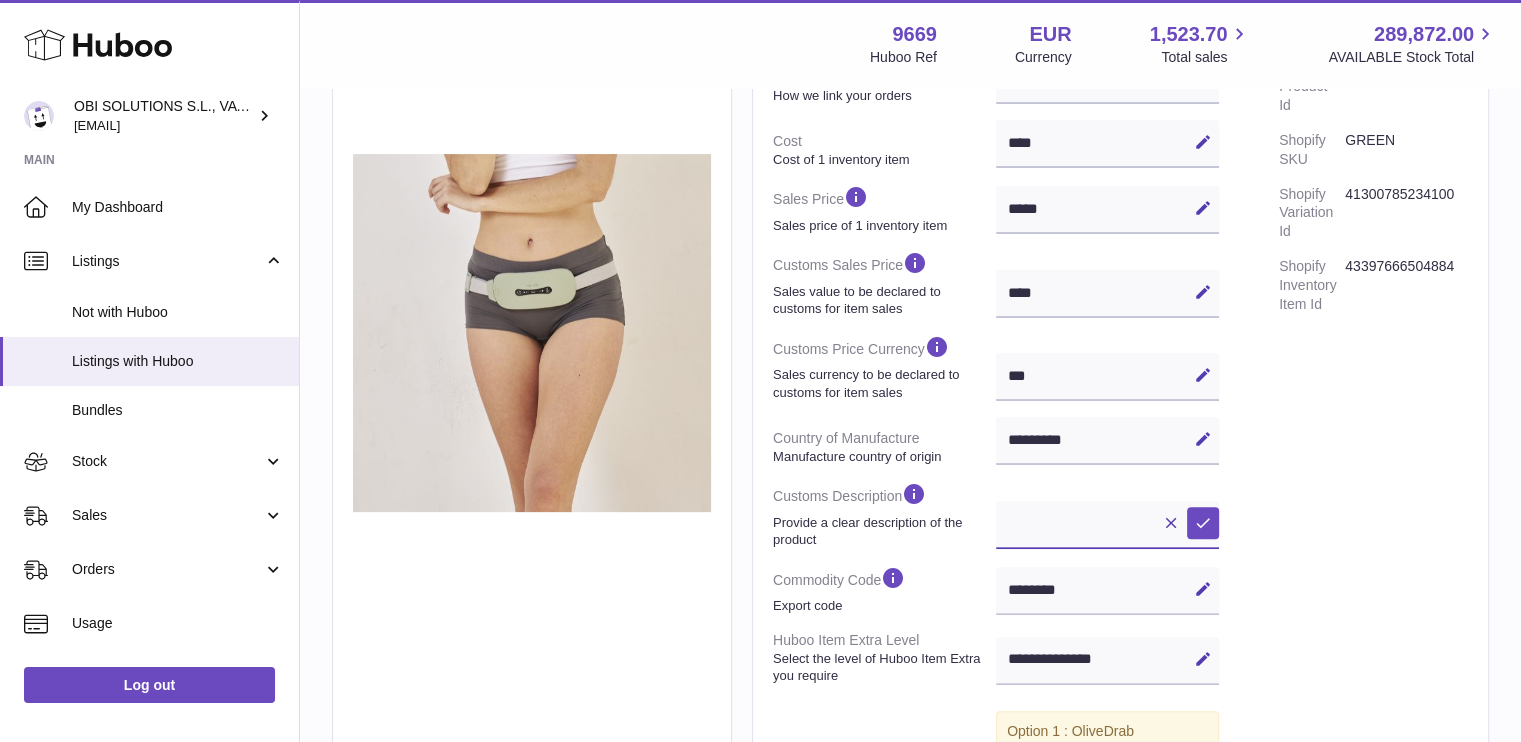 paste 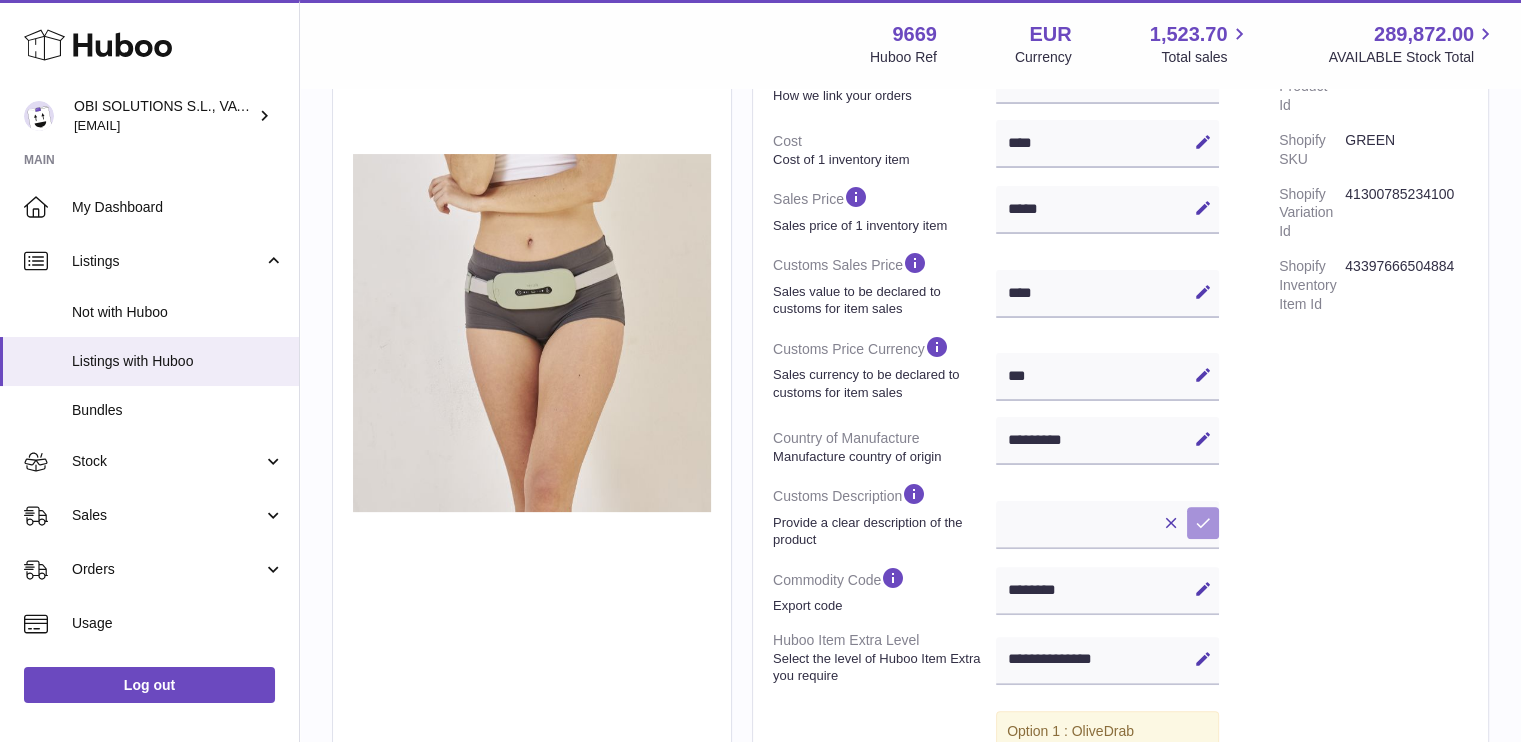 scroll, scrollTop: 0, scrollLeft: 0, axis: both 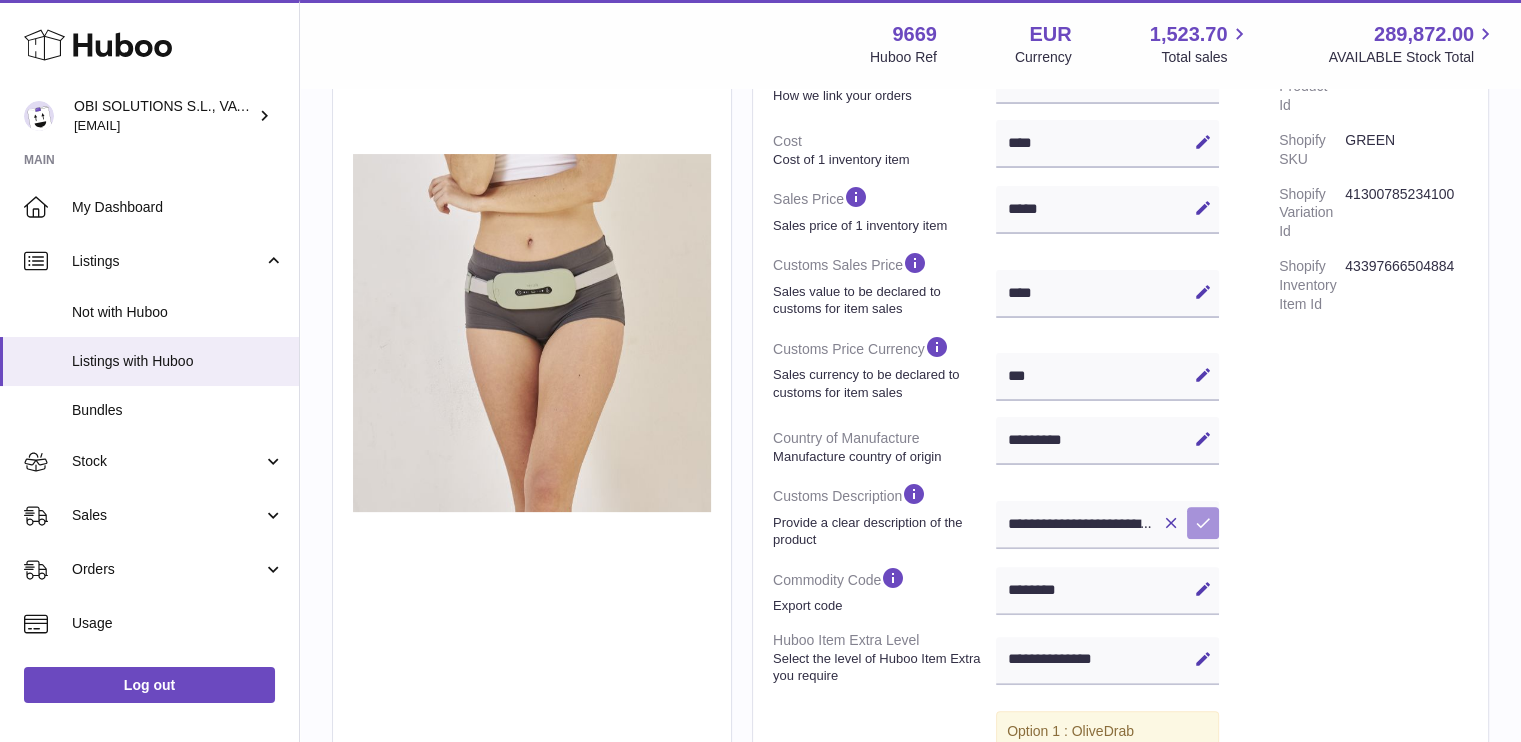 click at bounding box center [1203, 523] 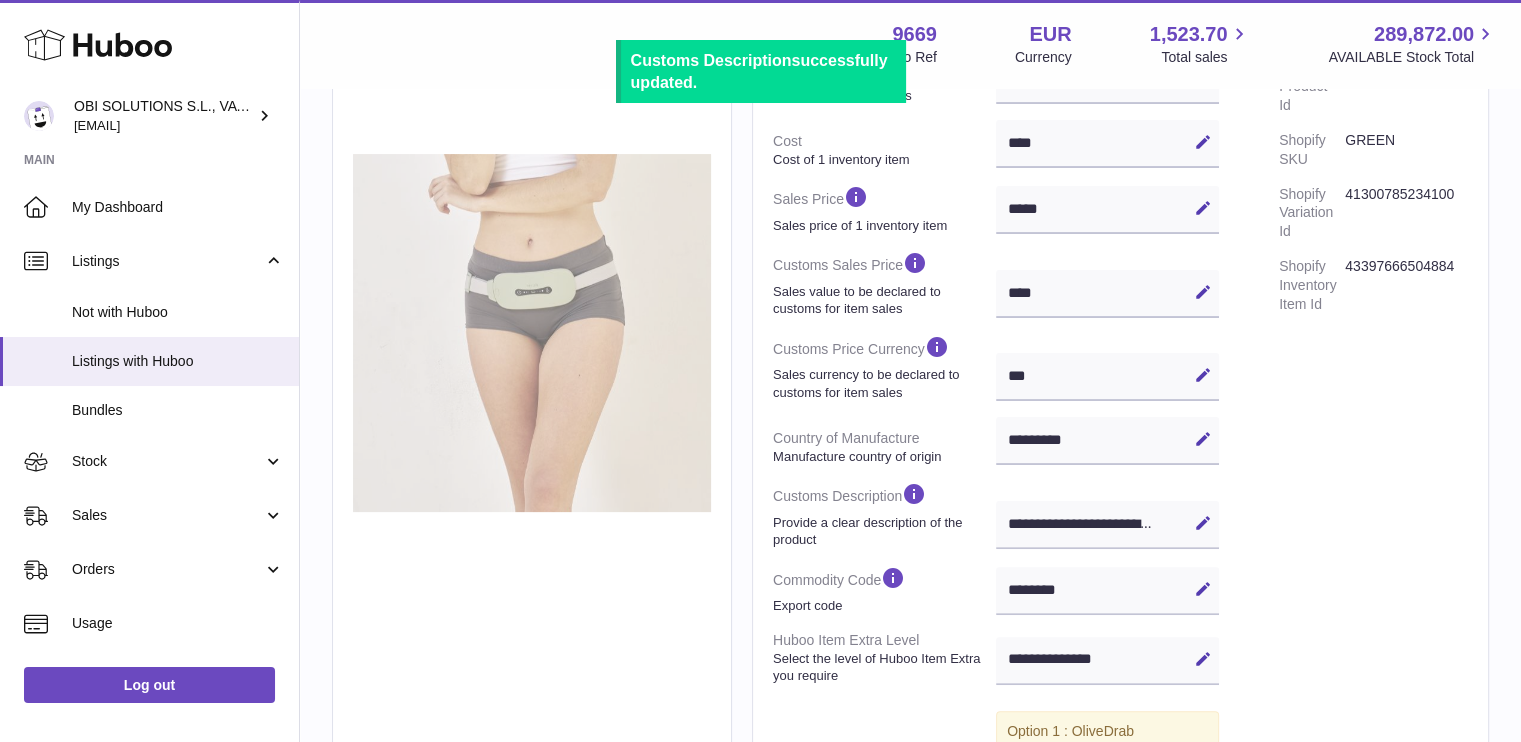 scroll, scrollTop: 0, scrollLeft: 0, axis: both 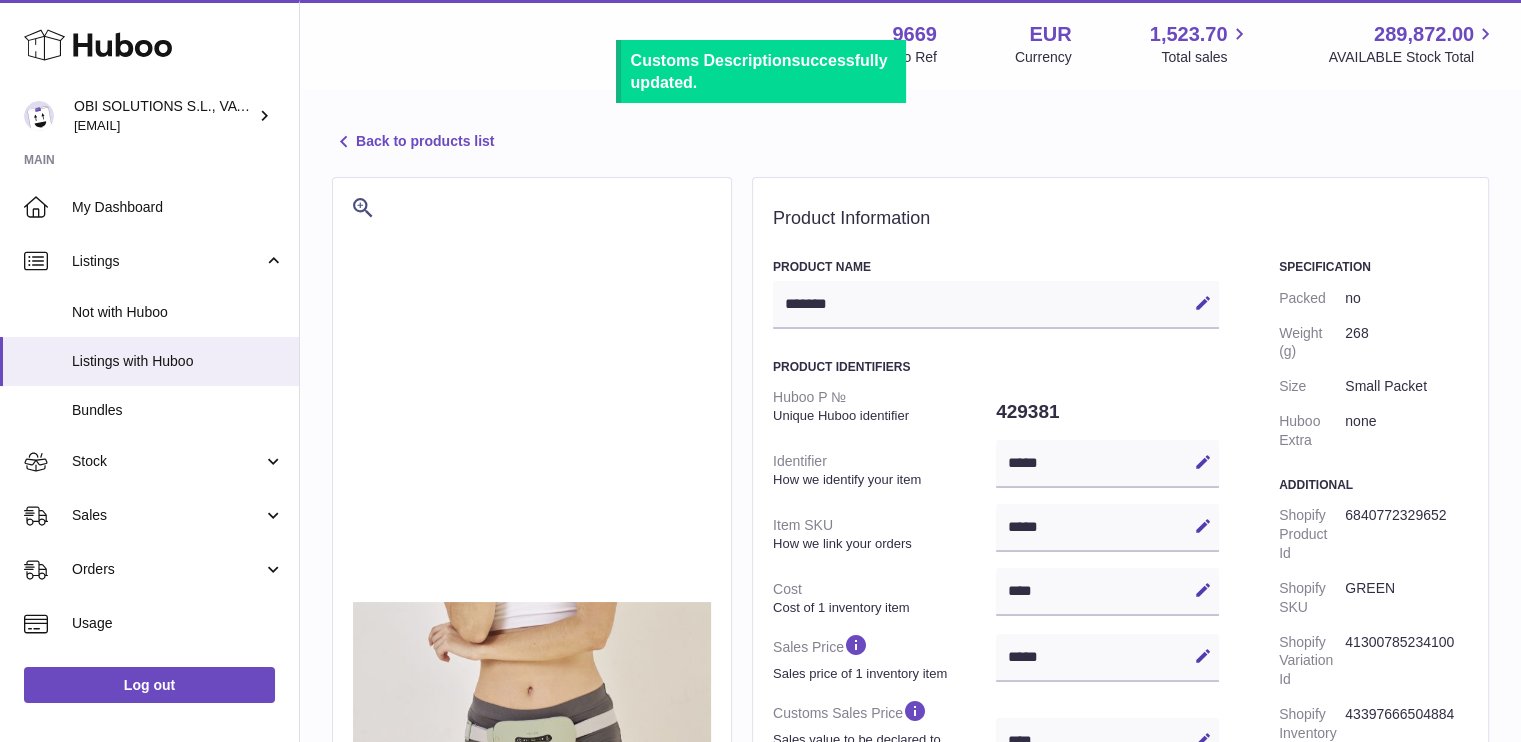 click on "Back to products list
Choose File
Product Information   Product Name
*******     Edit     Cancel     Save   Product Identifiers   Huboo P №
Unique Huboo identifier   429381   Identifier
How we identify your item
*****     Edit     Cancel     Save   Item SKU
How we link your orders
*****     Edit     Cancel     Save   Cost
Cost of 1 inventory item
****     Edit     Cancel     Save   Sales Price
*****     Edit" at bounding box center [910, 778] 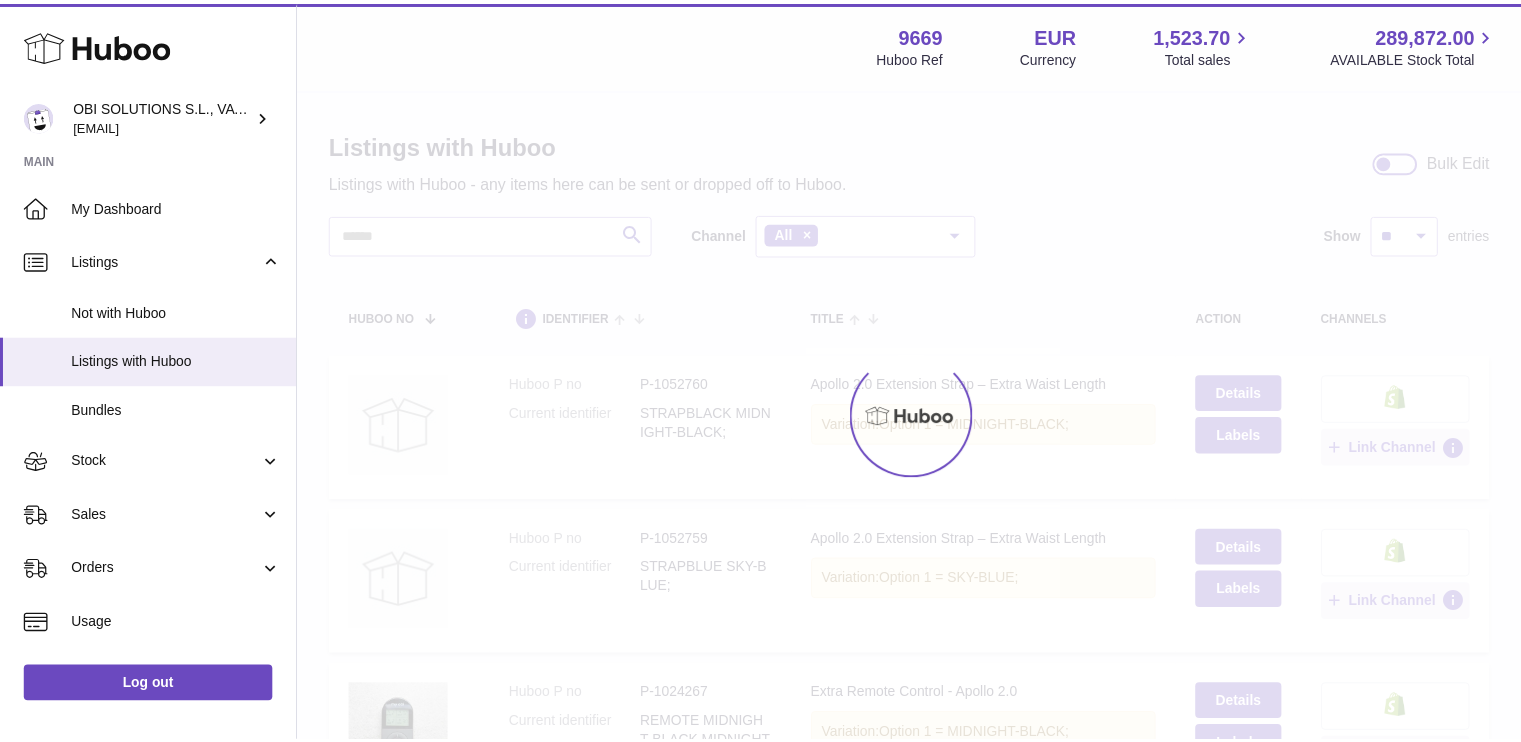 scroll, scrollTop: 0, scrollLeft: 0, axis: both 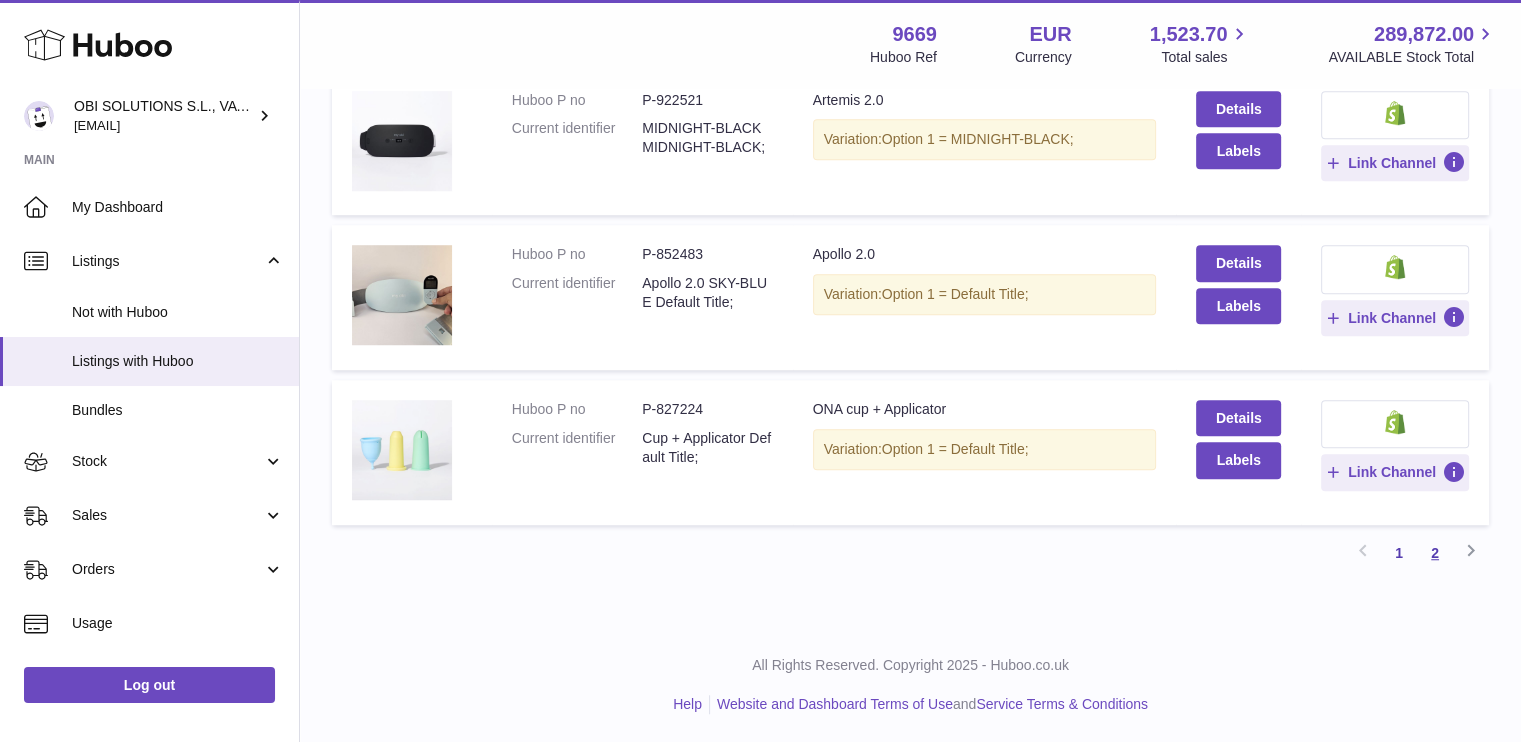 click on "2" at bounding box center [1435, 553] 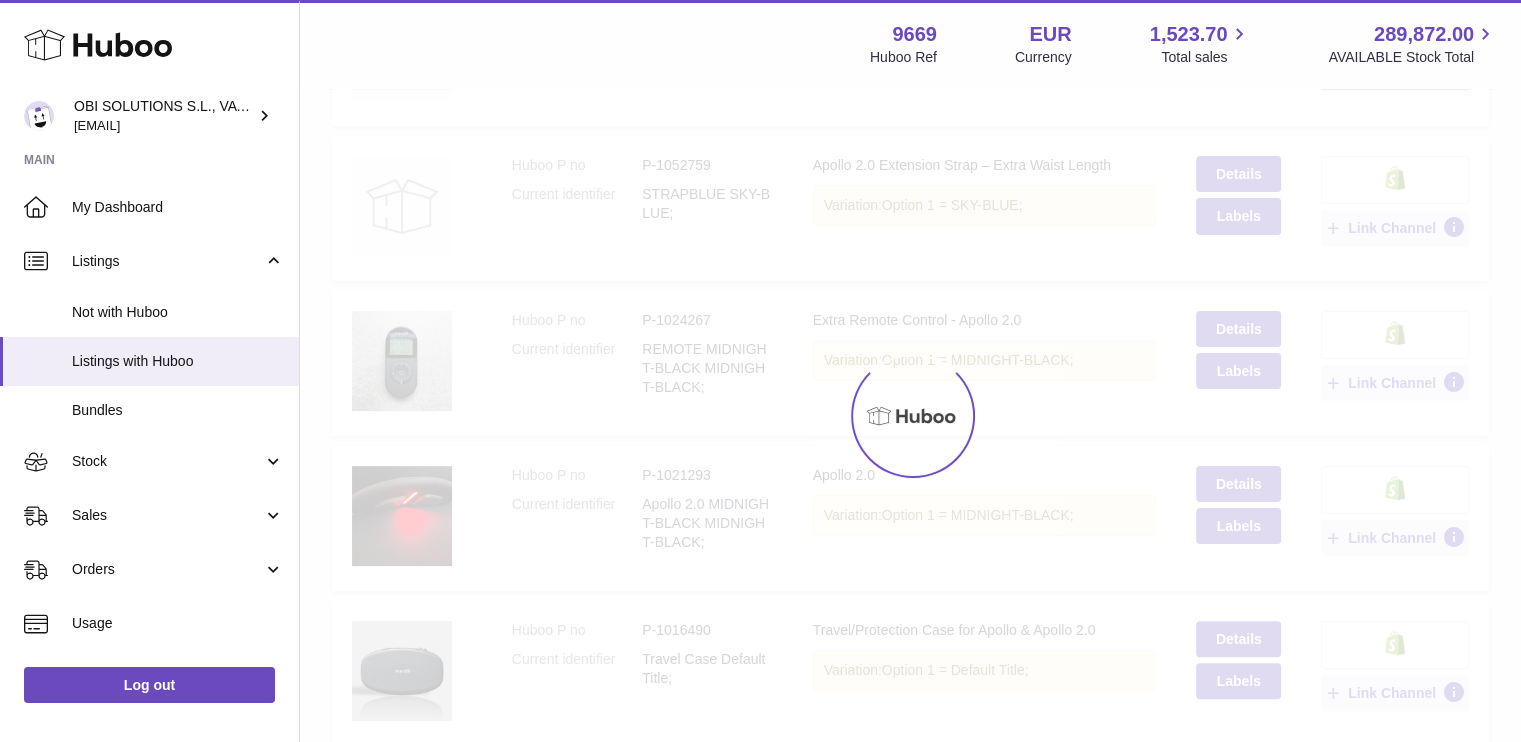 scroll, scrollTop: 90, scrollLeft: 0, axis: vertical 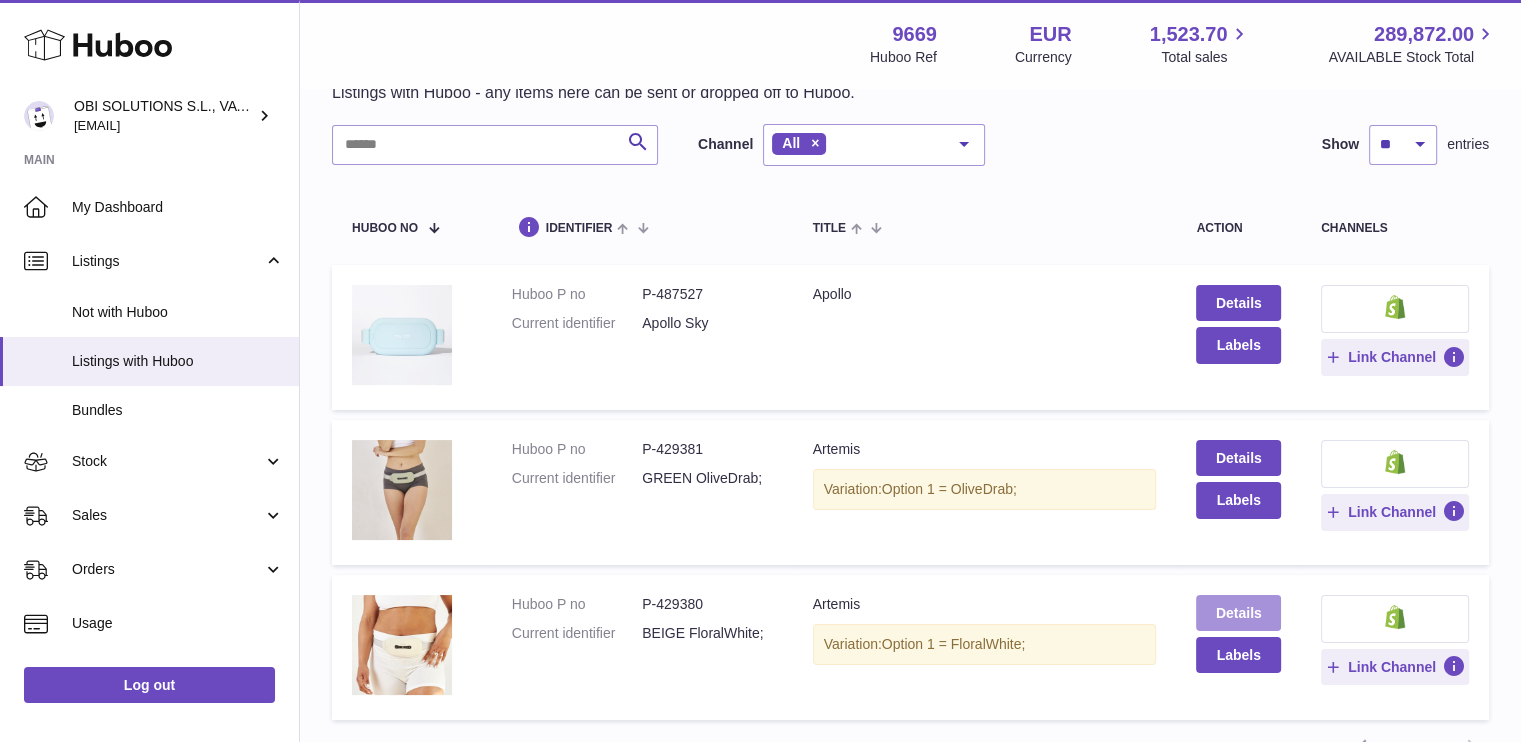 click on "Details" at bounding box center [1238, 613] 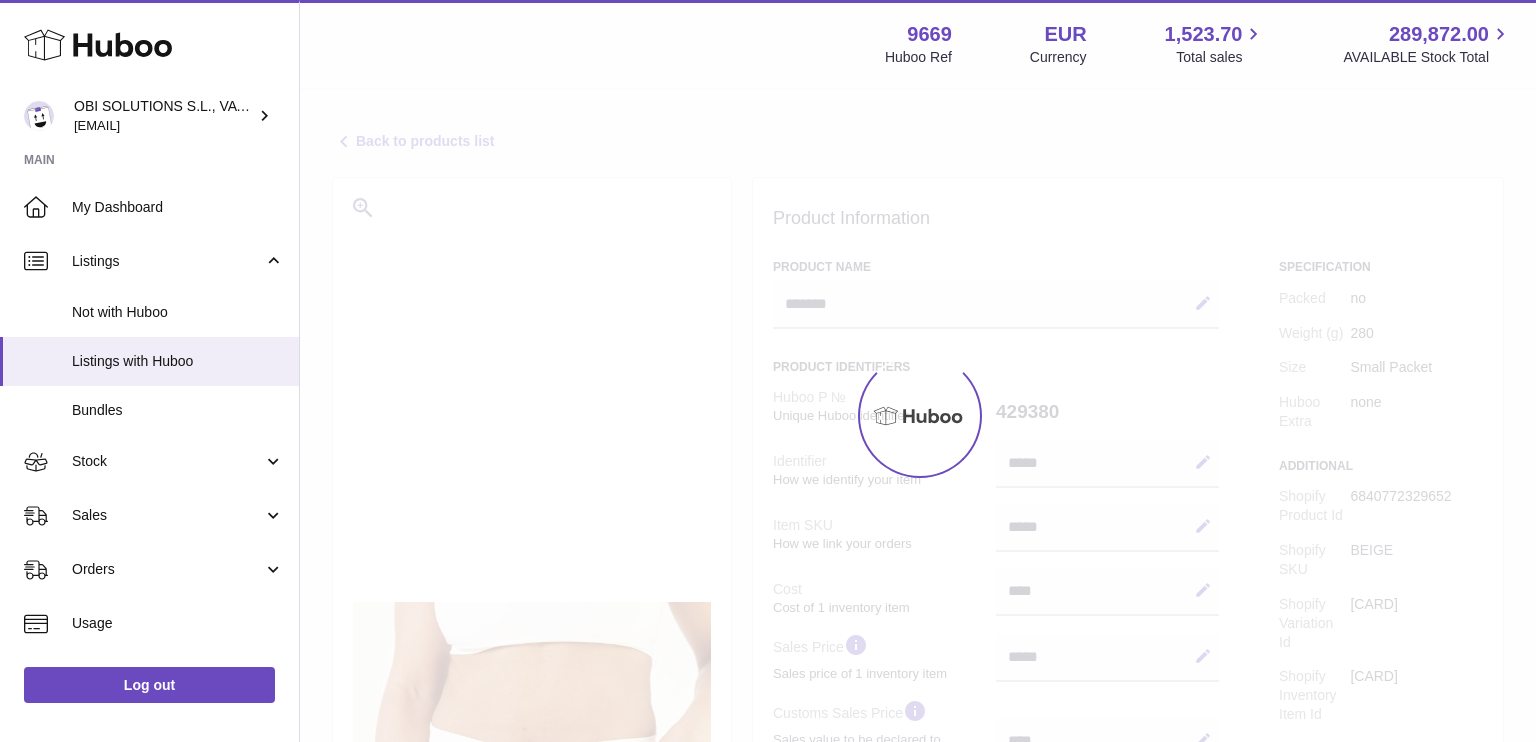 select on "***" 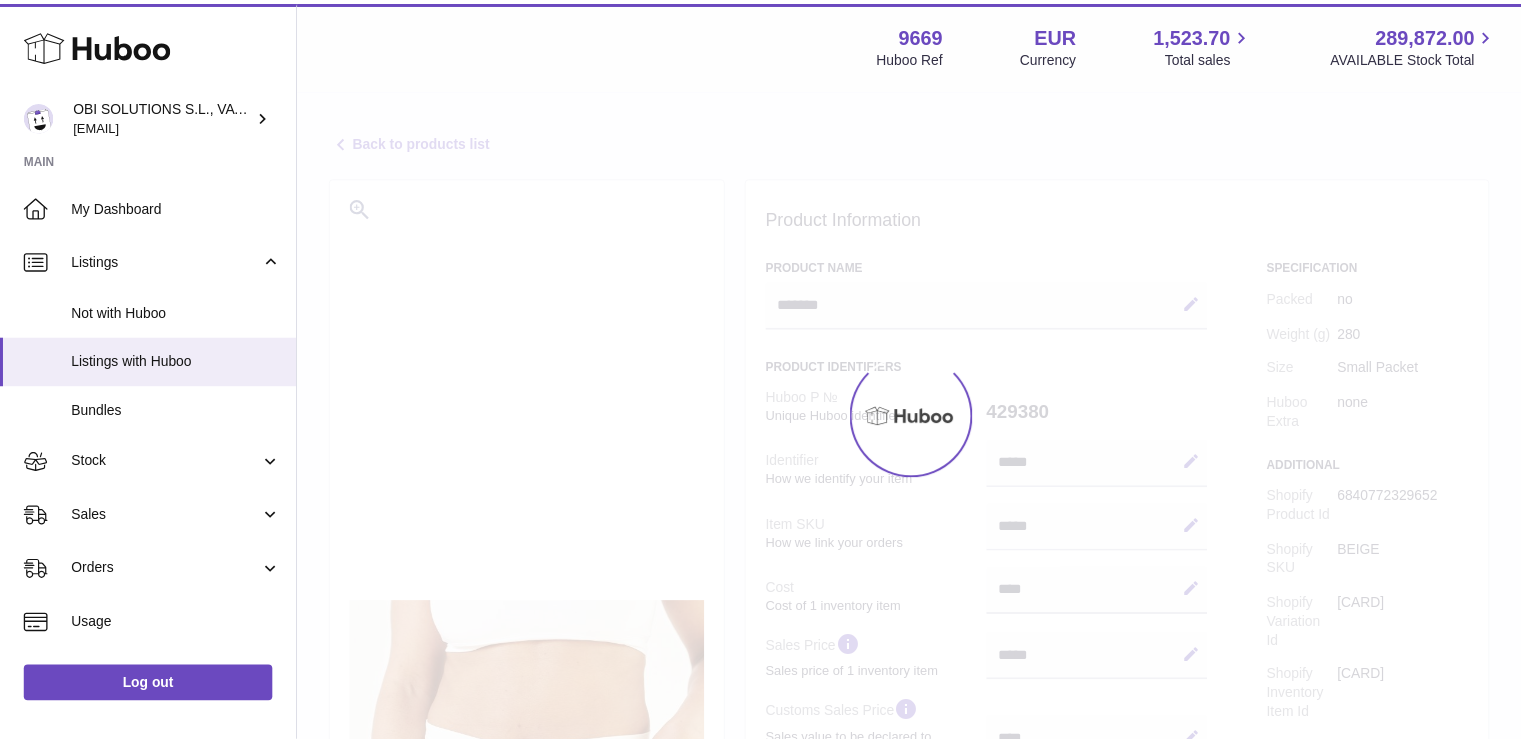 scroll, scrollTop: 0, scrollLeft: 0, axis: both 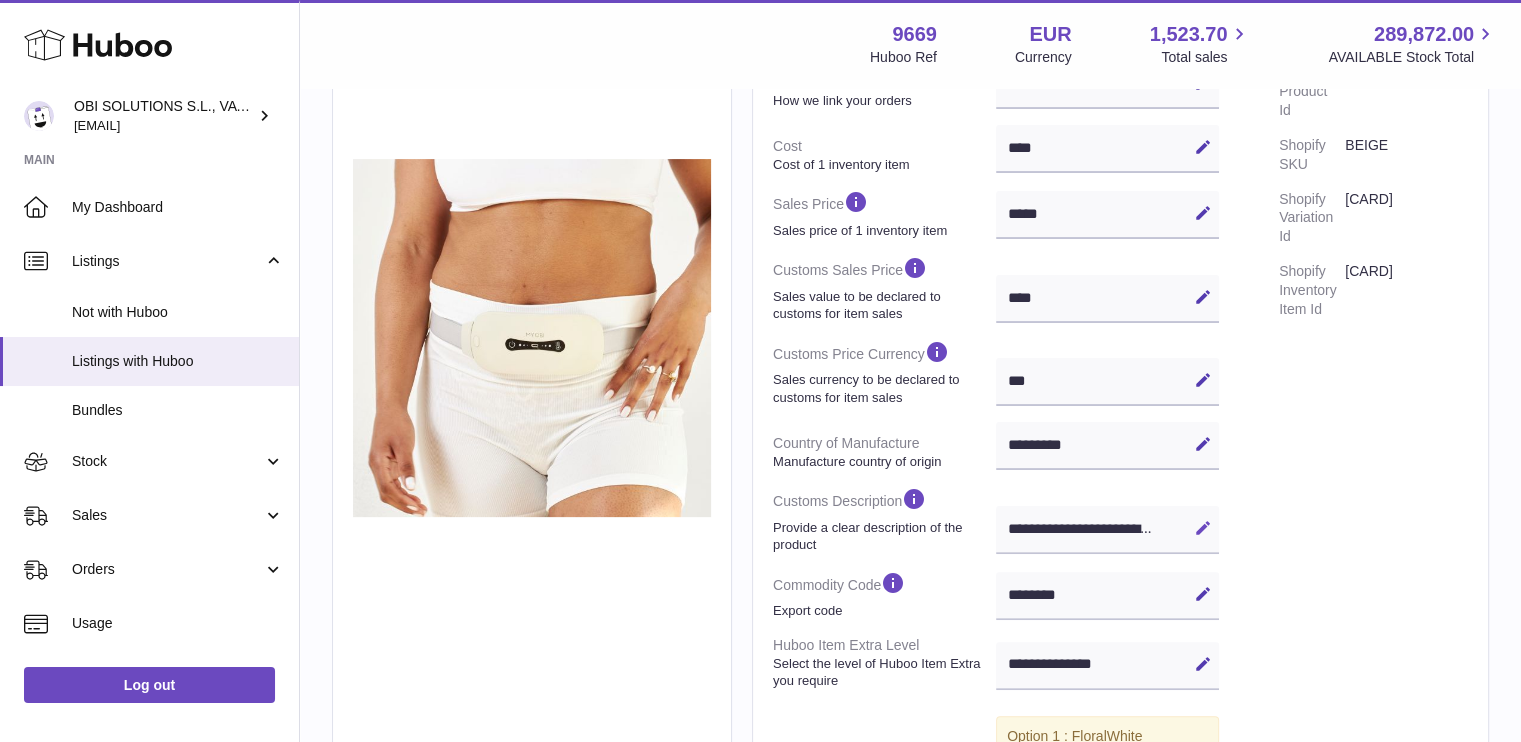 click at bounding box center (1203, 528) 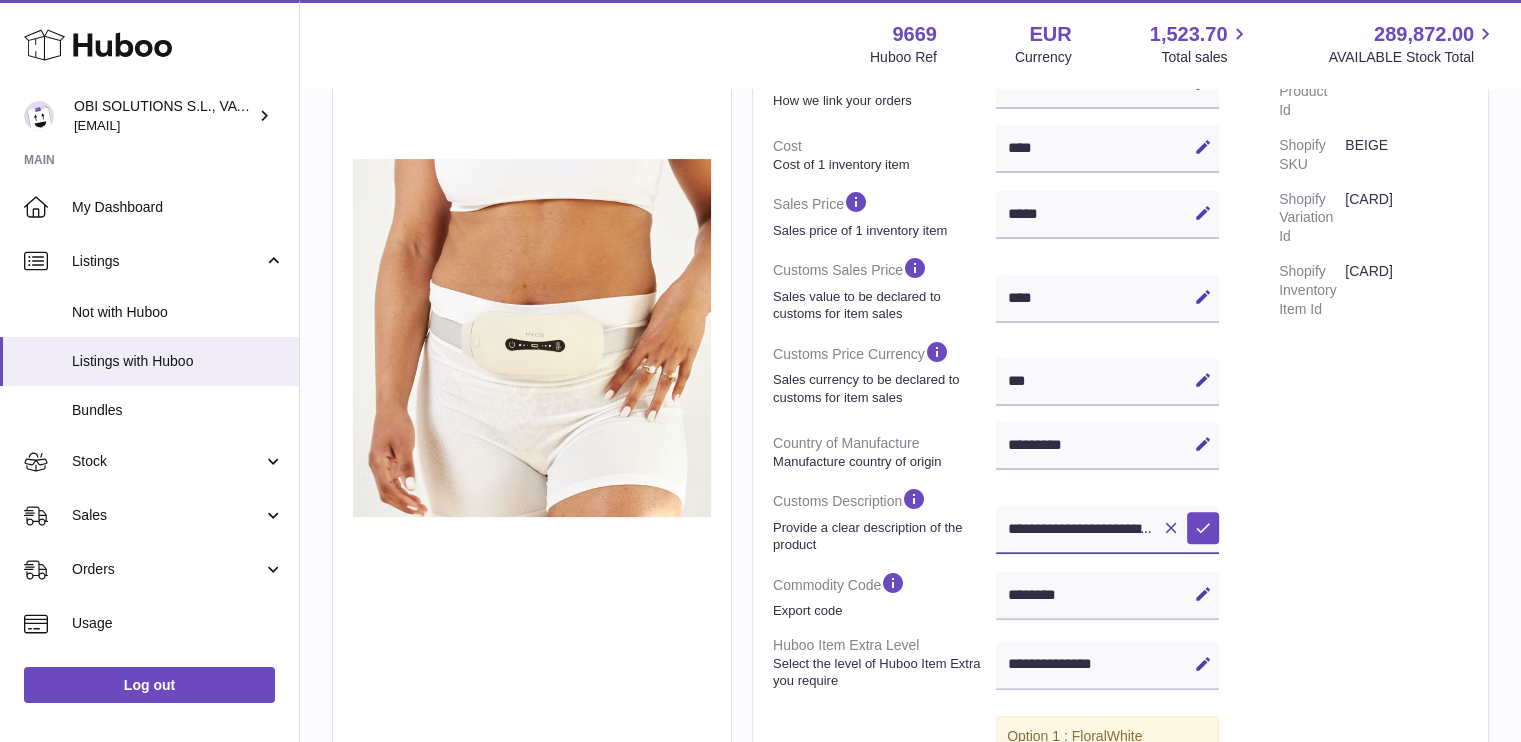 scroll, scrollTop: 0, scrollLeft: 475, axis: horizontal 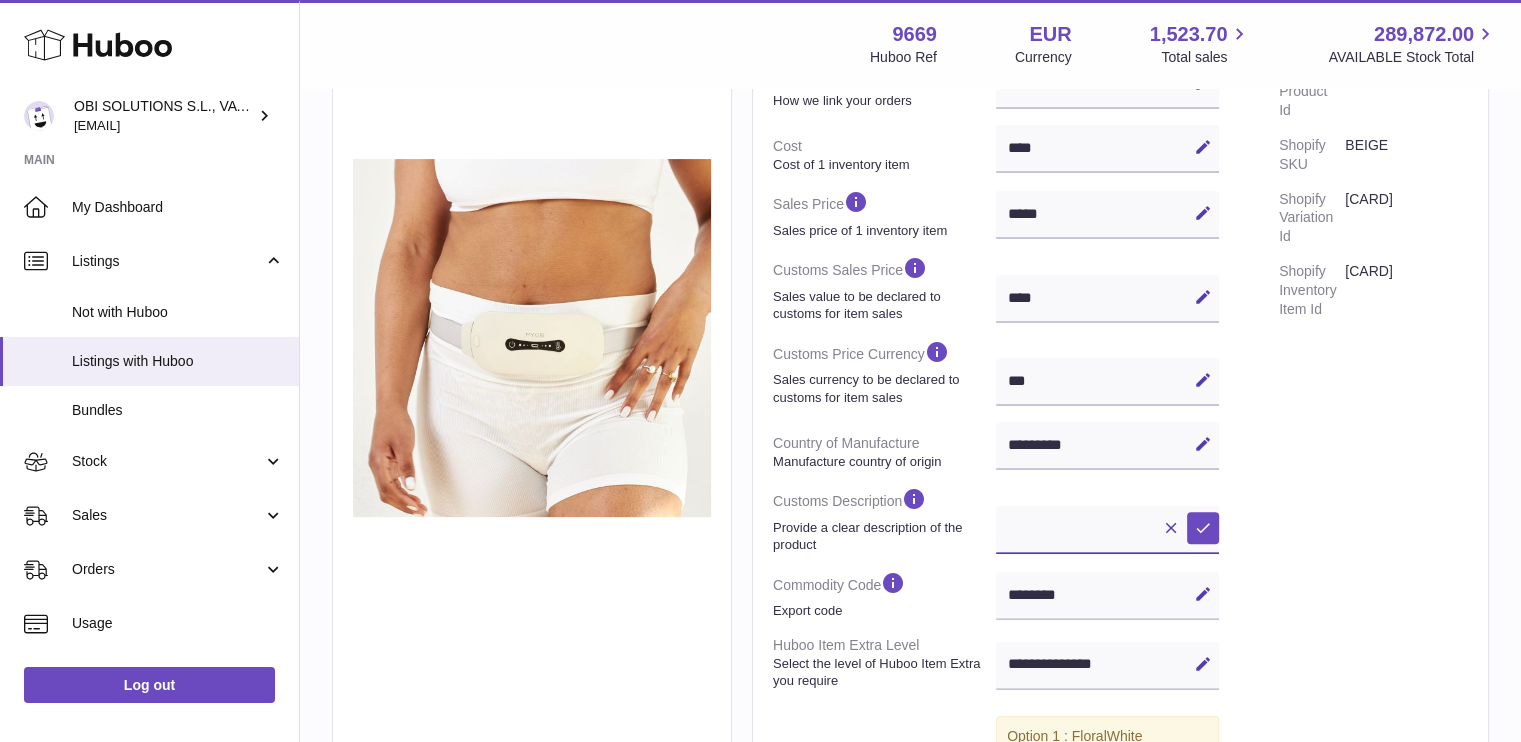 paste 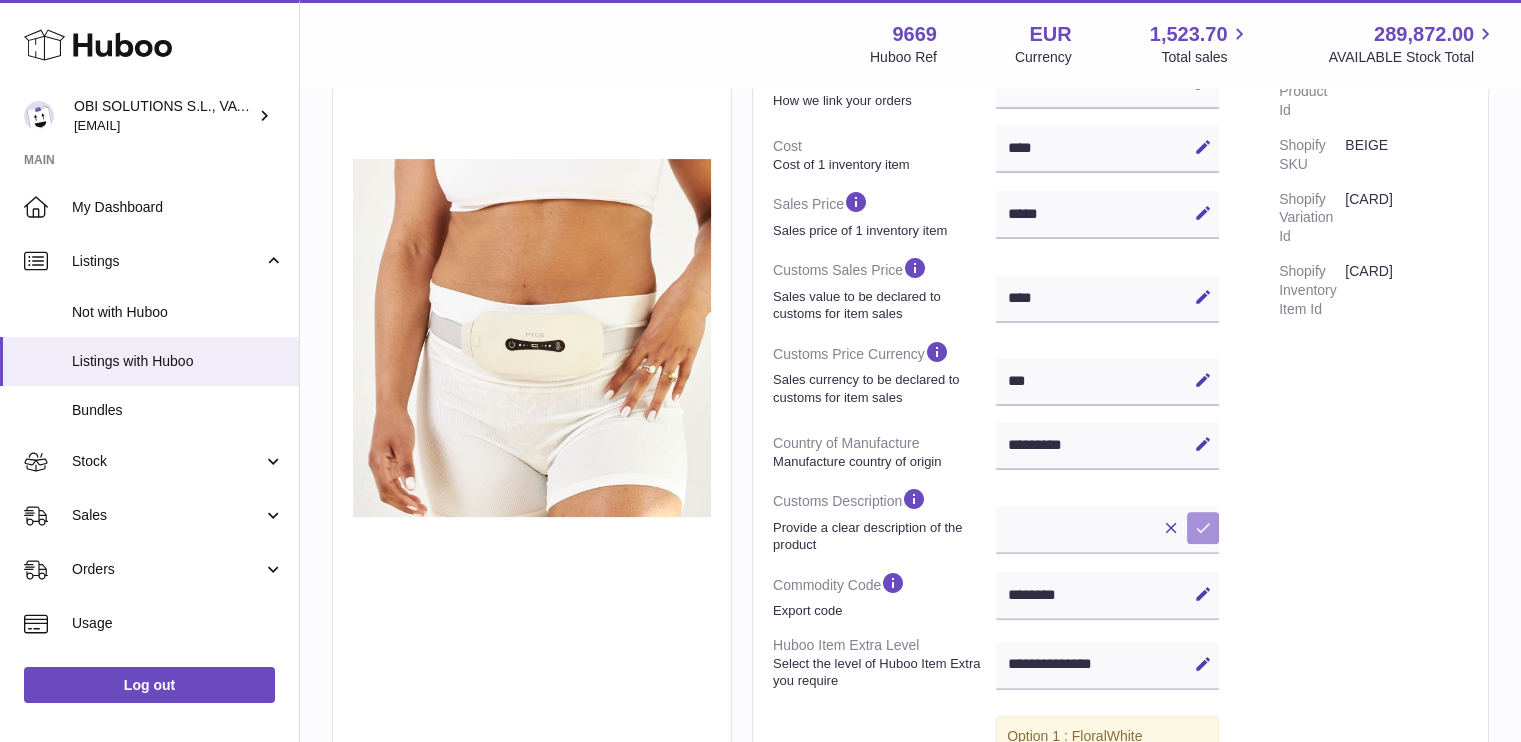 scroll, scrollTop: 0, scrollLeft: 0, axis: both 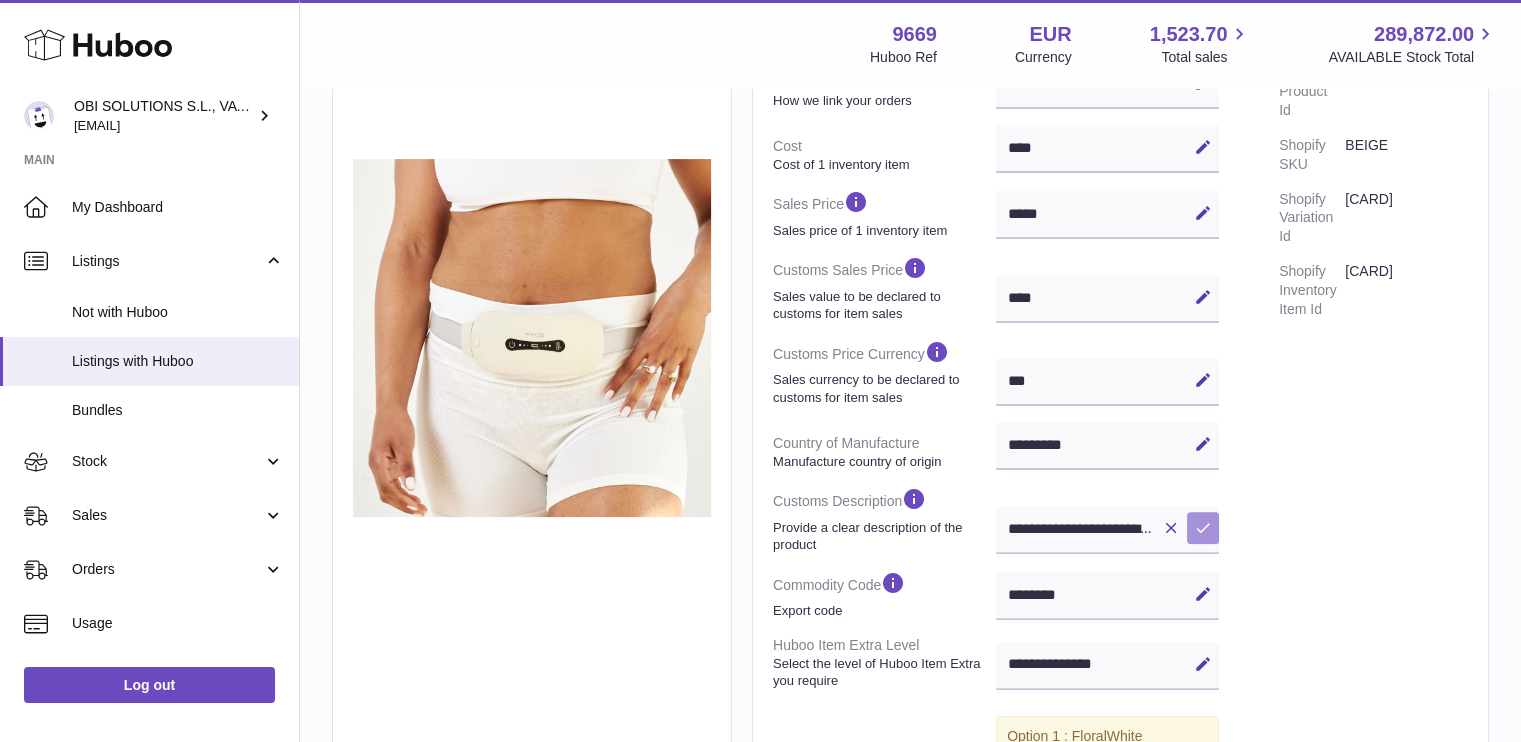 click at bounding box center [1203, 528] 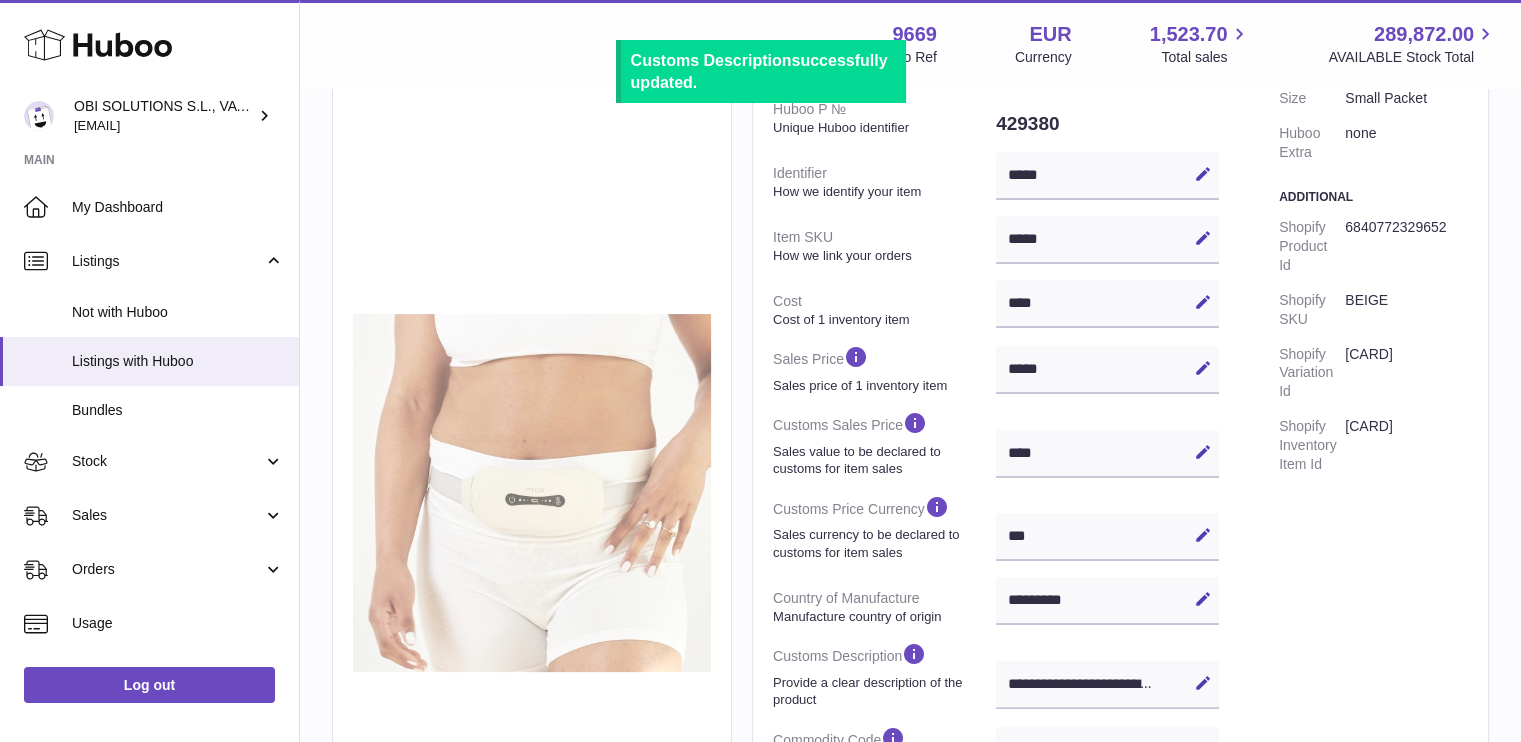 scroll, scrollTop: 0, scrollLeft: 0, axis: both 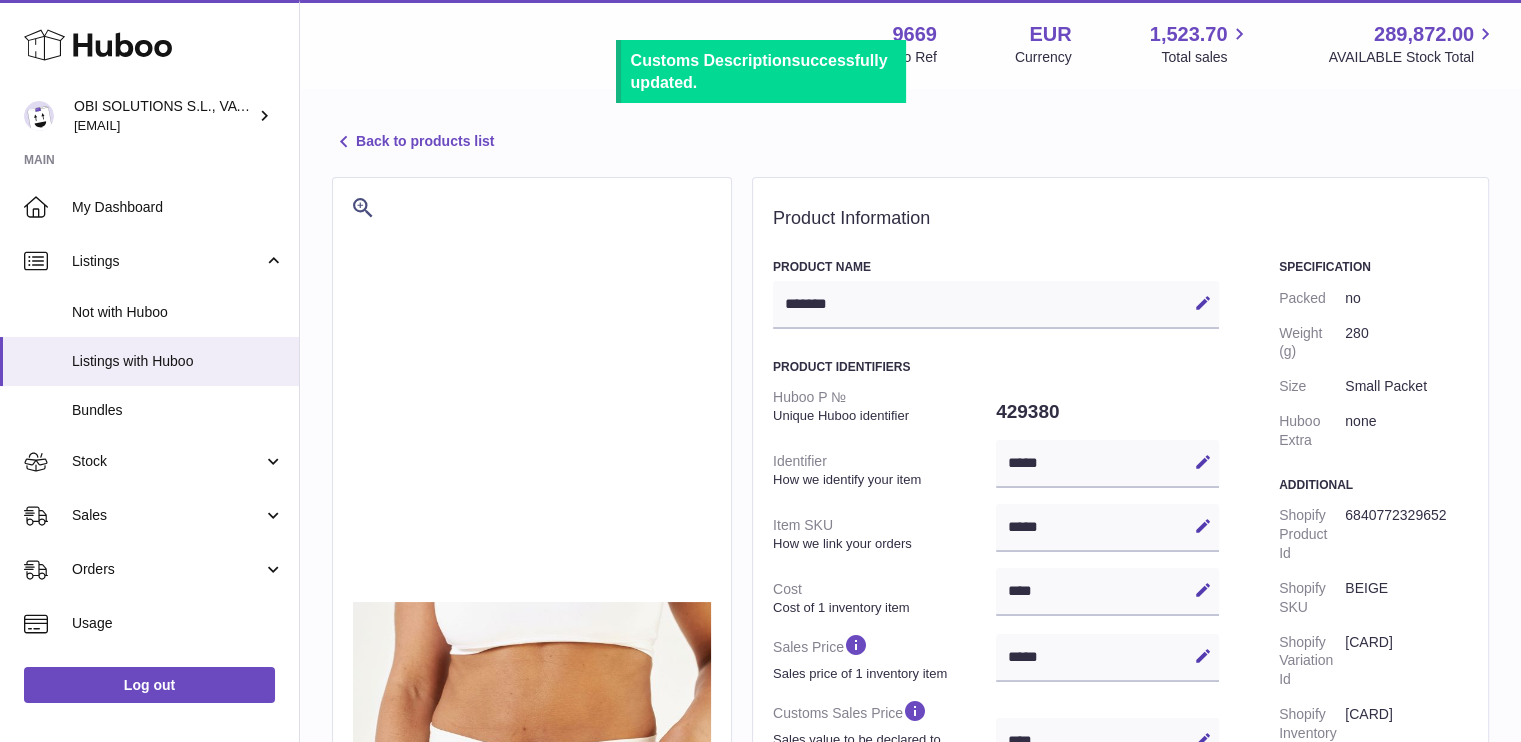 click on "Back to products list" at bounding box center (413, 142) 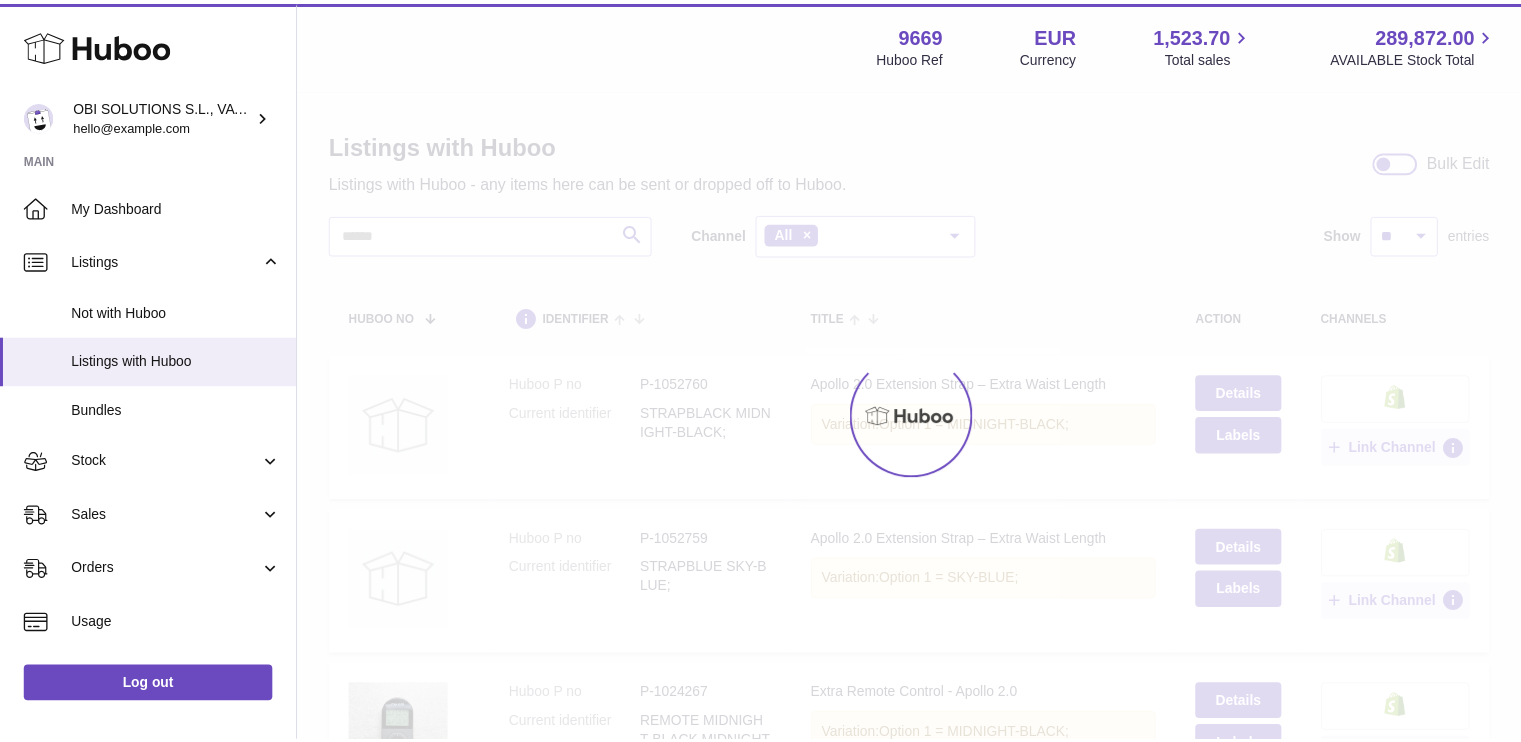 scroll, scrollTop: 0, scrollLeft: 0, axis: both 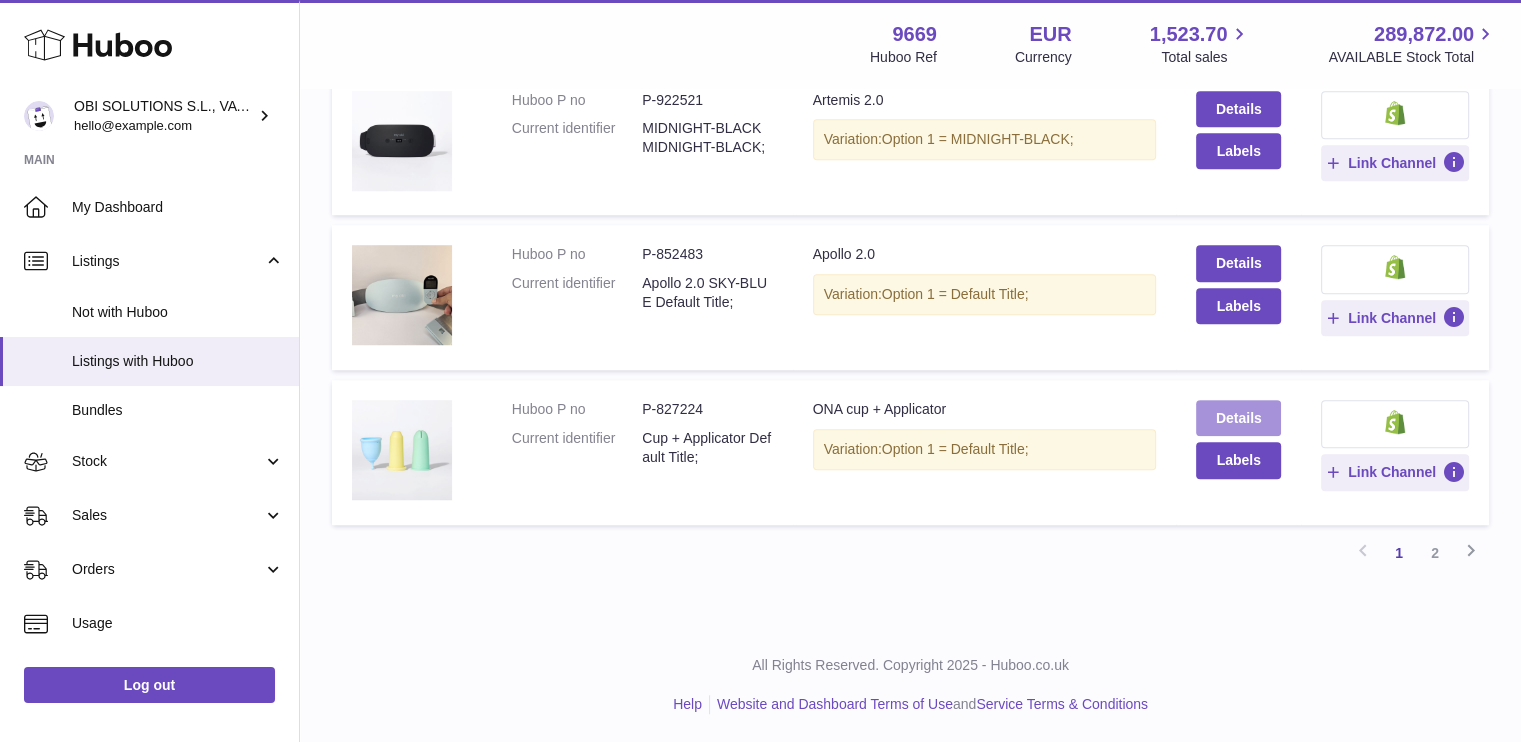 click on "Details" at bounding box center [1238, 418] 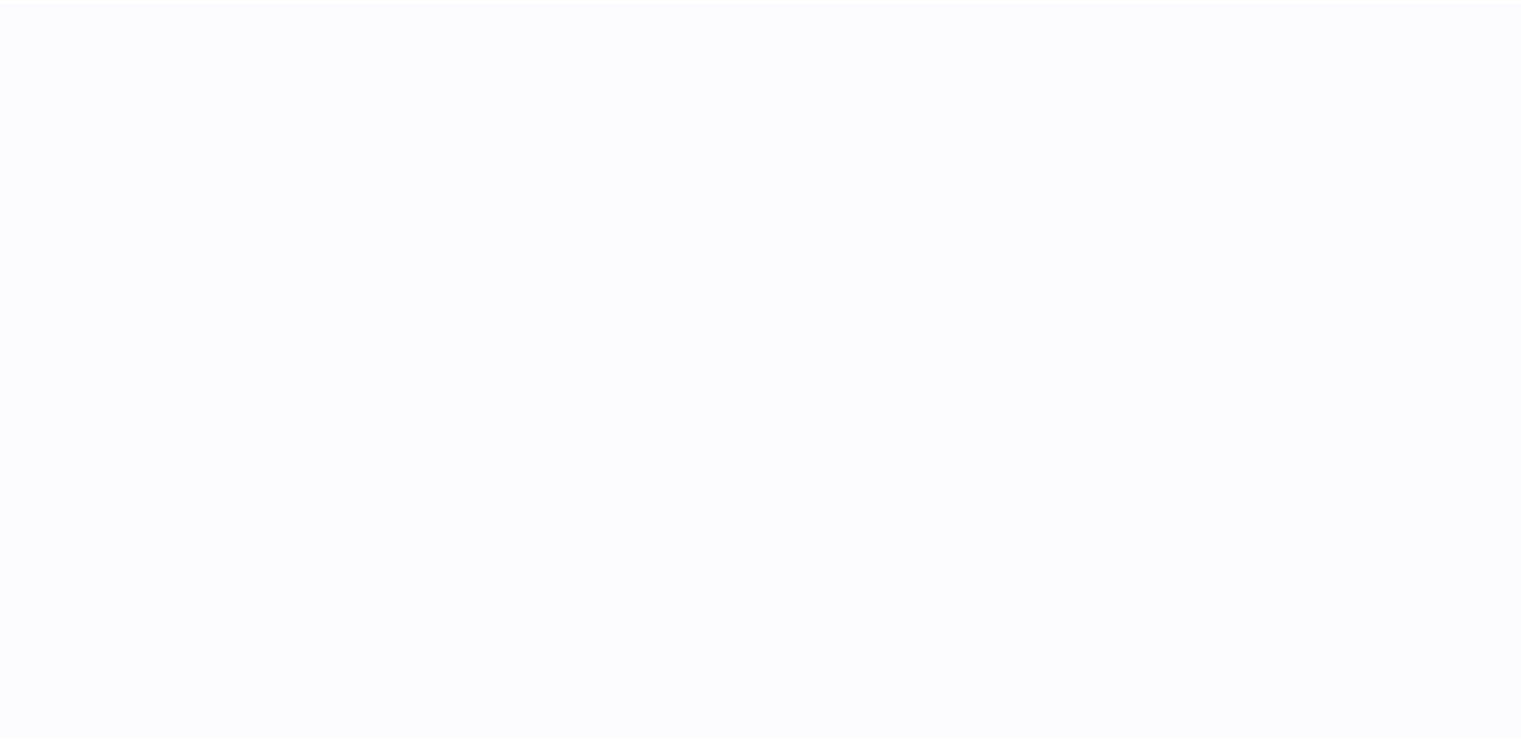 scroll, scrollTop: 0, scrollLeft: 0, axis: both 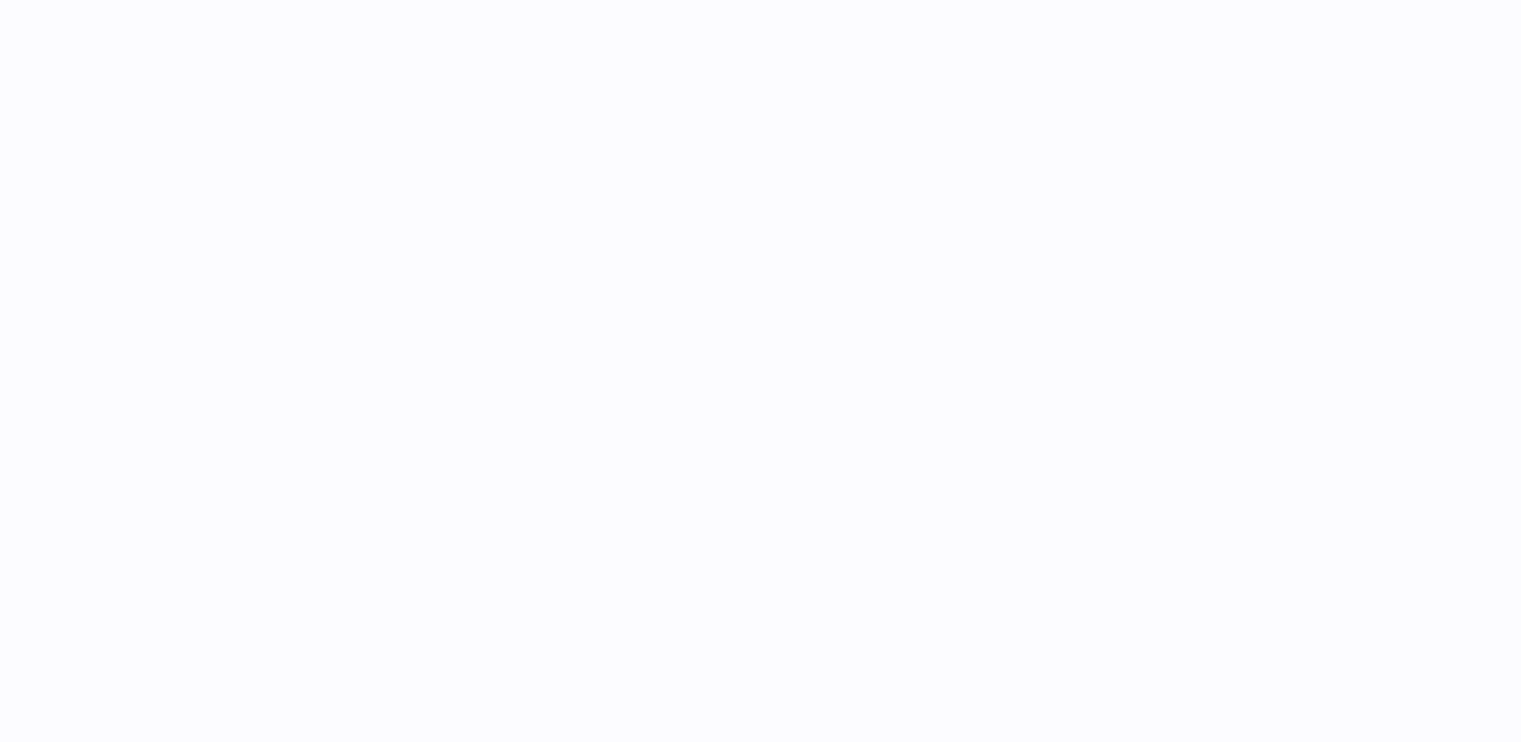select on "***" 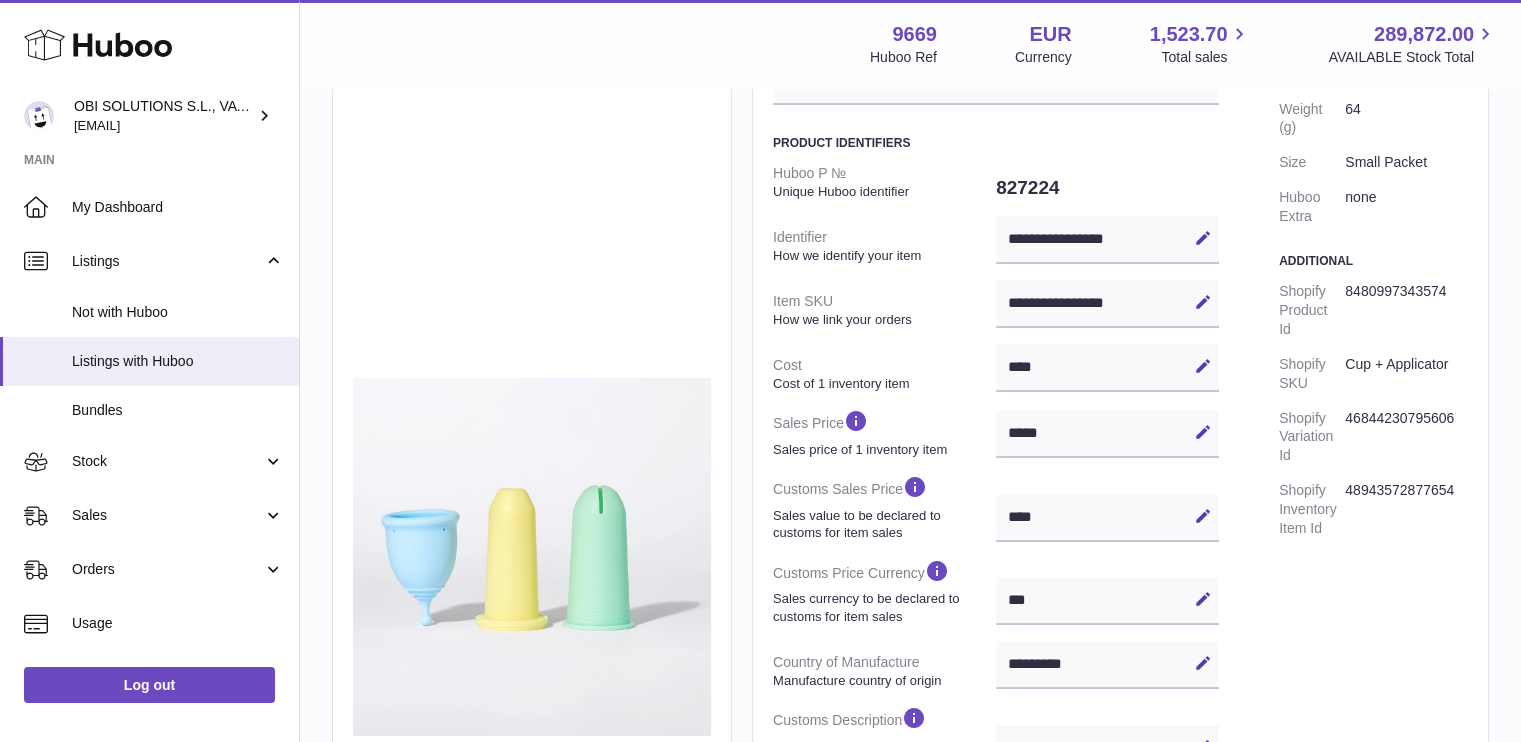 scroll, scrollTop: 0, scrollLeft: 0, axis: both 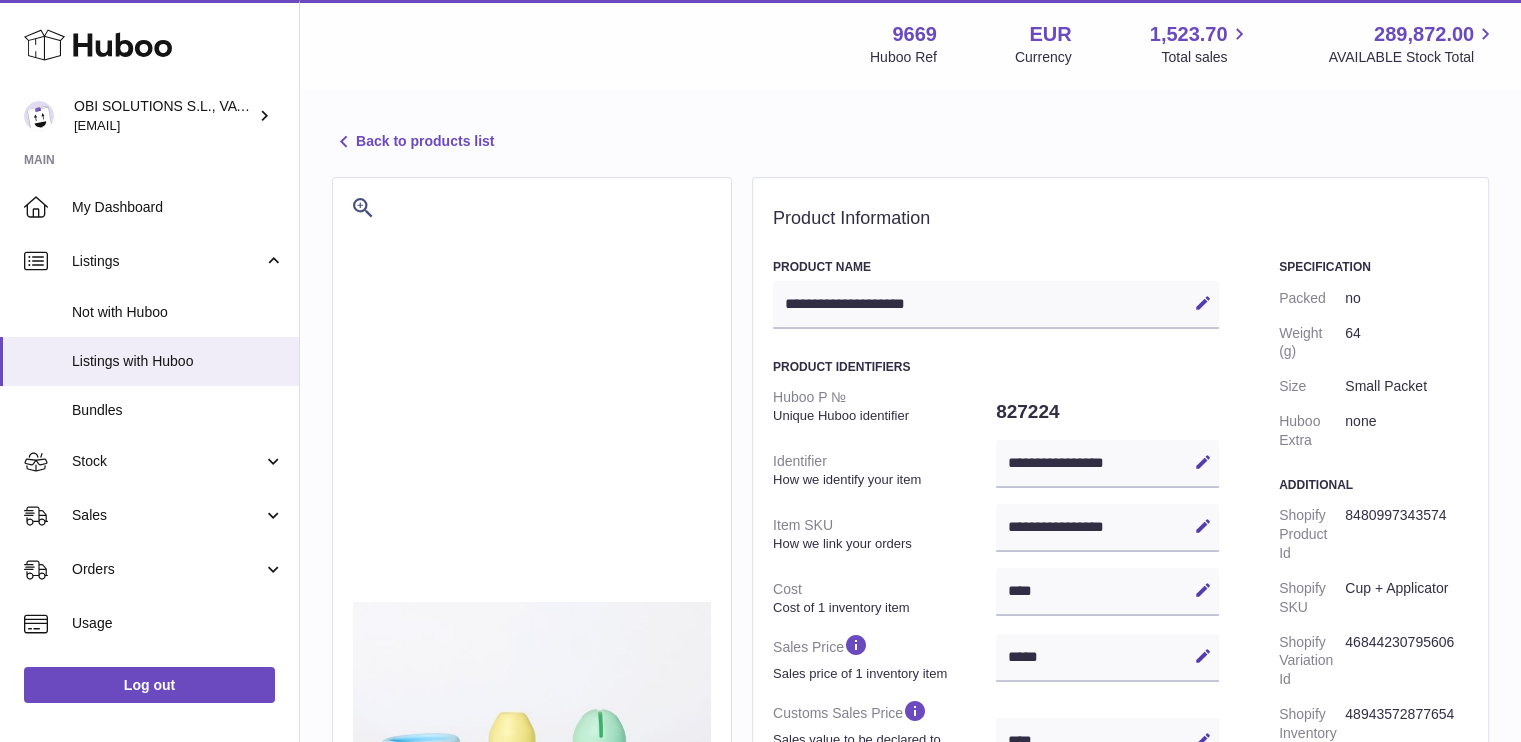 click on "Back to products list" at bounding box center (413, 142) 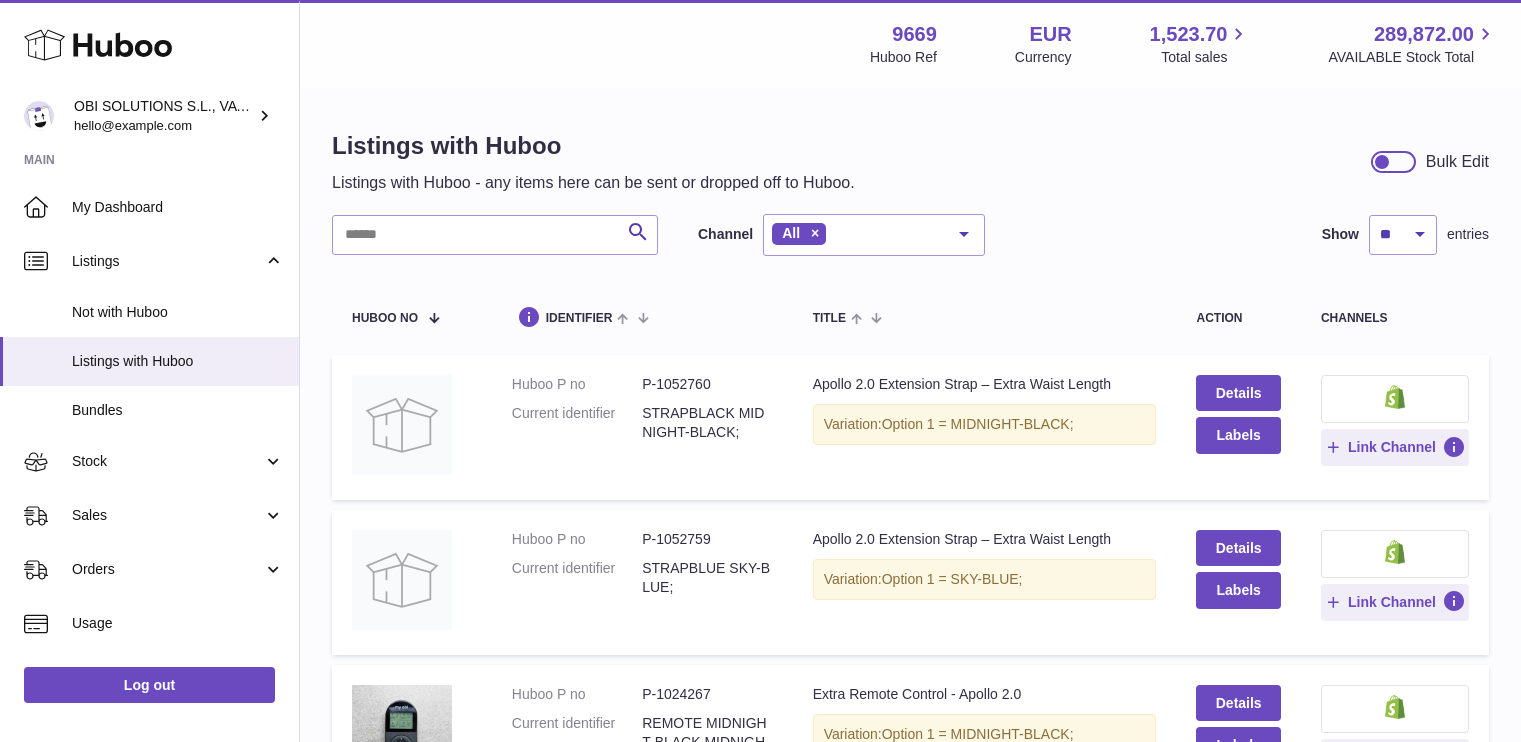 scroll, scrollTop: 0, scrollLeft: 0, axis: both 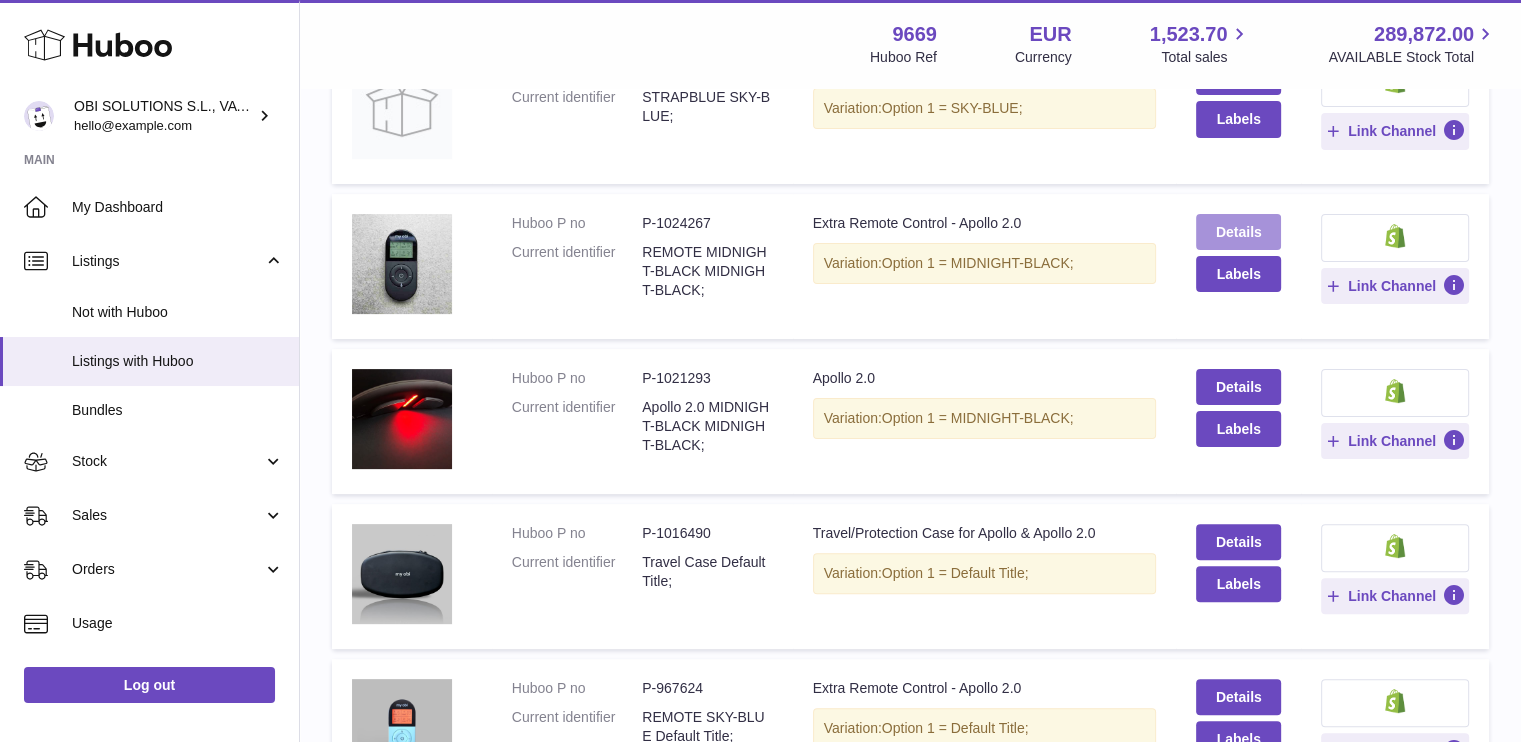 click on "Details" at bounding box center (1238, 232) 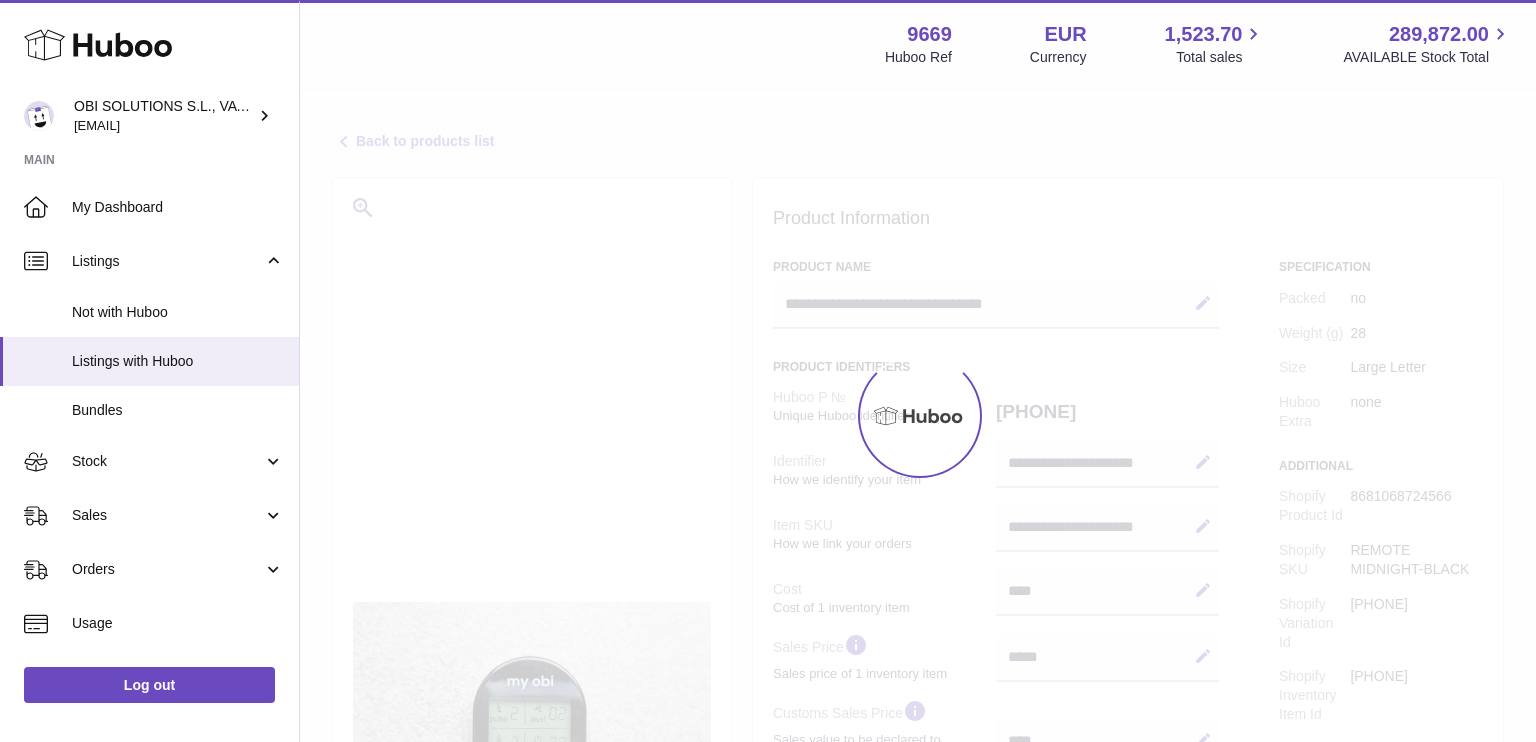 select on "***" 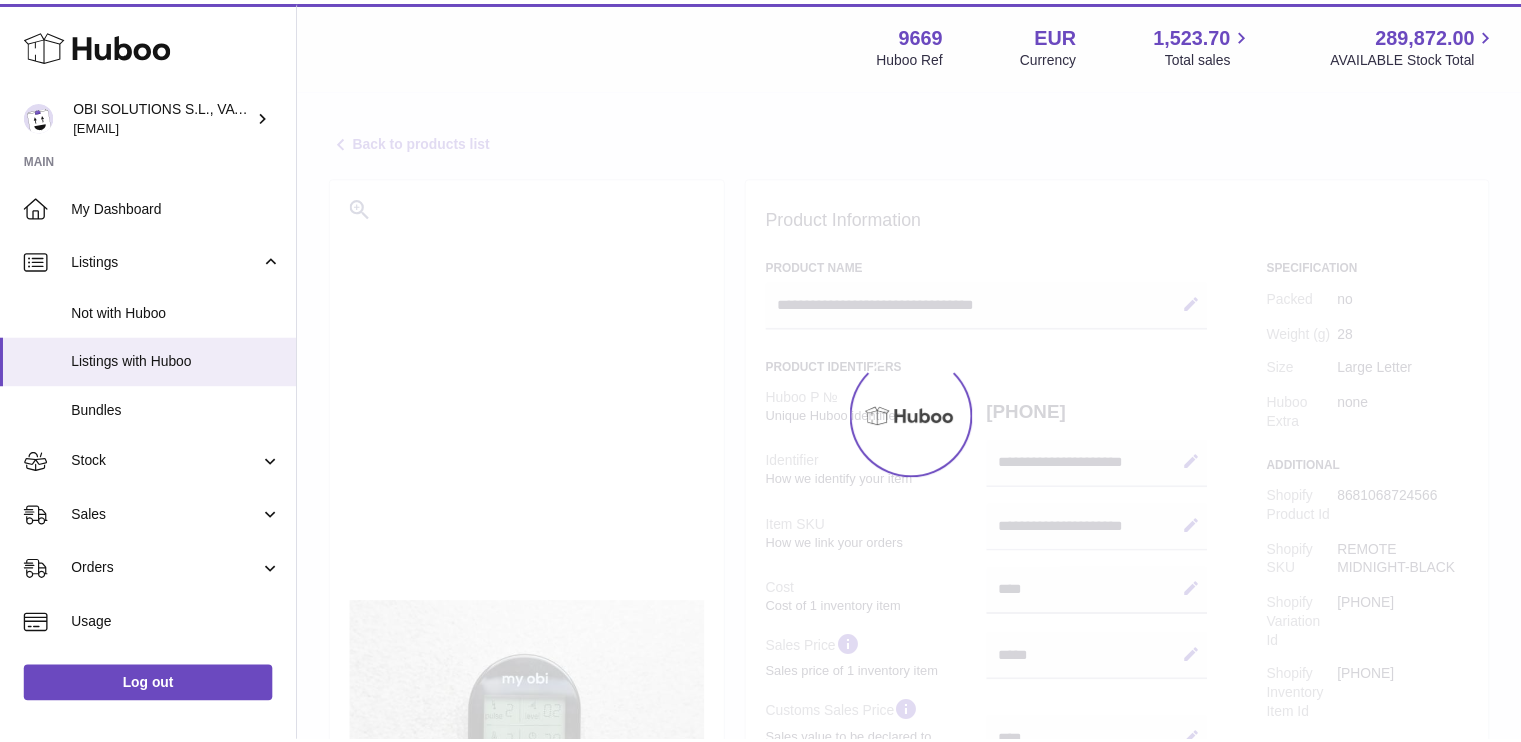 scroll, scrollTop: 0, scrollLeft: 0, axis: both 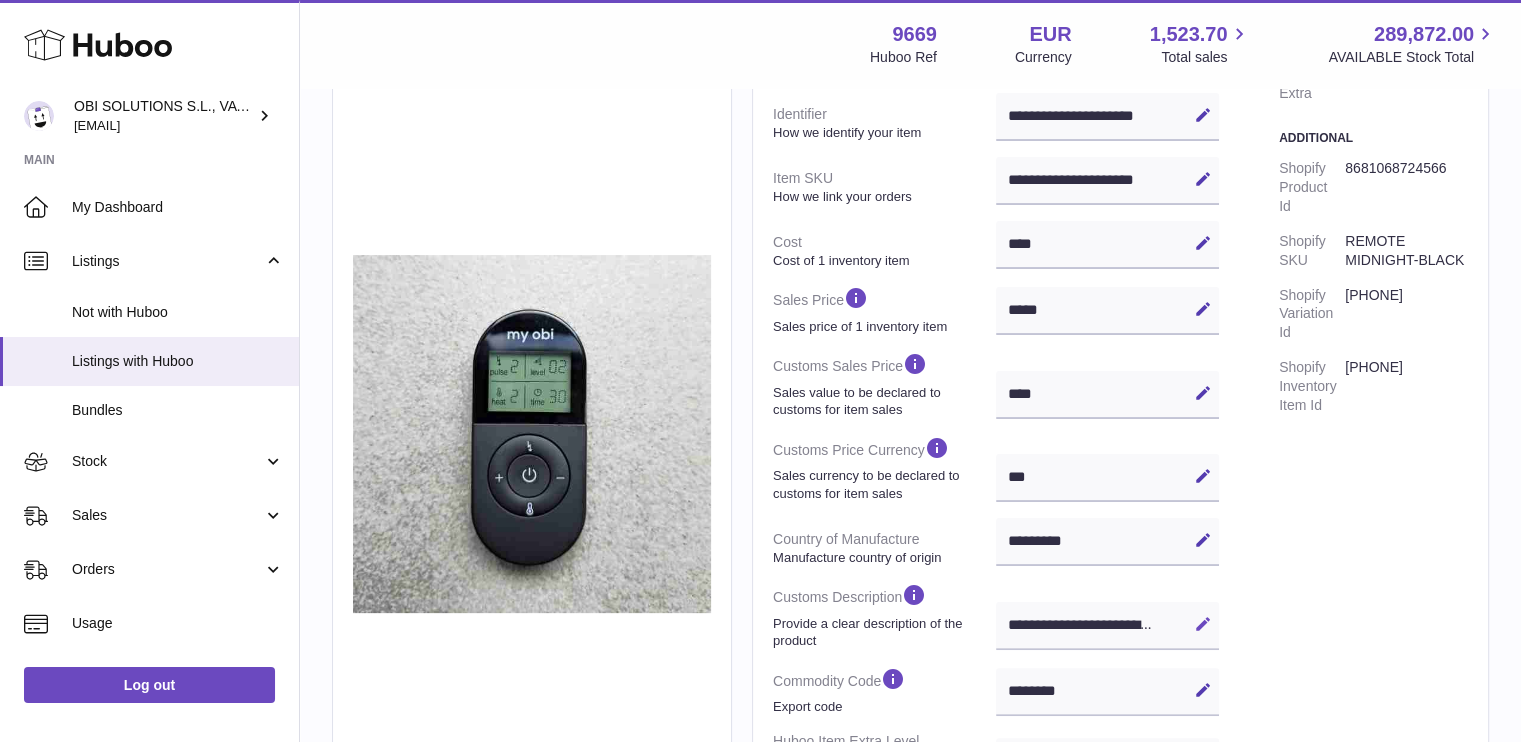 click at bounding box center [1203, 624] 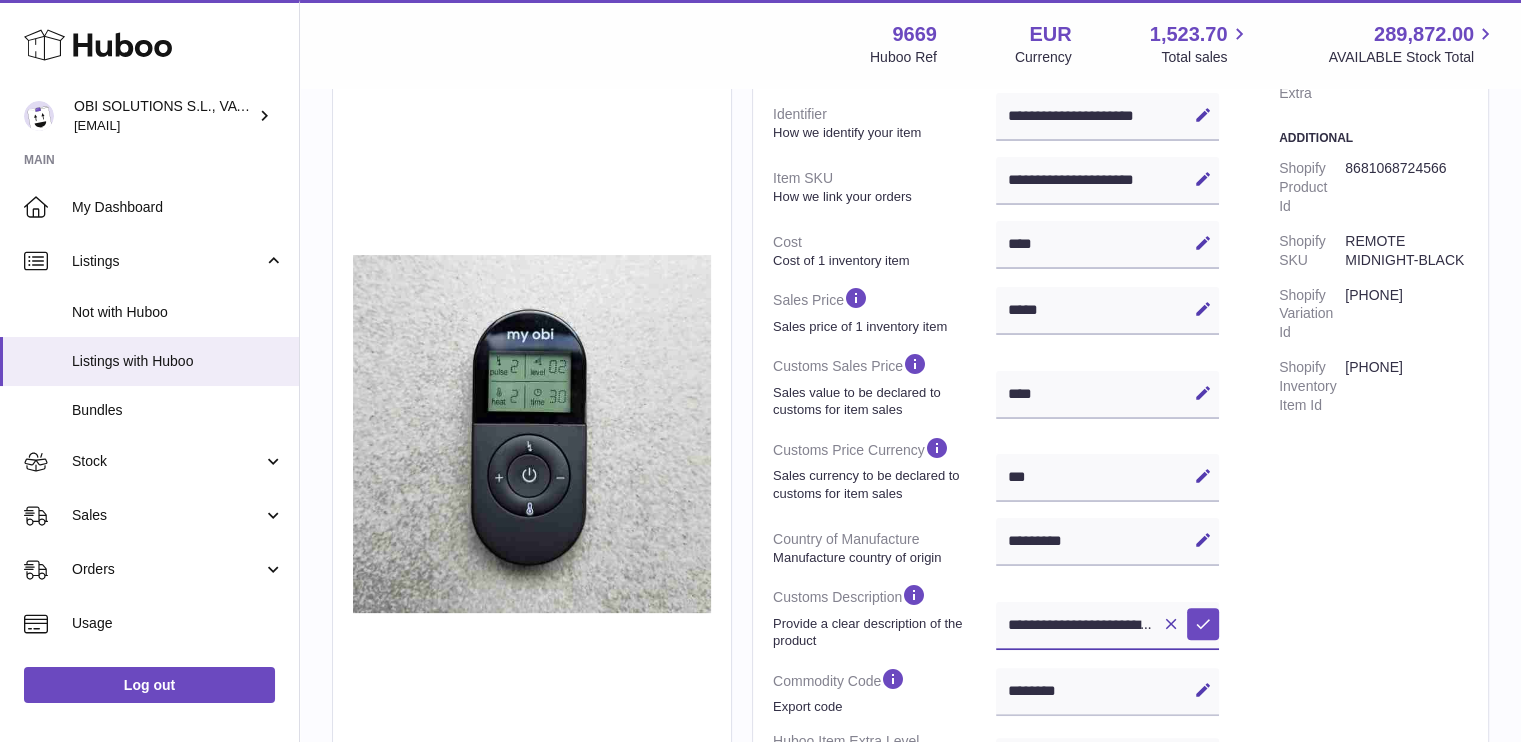 scroll, scrollTop: 0, scrollLeft: 451, axis: horizontal 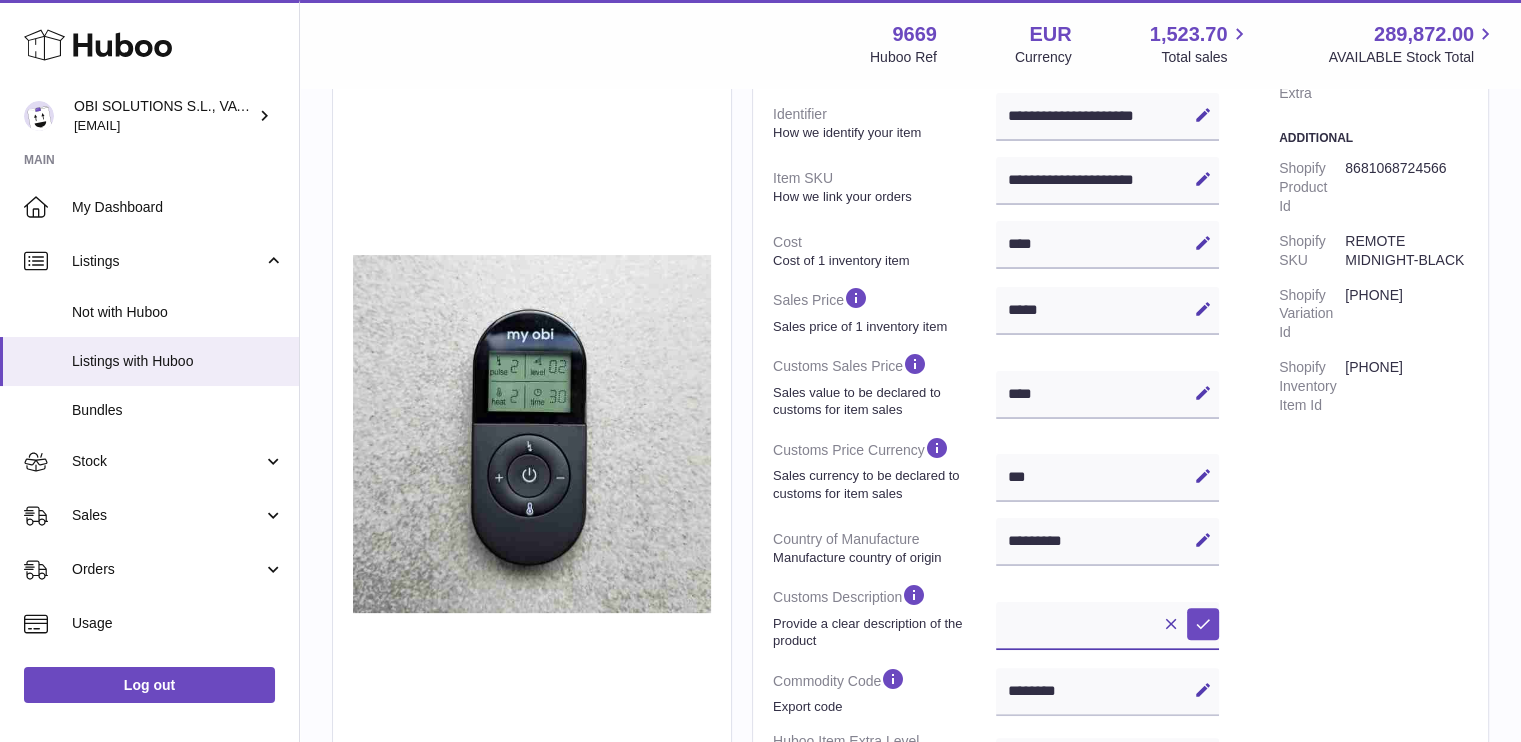 drag, startPoint x: 1122, startPoint y: 619, endPoint x: 1202, endPoint y: 643, distance: 83.52245 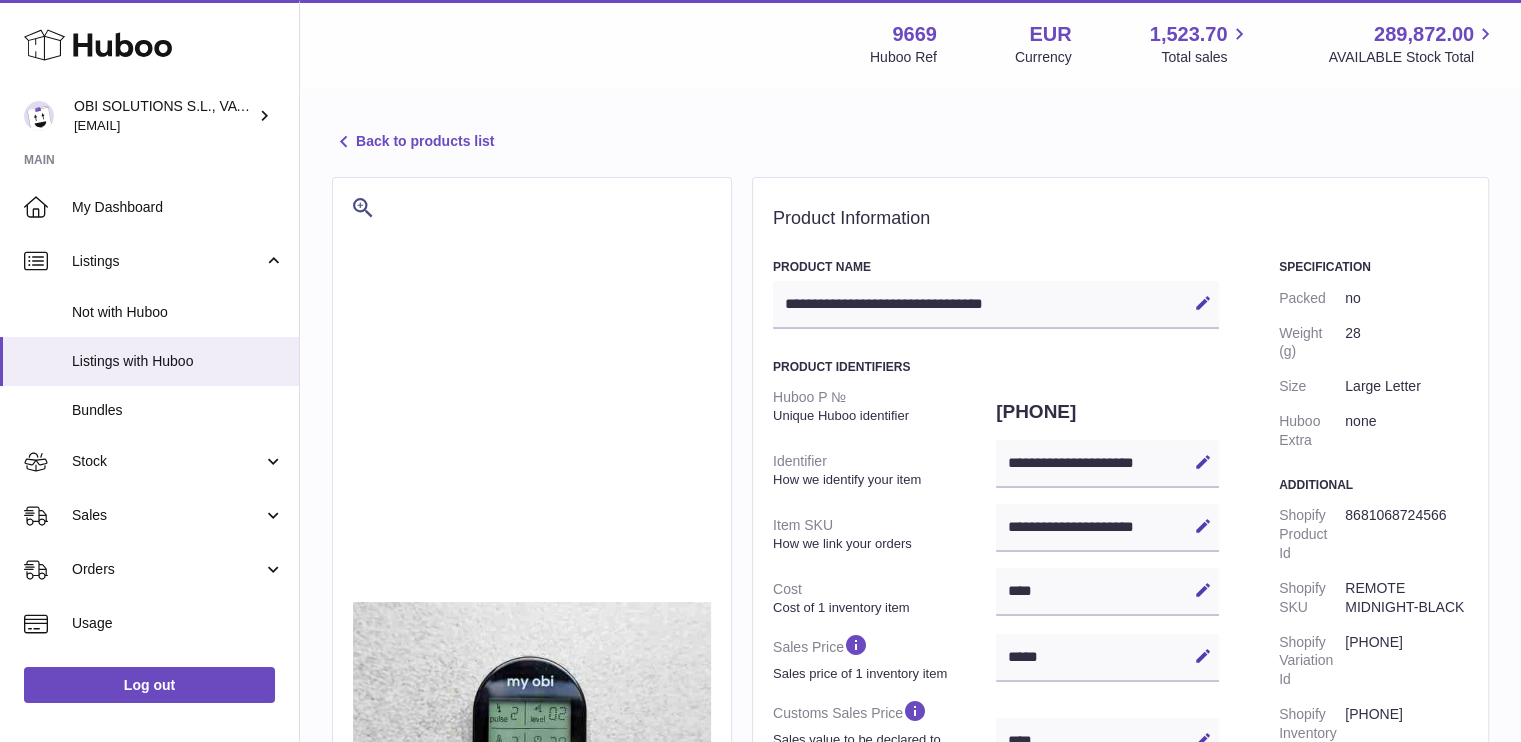 scroll, scrollTop: 0, scrollLeft: 0, axis: both 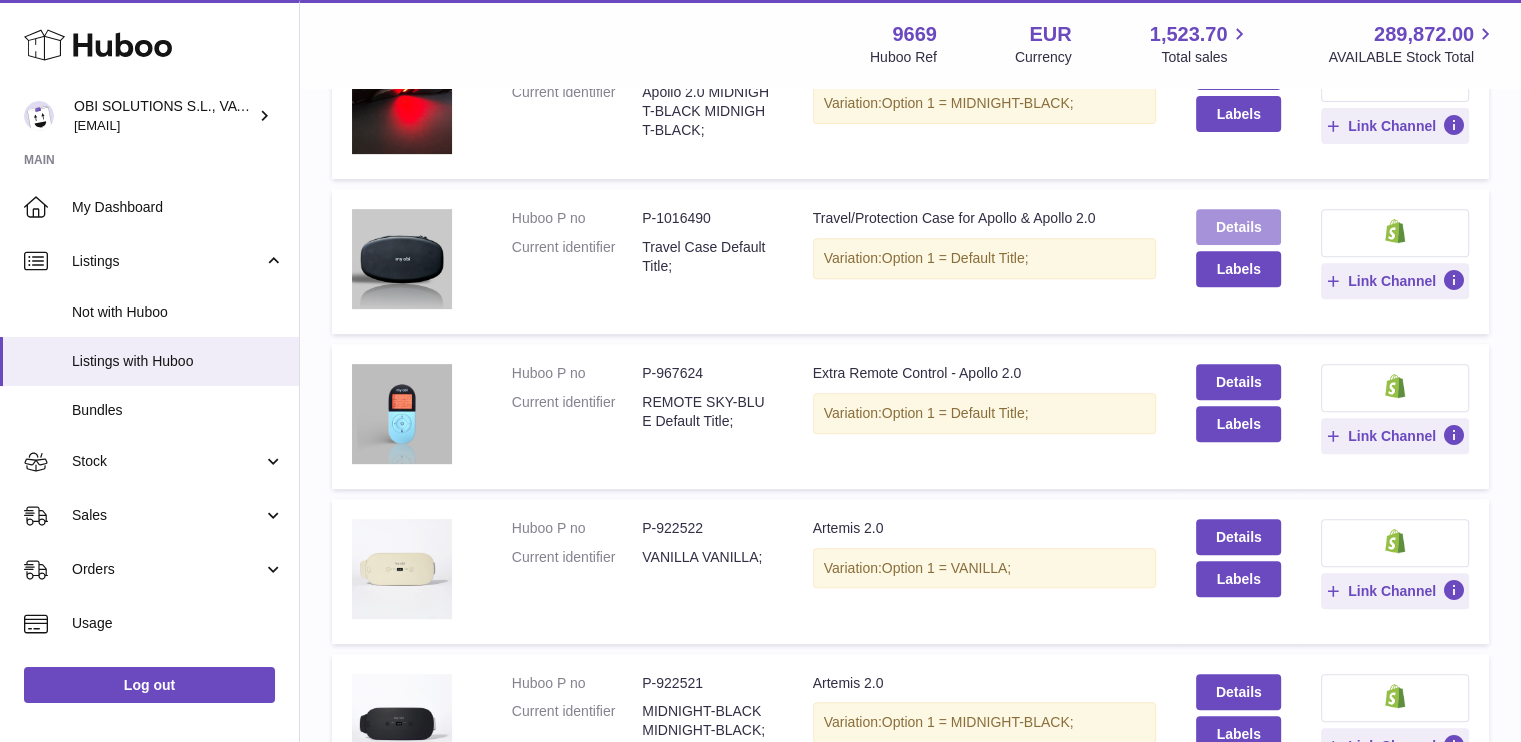 click on "Details" at bounding box center (1238, 227) 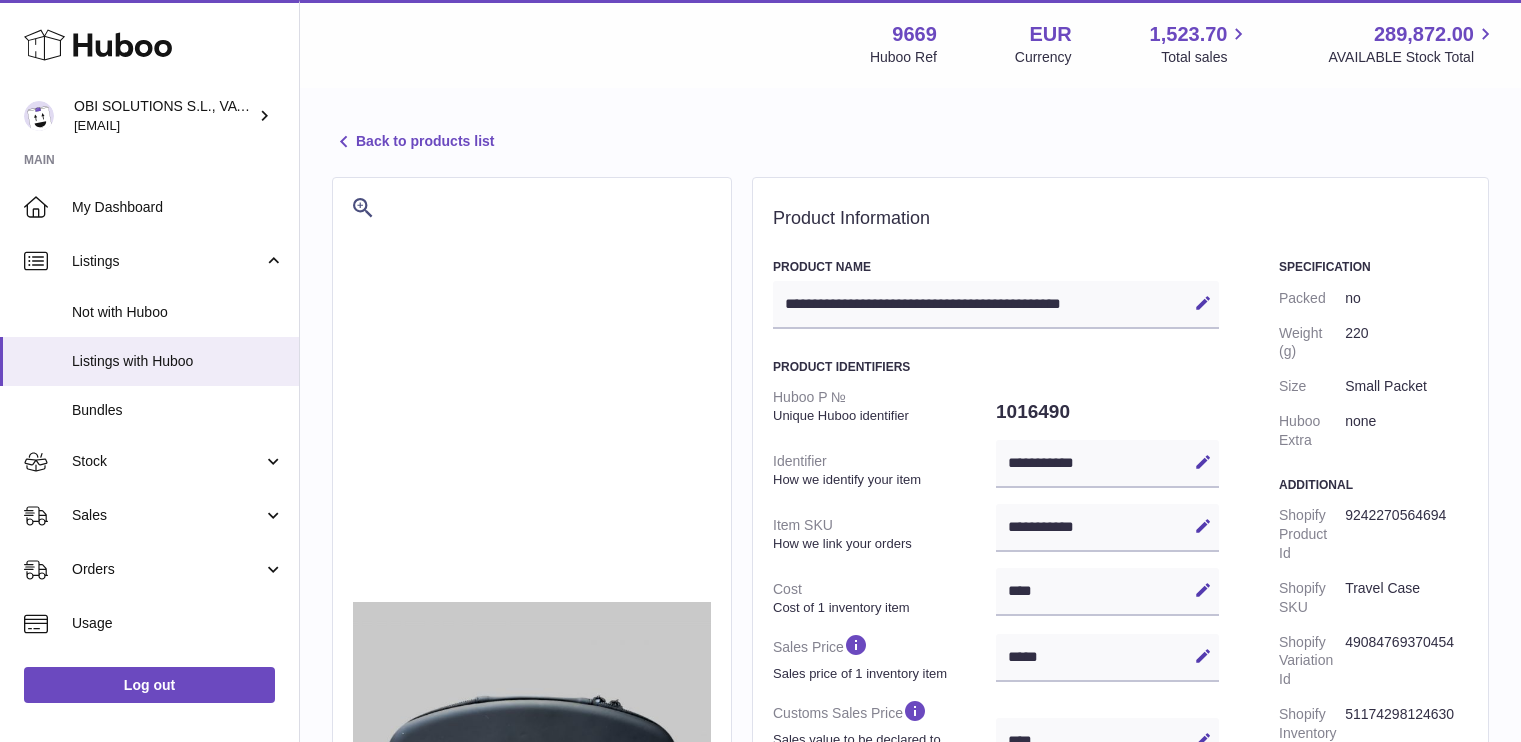 select on "***" 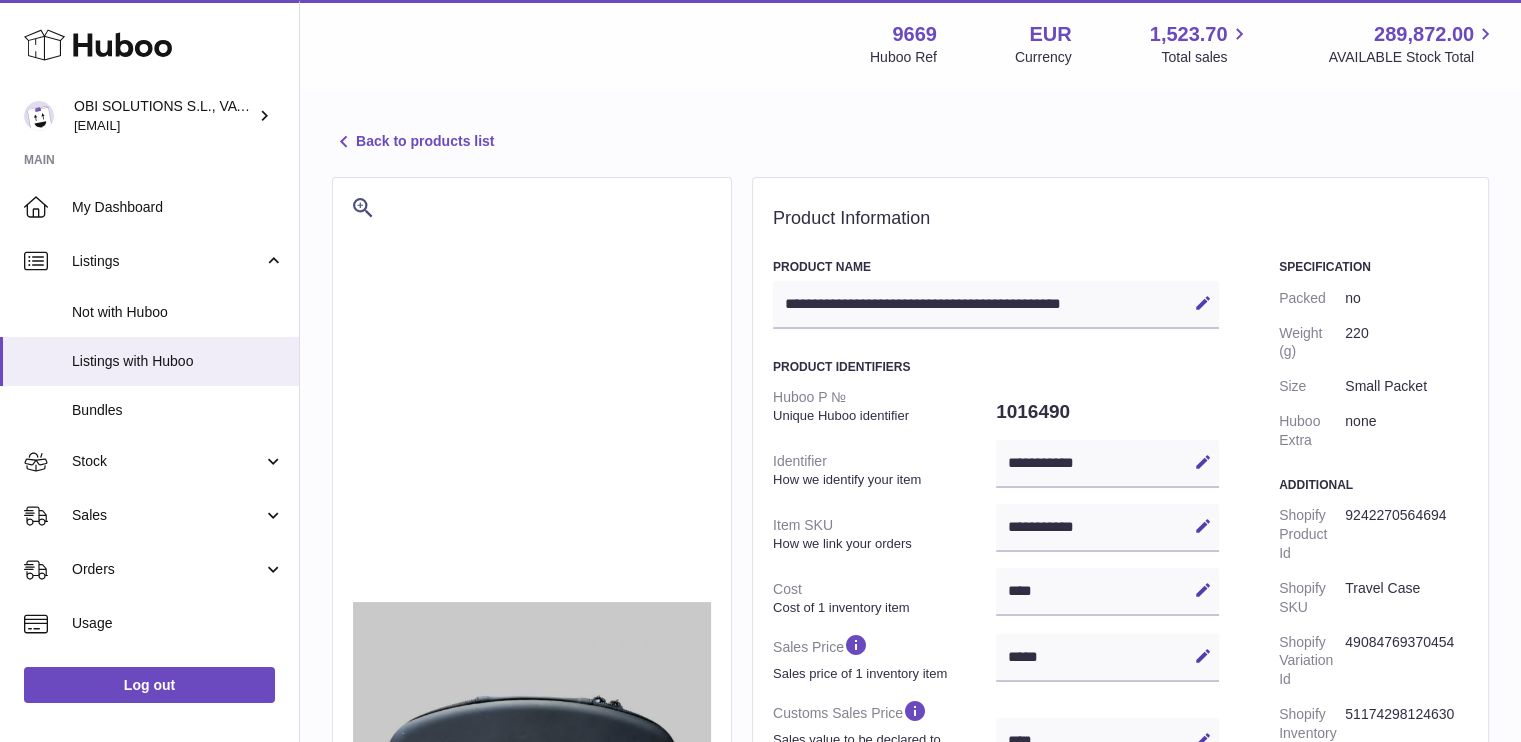 scroll, scrollTop: 0, scrollLeft: 0, axis: both 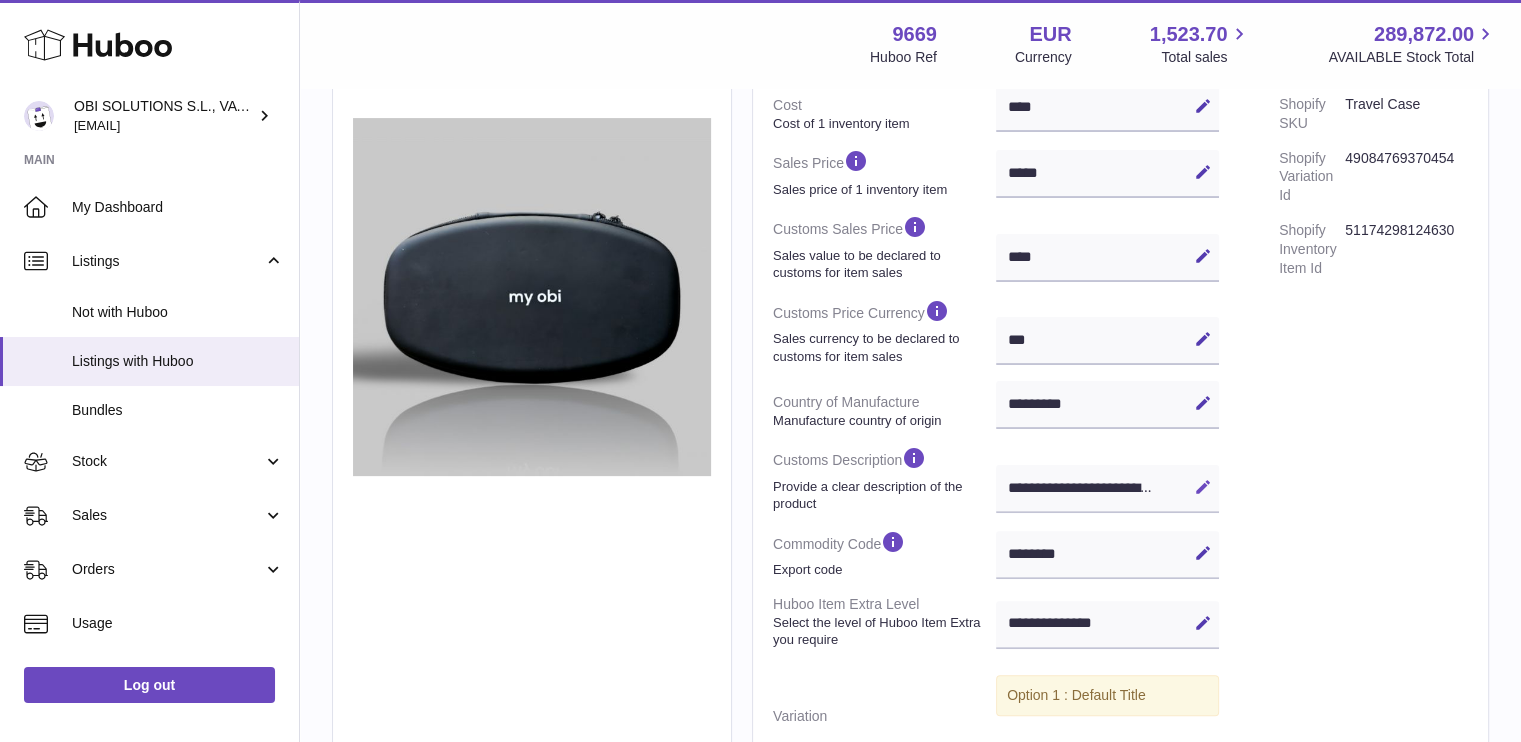 click at bounding box center (1203, 487) 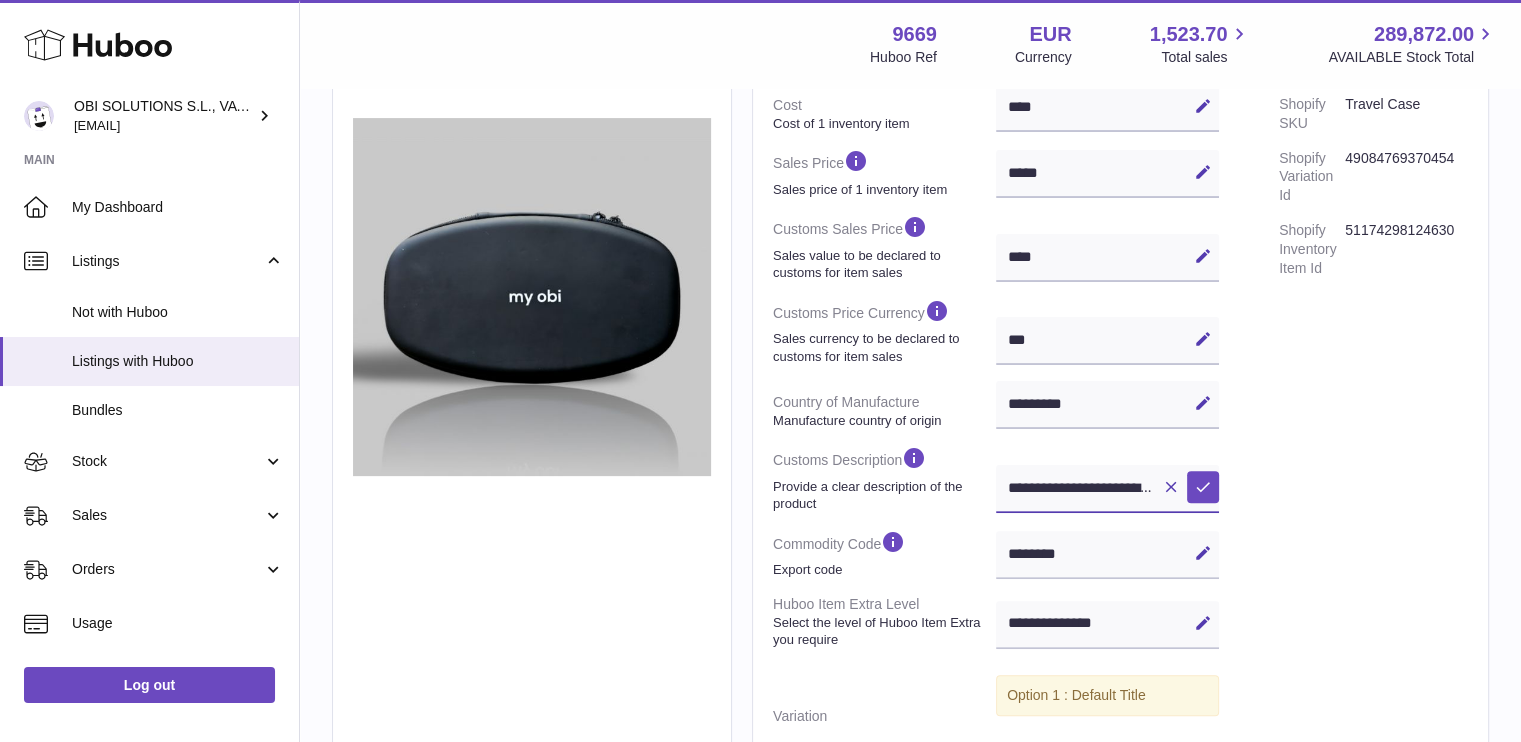 scroll, scrollTop: 0, scrollLeft: 452, axis: horizontal 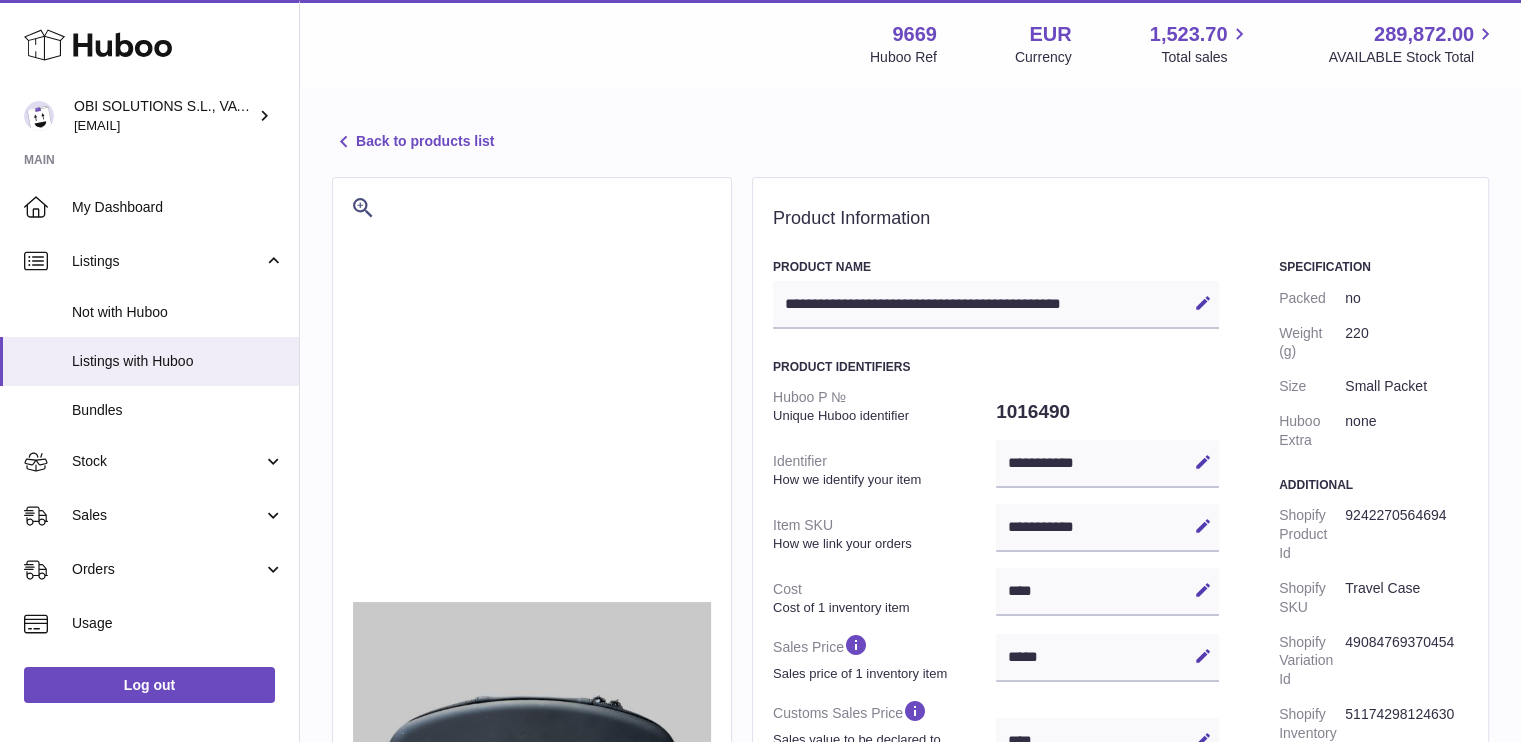 click on "**********" at bounding box center [910, 778] 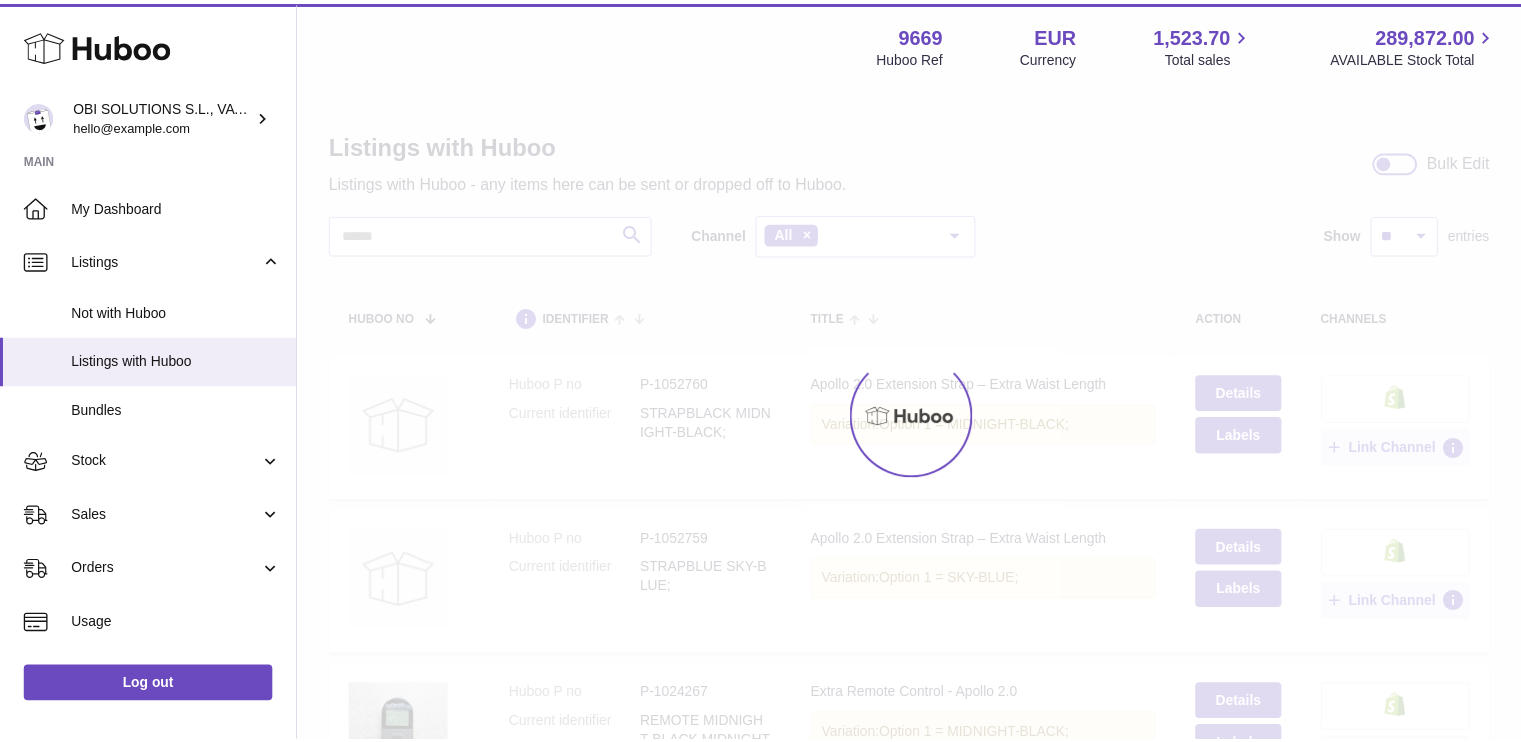 scroll, scrollTop: 0, scrollLeft: 0, axis: both 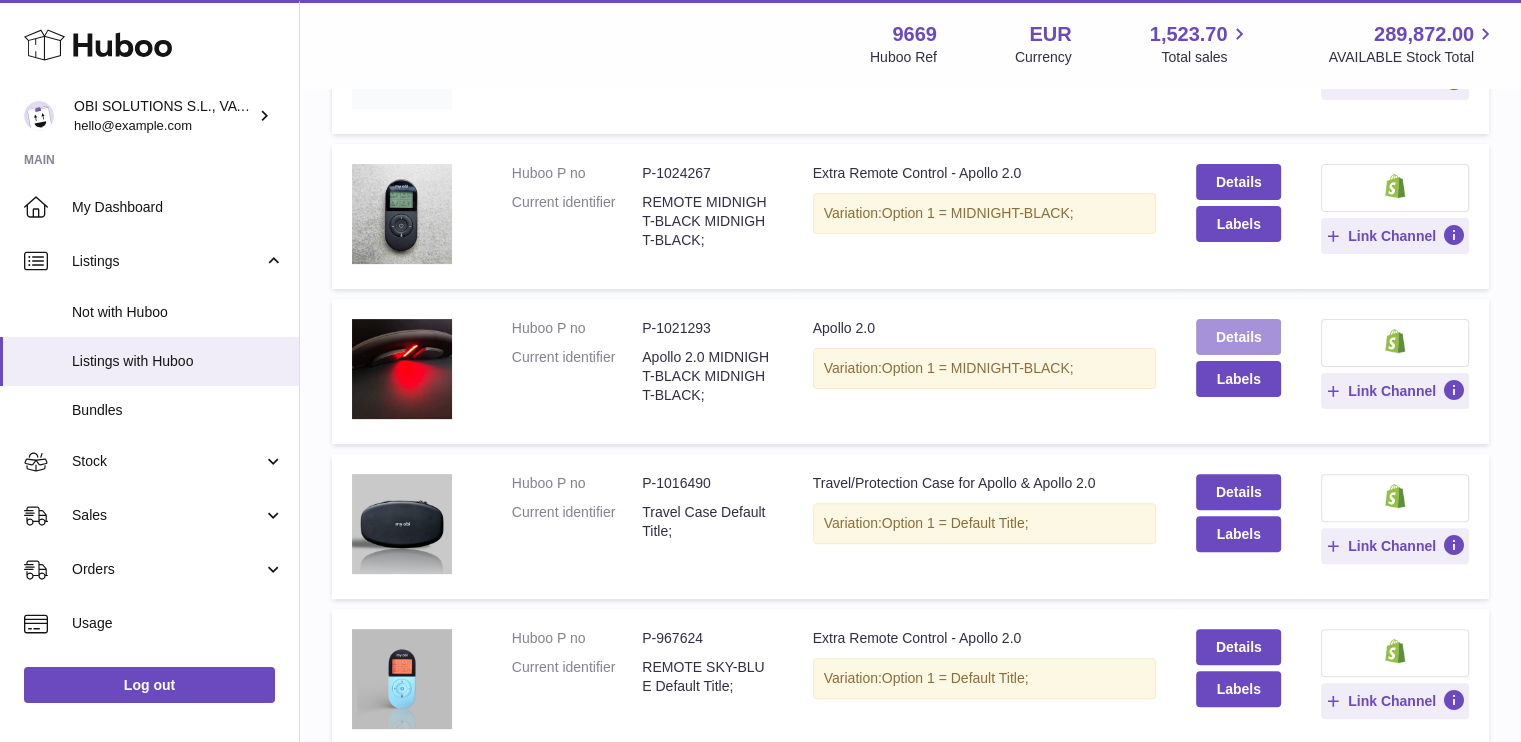 click on "Details" at bounding box center (1238, 337) 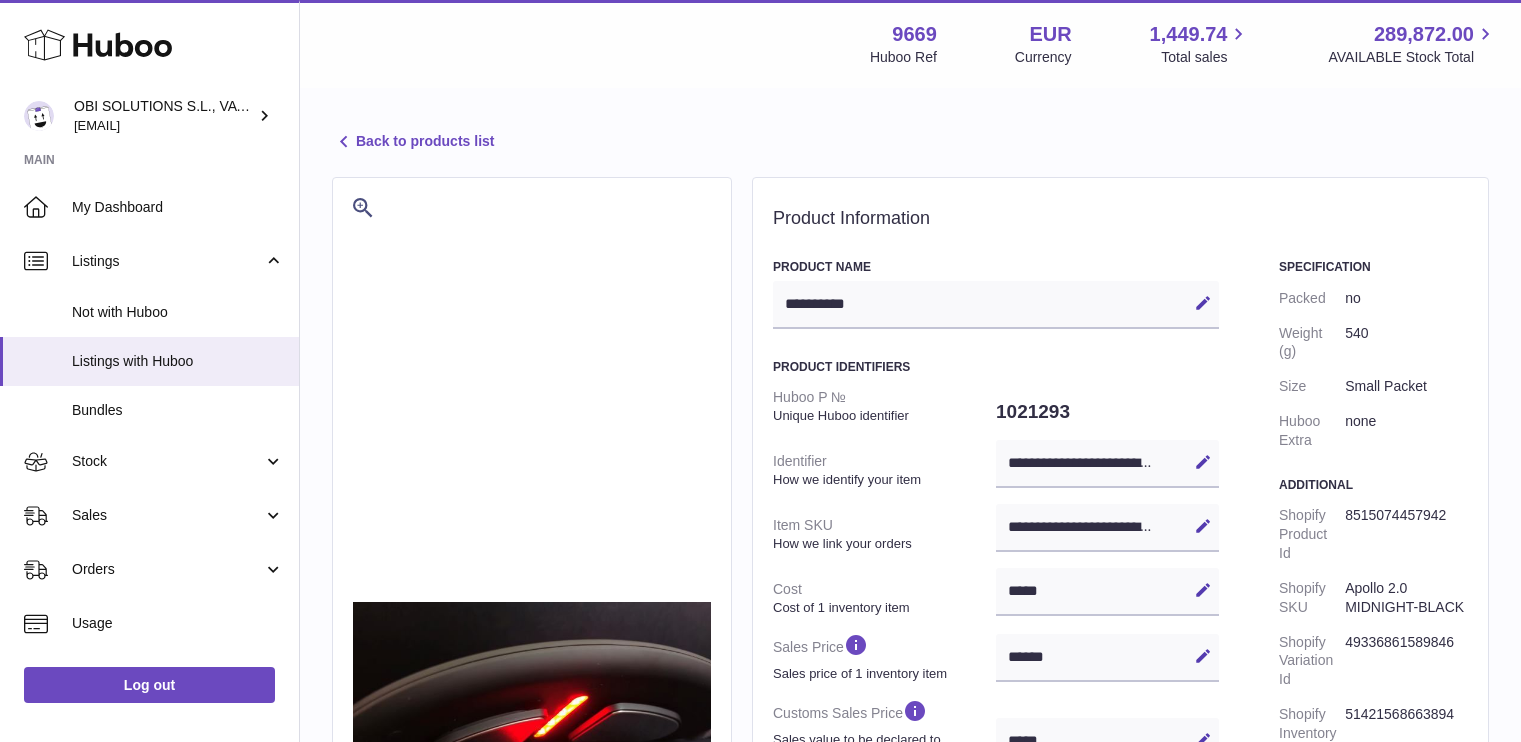 select on "***" 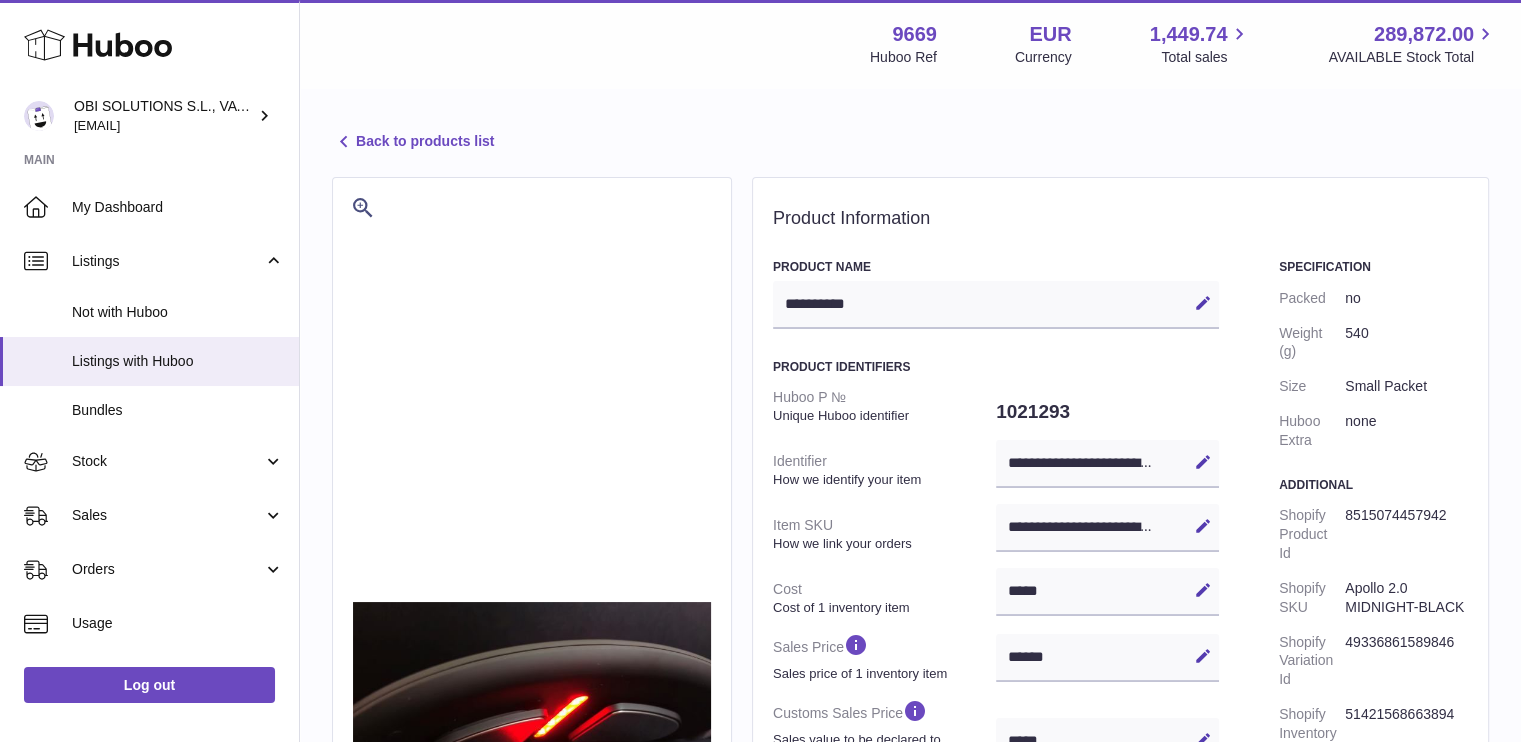 scroll, scrollTop: 0, scrollLeft: 0, axis: both 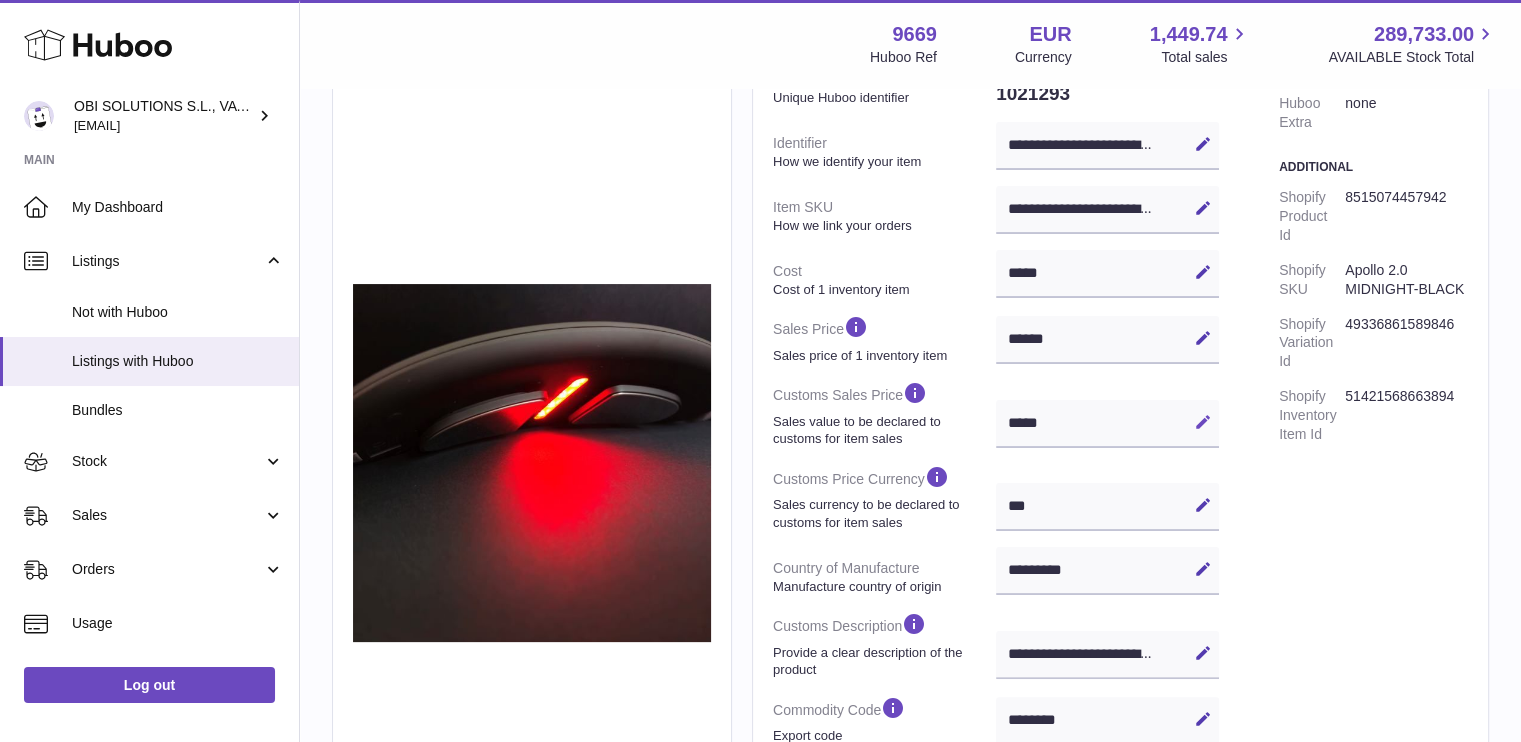 click at bounding box center (1203, 422) 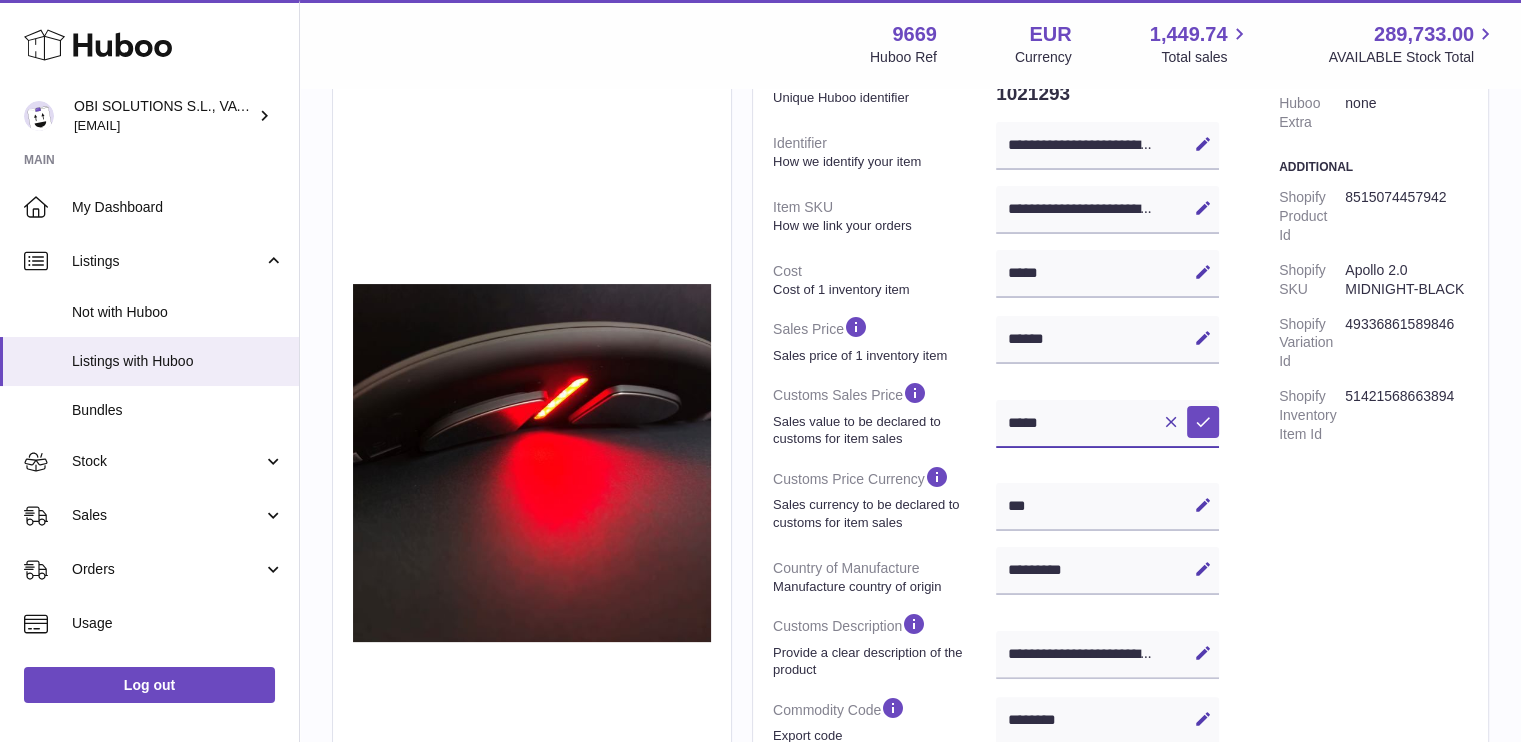 drag, startPoint x: 1090, startPoint y: 425, endPoint x: 964, endPoint y: 426, distance: 126.00397 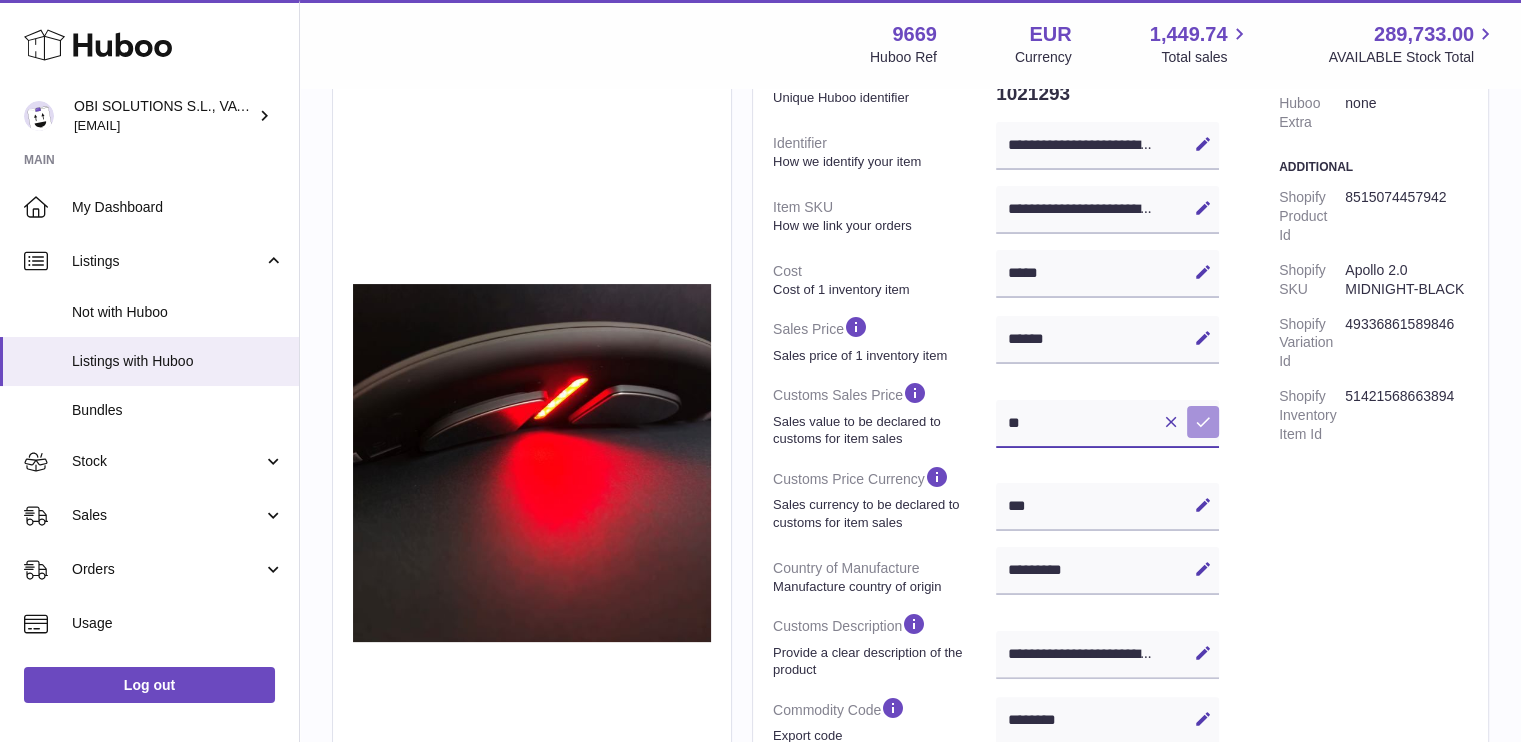 type on "**" 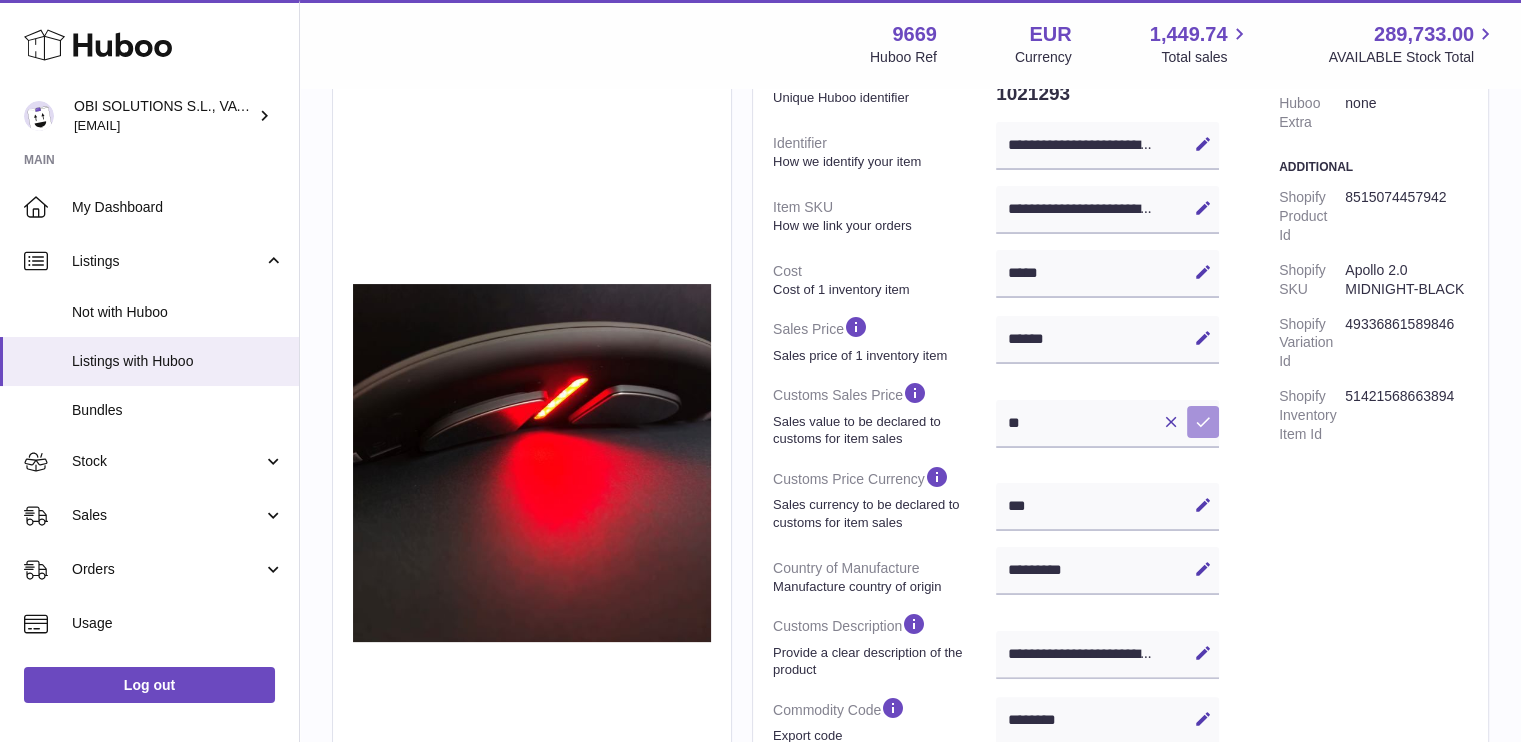 click at bounding box center [1203, 422] 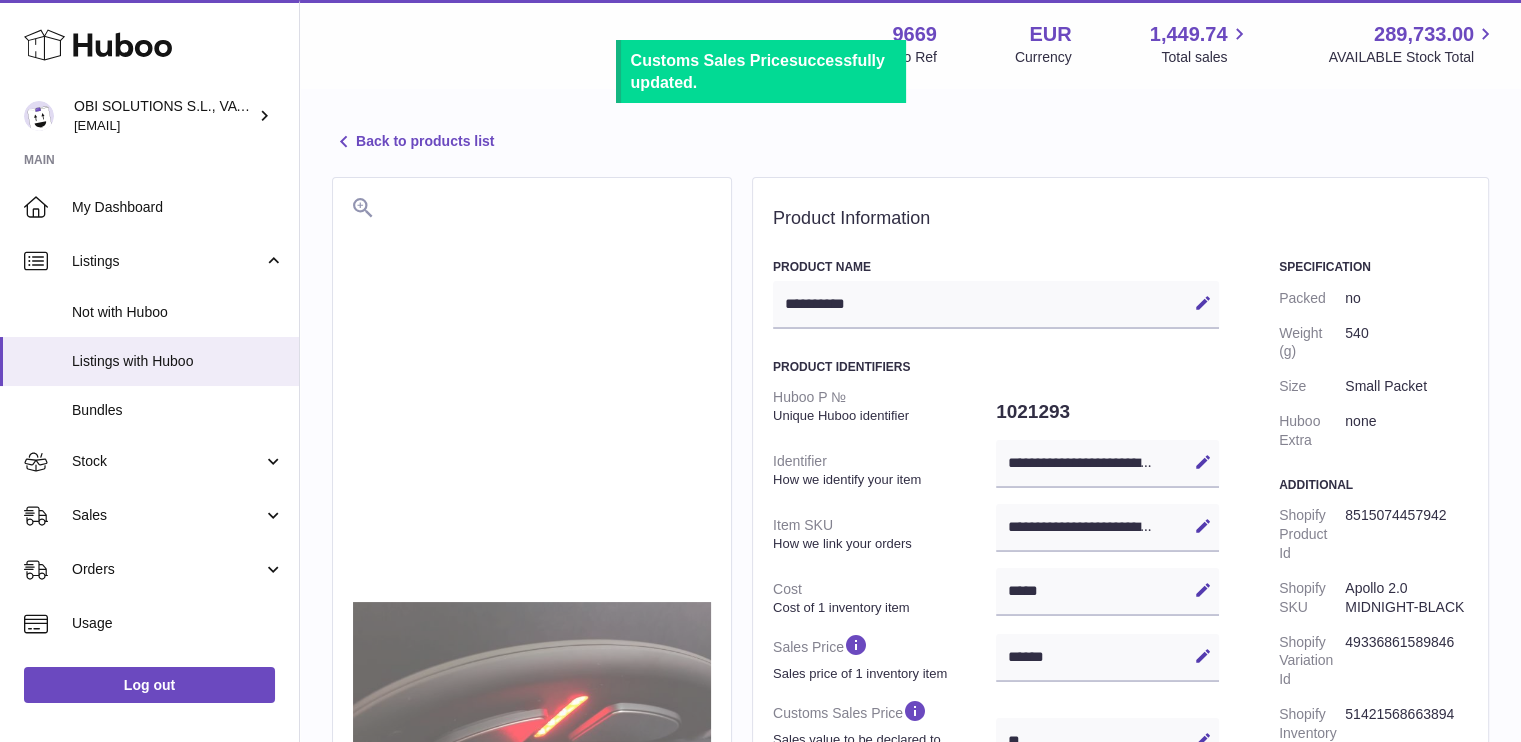 scroll, scrollTop: 0, scrollLeft: 0, axis: both 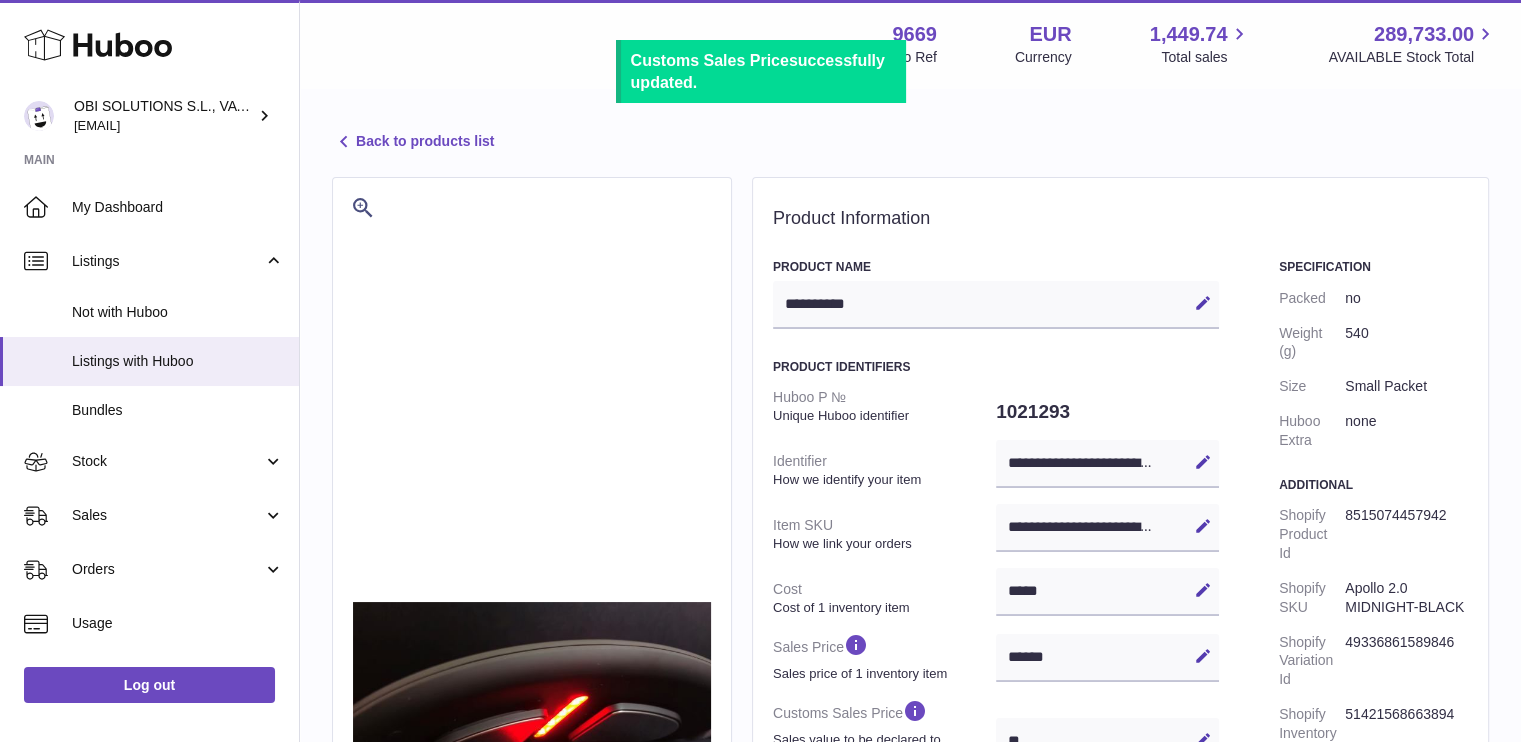 click on "Back to products list" at bounding box center (413, 142) 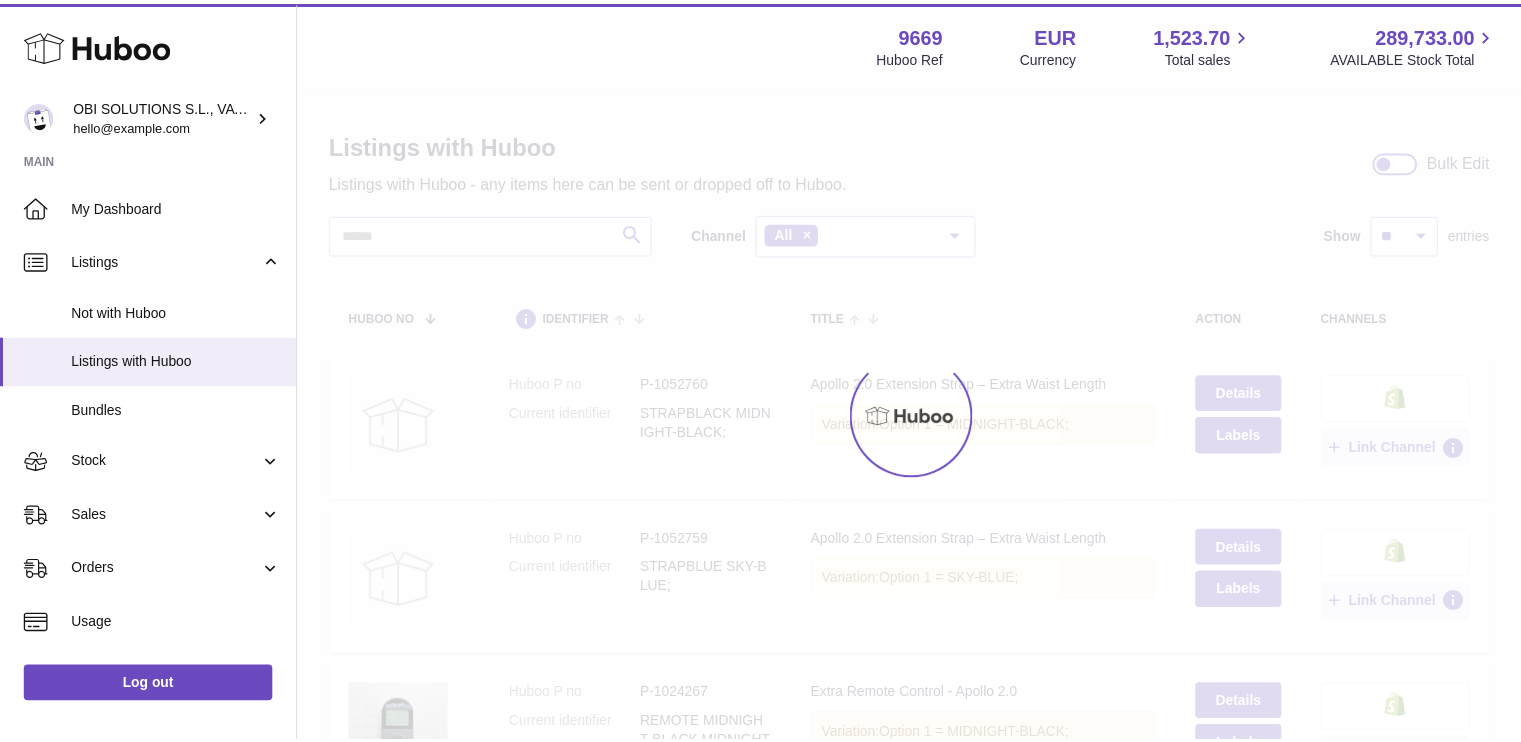 scroll, scrollTop: 0, scrollLeft: 0, axis: both 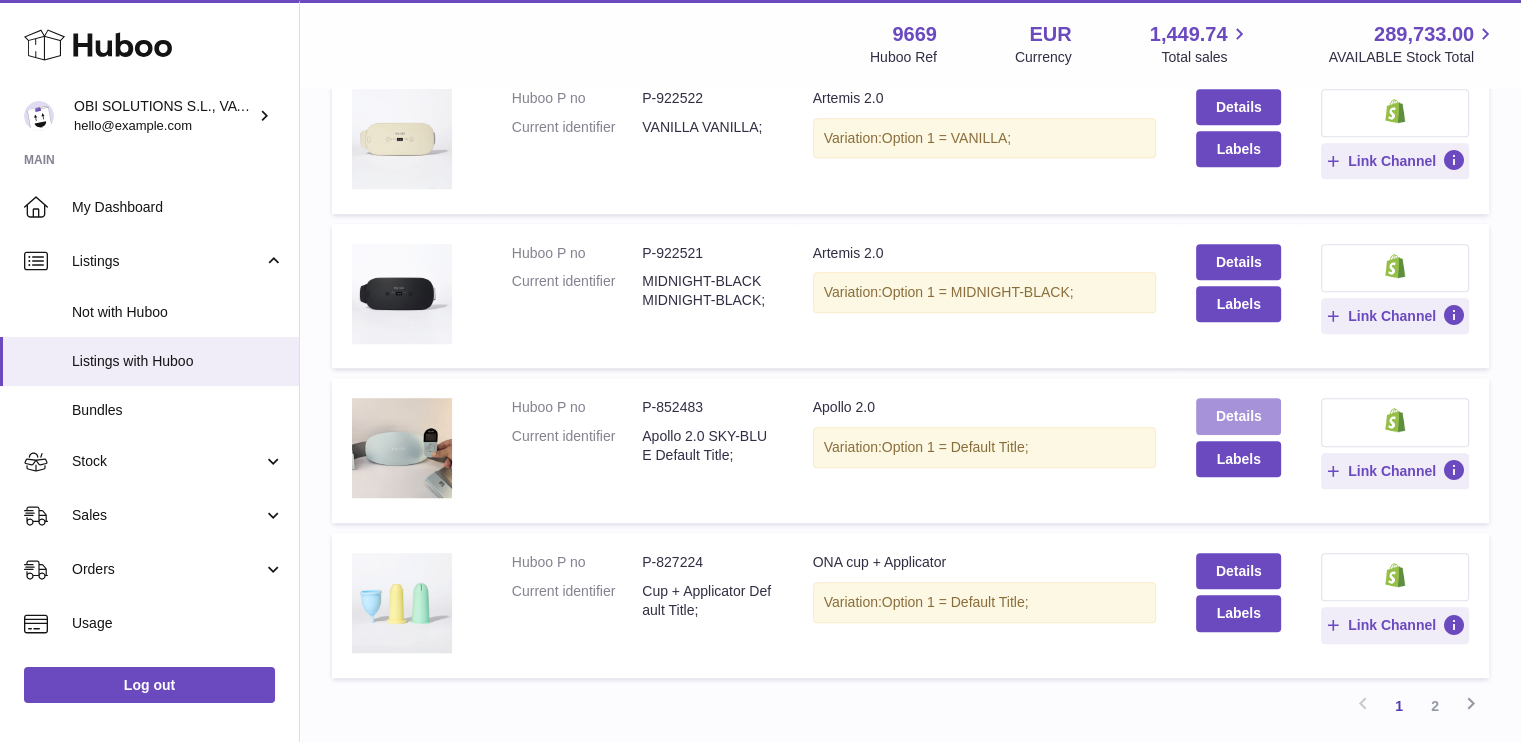 click on "Details" at bounding box center [1238, 416] 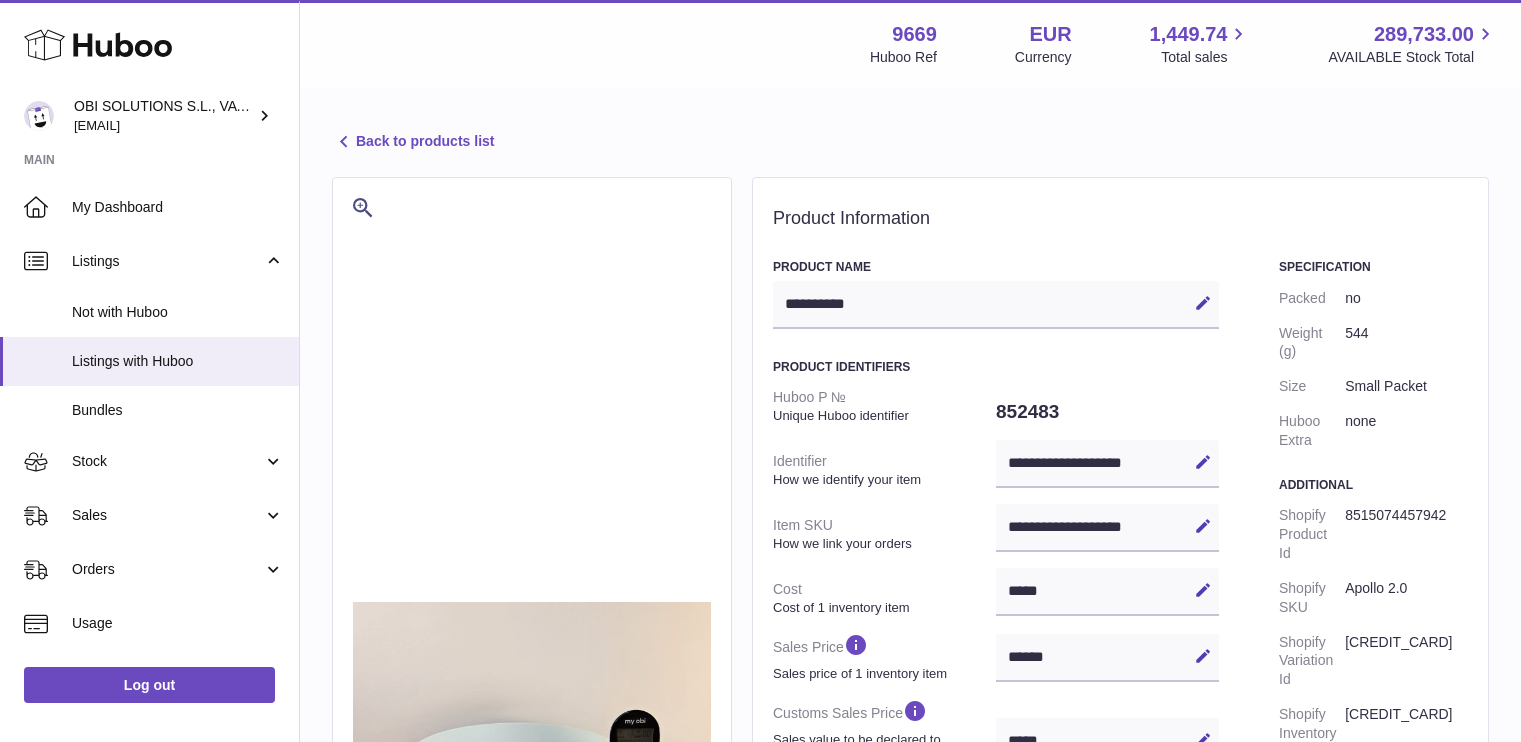 select on "***" 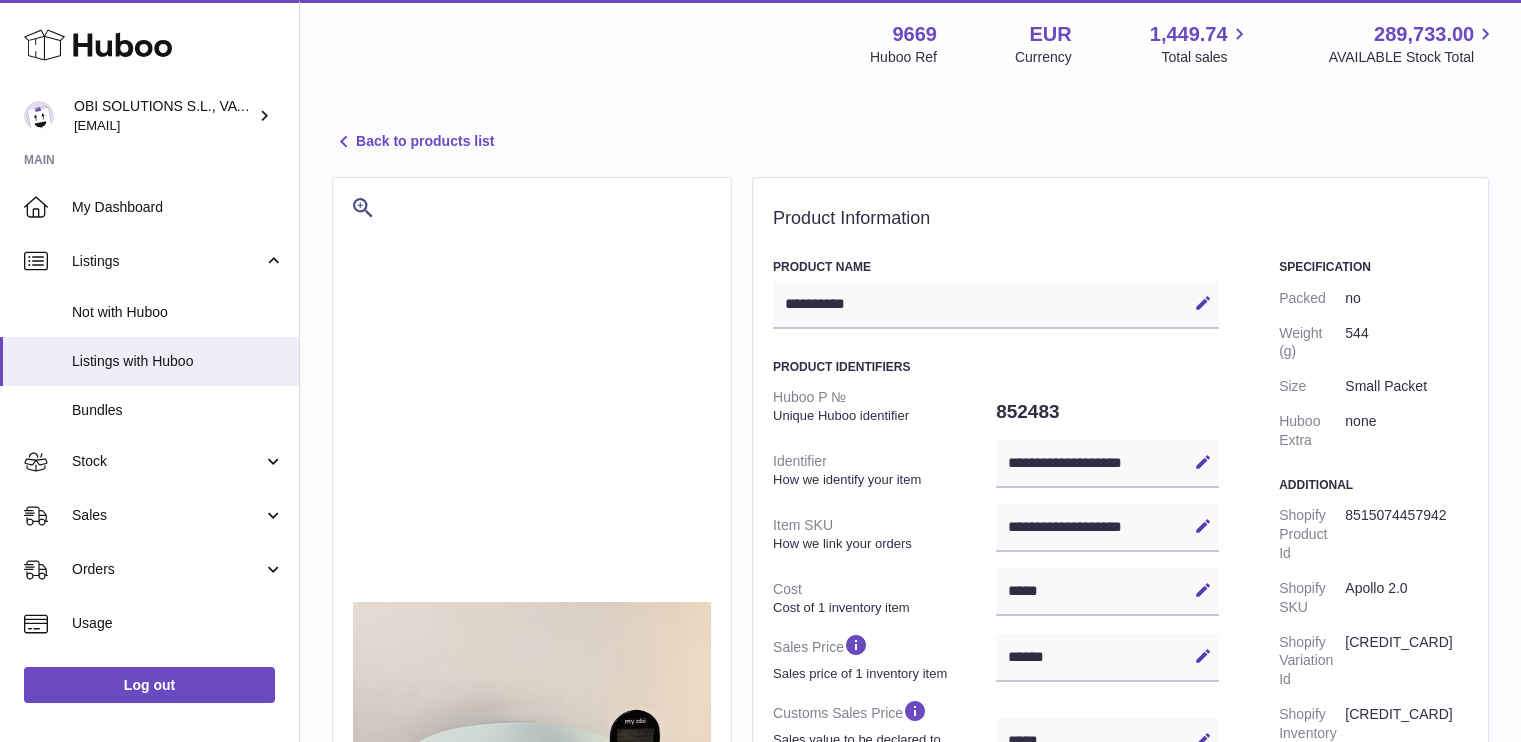 scroll, scrollTop: 0, scrollLeft: 0, axis: both 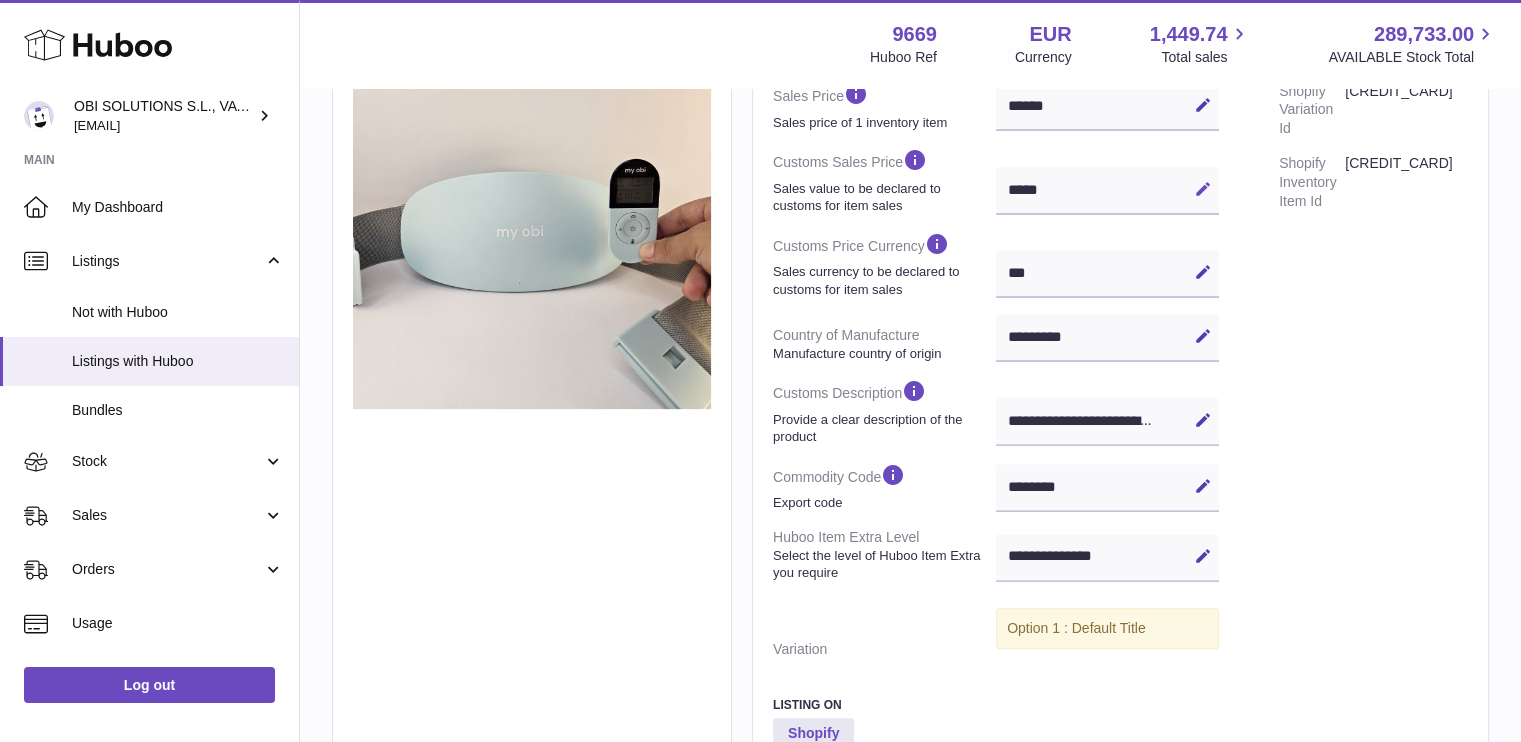 click at bounding box center [1203, 189] 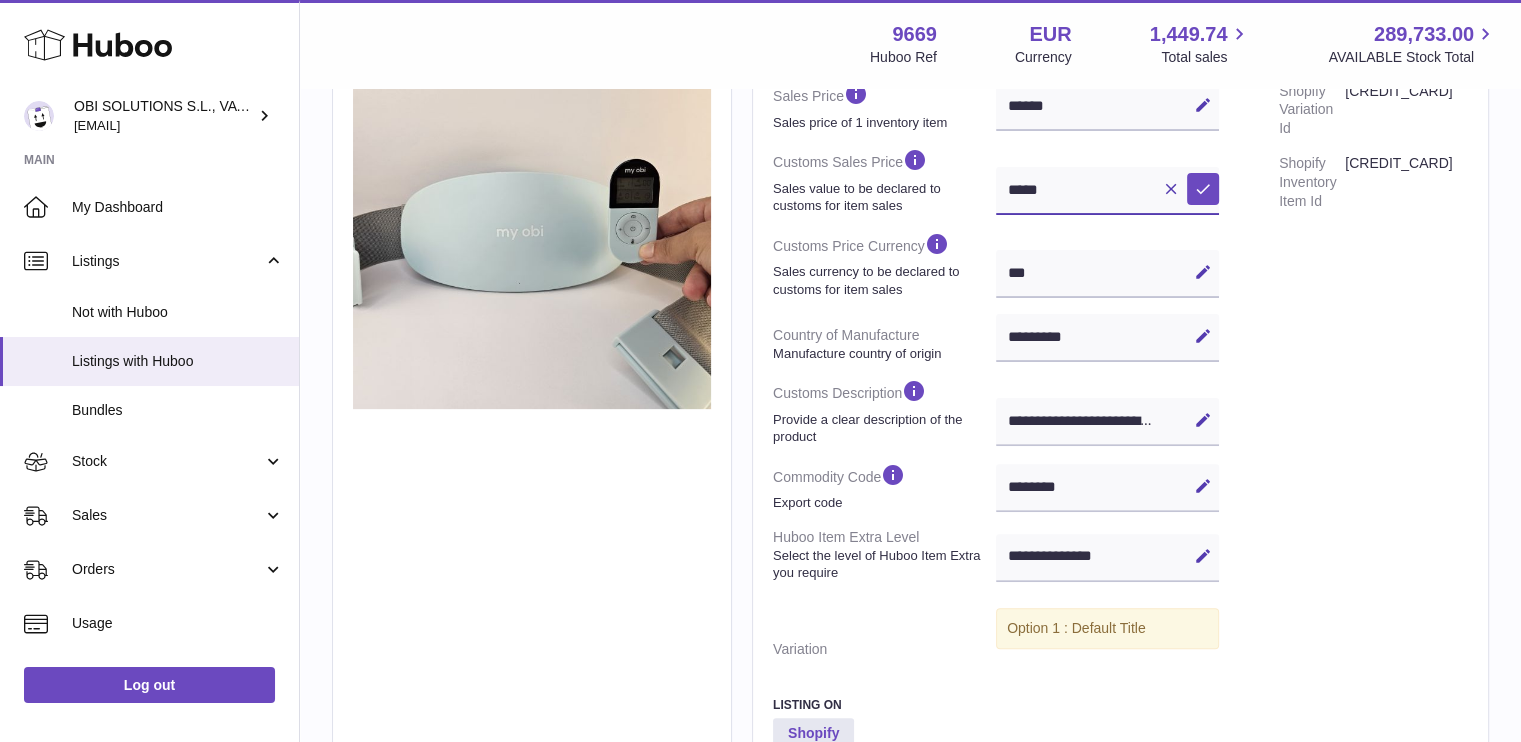 drag, startPoint x: 1058, startPoint y: 195, endPoint x: 970, endPoint y: 199, distance: 88.09086 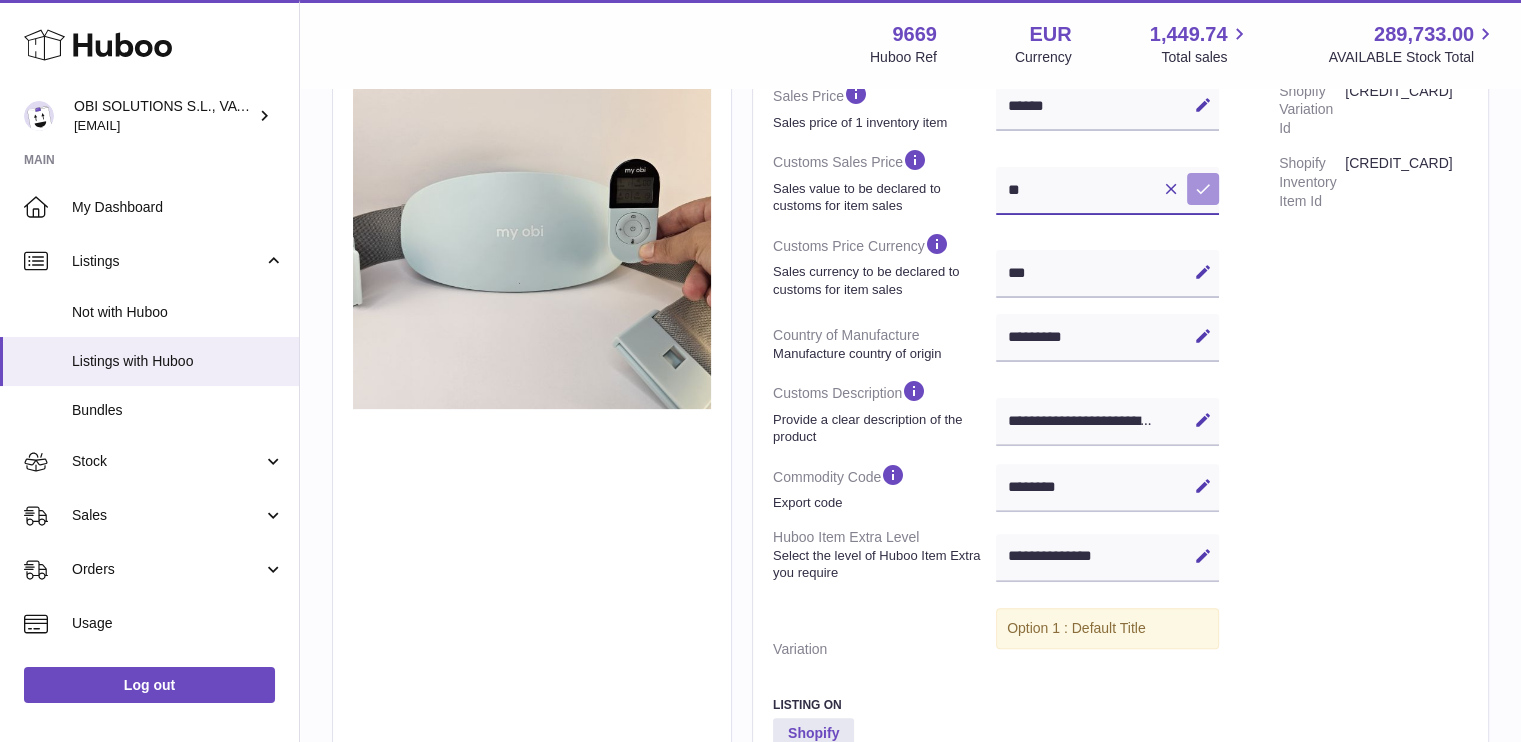type on "**" 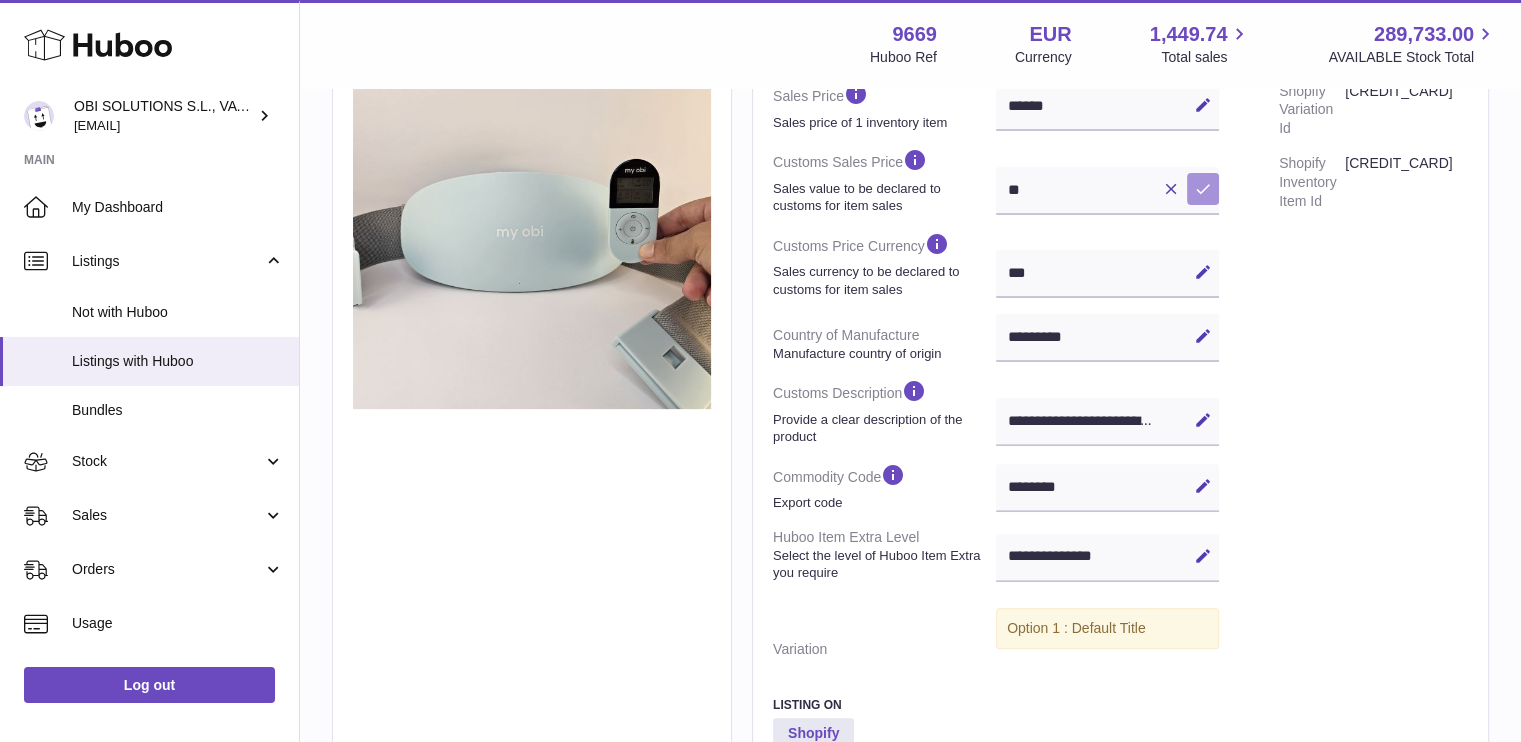 click on "Save" at bounding box center (1203, 189) 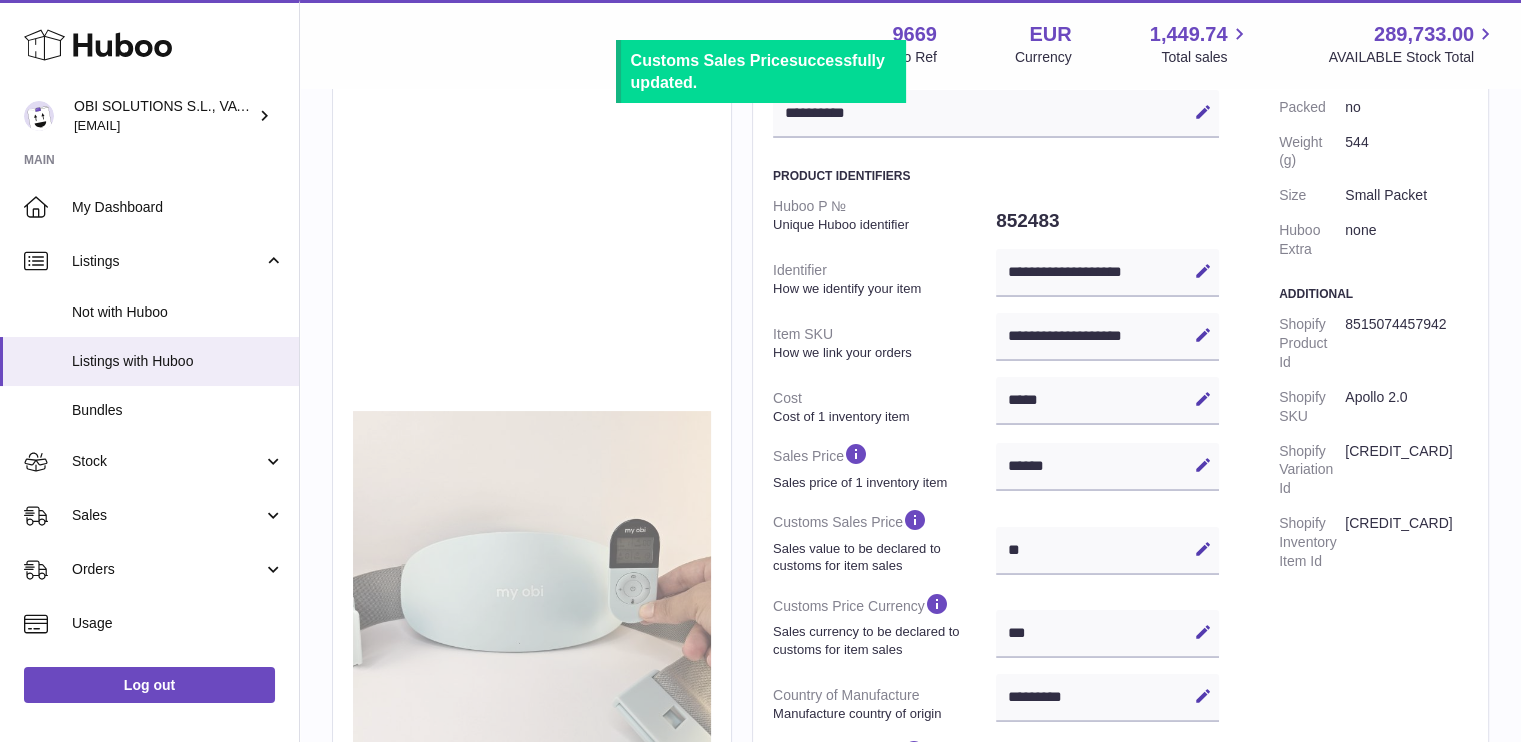 scroll, scrollTop: 0, scrollLeft: 0, axis: both 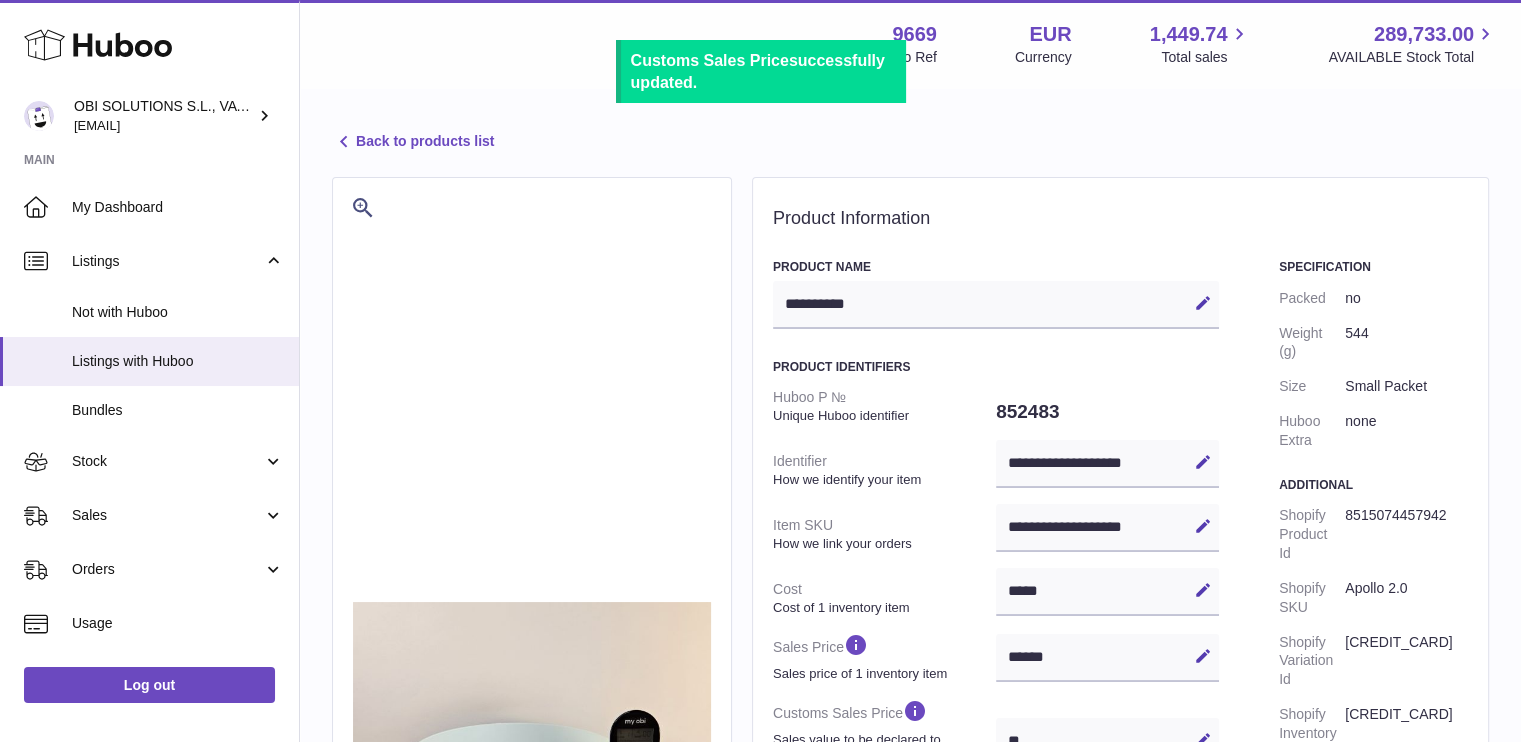 click on "Back to products list" at bounding box center (413, 142) 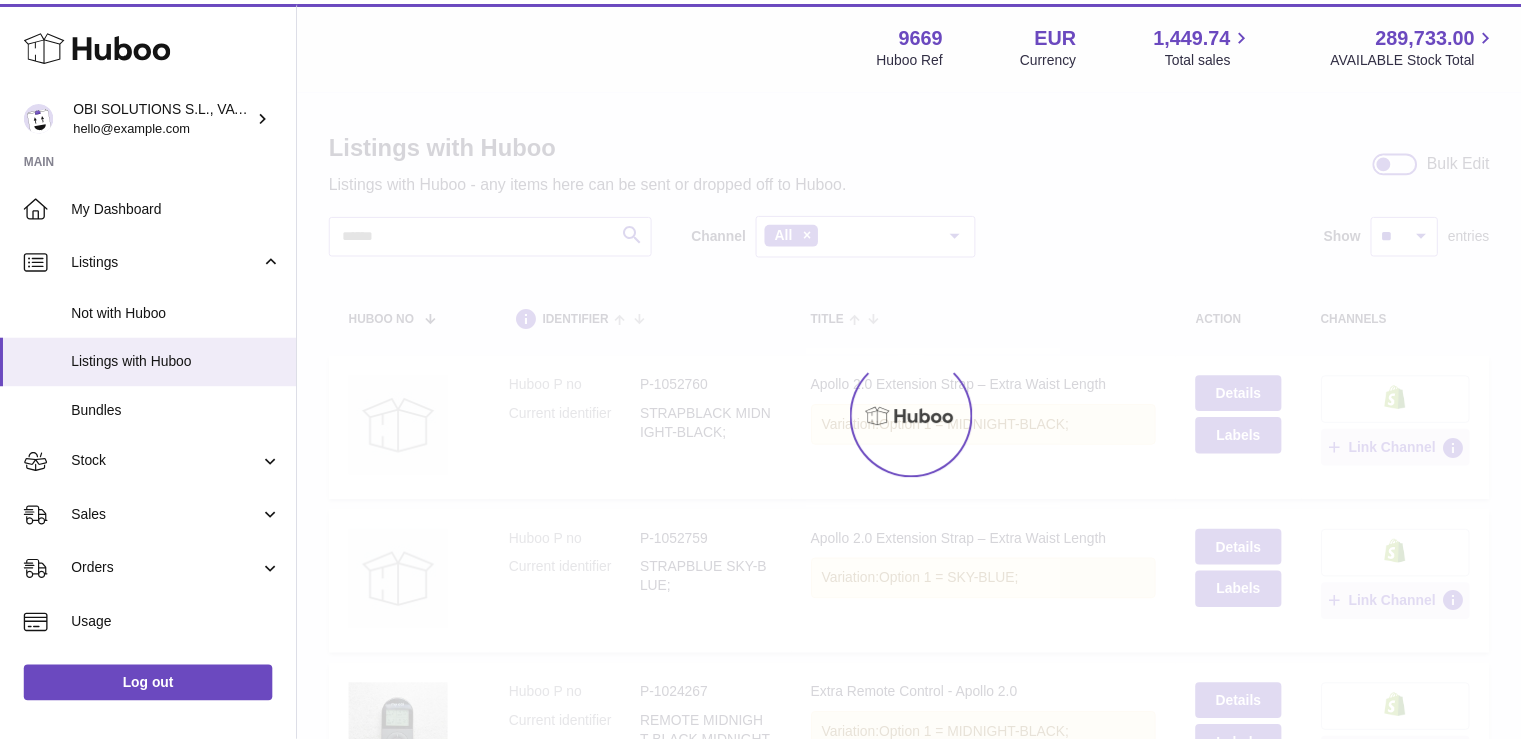 scroll, scrollTop: 0, scrollLeft: 0, axis: both 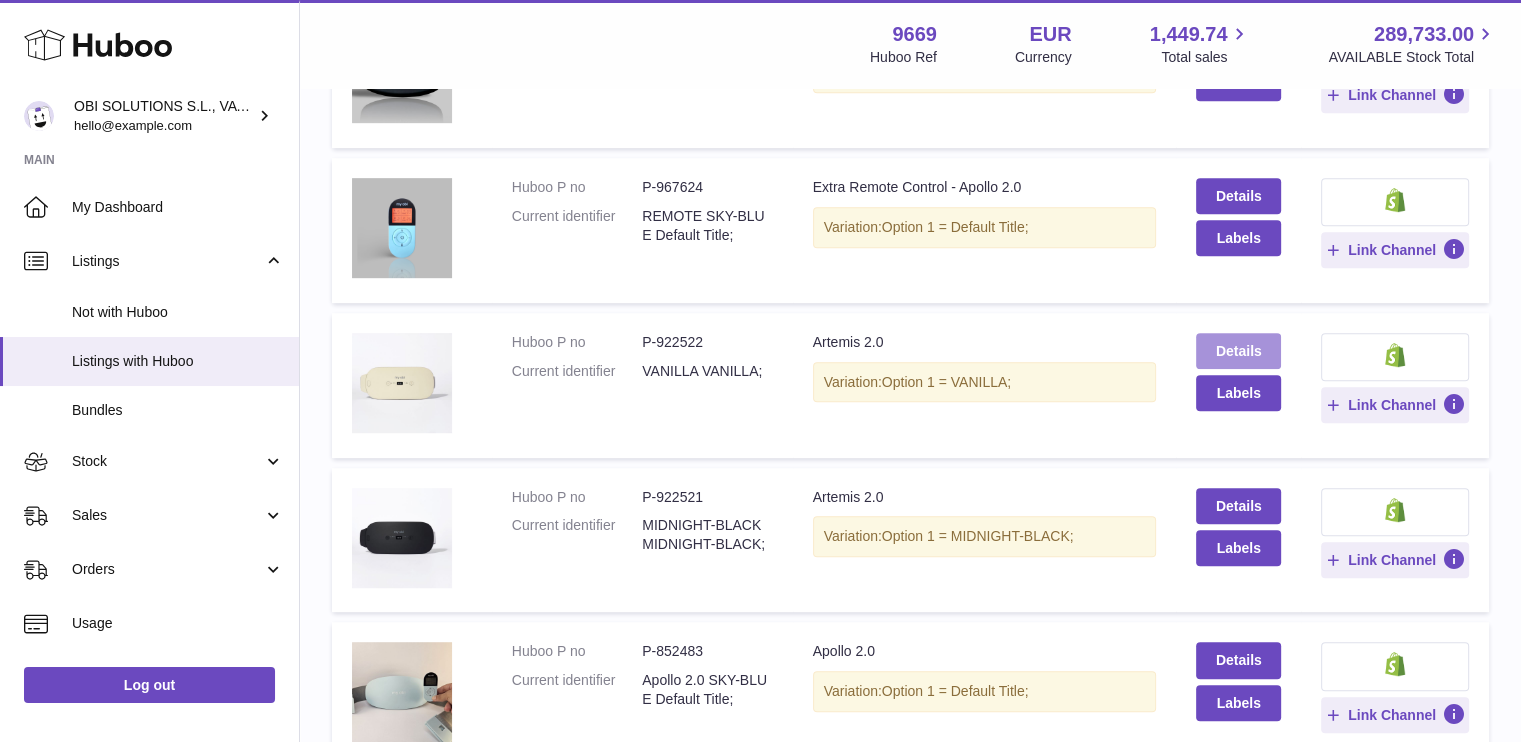 click on "Details" at bounding box center [1238, 351] 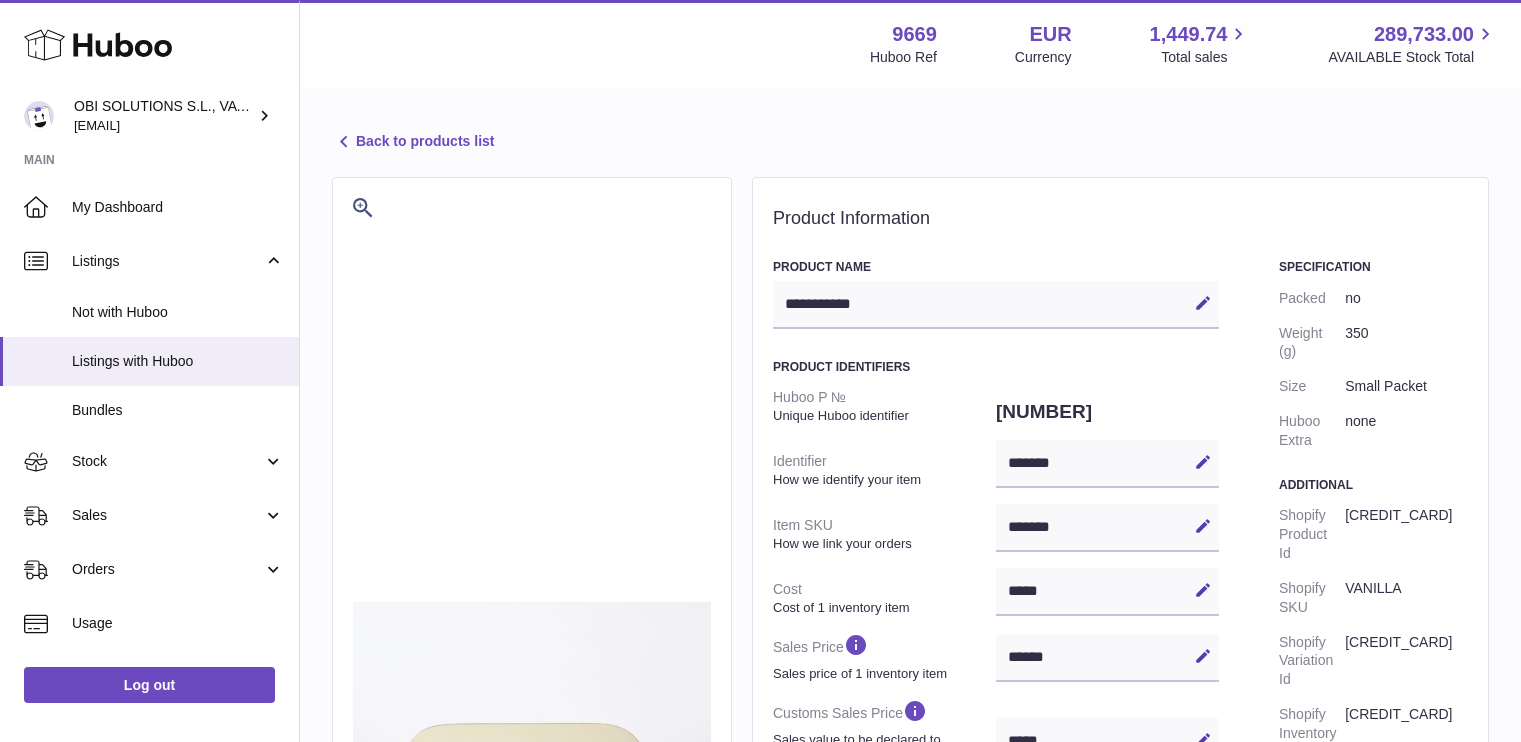 select on "***" 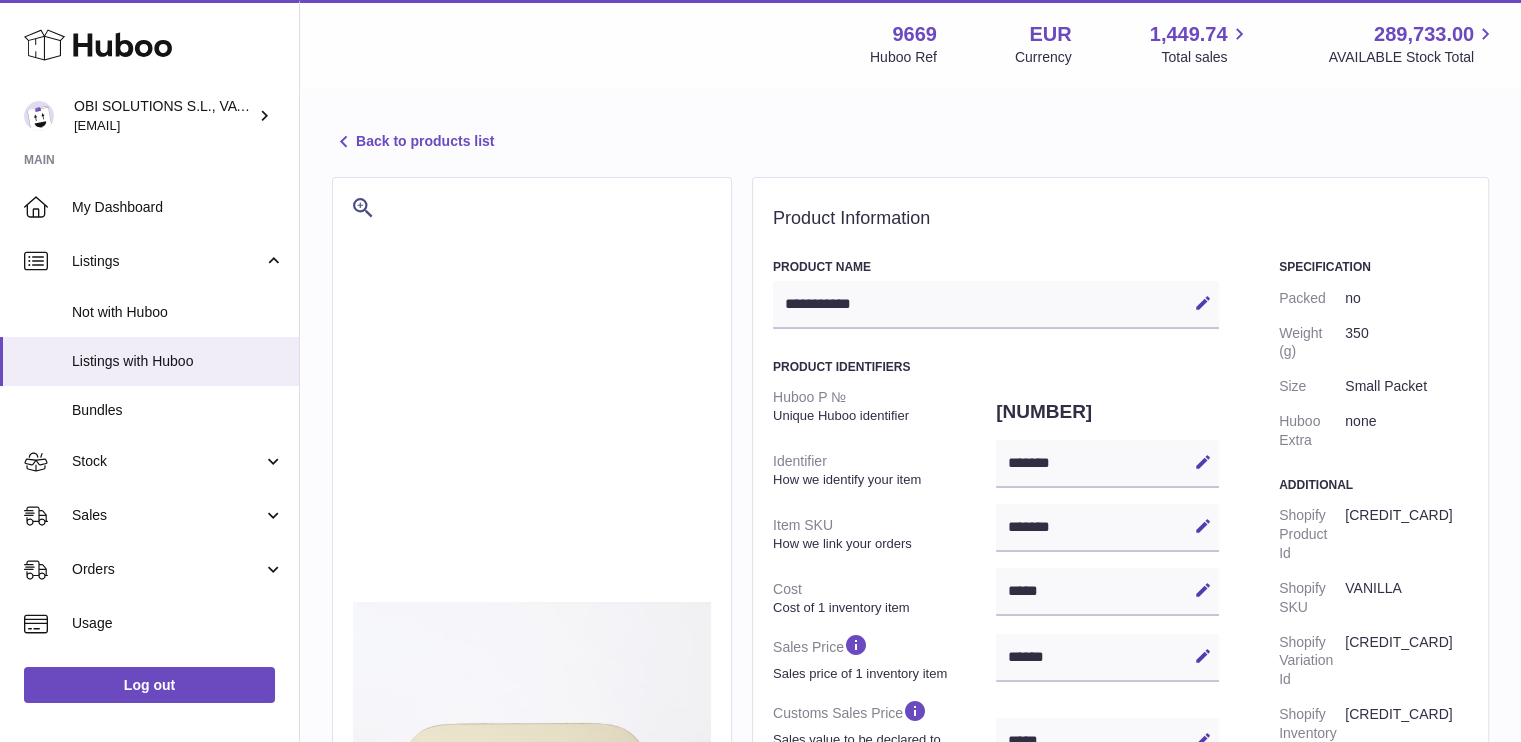 scroll, scrollTop: 0, scrollLeft: 0, axis: both 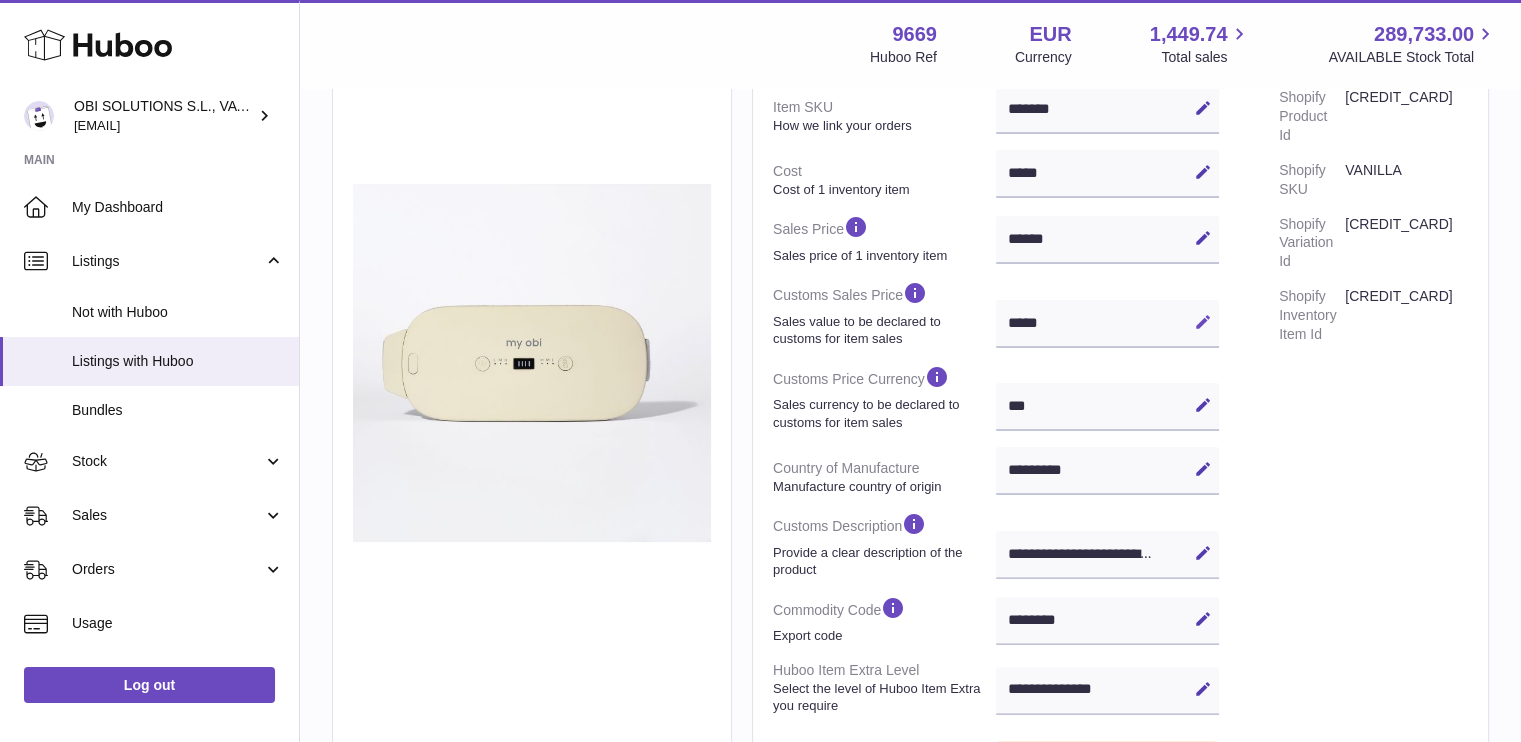 click at bounding box center (1203, 322) 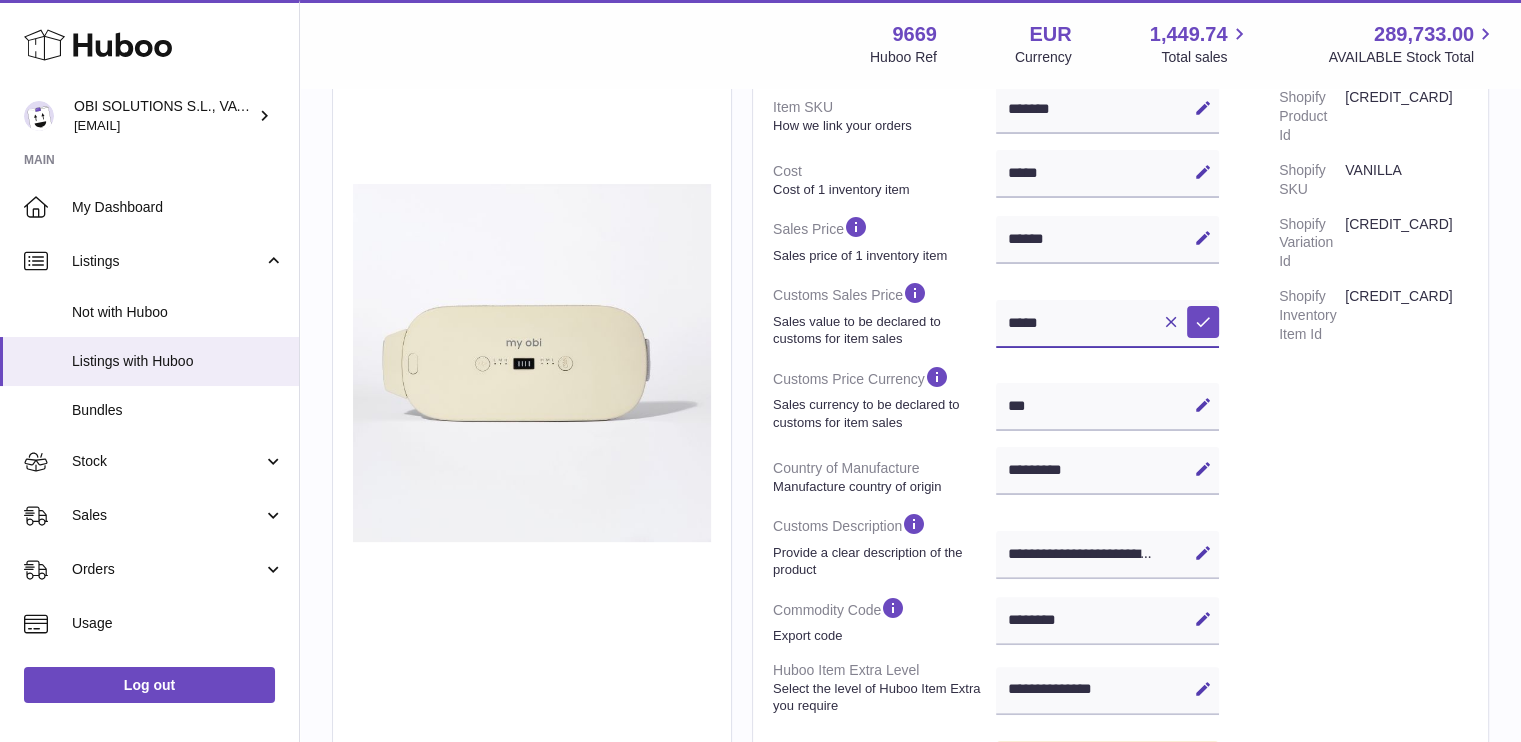 drag, startPoint x: 1147, startPoint y: 323, endPoint x: 924, endPoint y: 328, distance: 223.05605 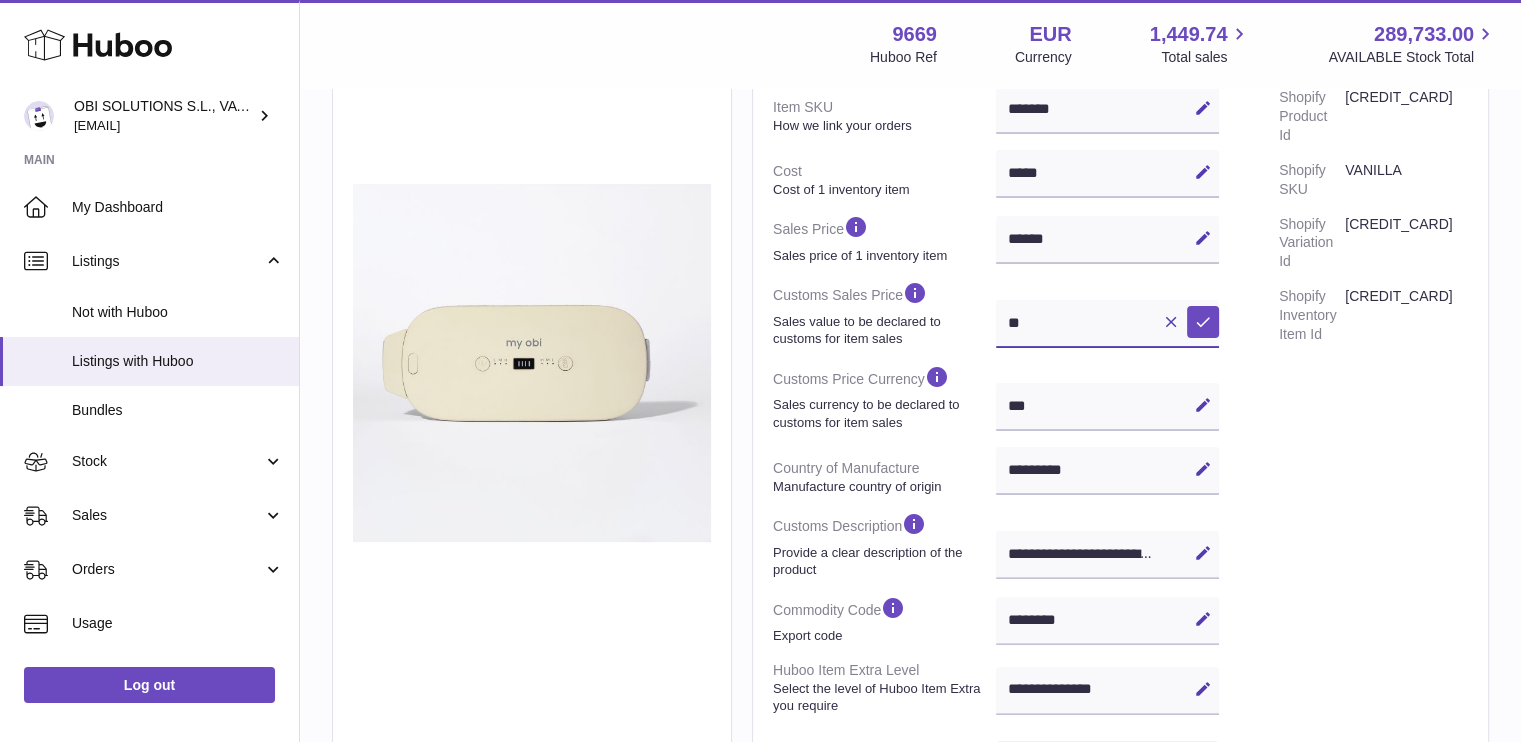 type on "*" 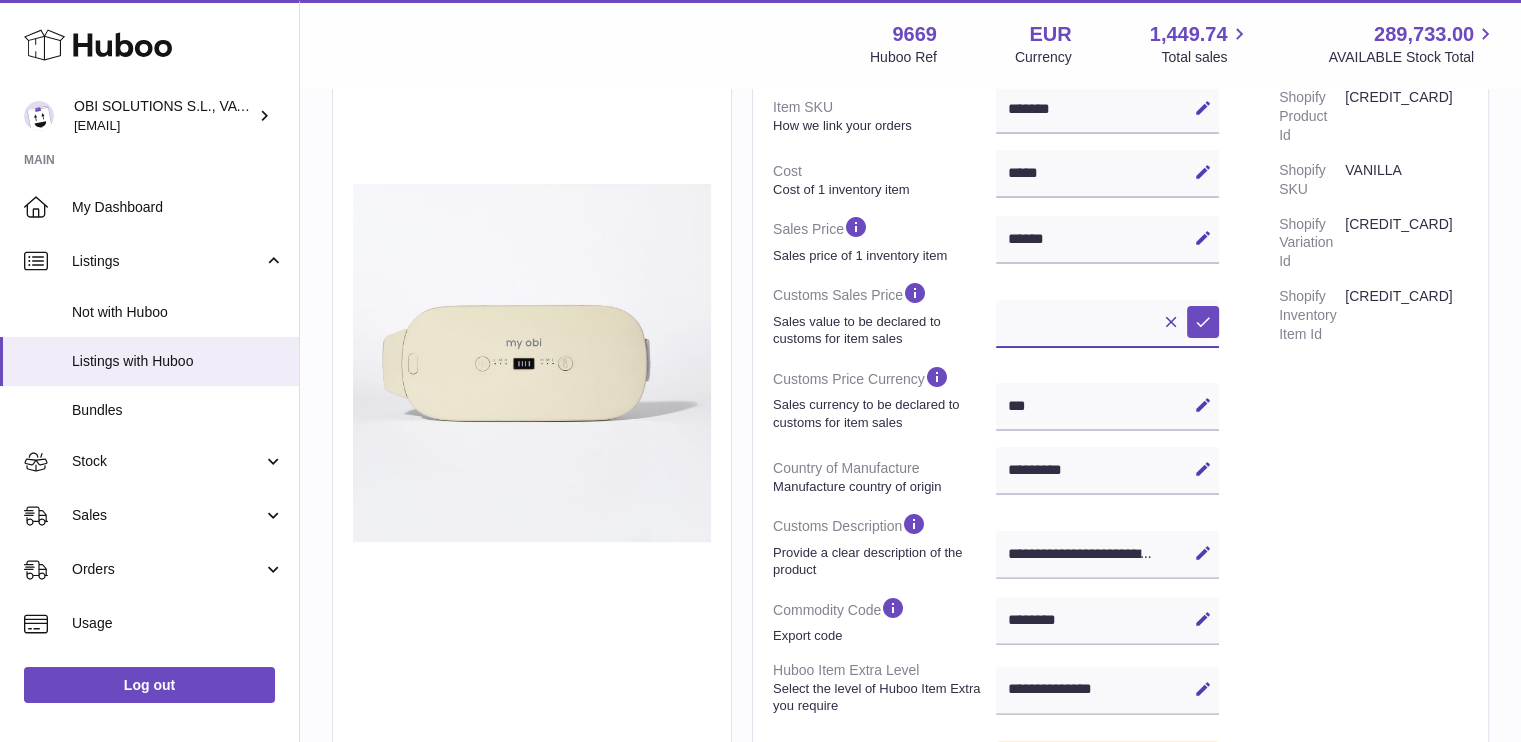 scroll, scrollTop: 376, scrollLeft: 0, axis: vertical 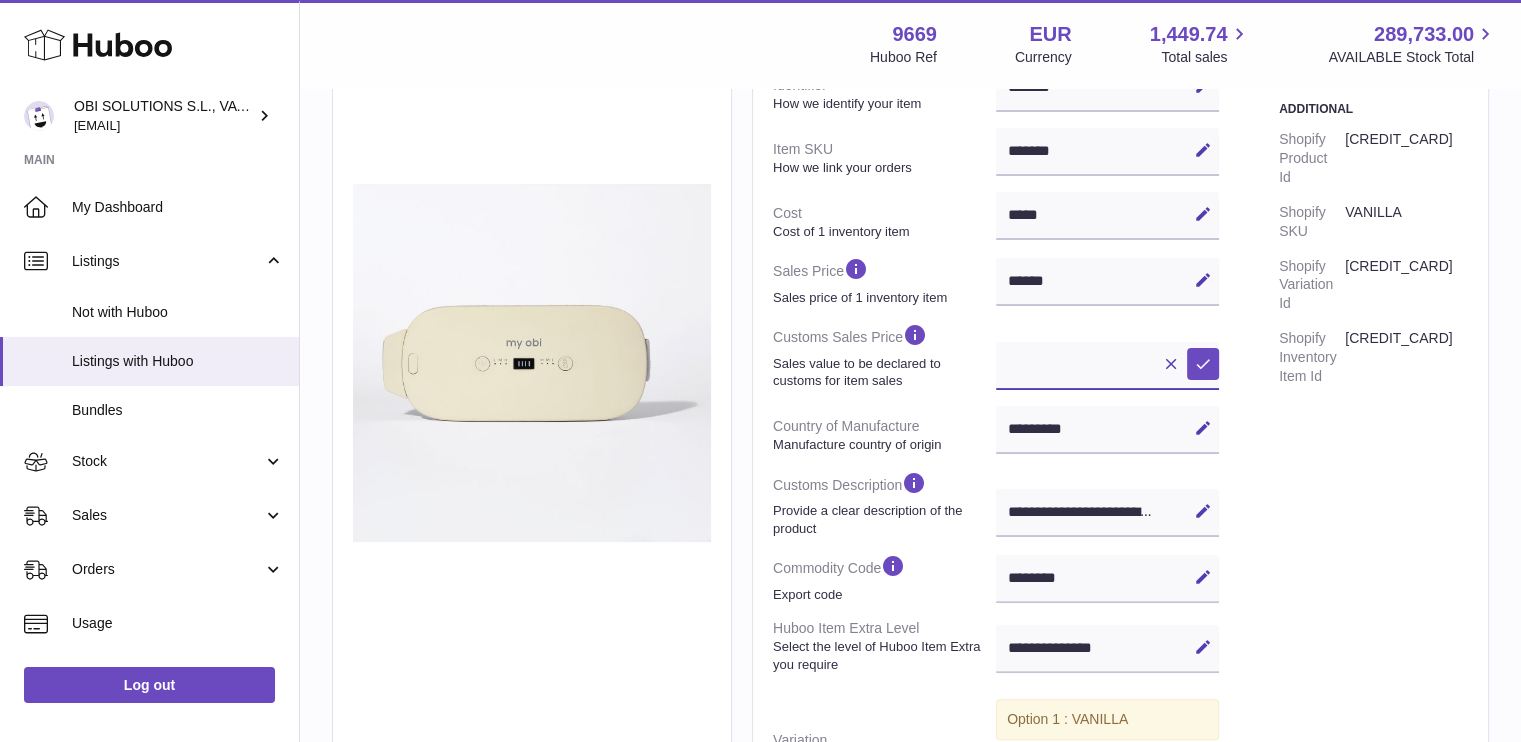 type on "*" 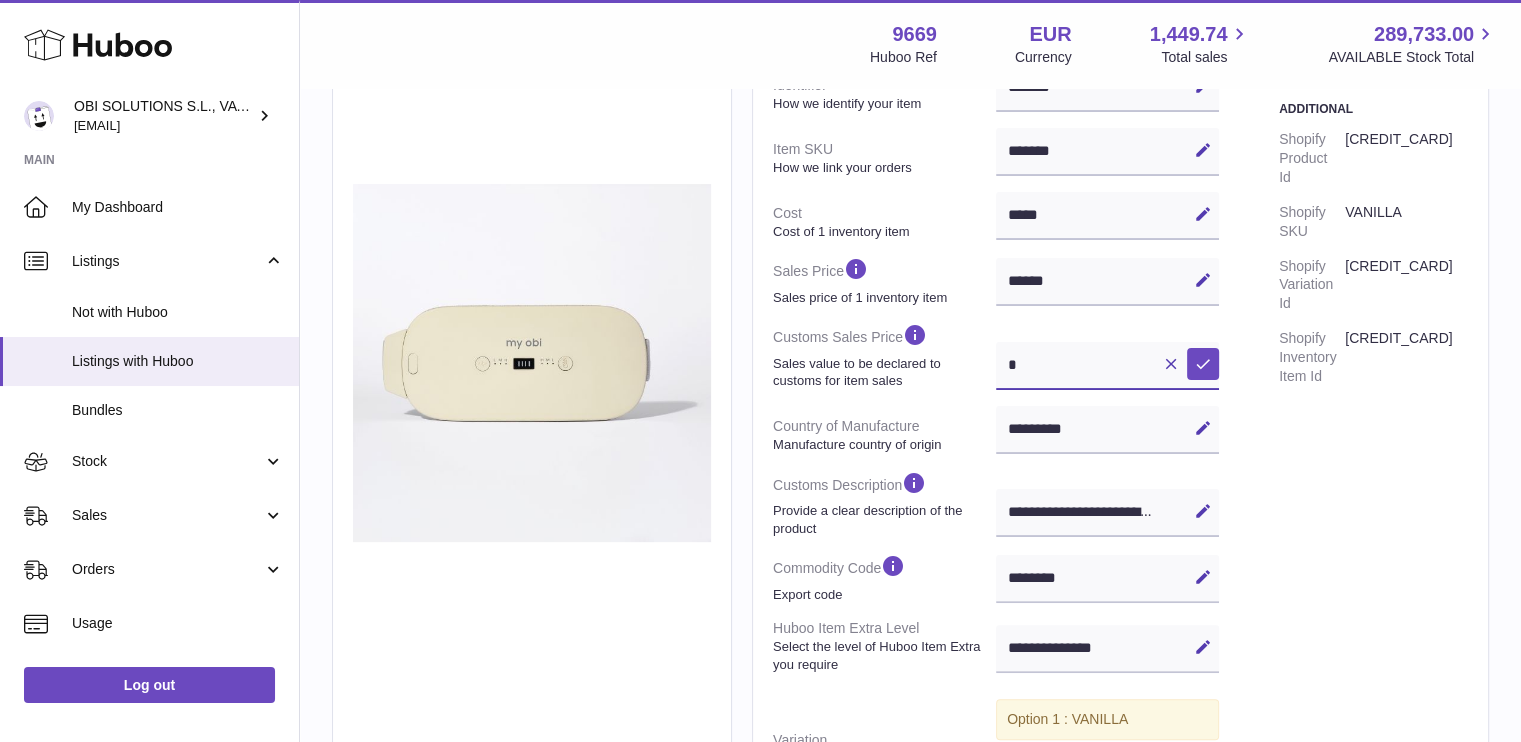 scroll, scrollTop: 418, scrollLeft: 0, axis: vertical 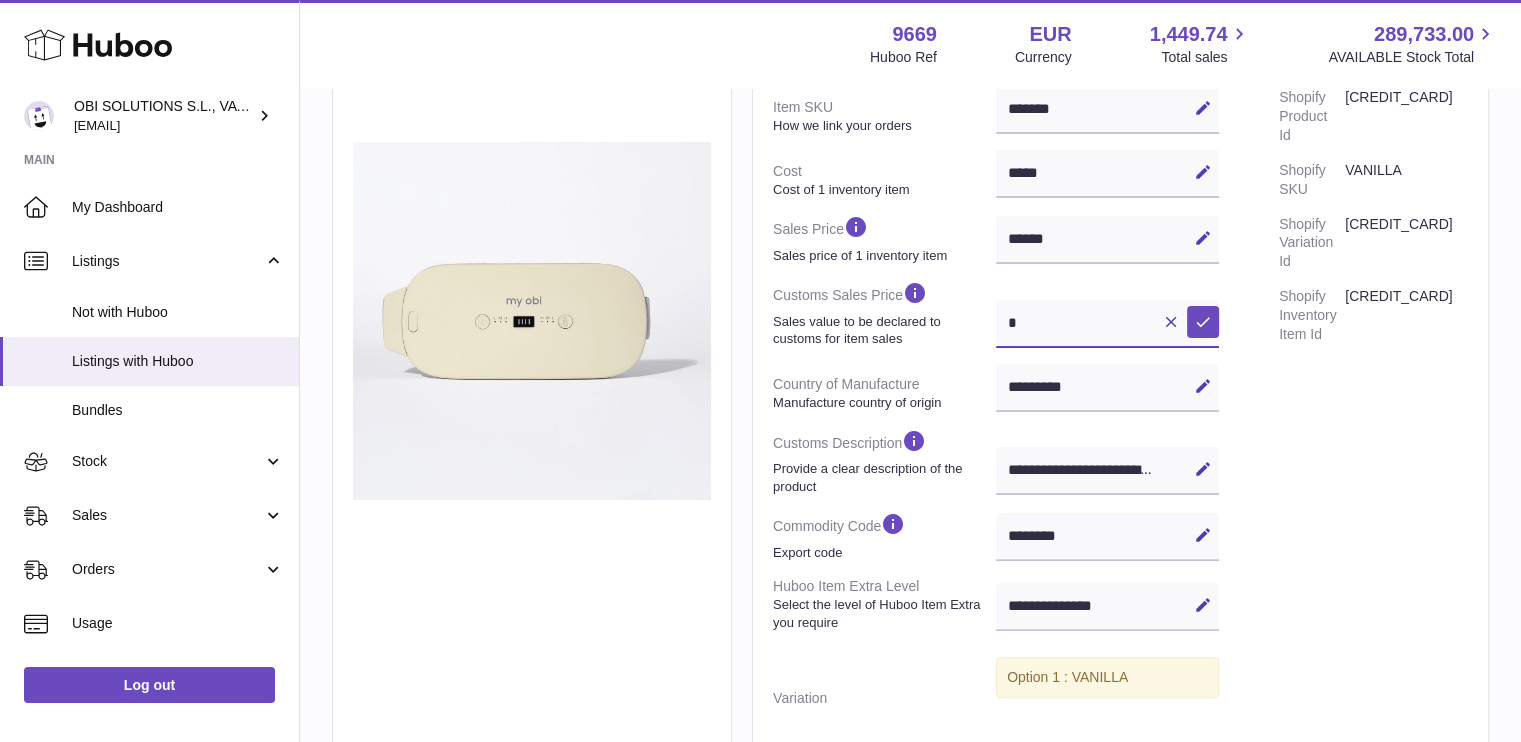select on "***" 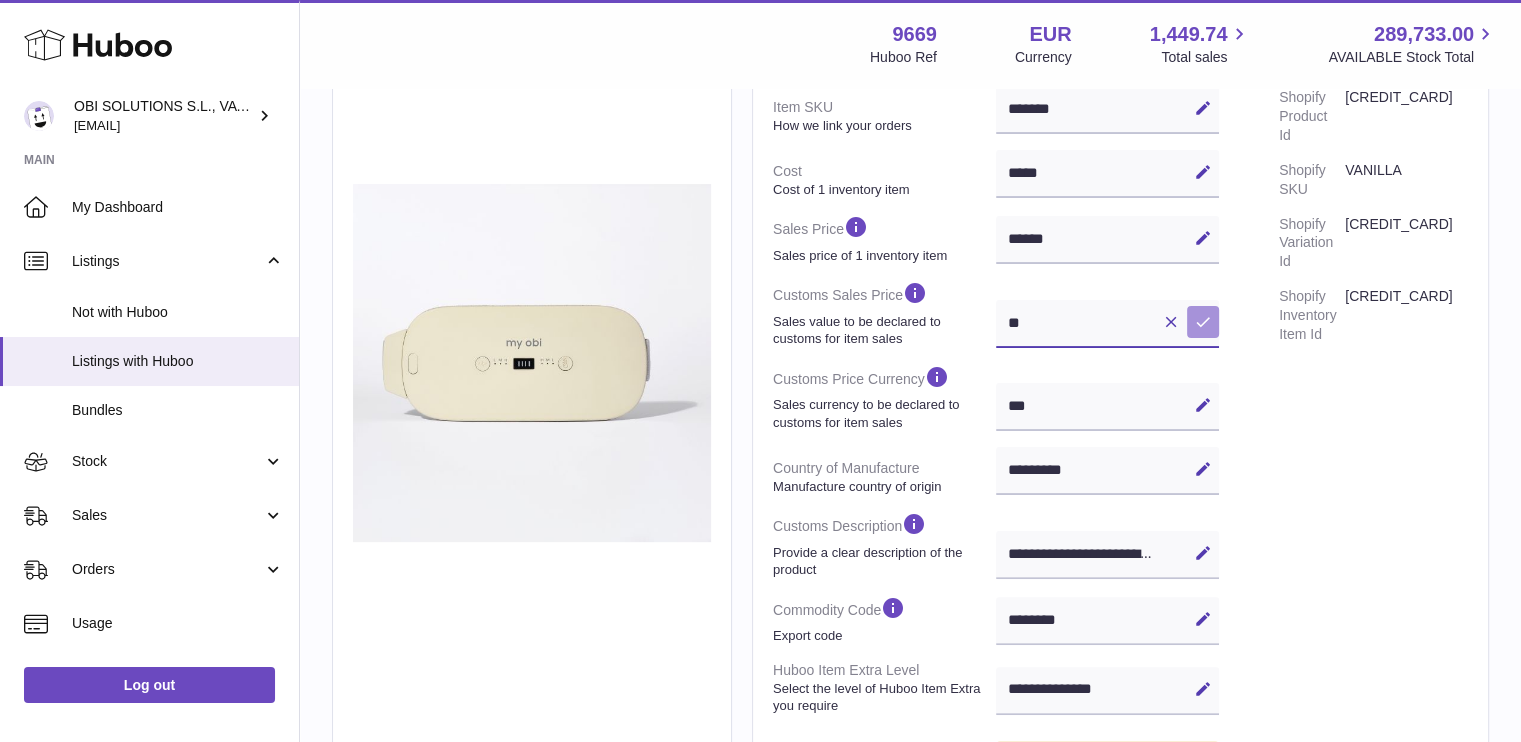type on "**" 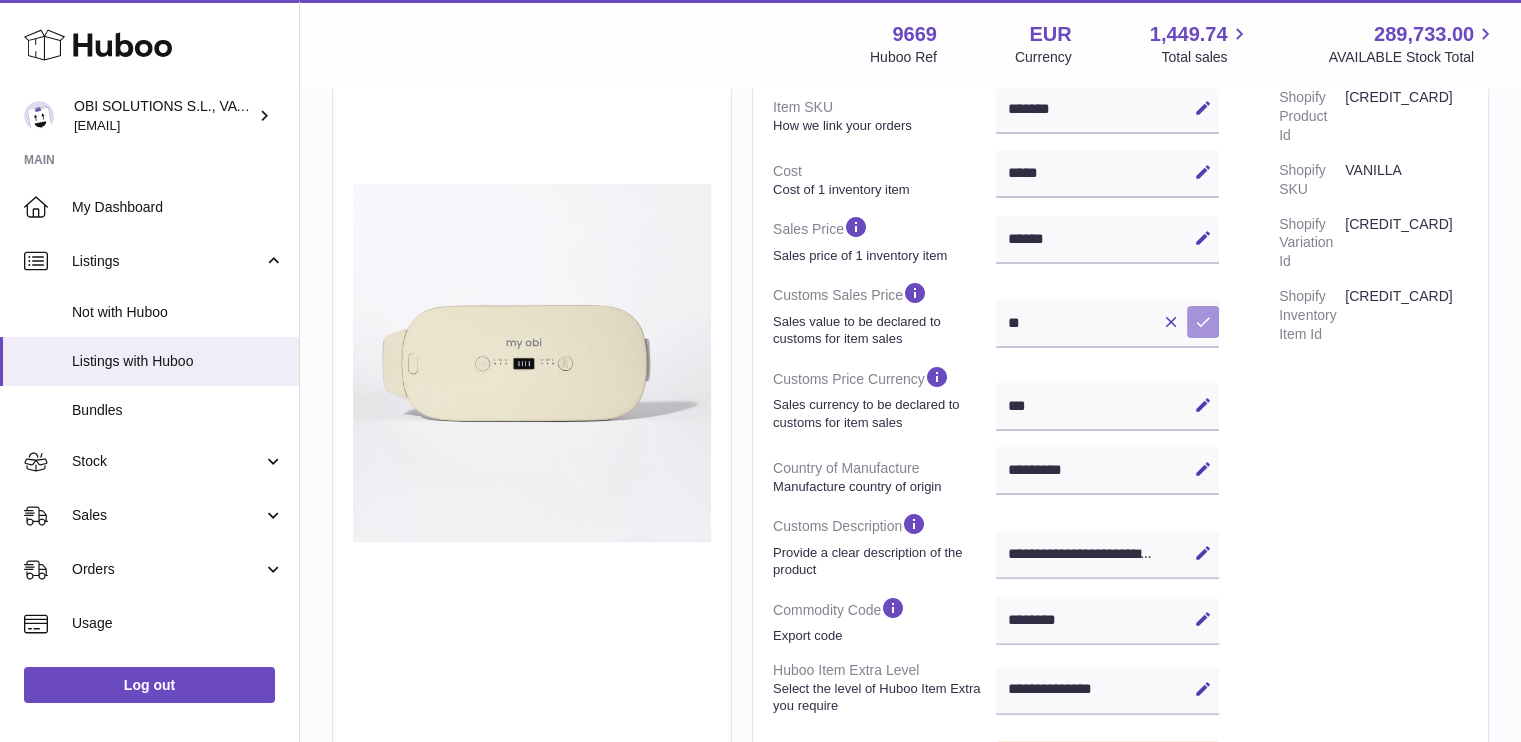 click at bounding box center [1203, 322] 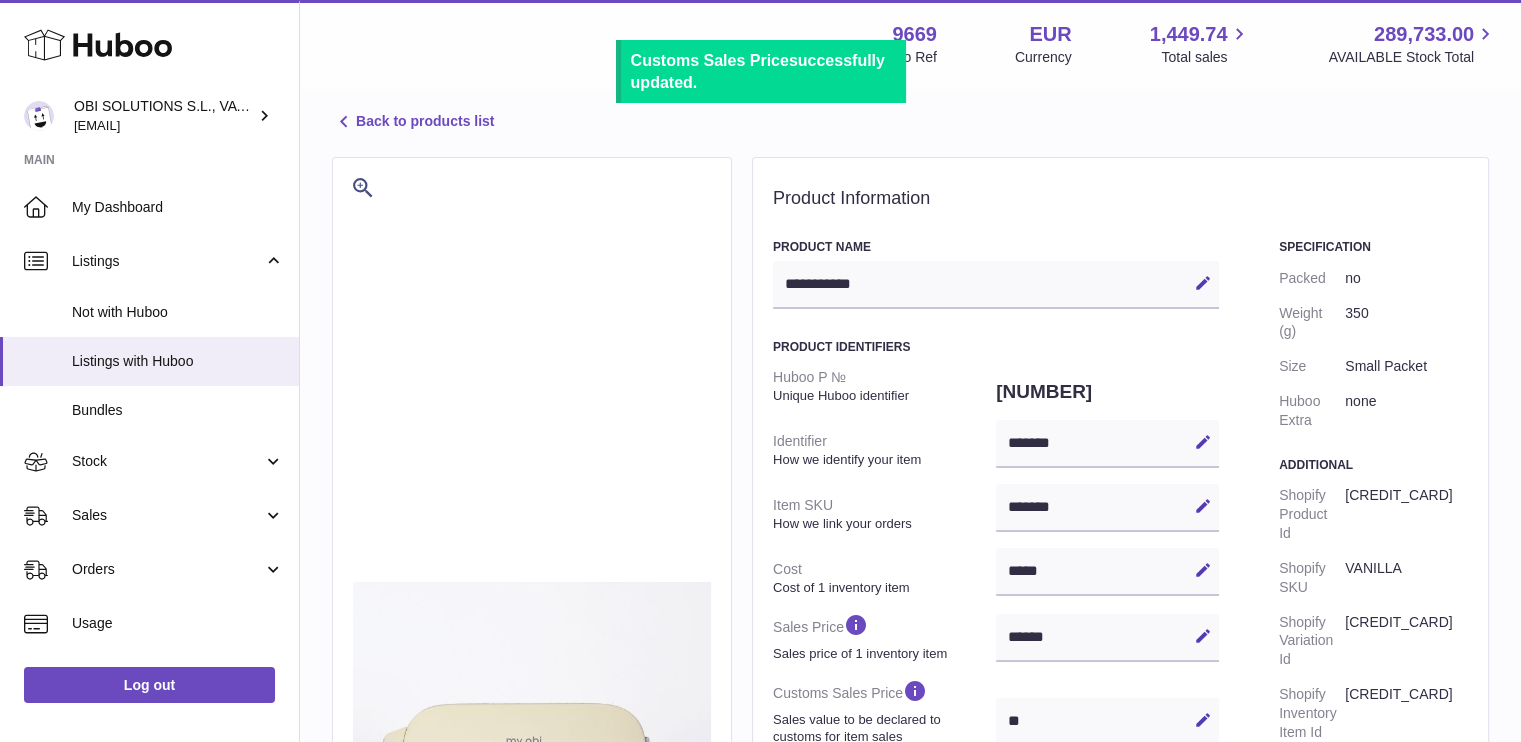 scroll, scrollTop: 2, scrollLeft: 0, axis: vertical 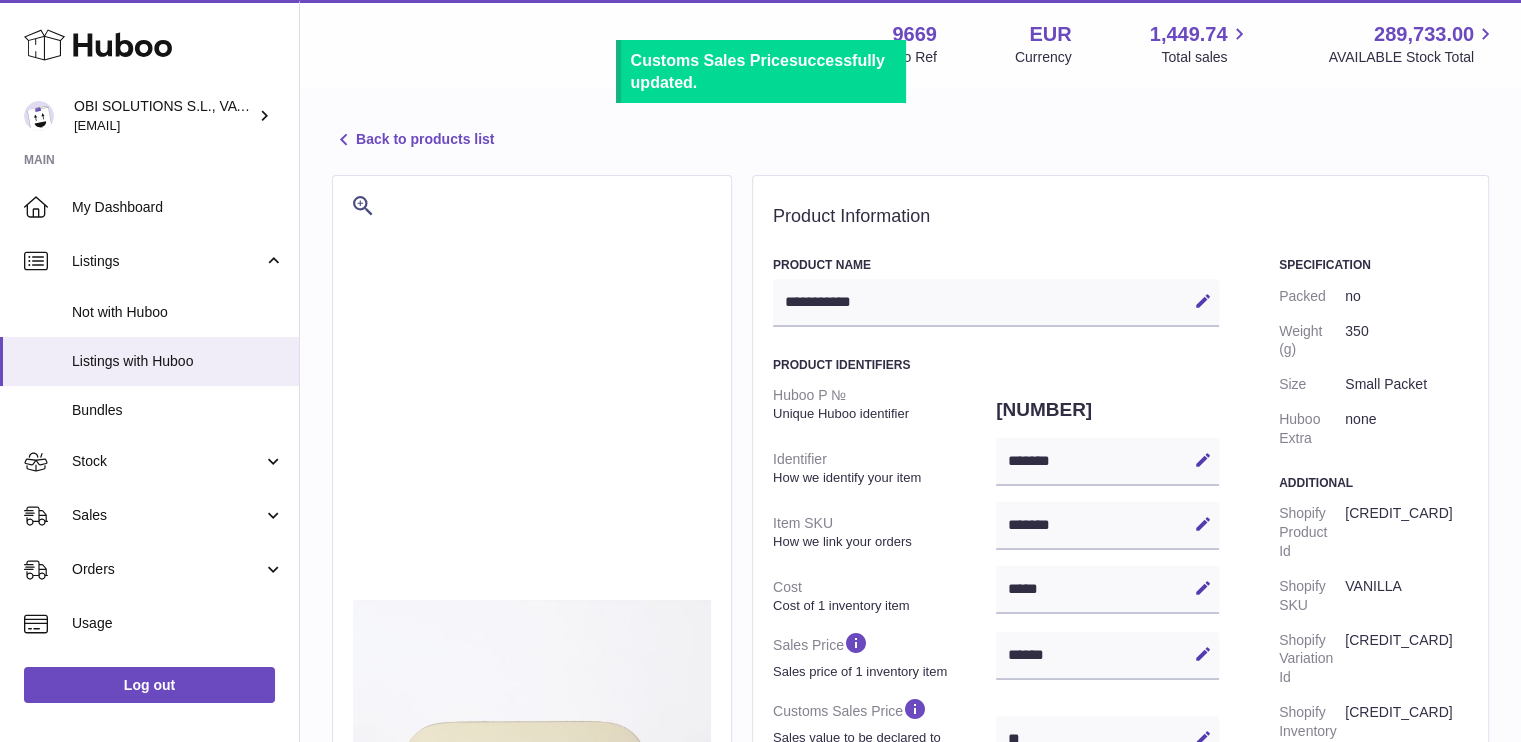 click on "Back to products list" at bounding box center (413, 140) 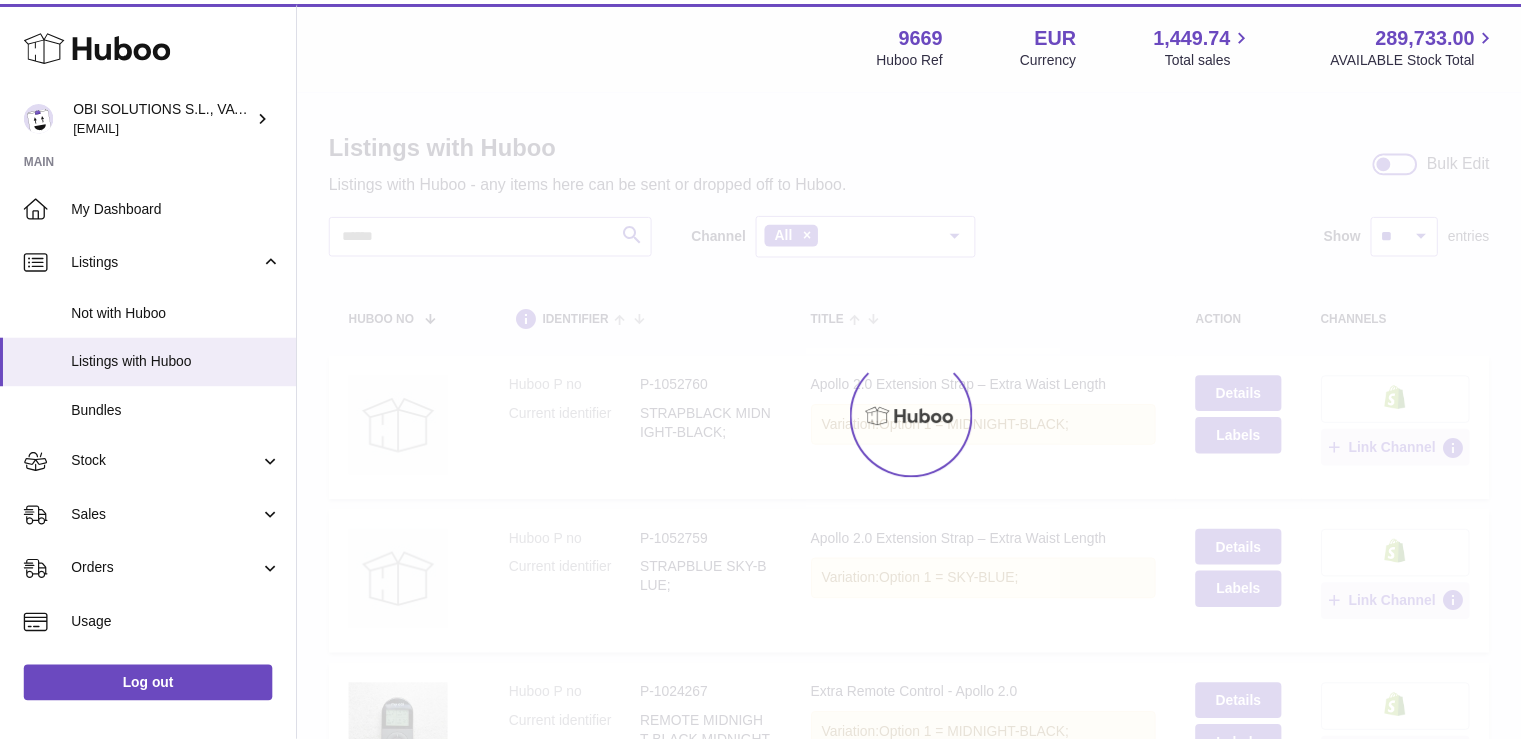 scroll, scrollTop: 0, scrollLeft: 0, axis: both 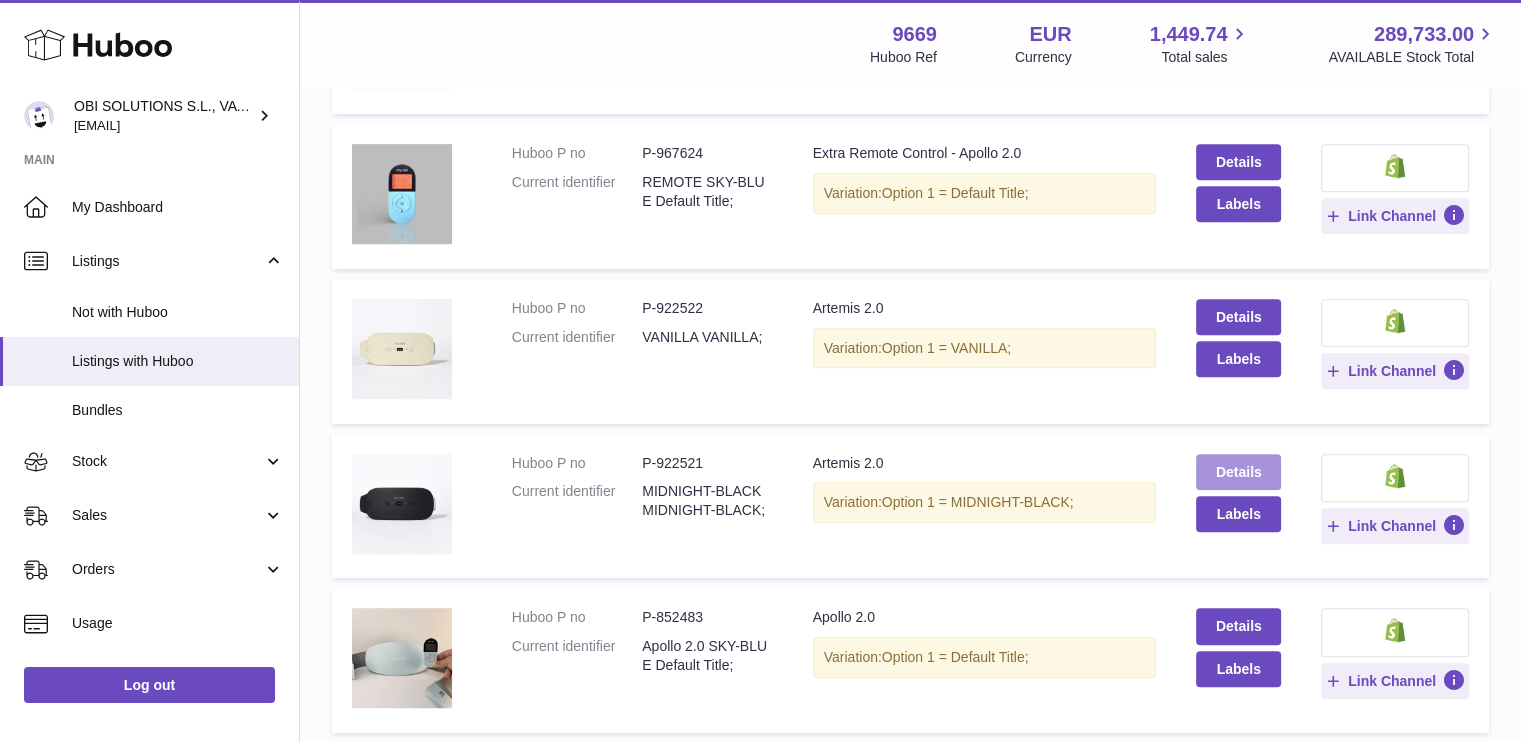 click on "Details" at bounding box center [1238, 472] 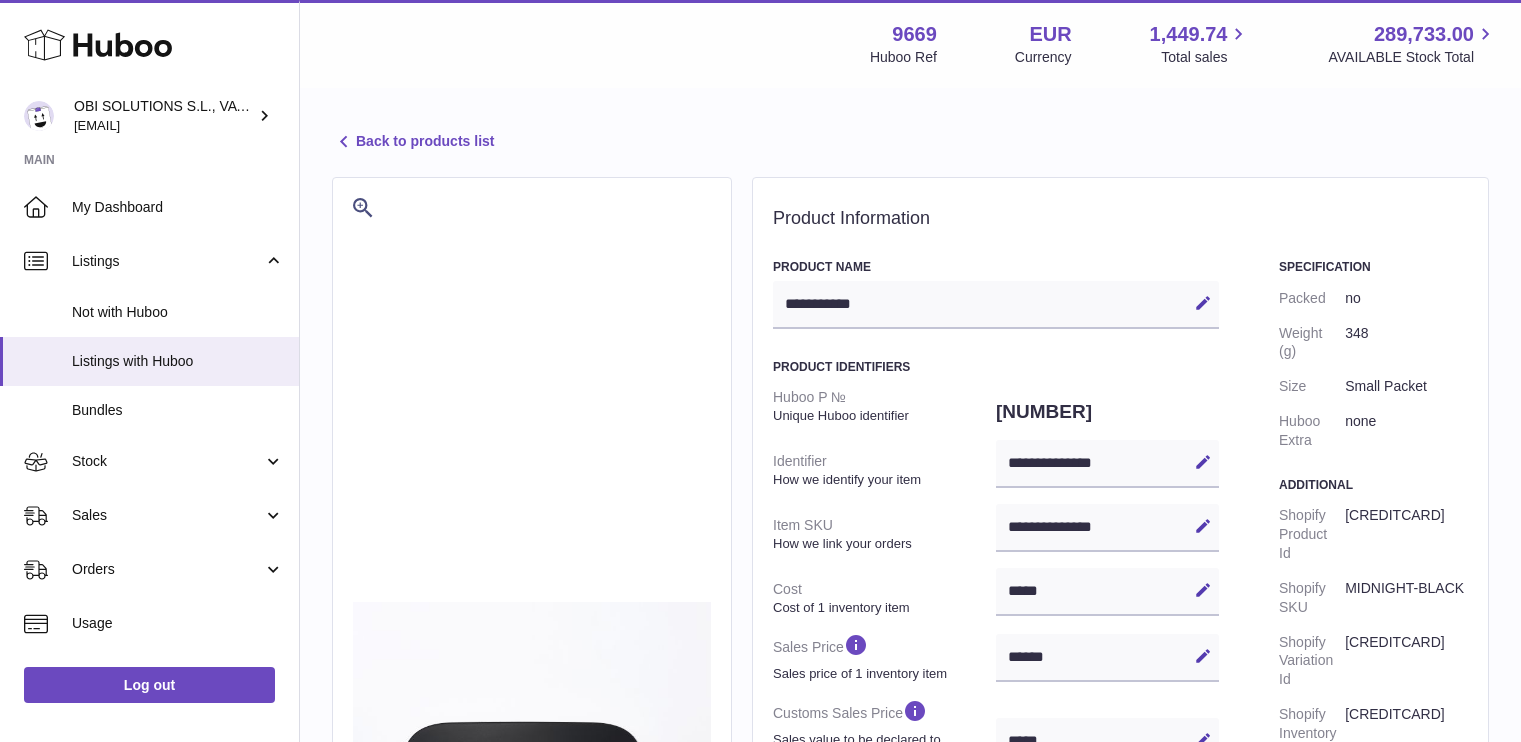 select on "***" 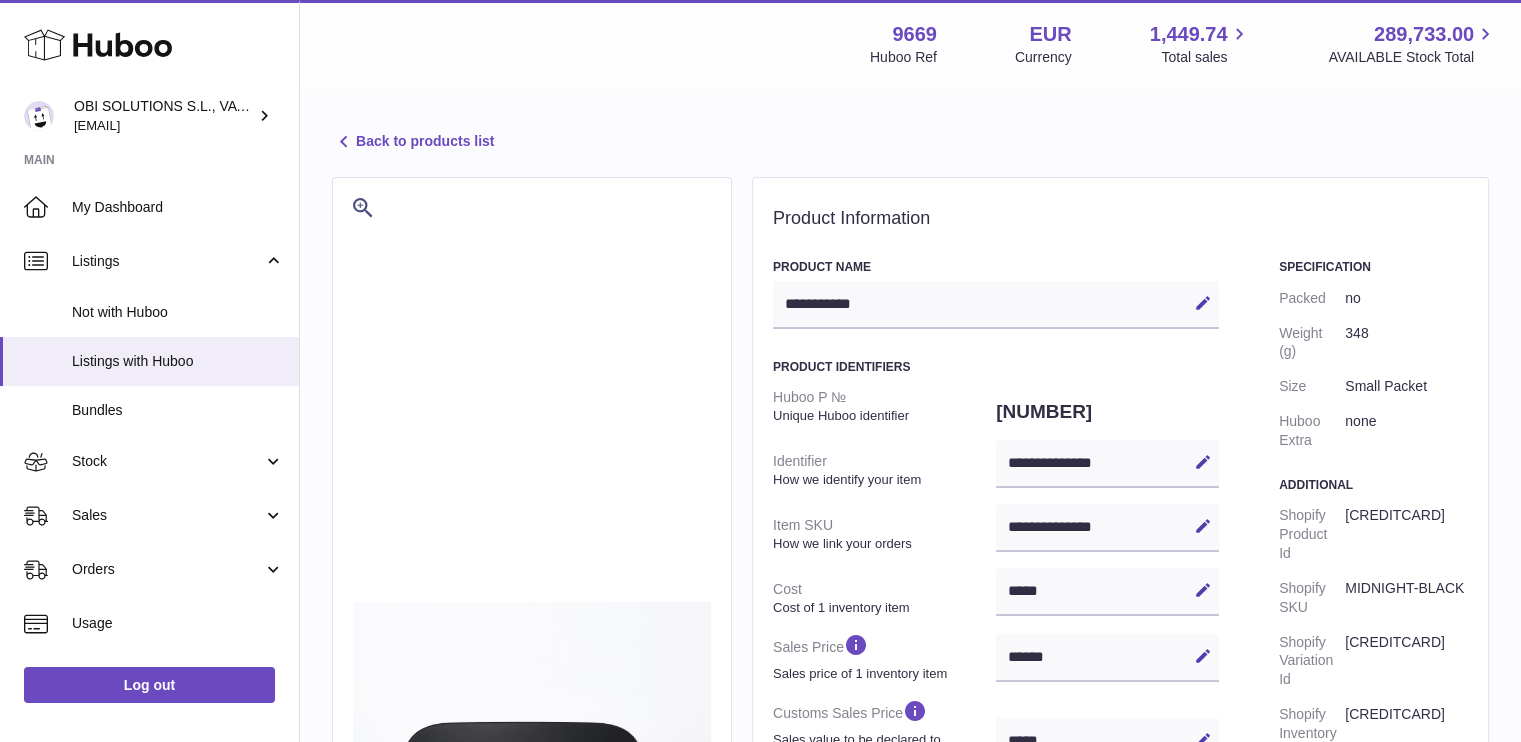 scroll, scrollTop: 0, scrollLeft: 0, axis: both 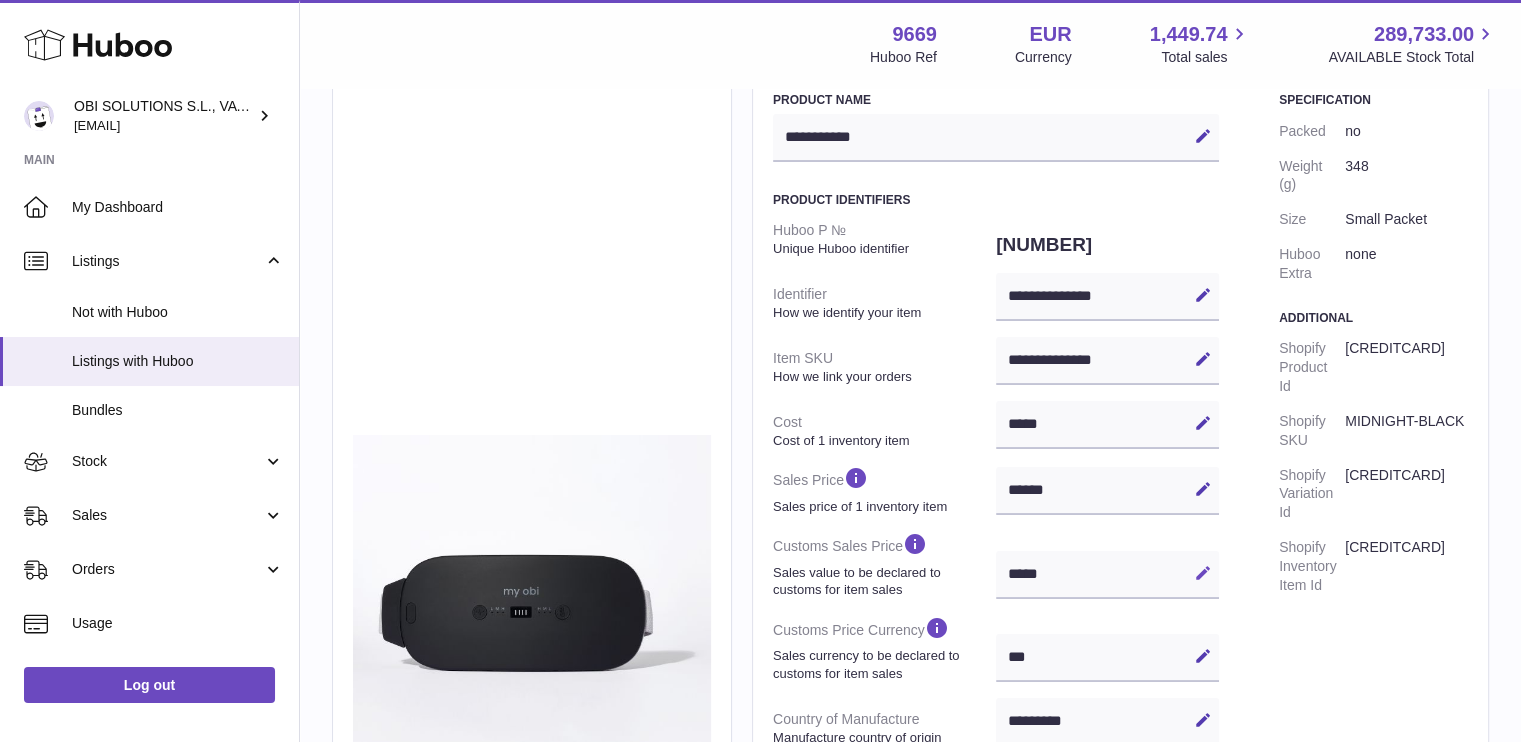 click at bounding box center (1203, 573) 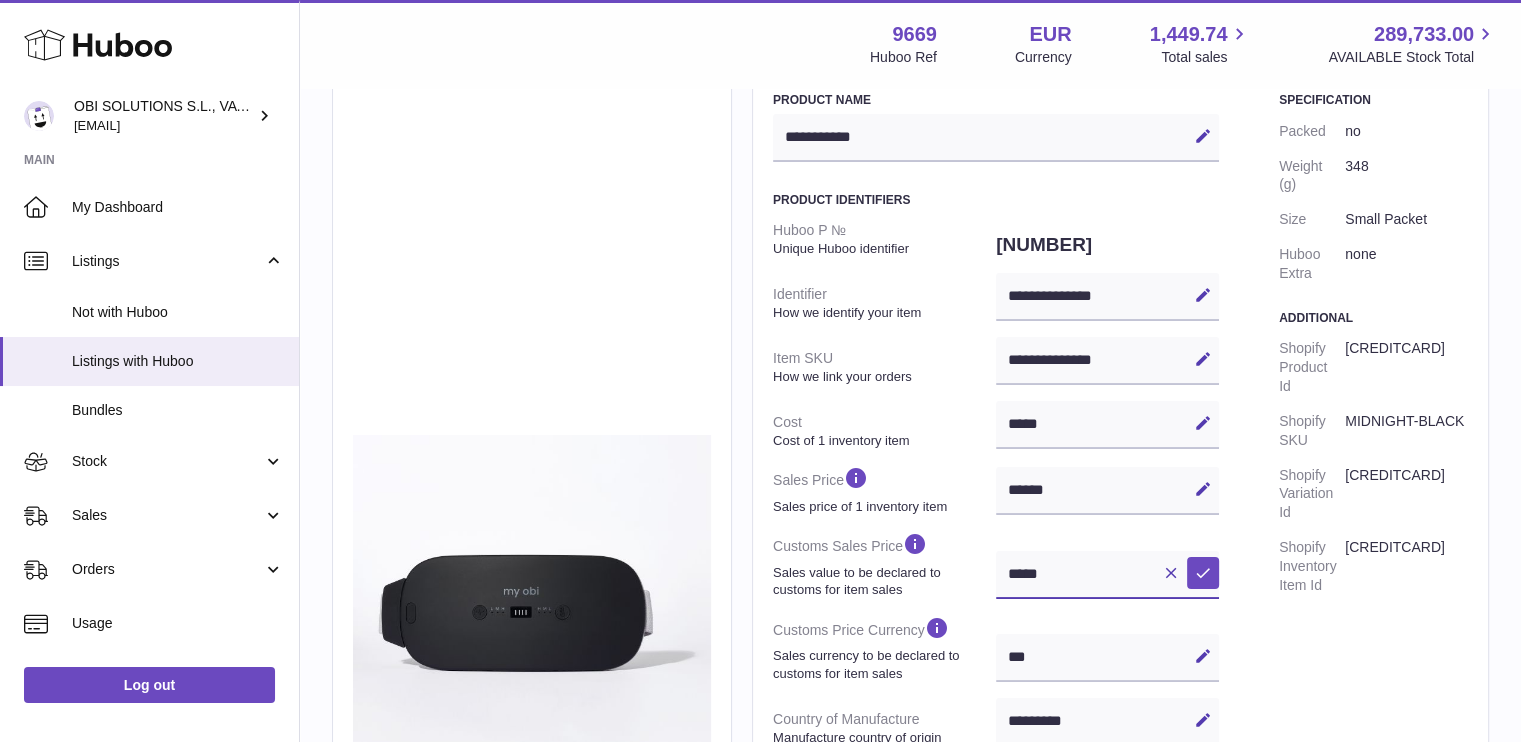 drag, startPoint x: 1104, startPoint y: 567, endPoint x: 934, endPoint y: 562, distance: 170.07352 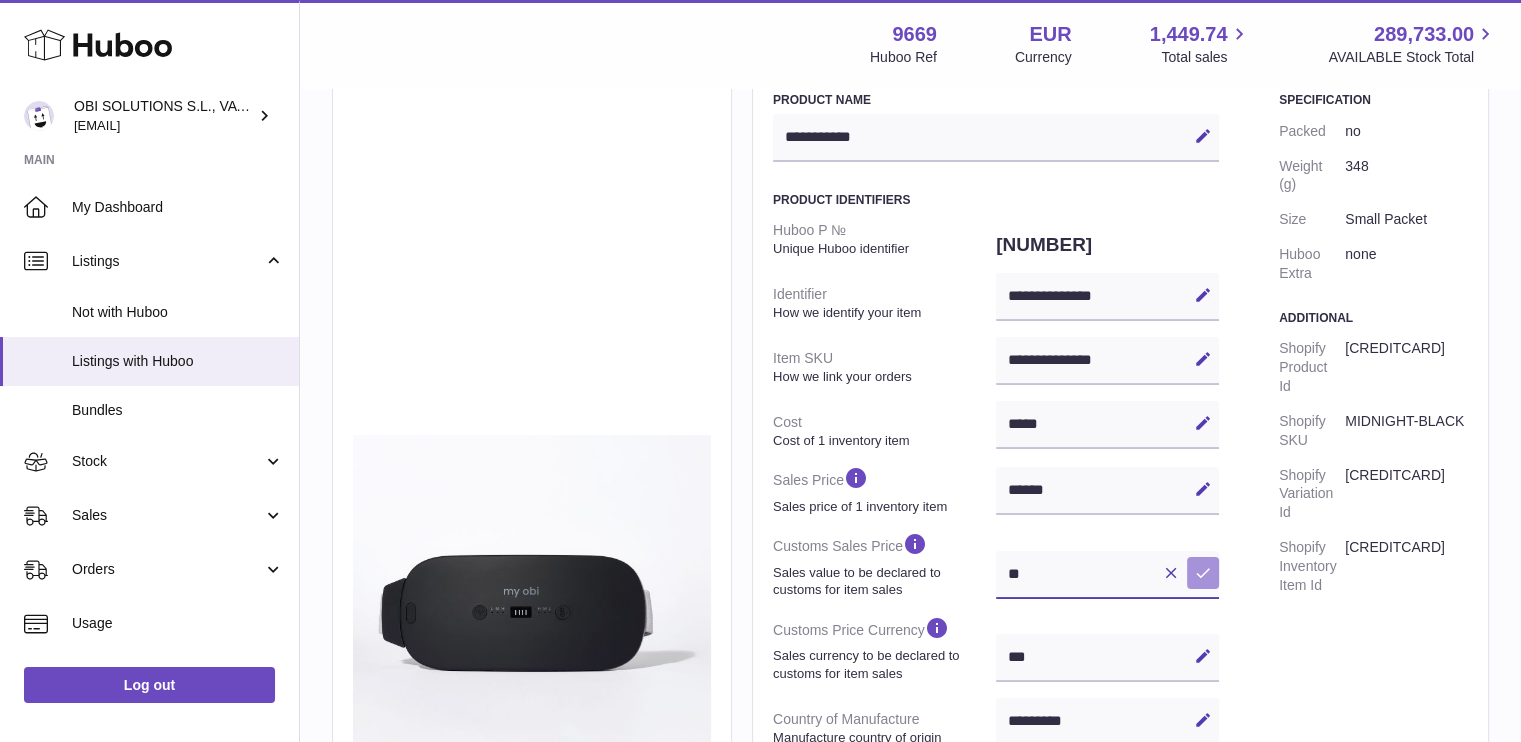 type on "**" 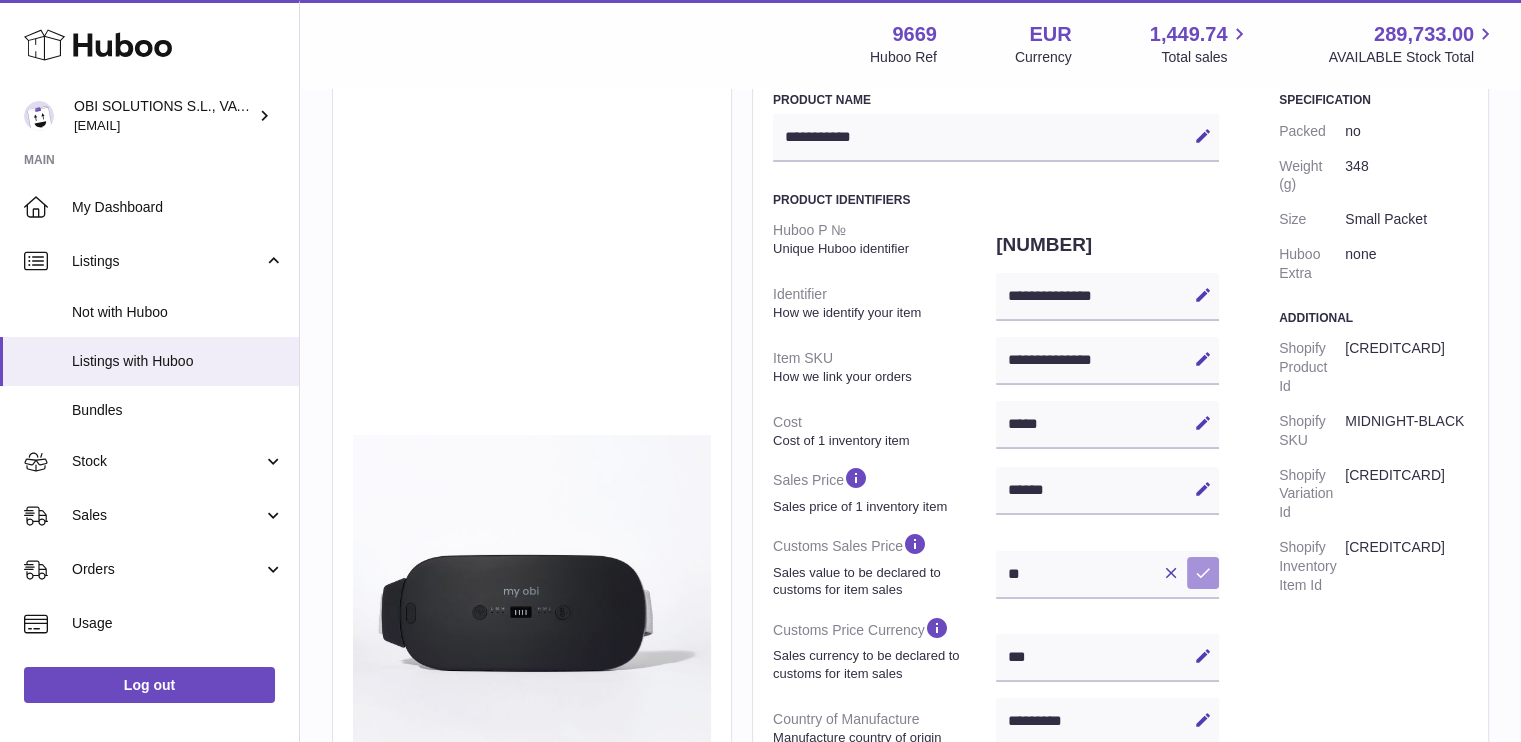 click at bounding box center (1203, 573) 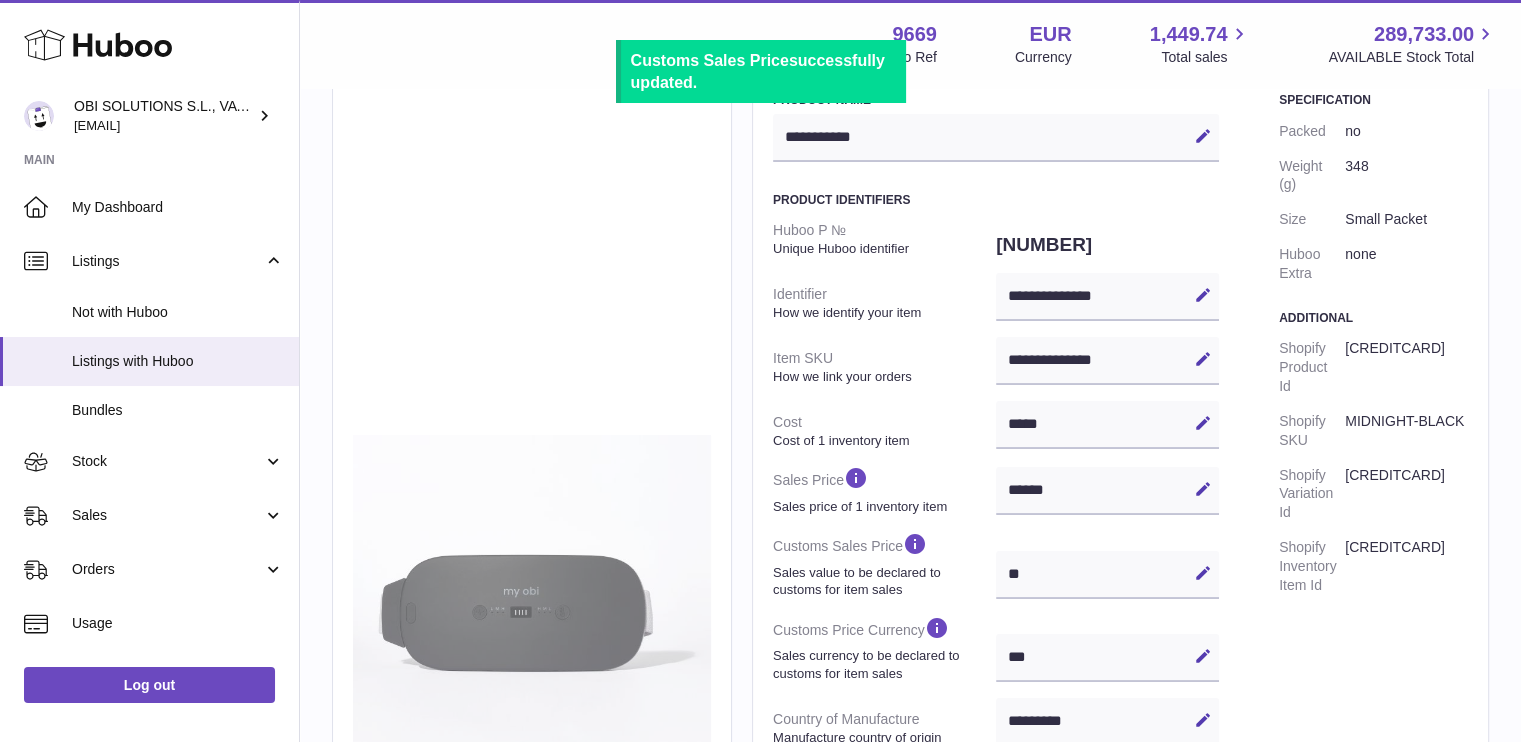 scroll, scrollTop: 0, scrollLeft: 0, axis: both 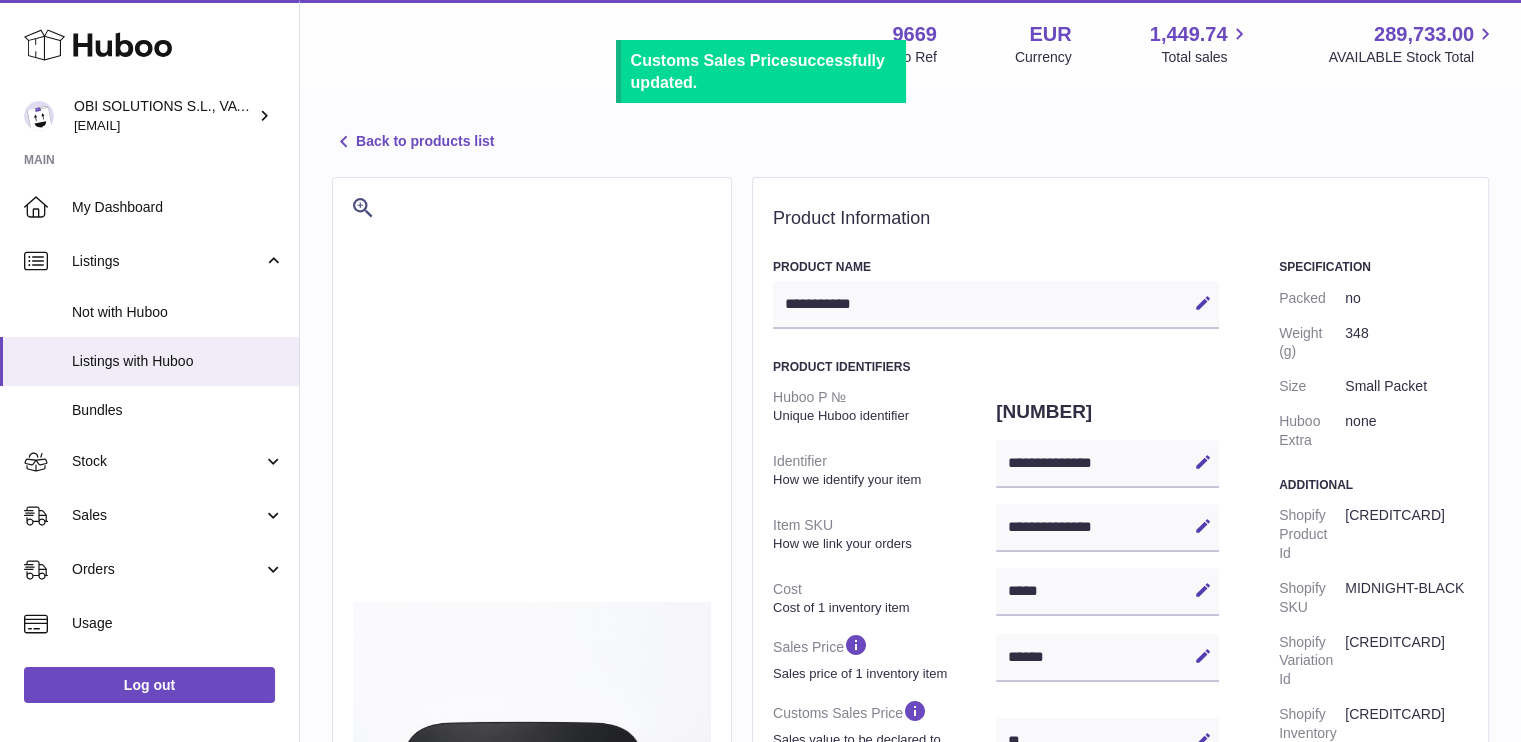click on "Back to products list" at bounding box center [413, 142] 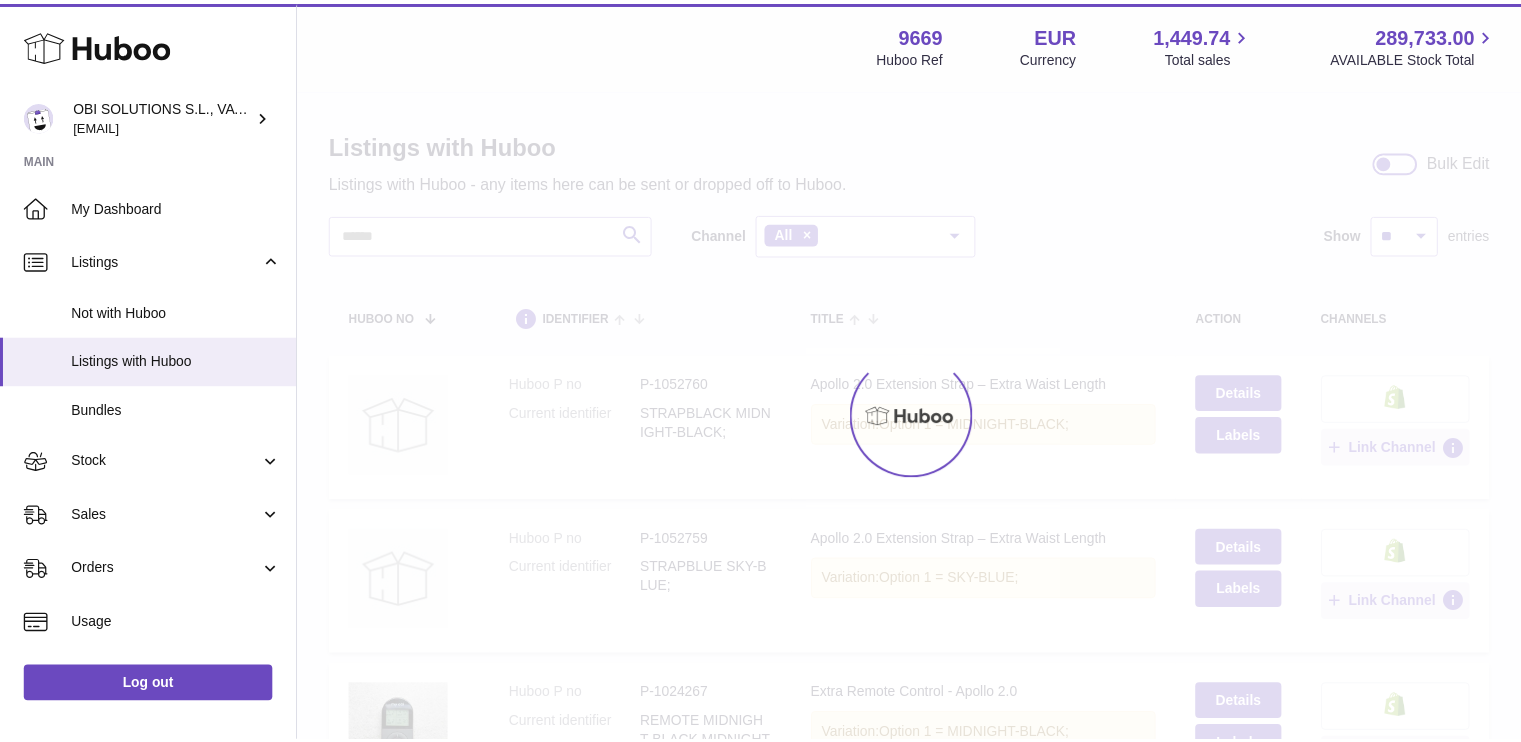 scroll, scrollTop: 0, scrollLeft: 0, axis: both 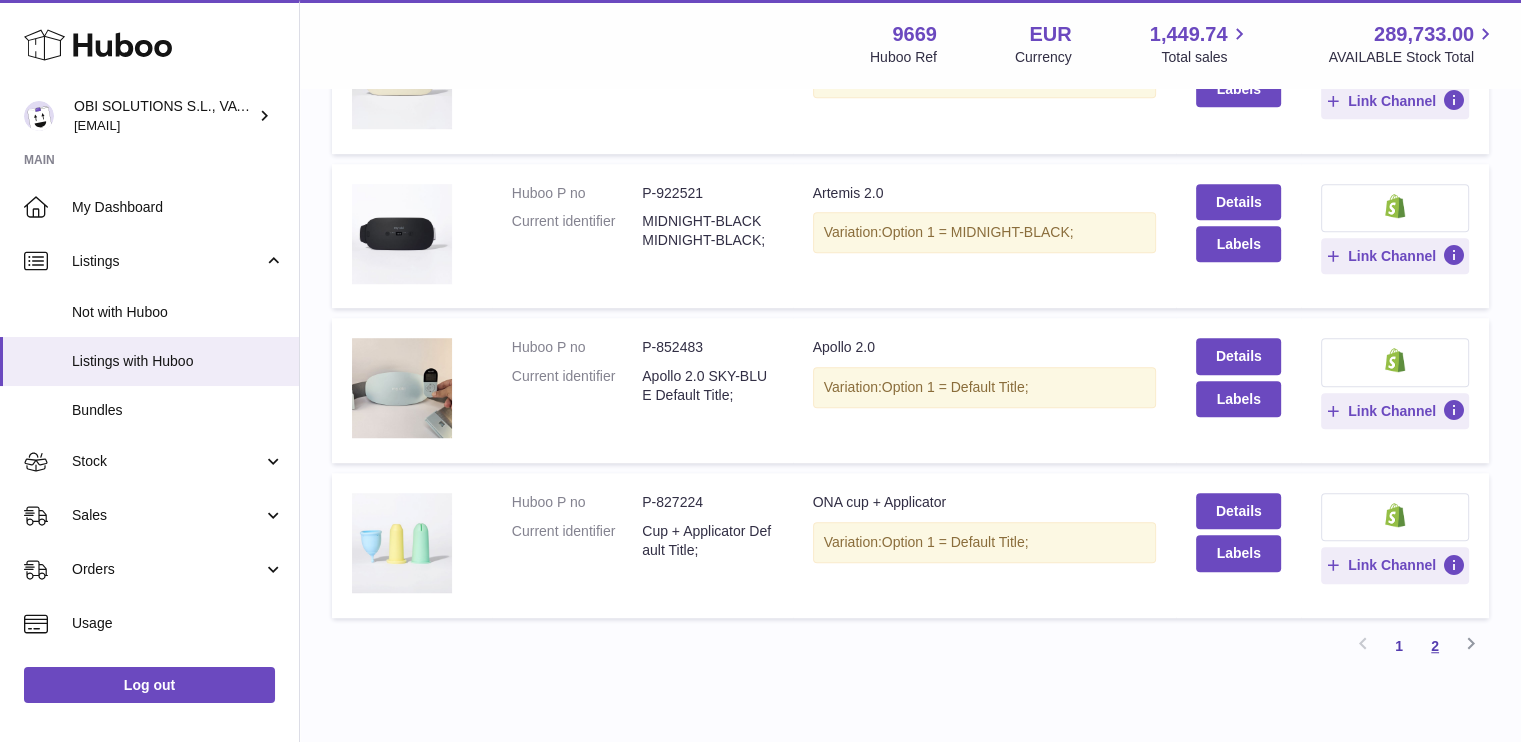 click on "2" at bounding box center (1435, 646) 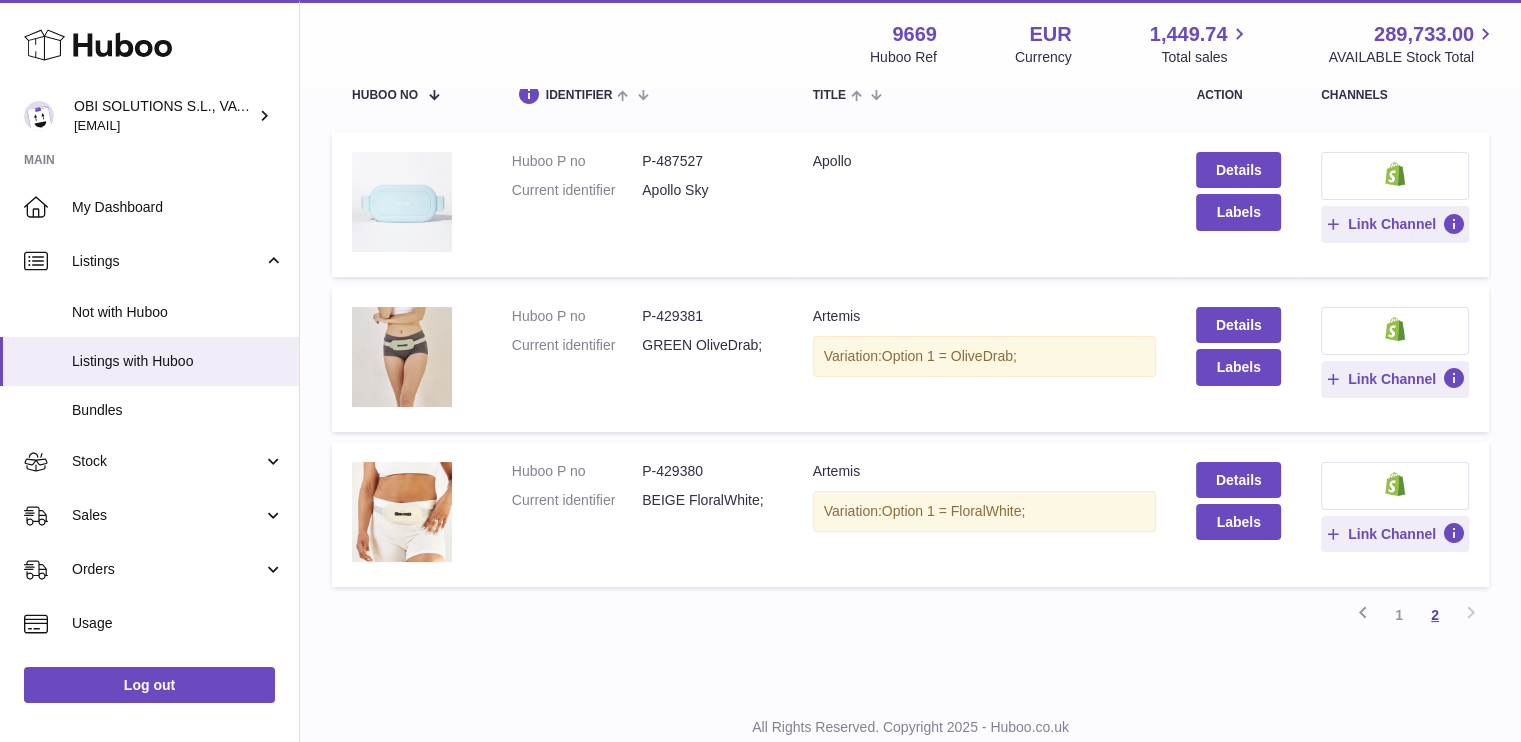 scroll, scrollTop: 90, scrollLeft: 0, axis: vertical 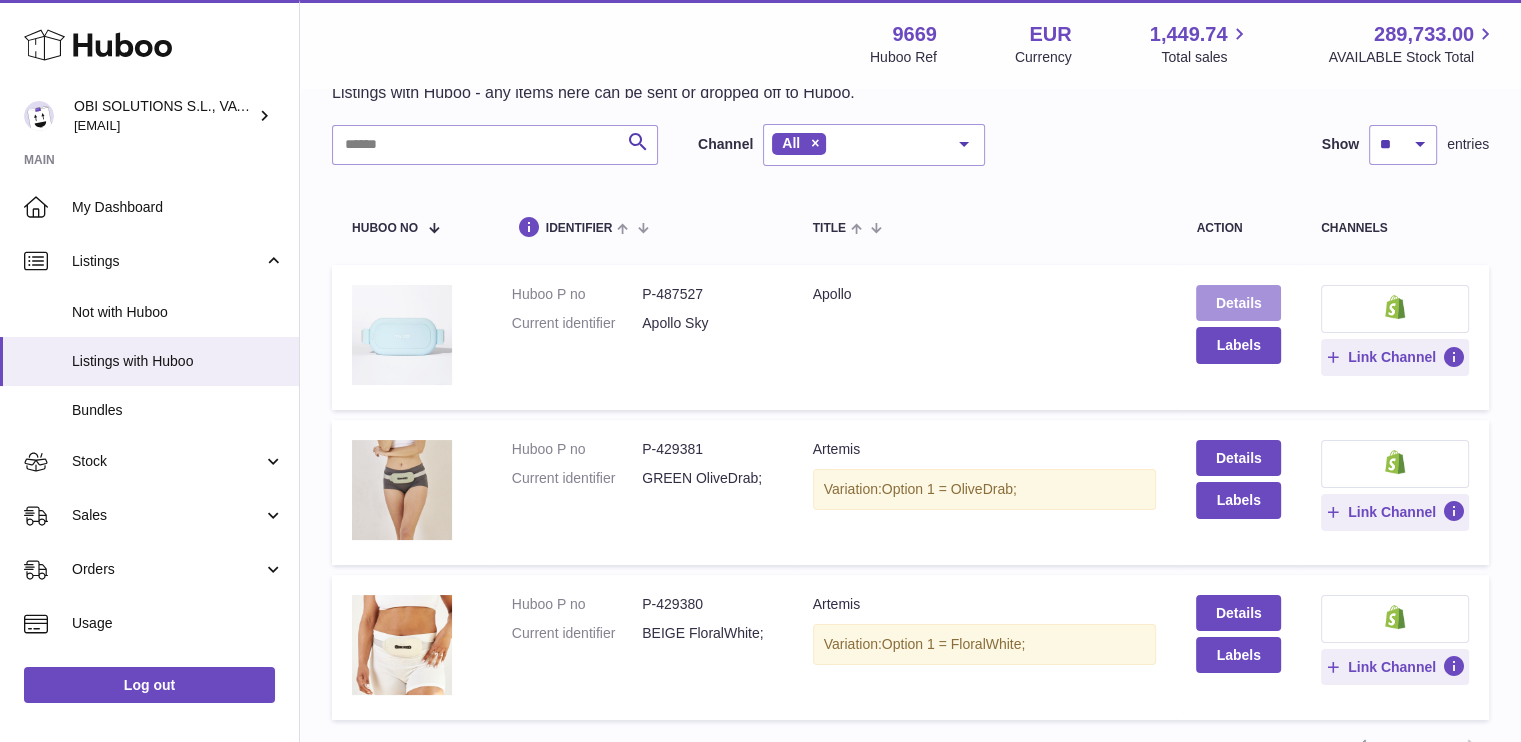 click on "Details" at bounding box center [1238, 303] 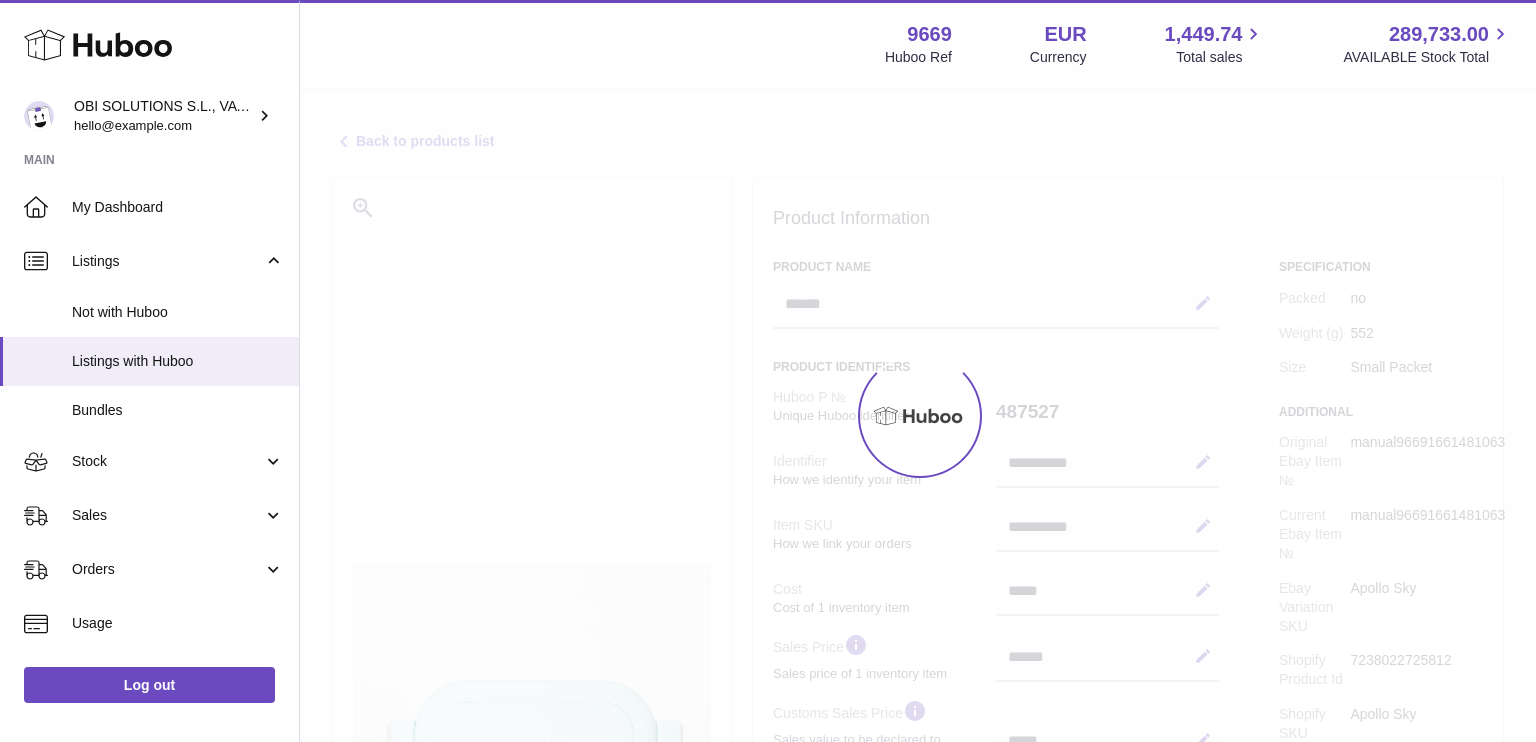 select on "***" 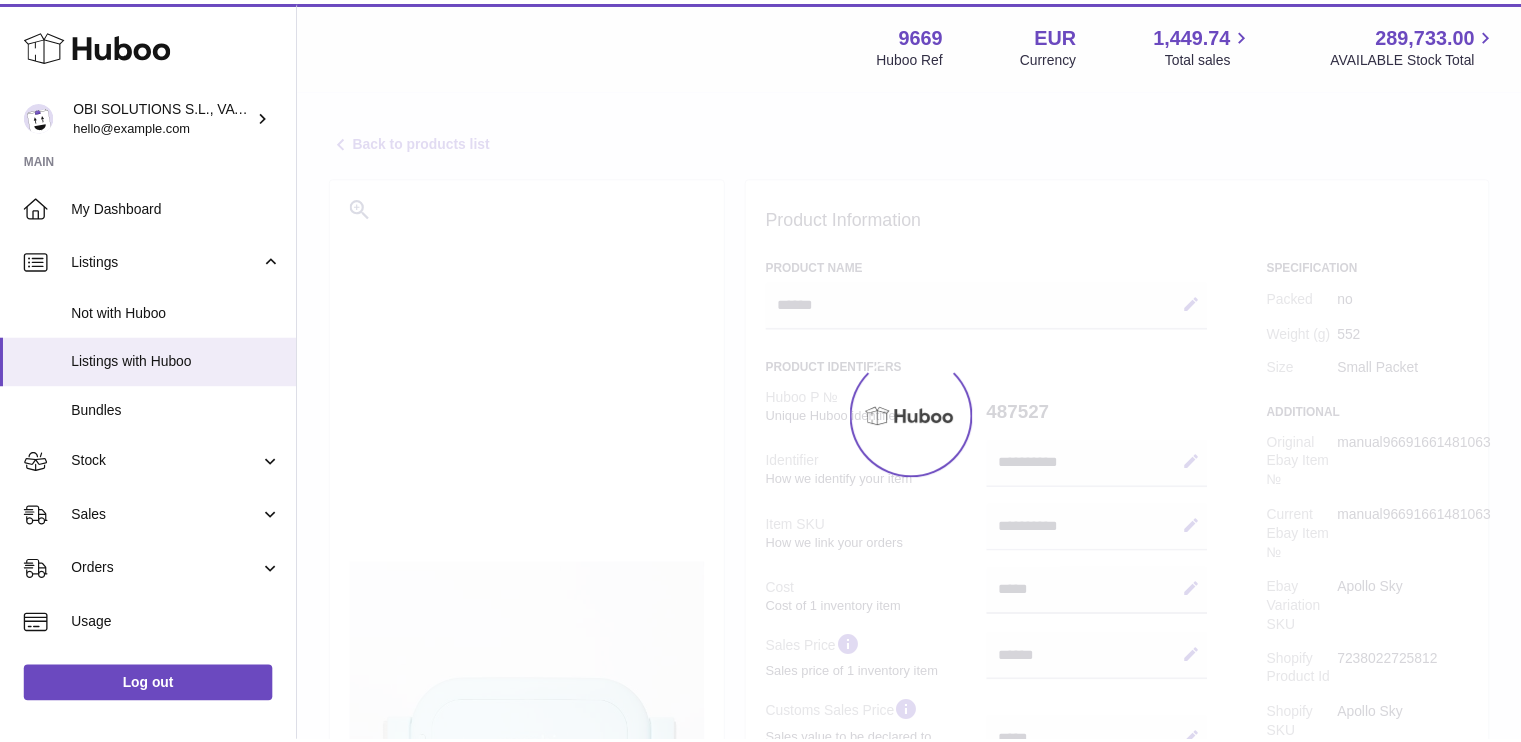 scroll, scrollTop: 0, scrollLeft: 0, axis: both 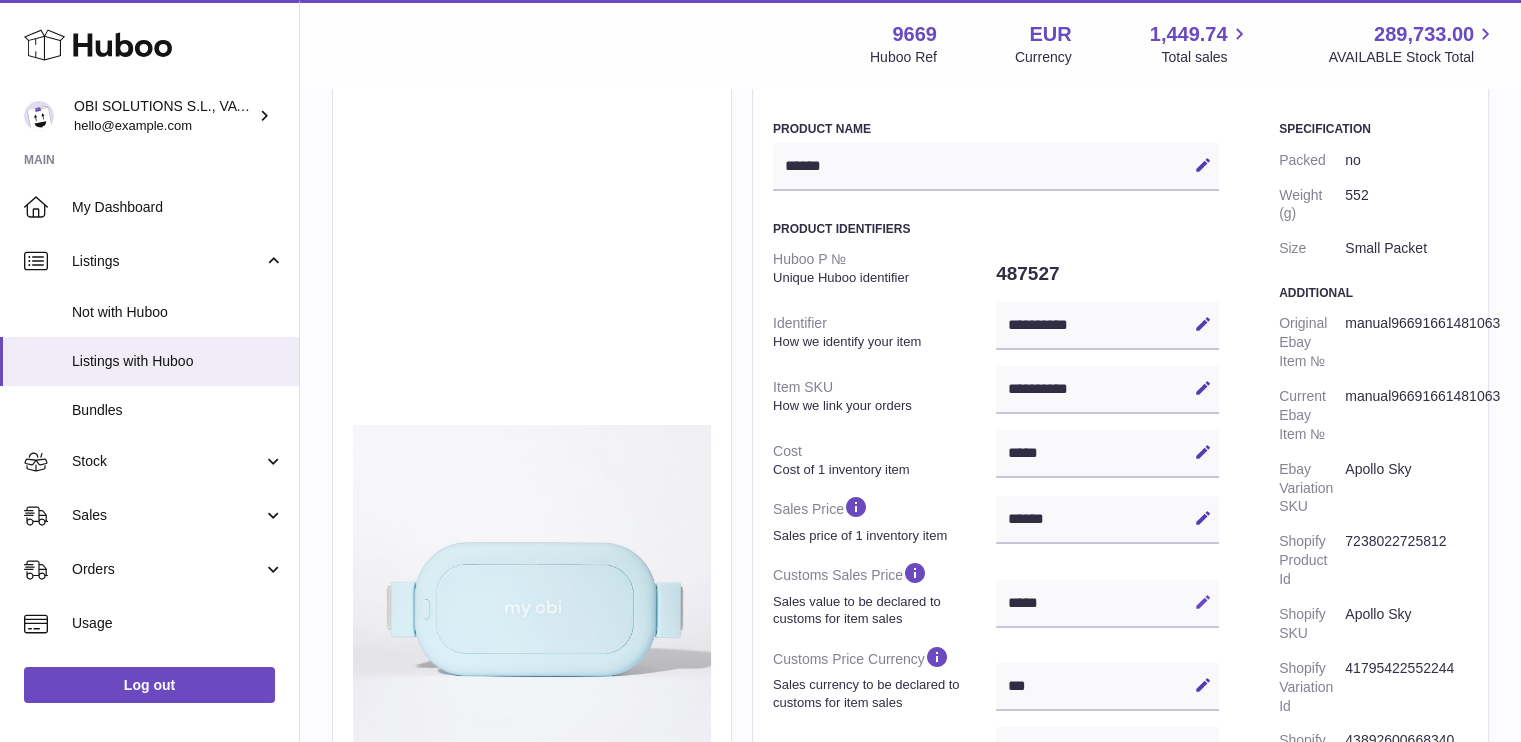 click at bounding box center [1203, 602] 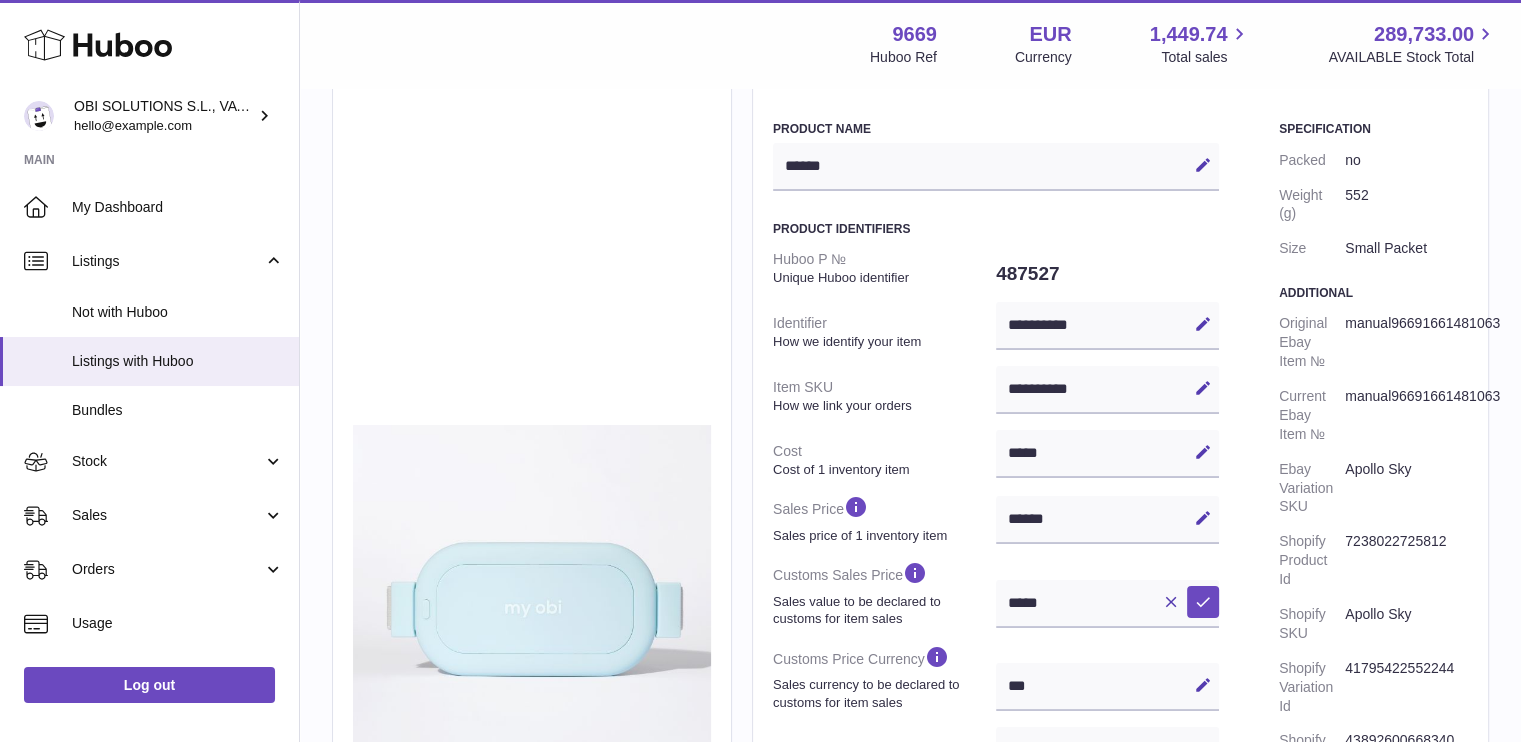 click on "*****     Edit     Cancel     Save" at bounding box center [1107, 604] 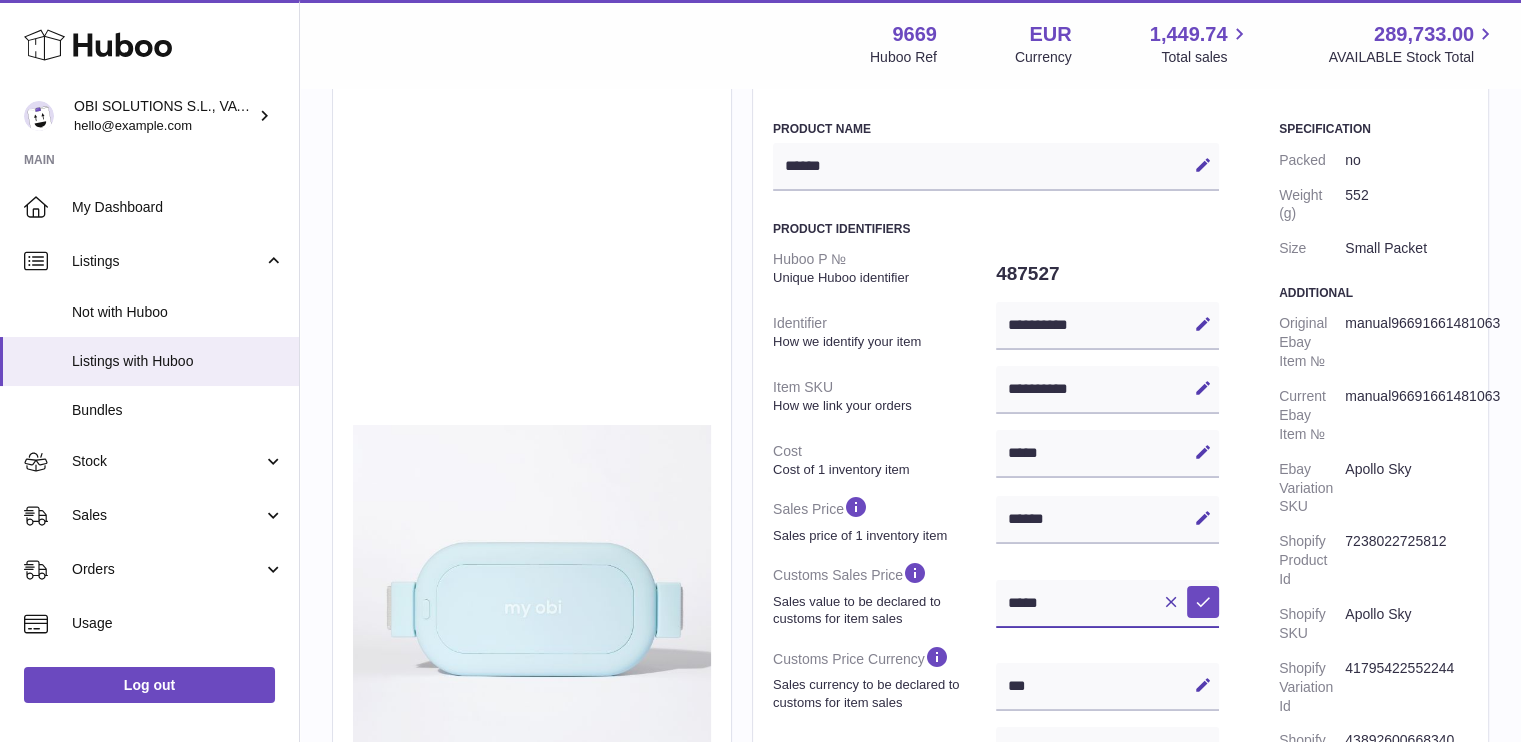 click on "*****" at bounding box center (1107, 604) 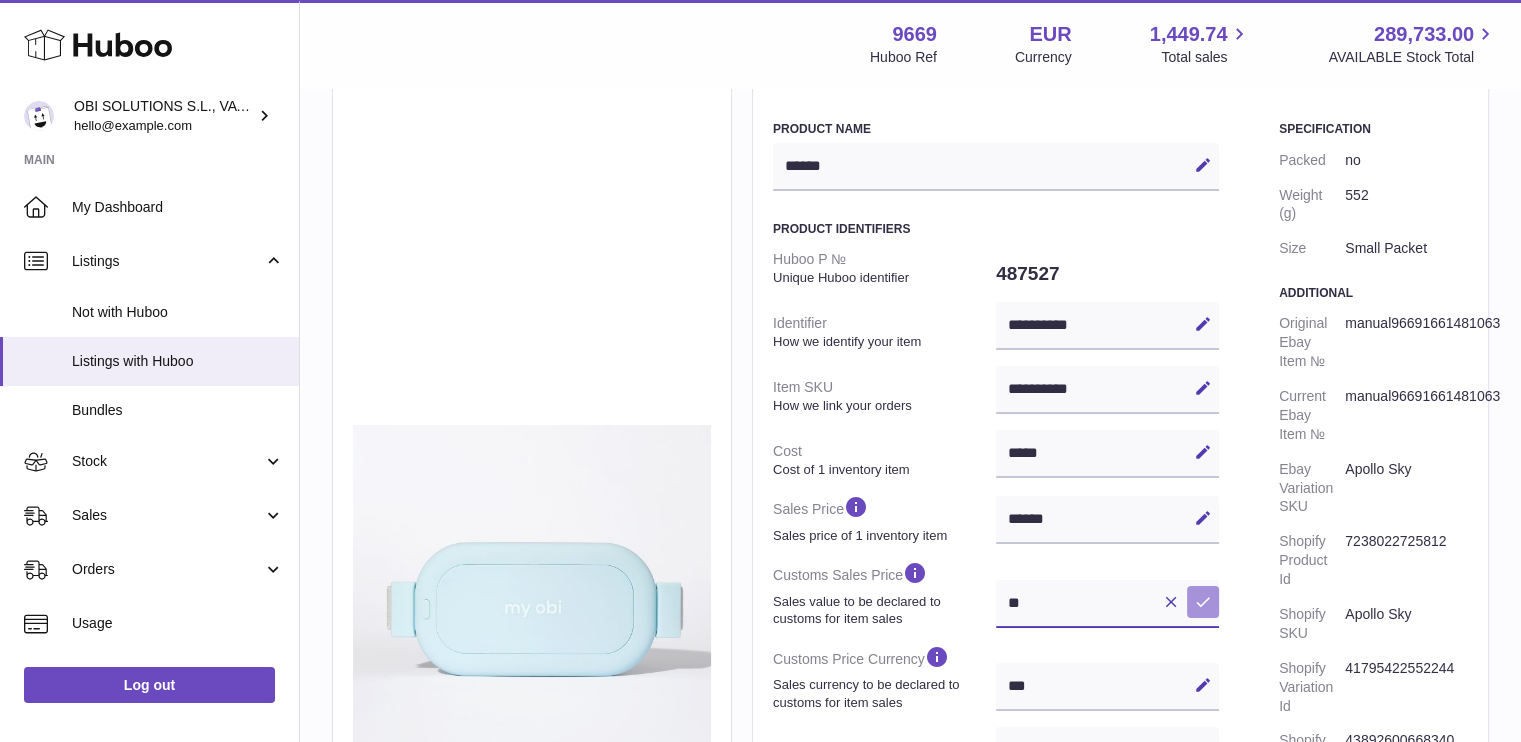 type on "**" 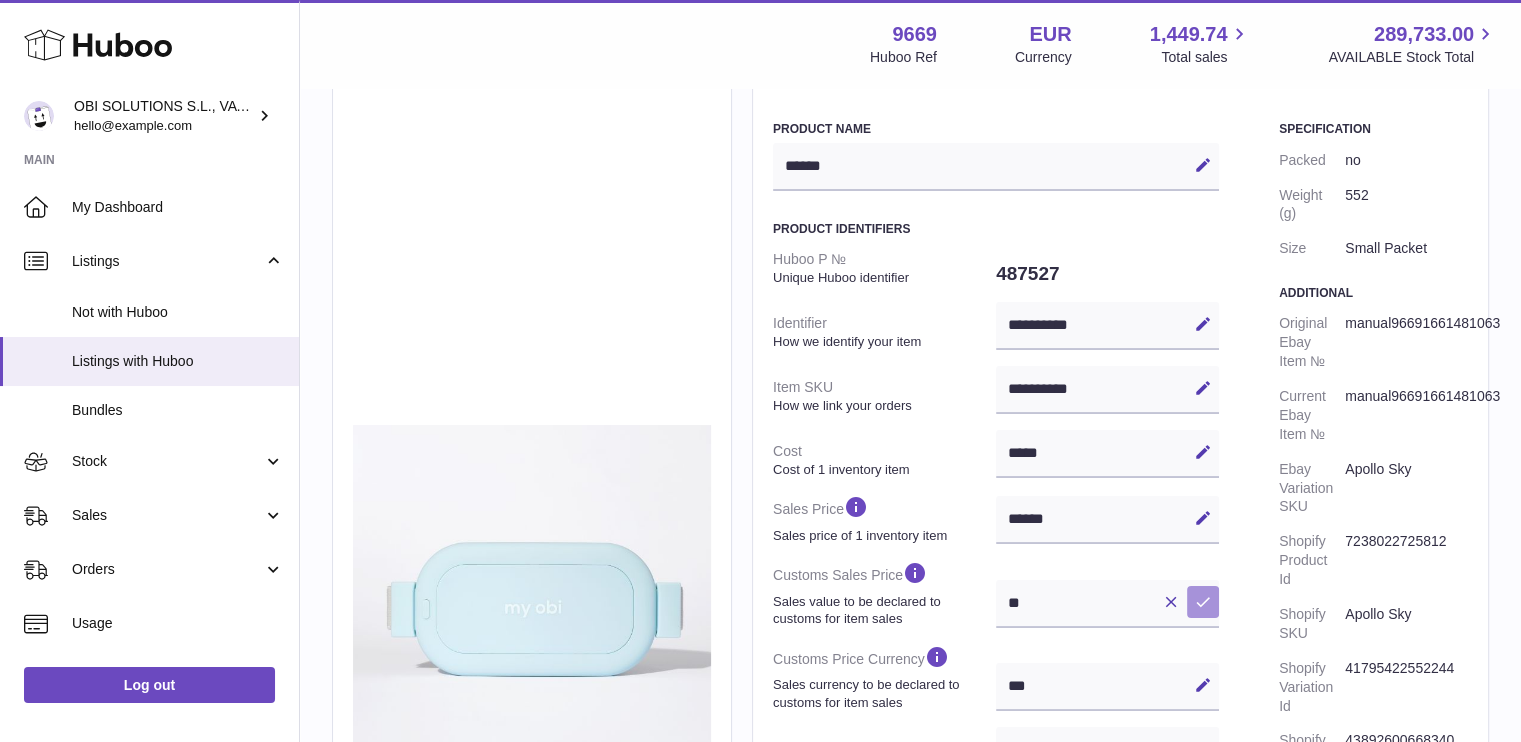 click at bounding box center [1203, 602] 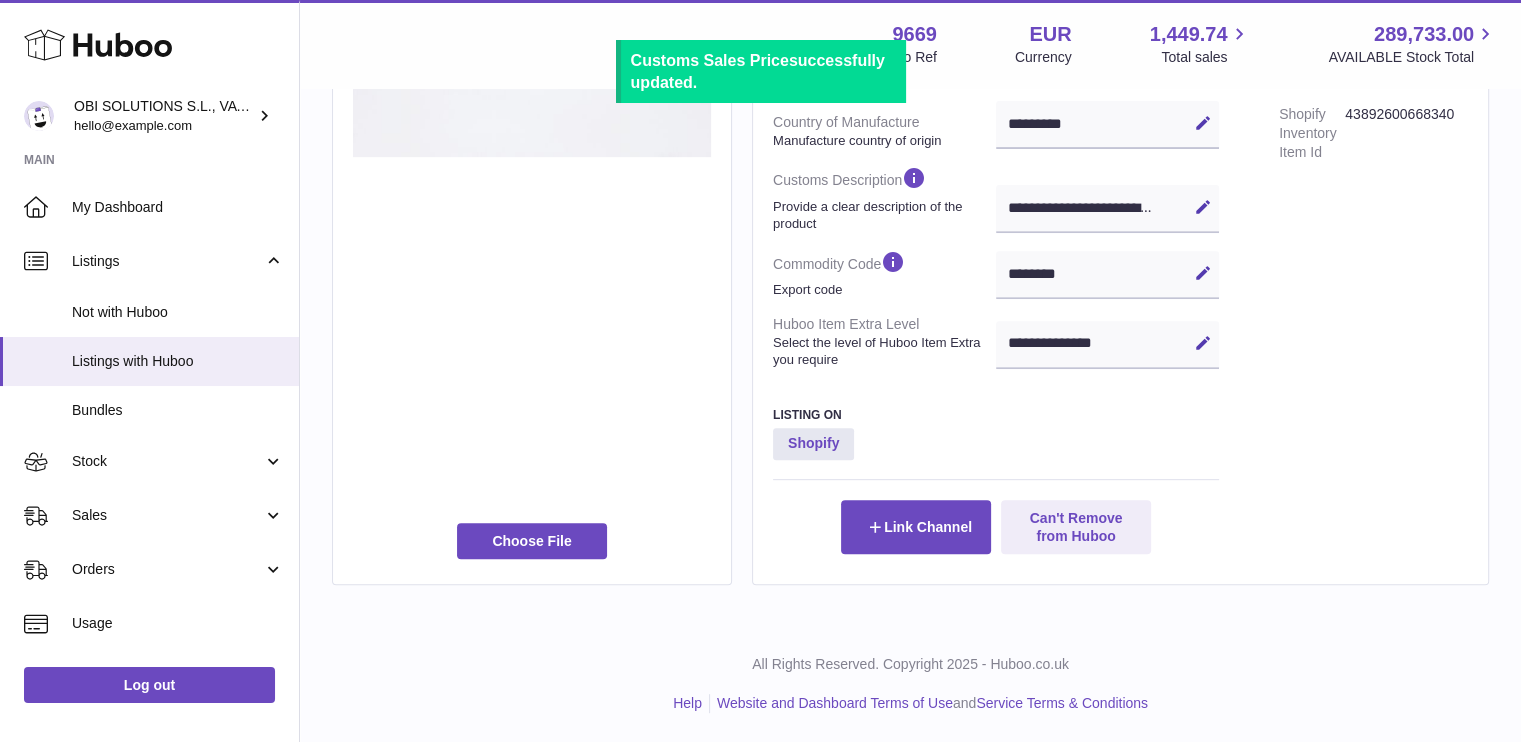 scroll, scrollTop: 0, scrollLeft: 0, axis: both 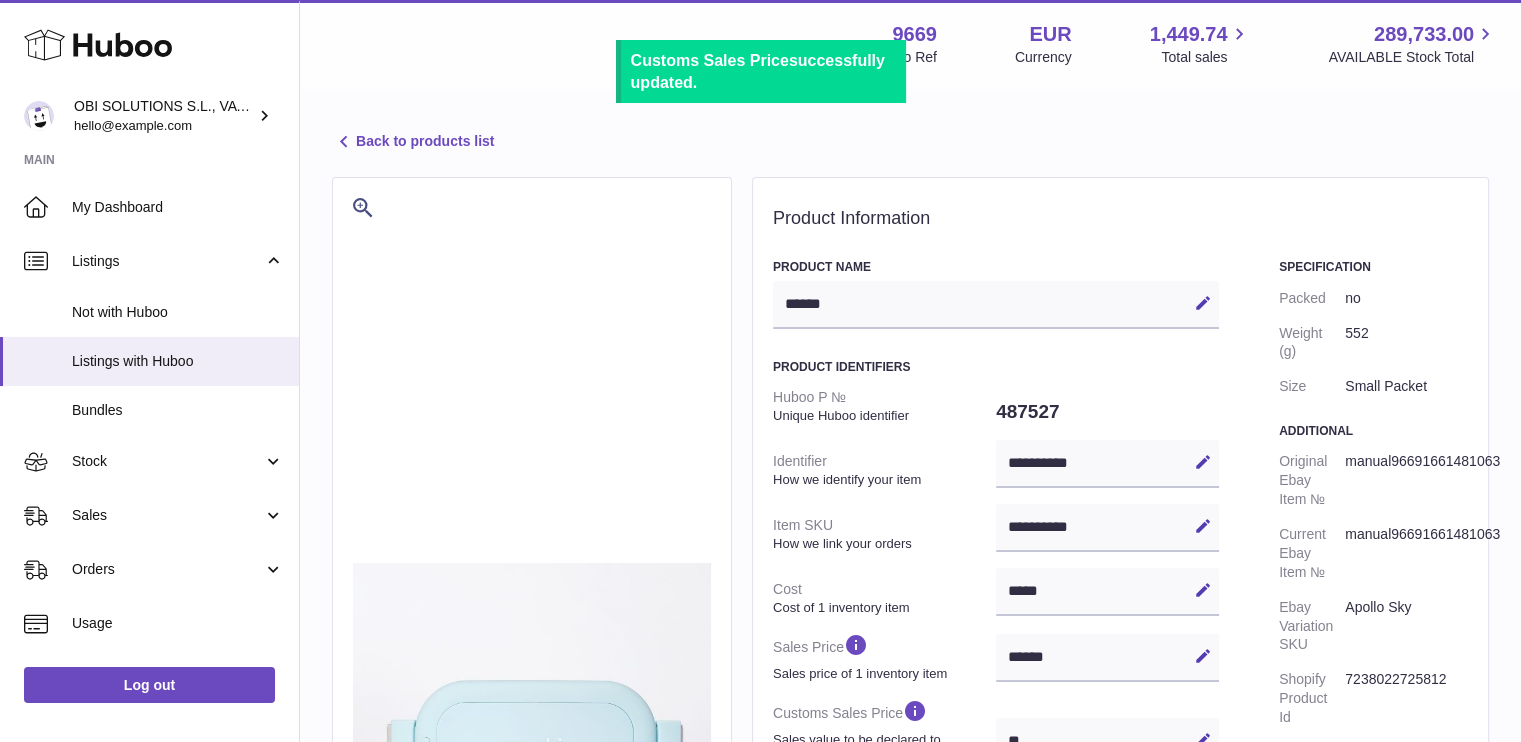 click on "Back to products list" at bounding box center (413, 142) 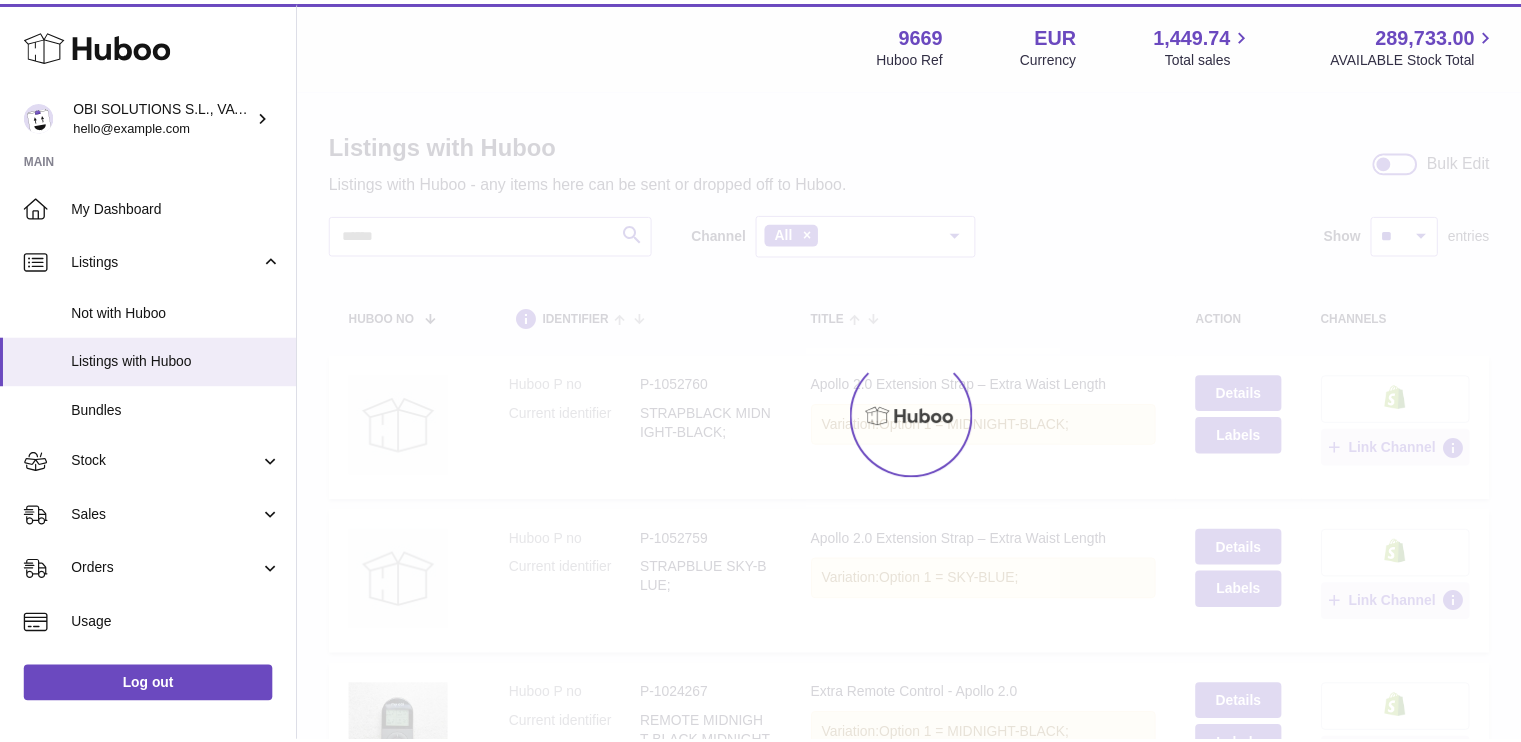 scroll, scrollTop: 0, scrollLeft: 0, axis: both 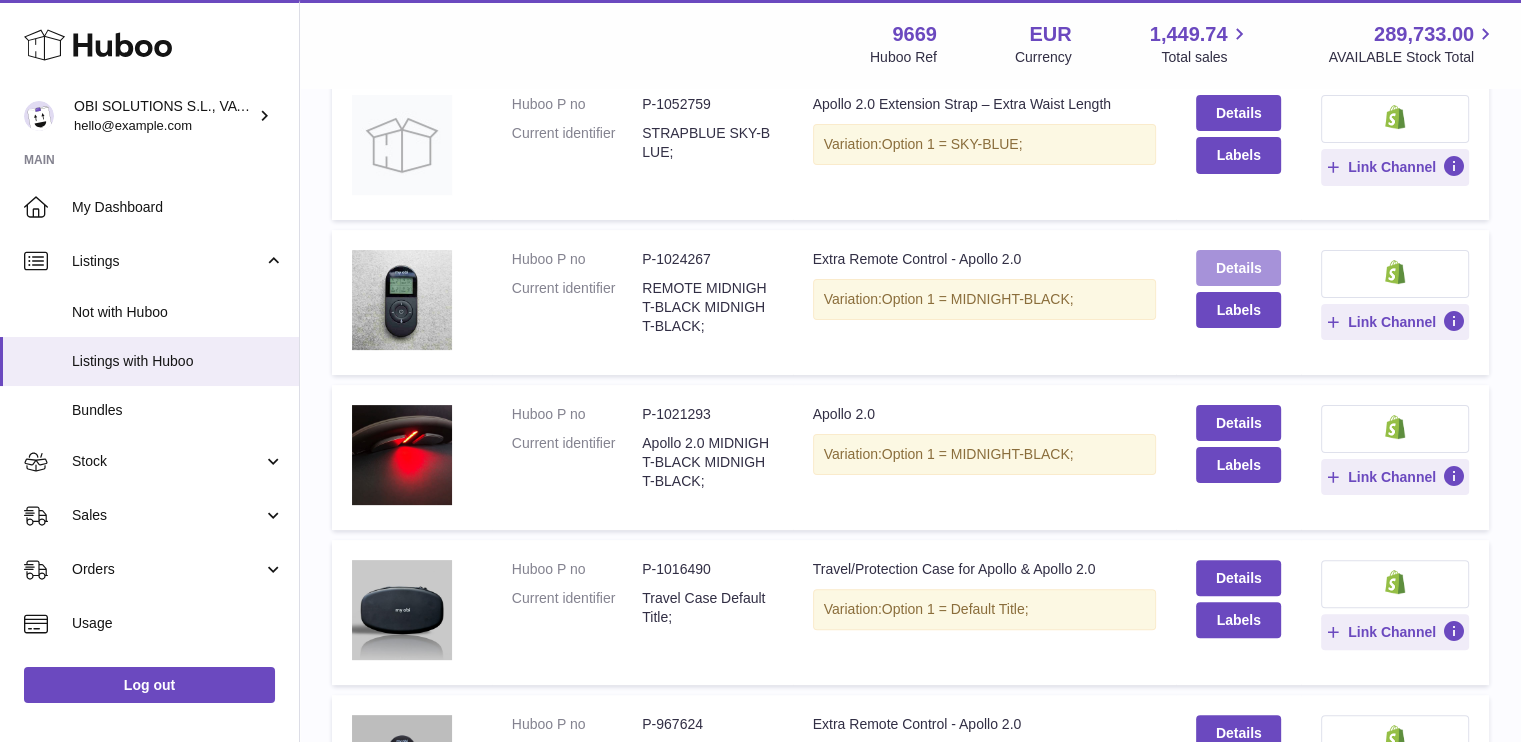 click on "Details" at bounding box center (1238, 268) 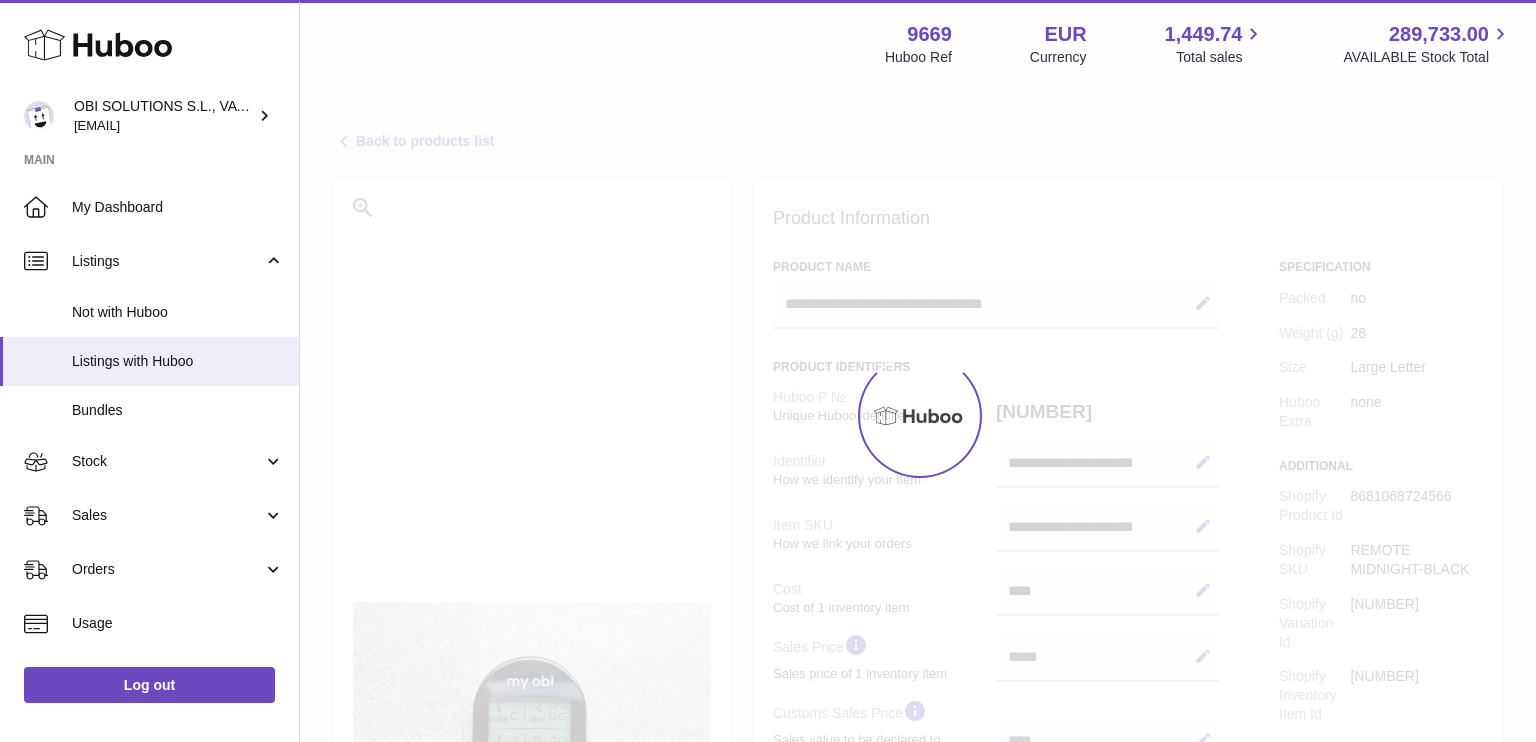 select on "***" 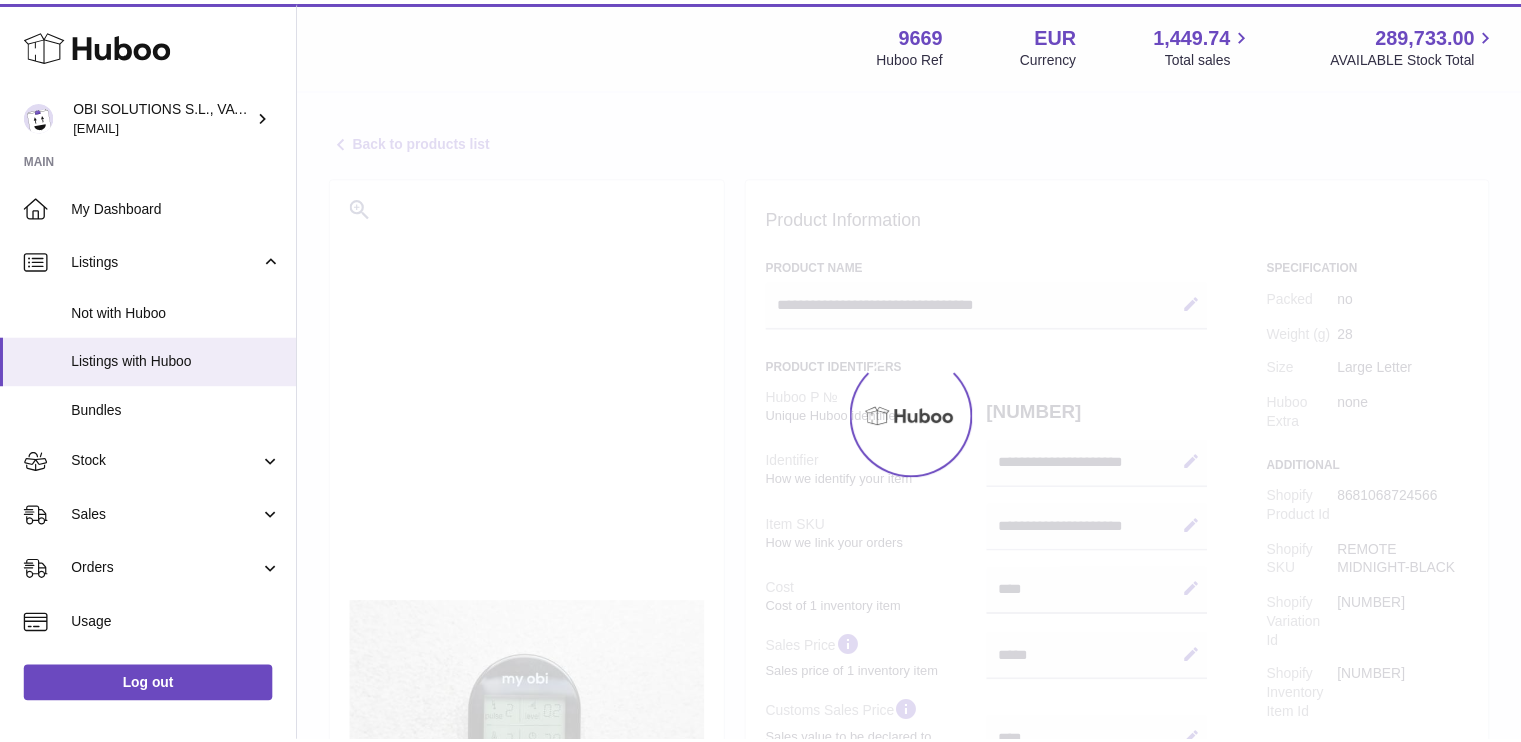 scroll, scrollTop: 0, scrollLeft: 0, axis: both 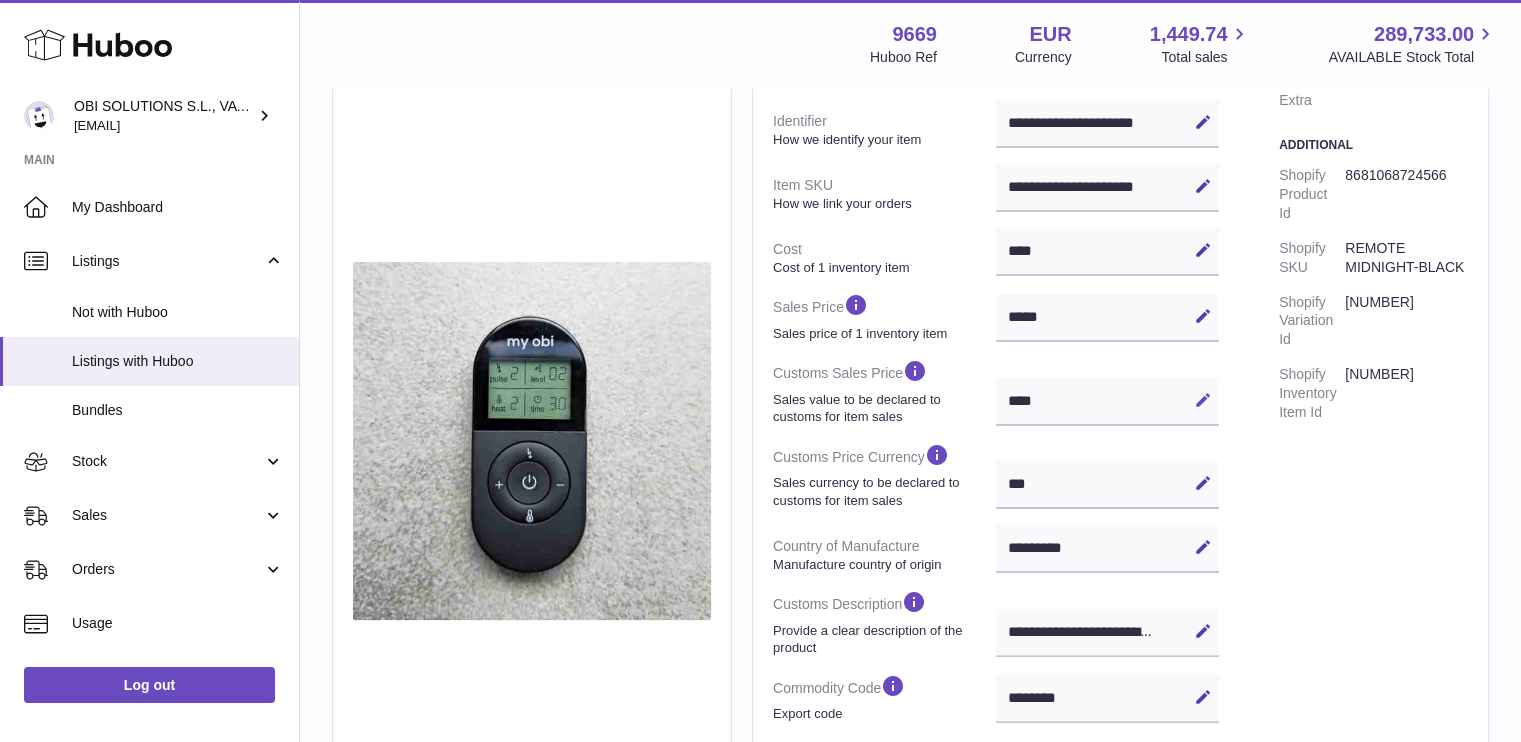 click at bounding box center (1203, 400) 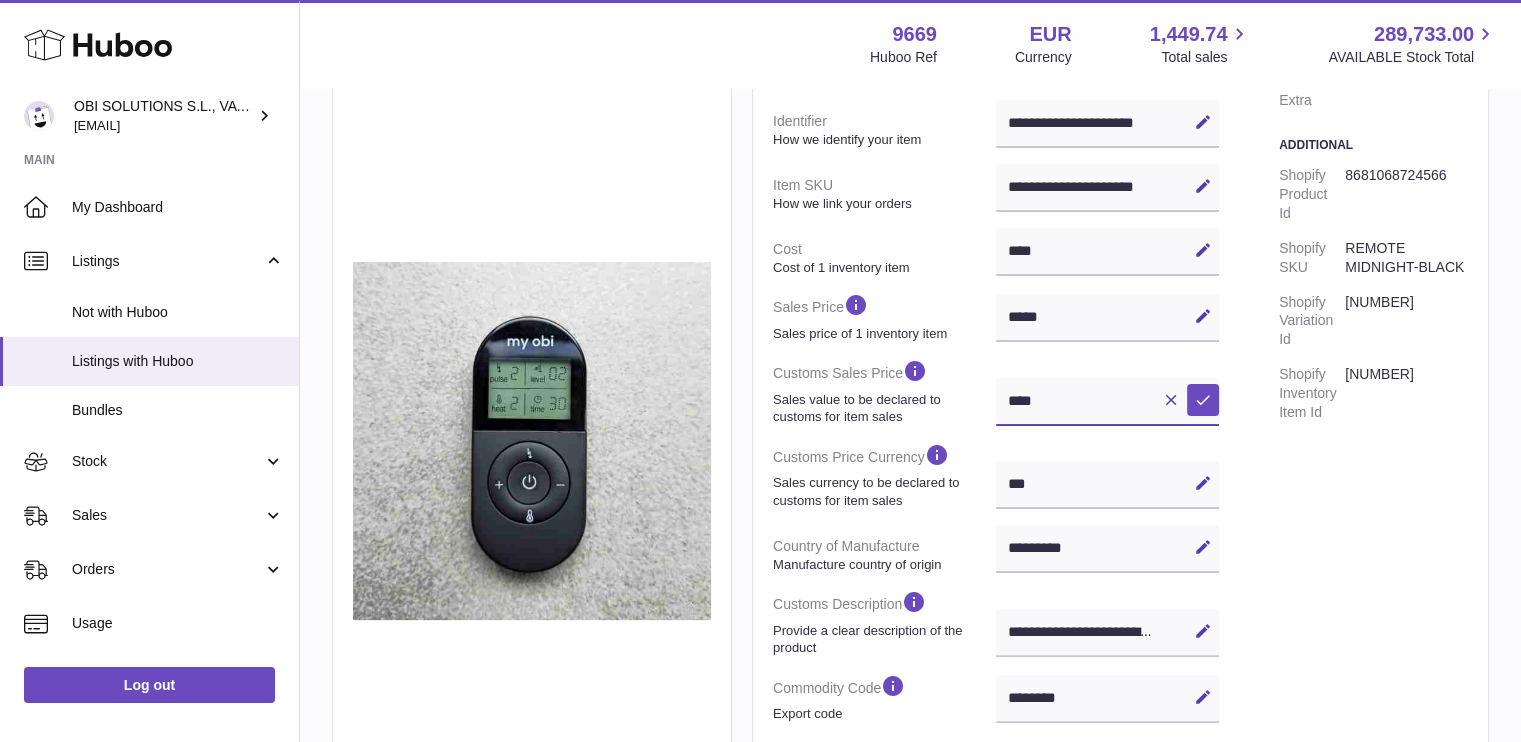 drag, startPoint x: 1074, startPoint y: 393, endPoint x: 946, endPoint y: 411, distance: 129.25943 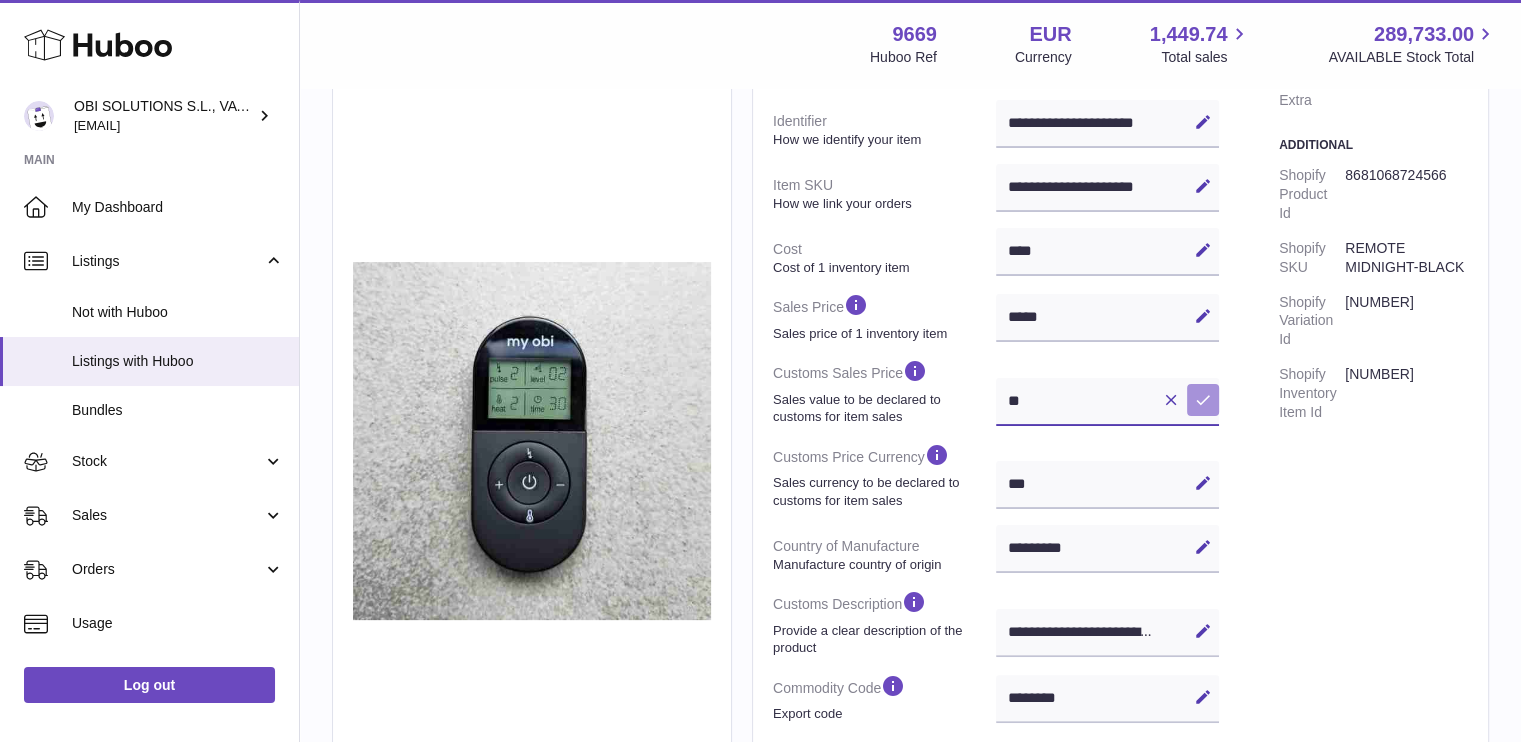 type on "**" 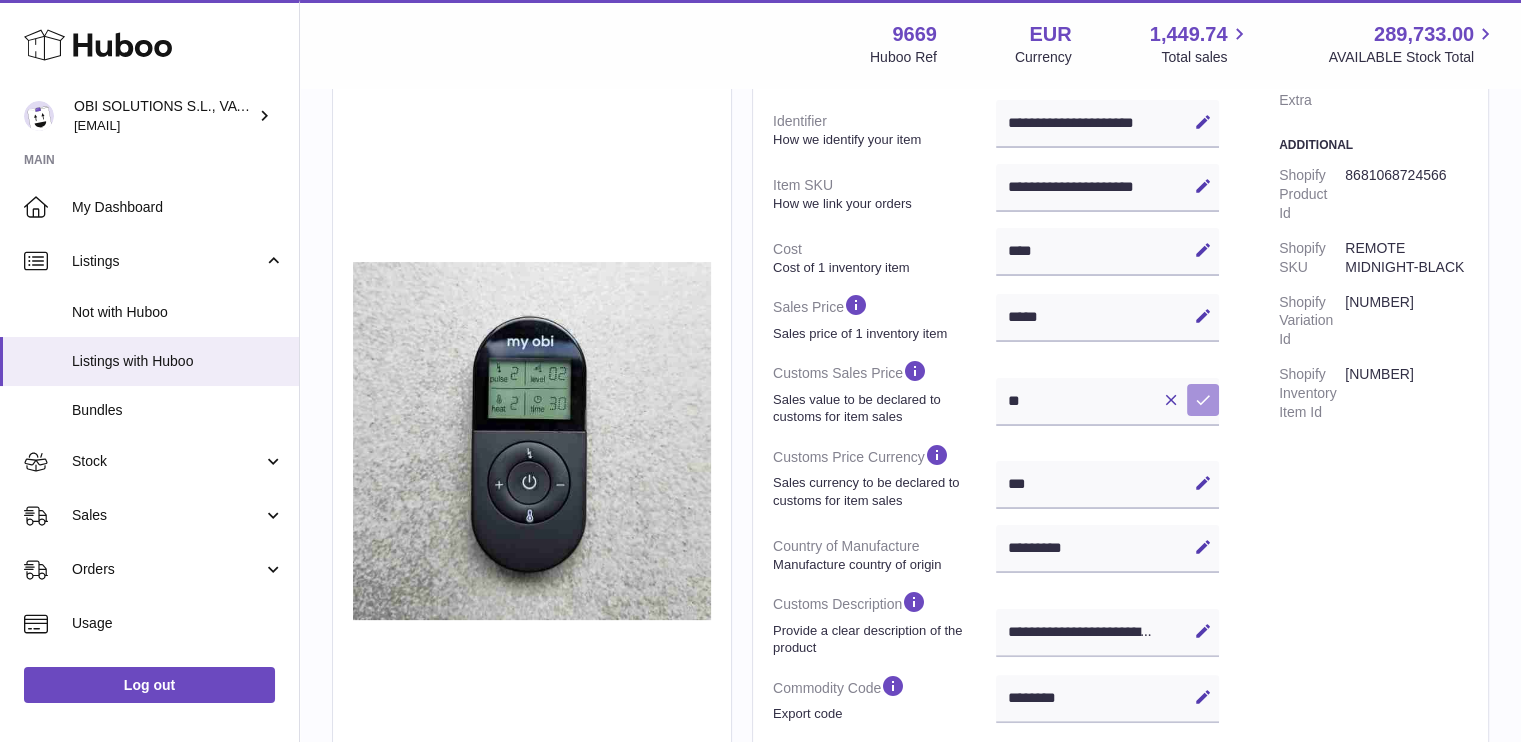 click at bounding box center [1203, 400] 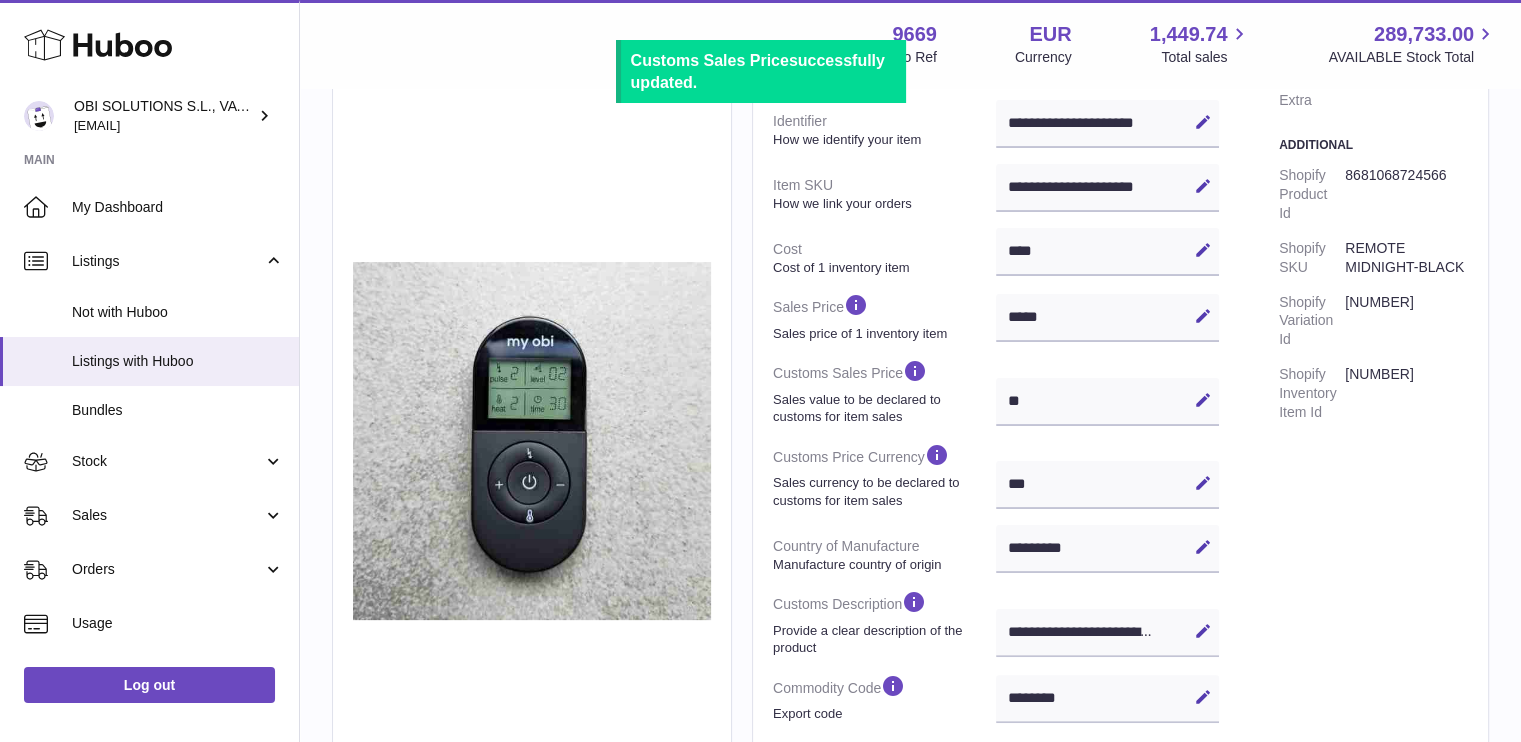 scroll, scrollTop: 0, scrollLeft: 0, axis: both 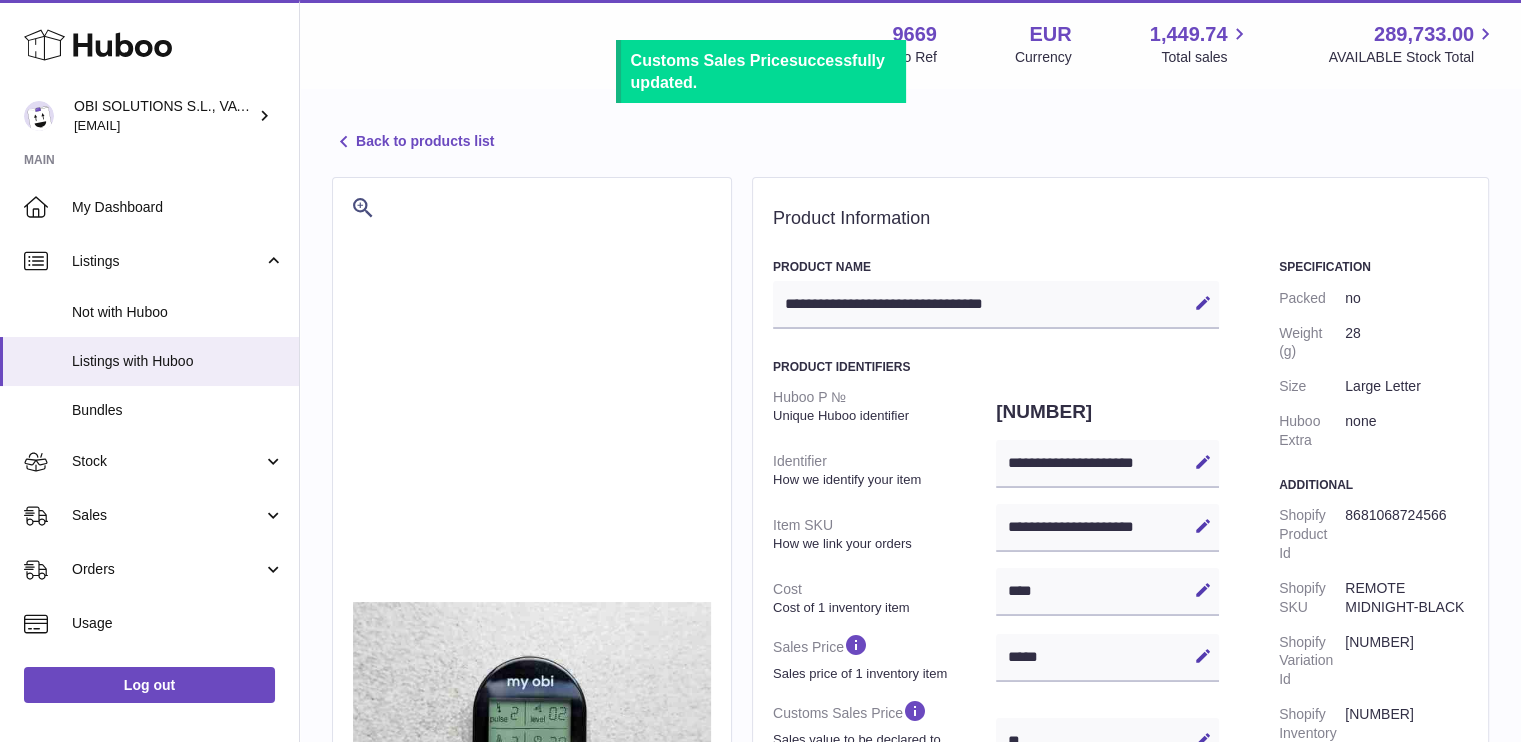 click on "Back to products list" at bounding box center [413, 142] 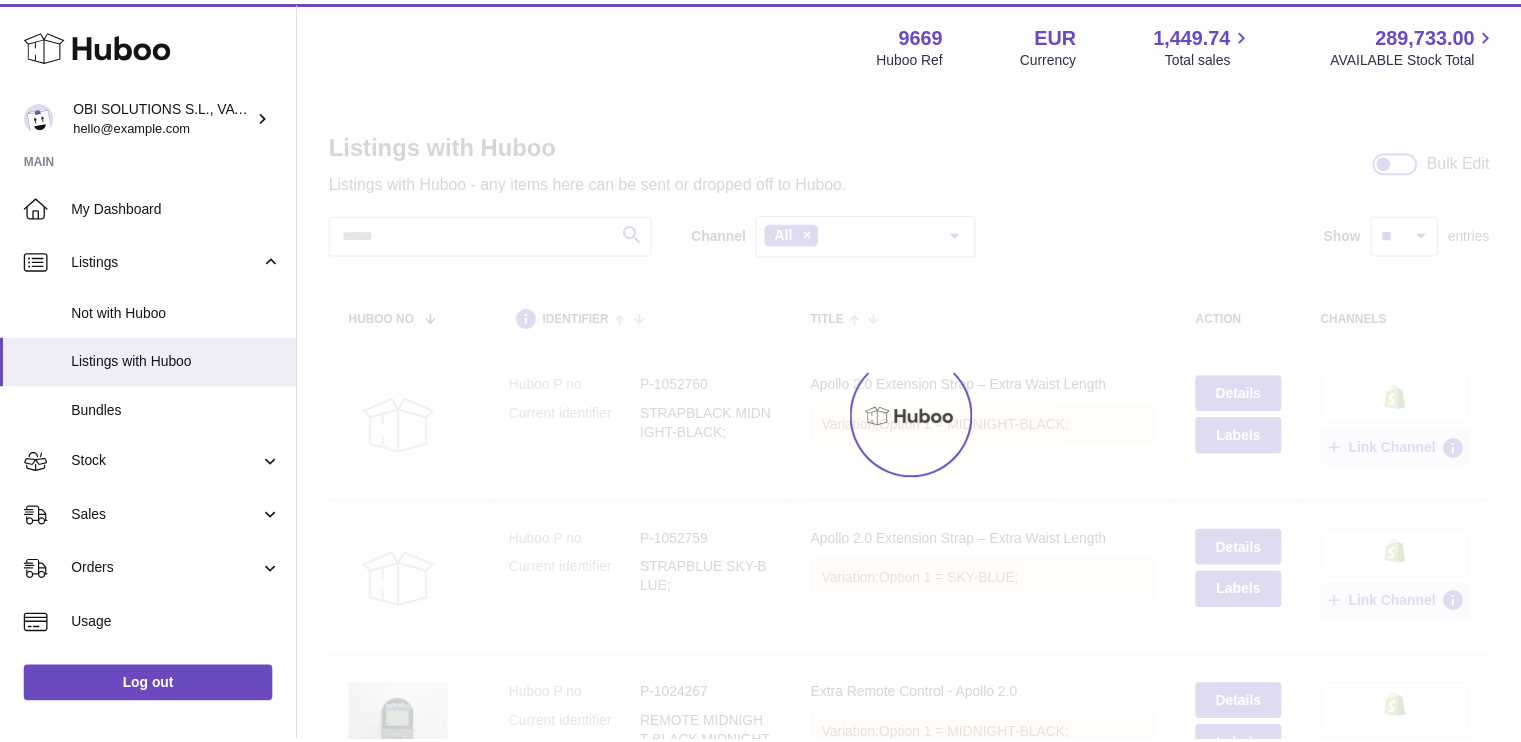 scroll, scrollTop: 0, scrollLeft: 0, axis: both 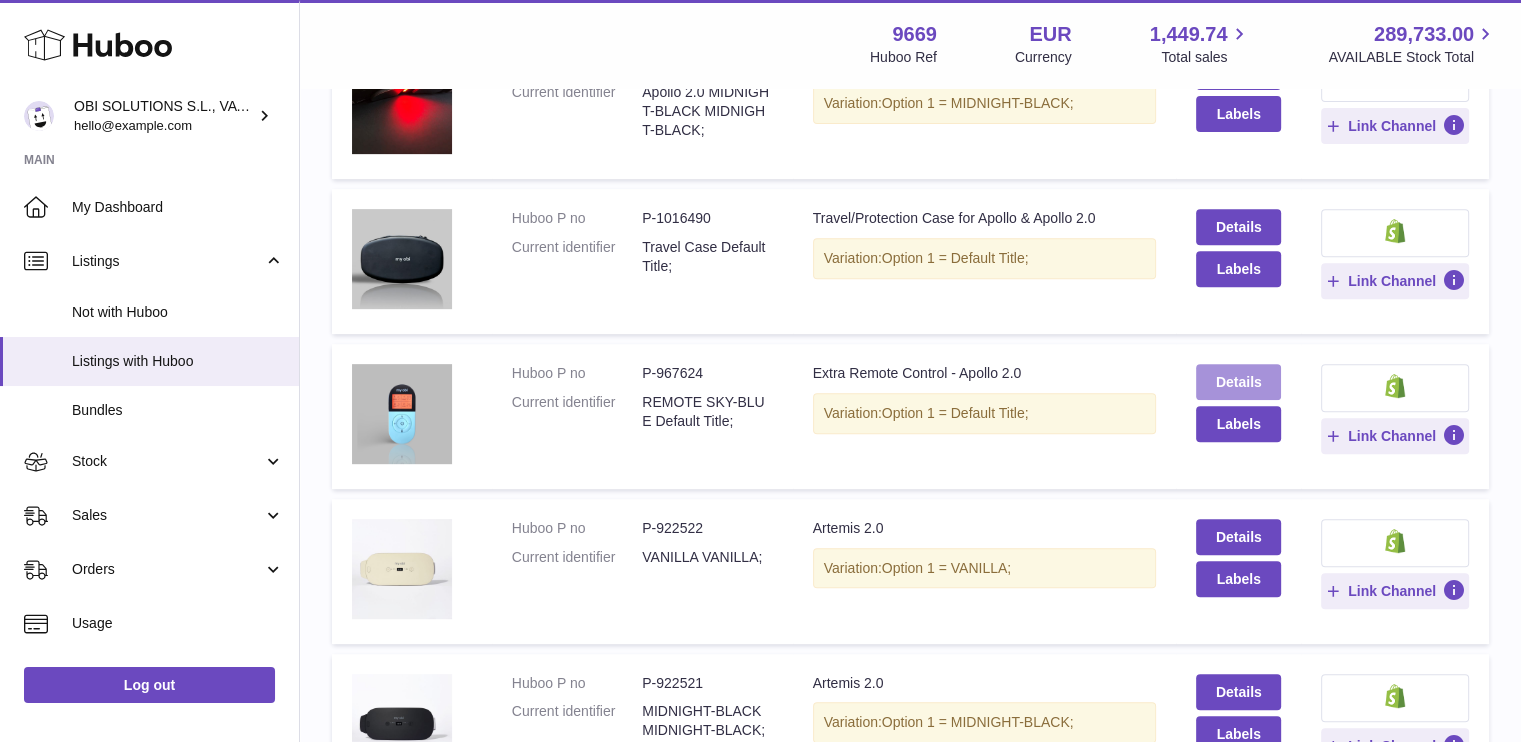click on "Details" at bounding box center [1238, 382] 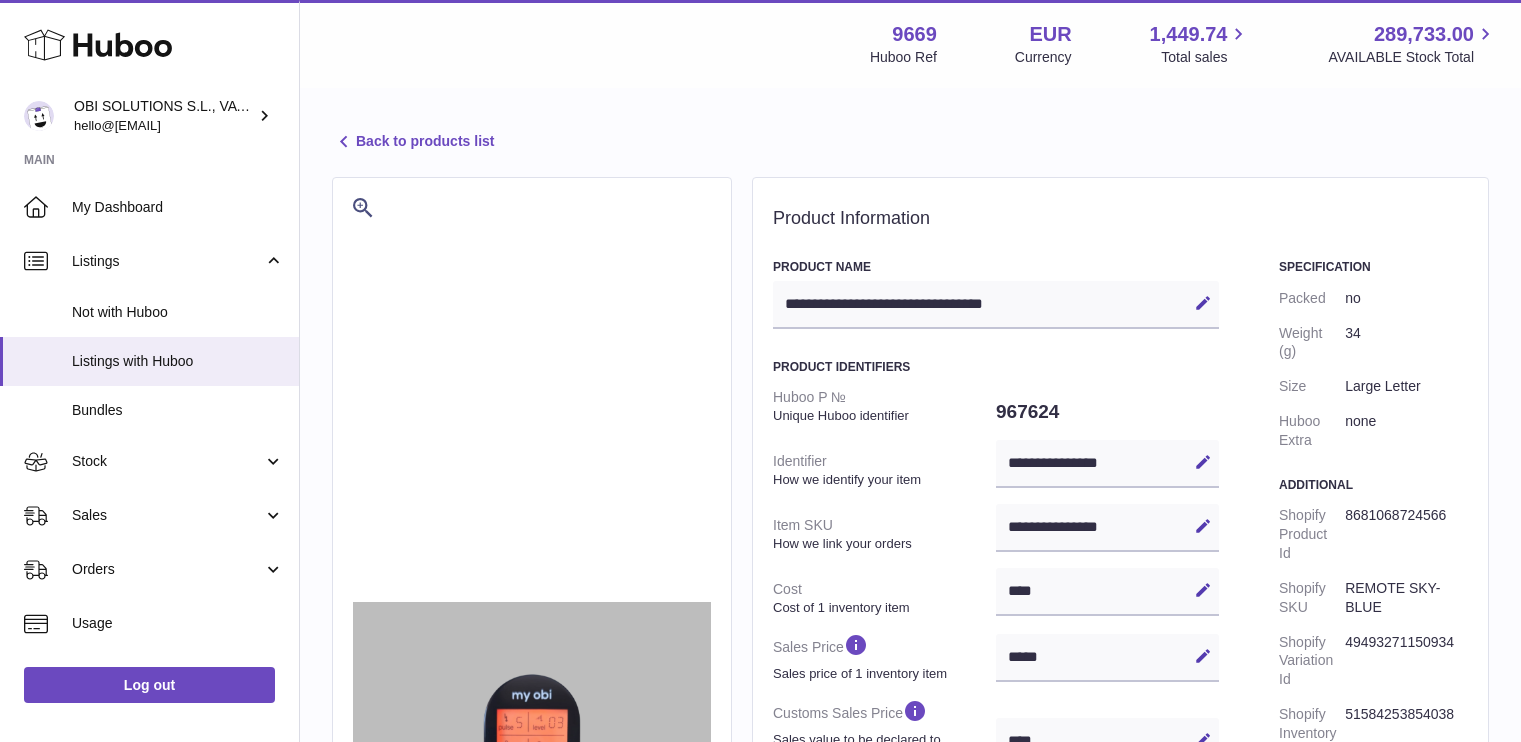 select on "***" 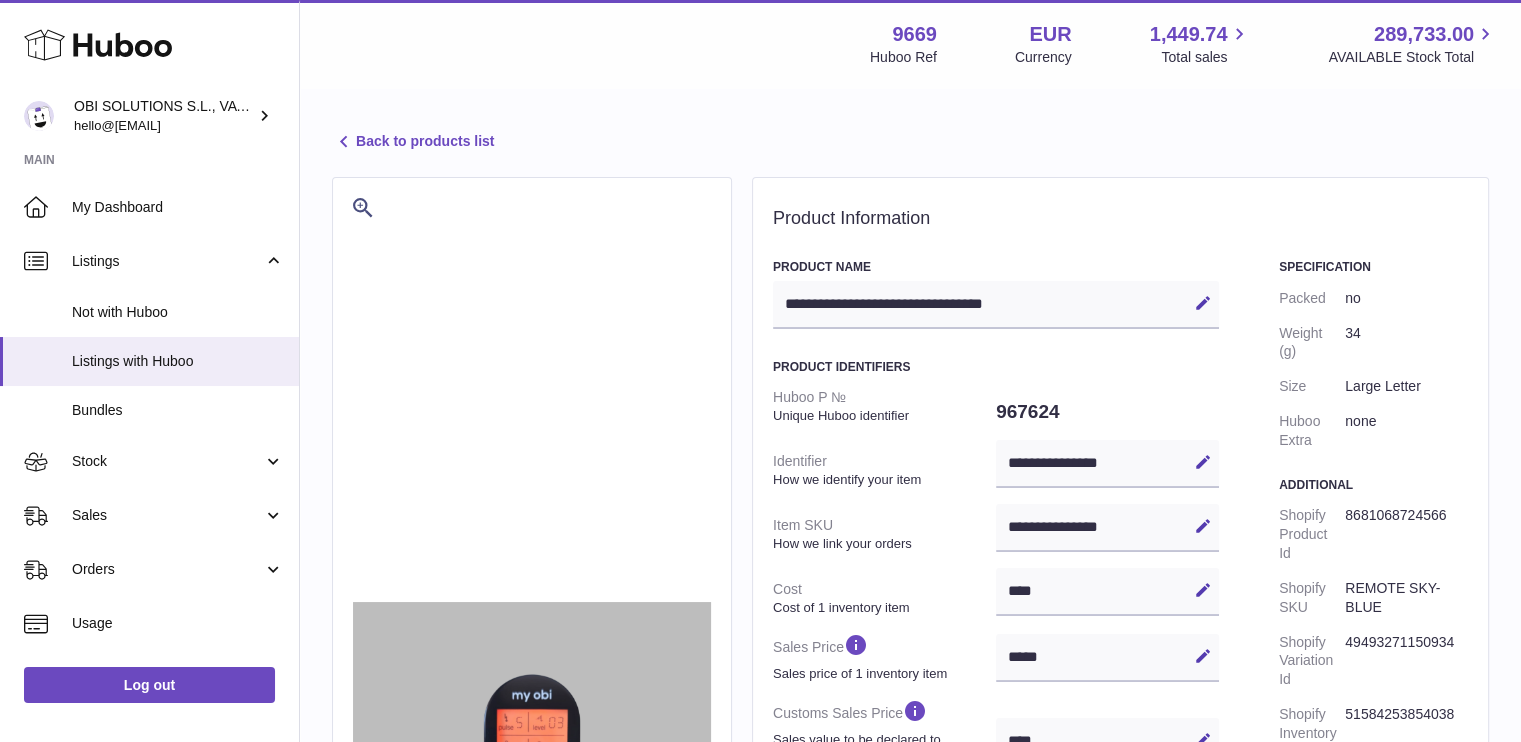 scroll, scrollTop: 0, scrollLeft: 0, axis: both 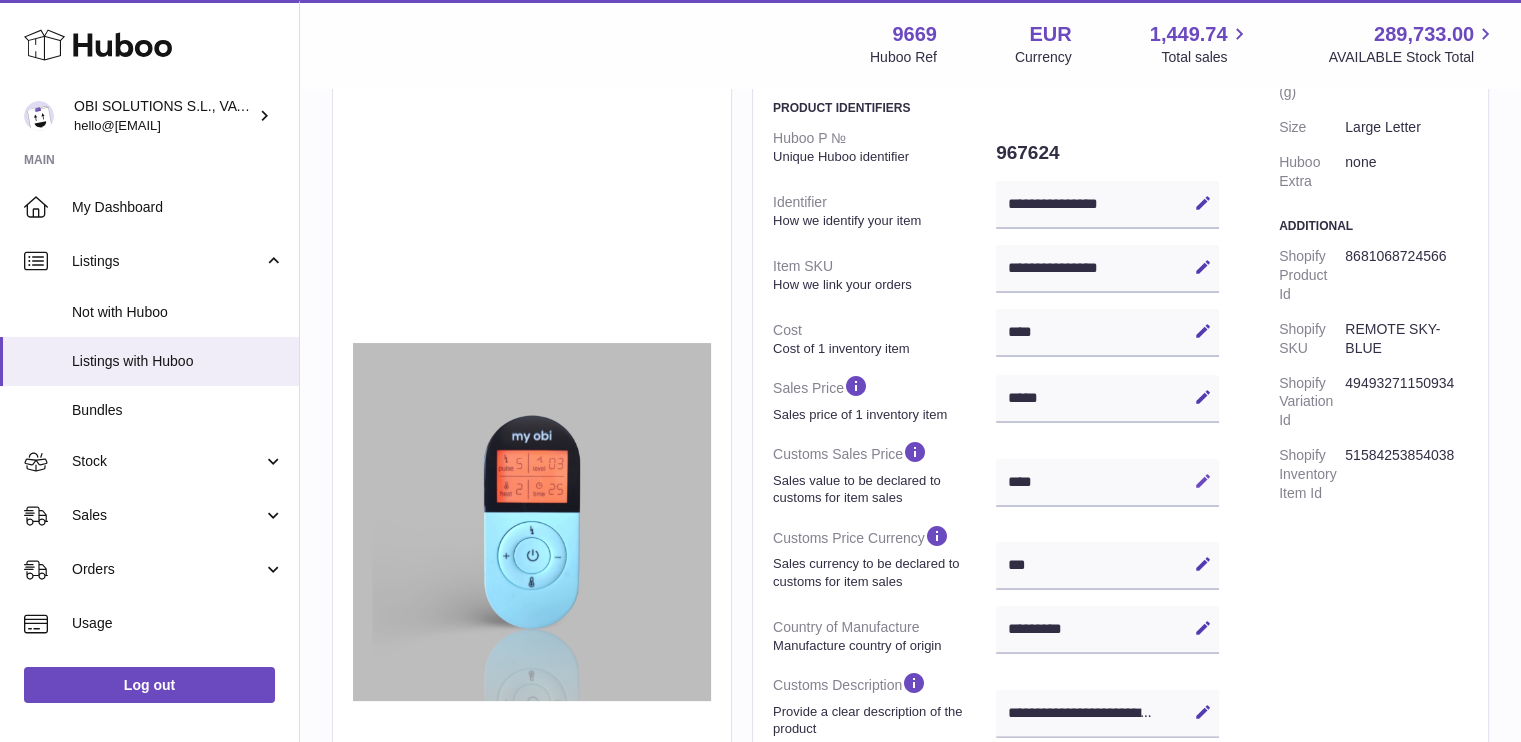 click at bounding box center [1203, 481] 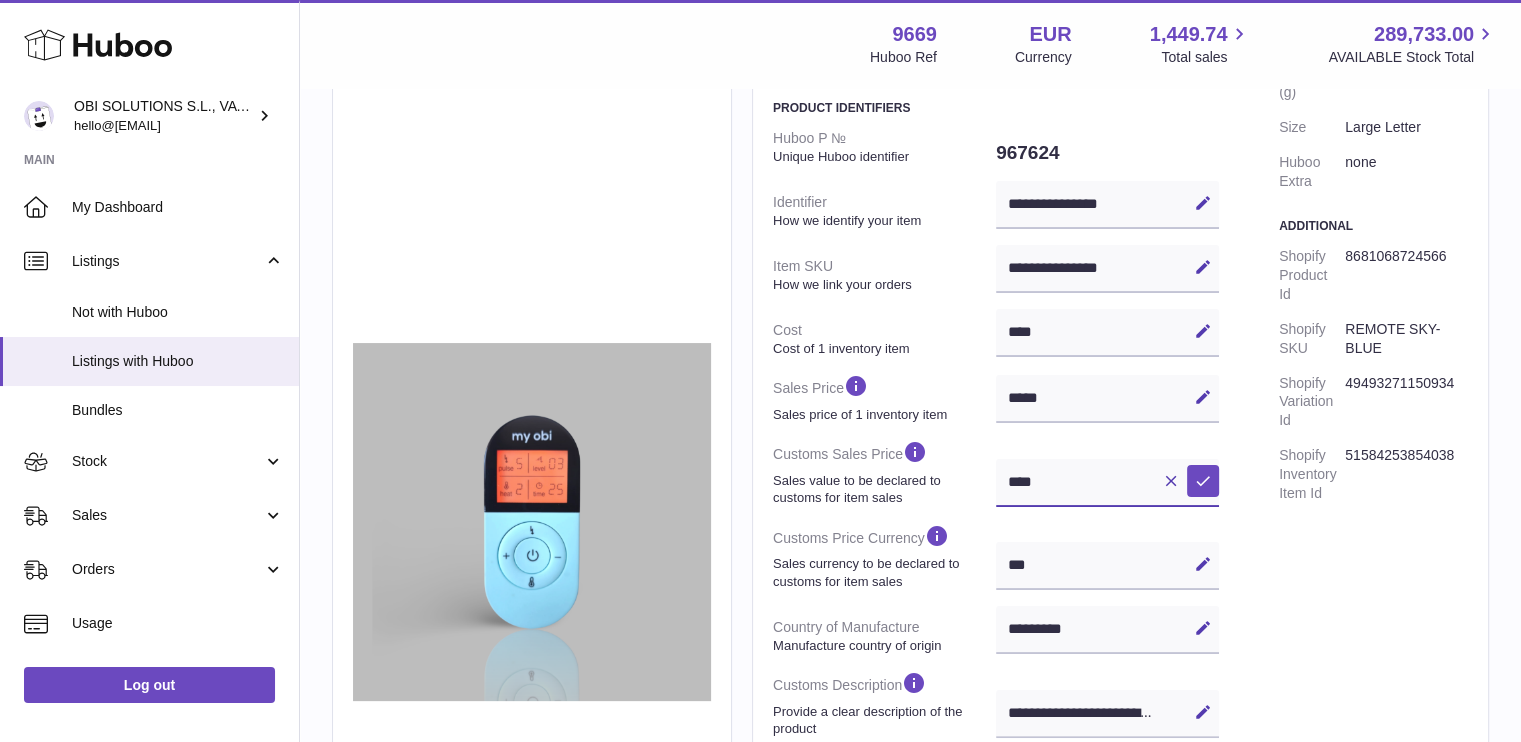 drag, startPoint x: 1103, startPoint y: 472, endPoint x: 869, endPoint y: 467, distance: 234.0534 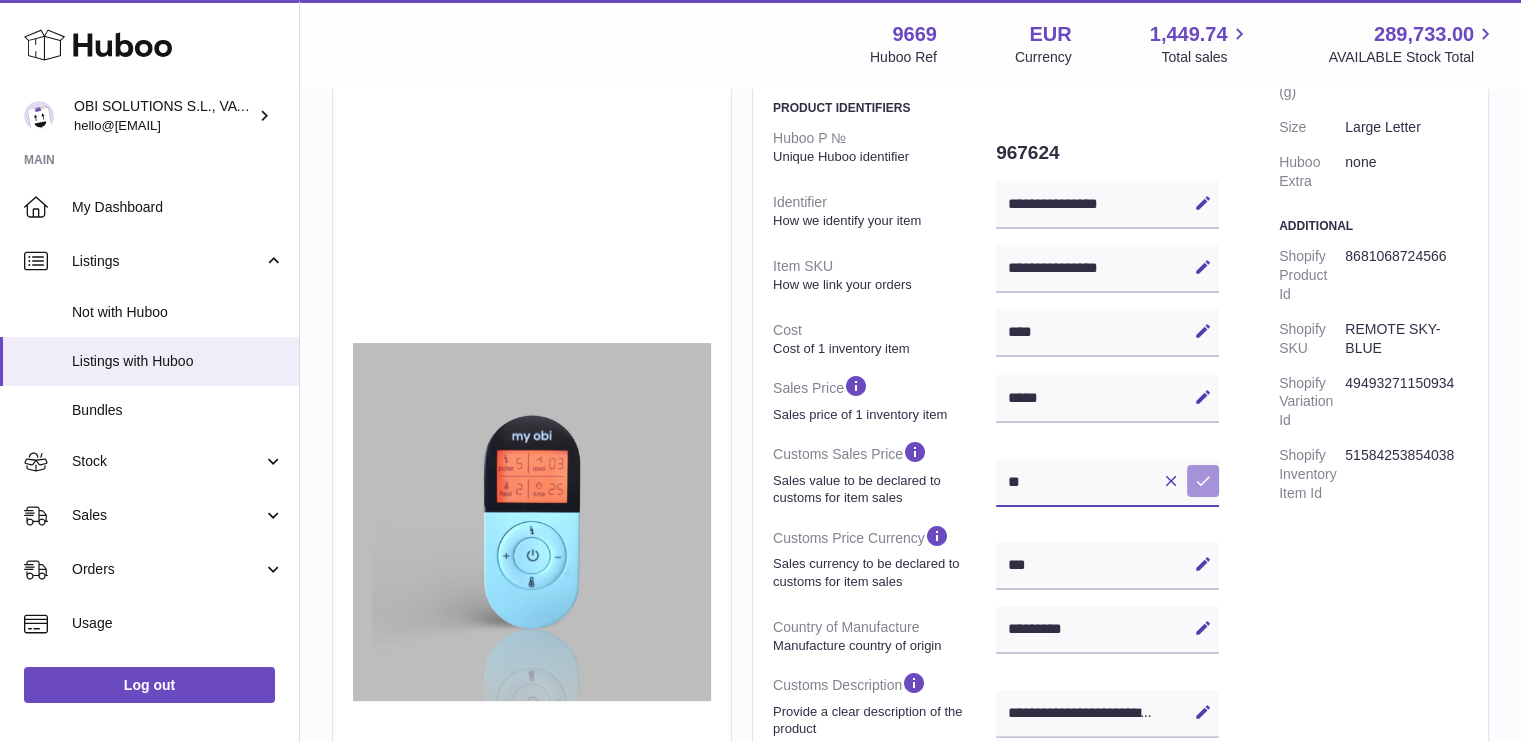 type on "**" 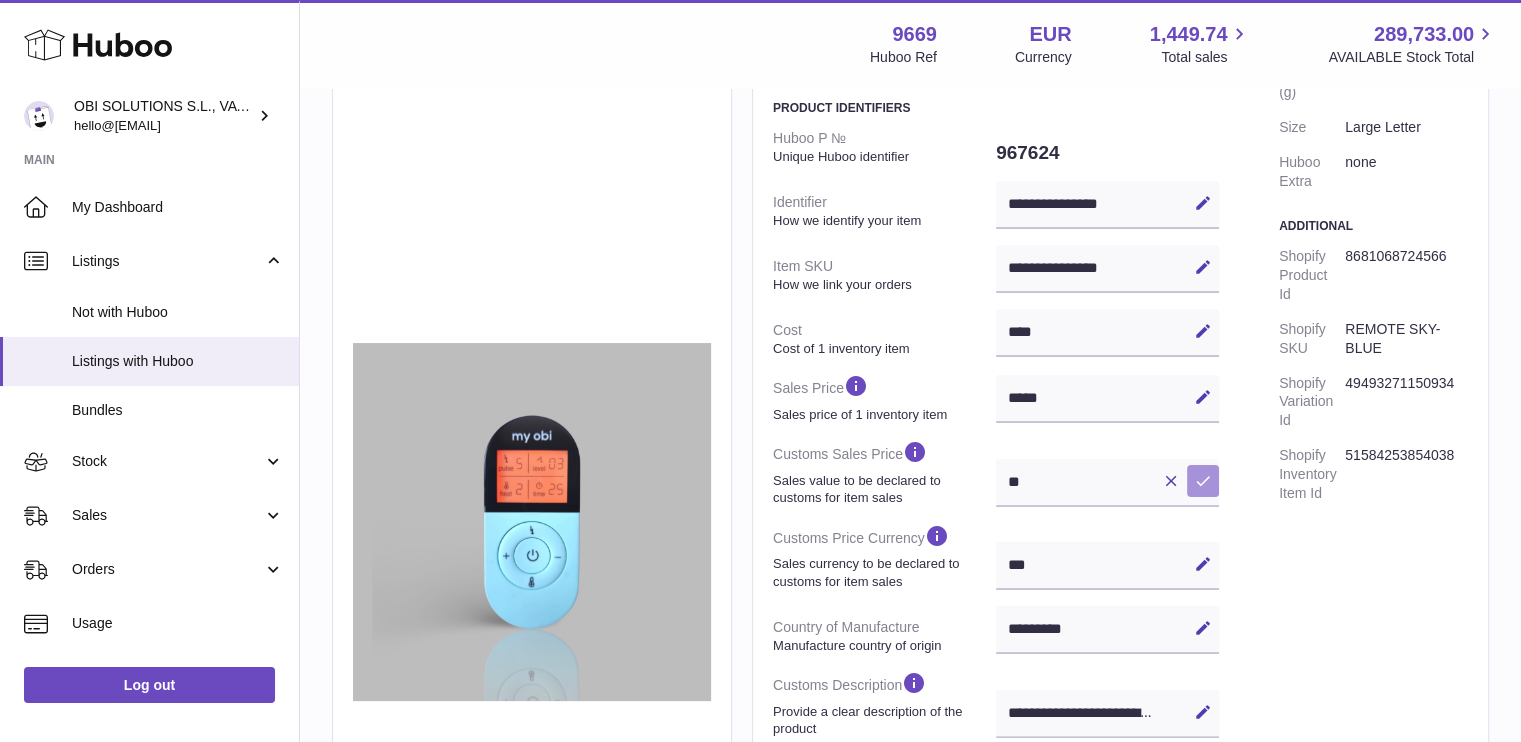 click at bounding box center [1203, 481] 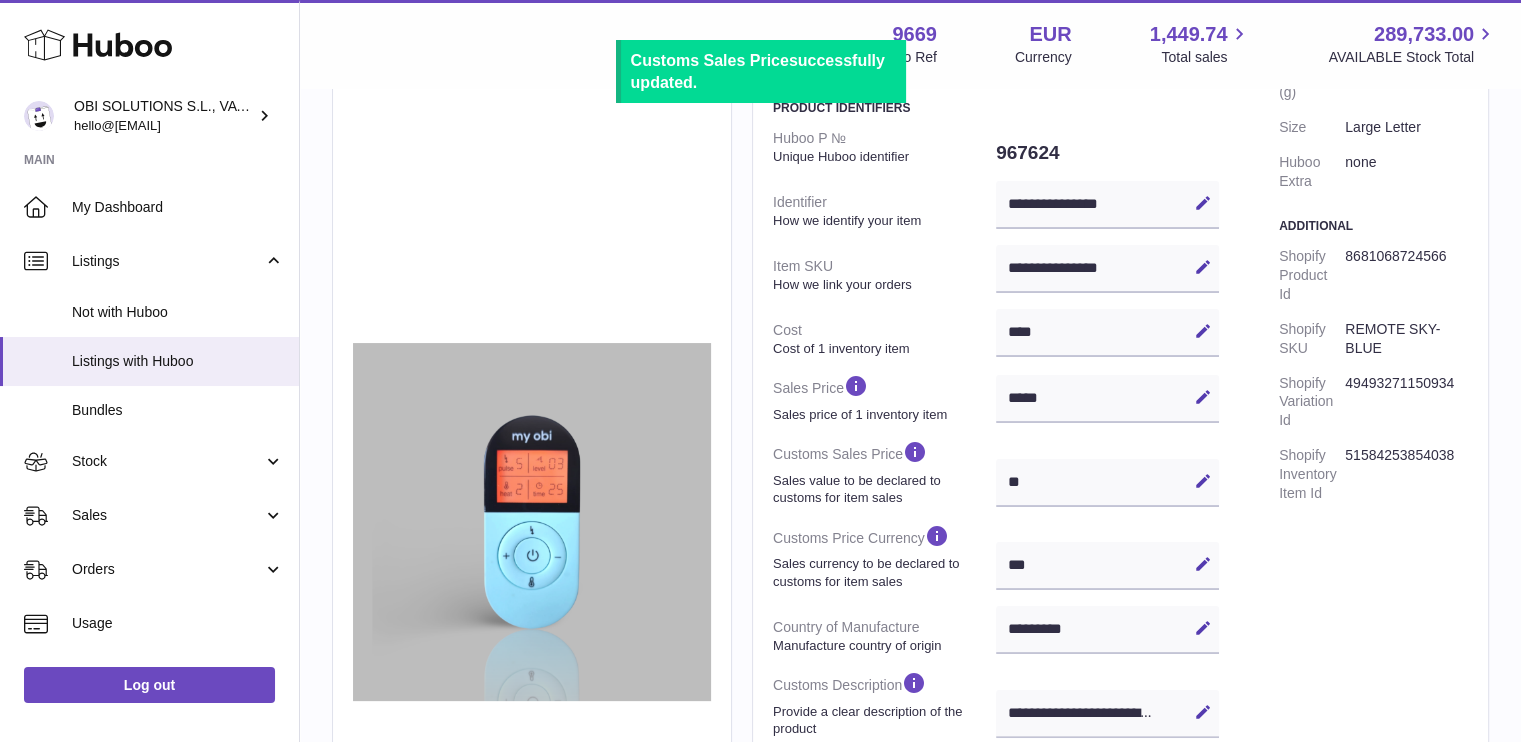 scroll, scrollTop: 0, scrollLeft: 0, axis: both 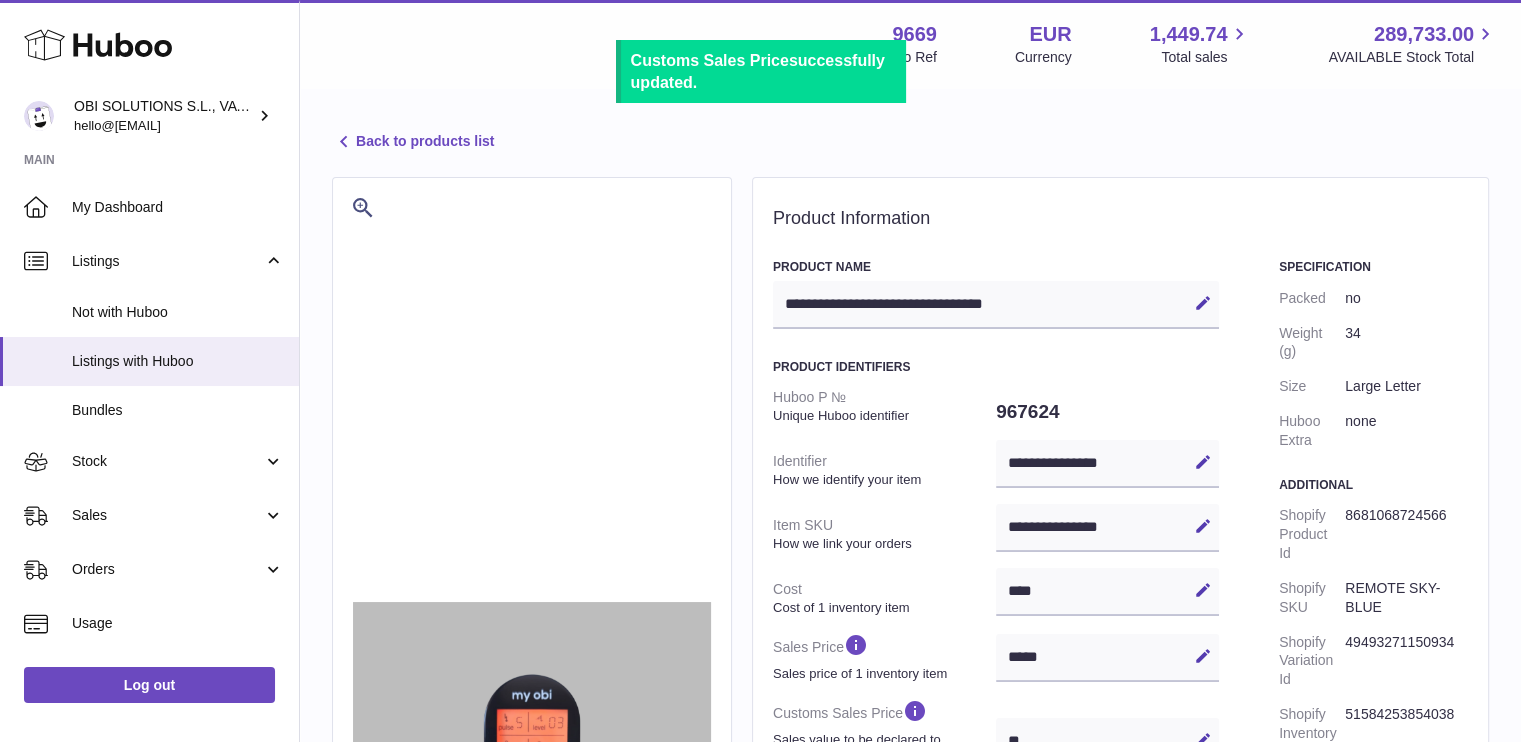 click on "Back to products list" at bounding box center [413, 142] 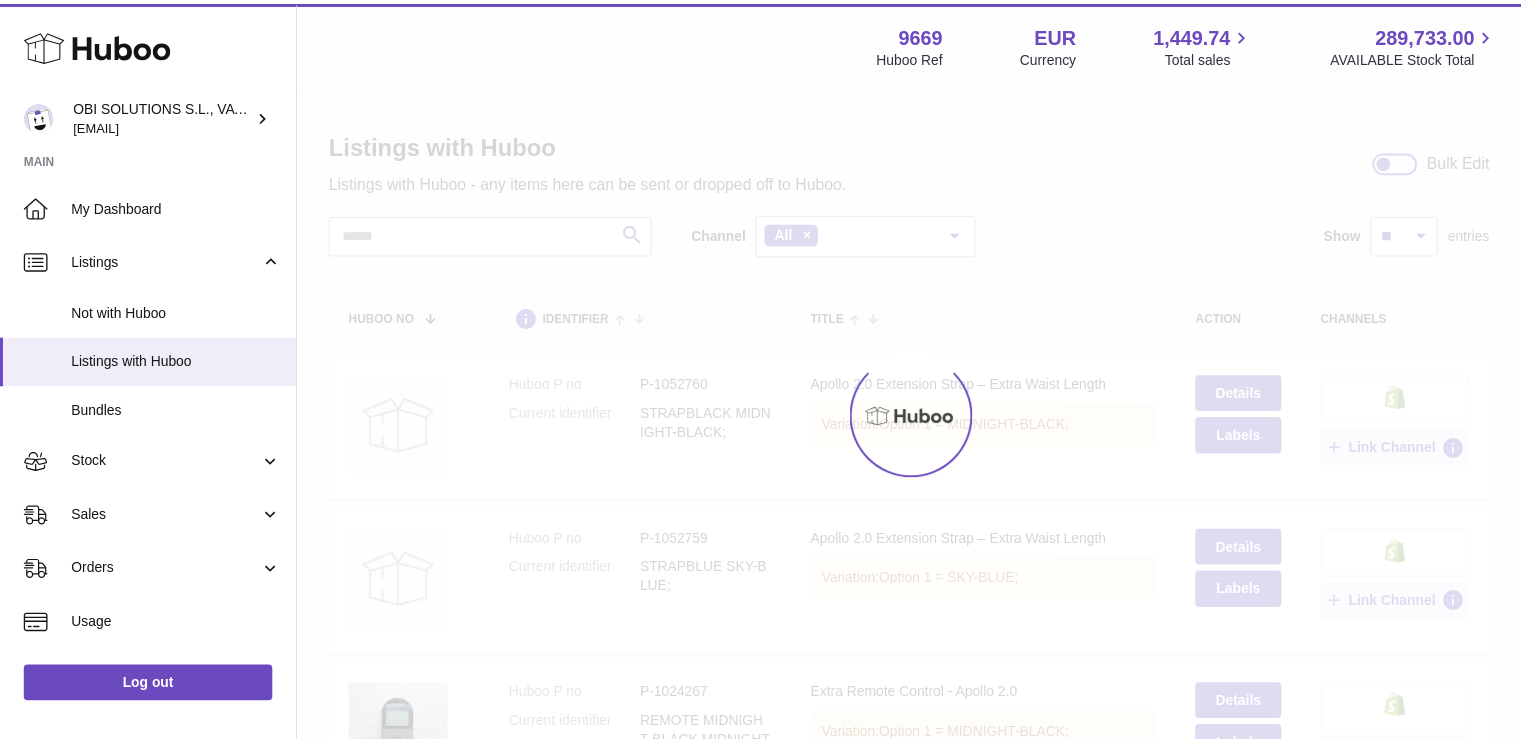 scroll, scrollTop: 0, scrollLeft: 0, axis: both 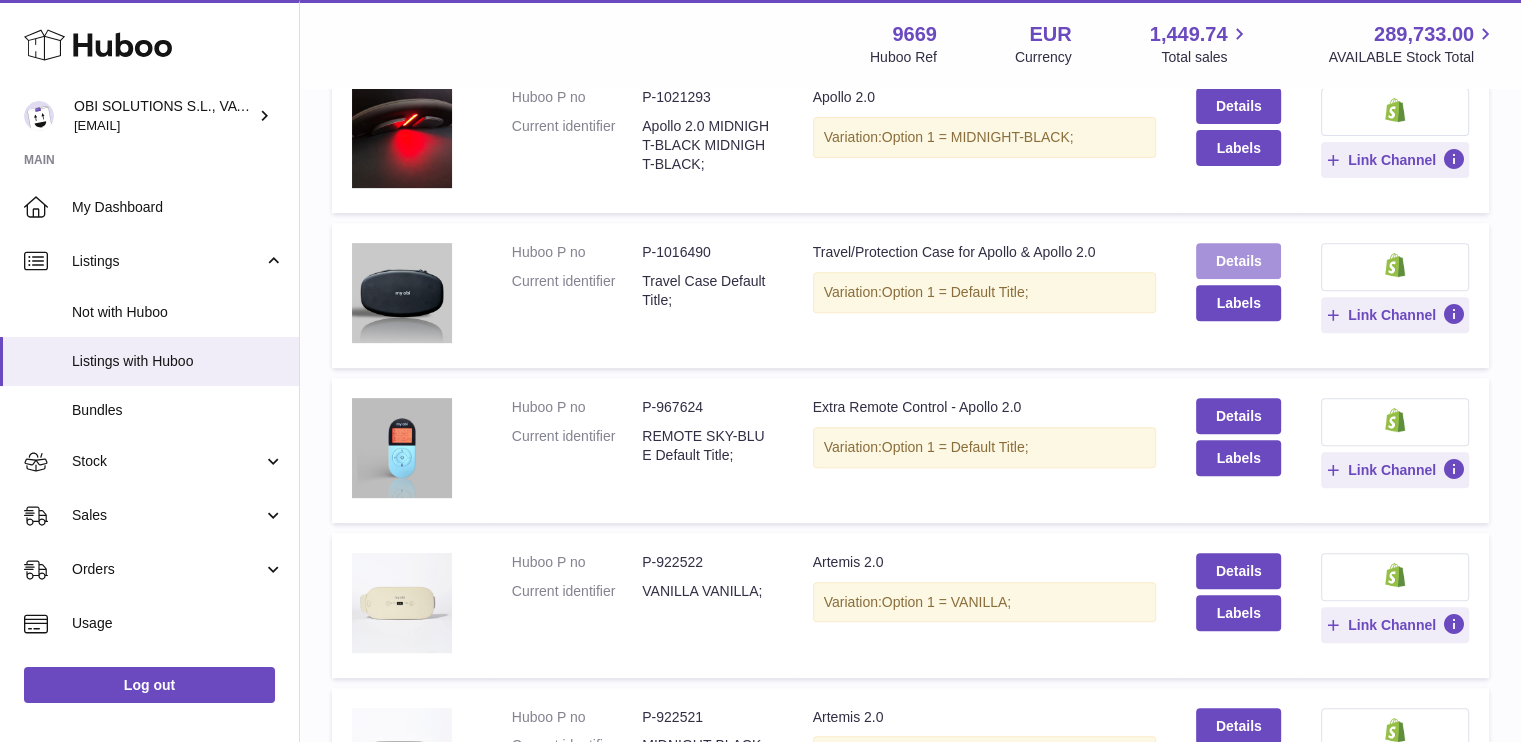 click on "Details" at bounding box center [1238, 261] 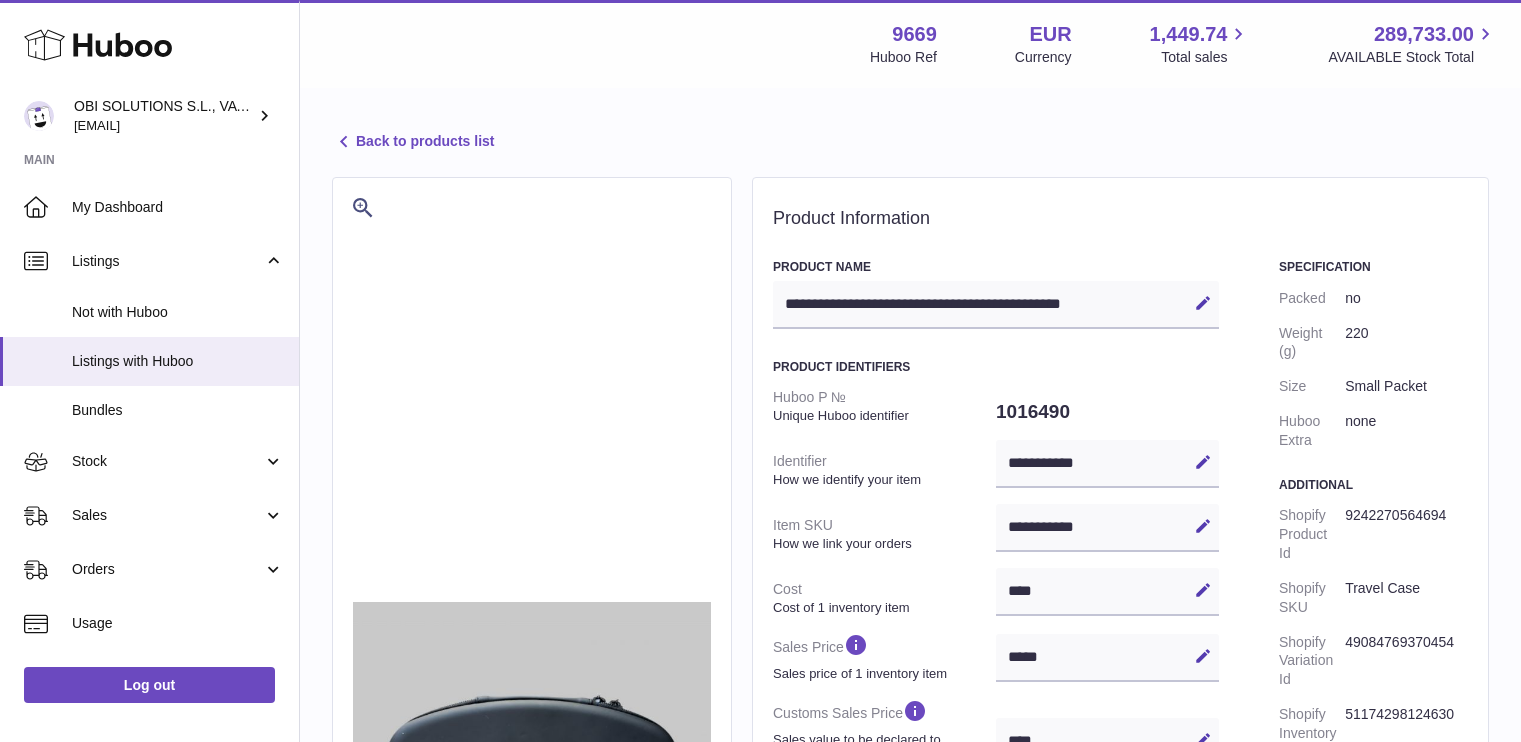 select on "***" 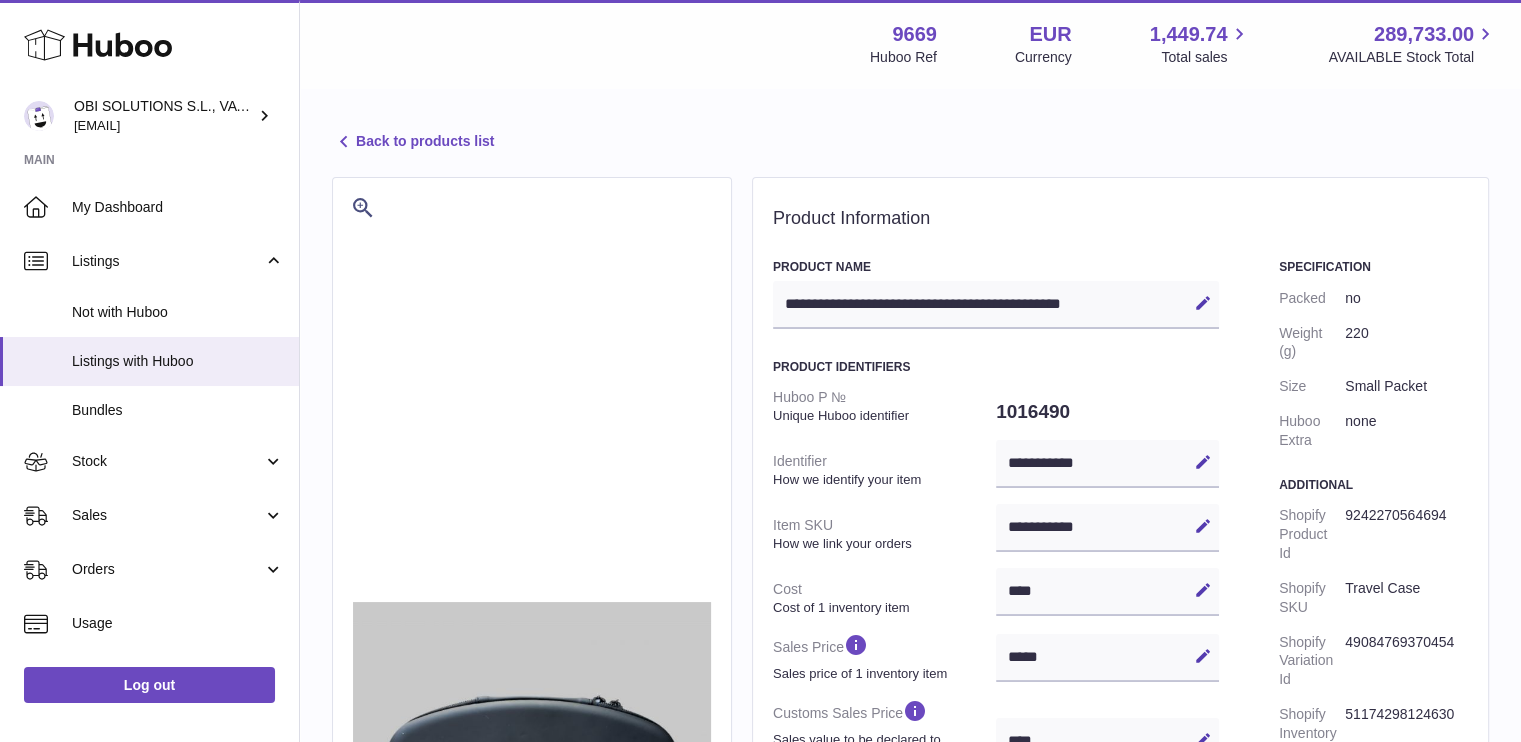 scroll, scrollTop: 0, scrollLeft: 0, axis: both 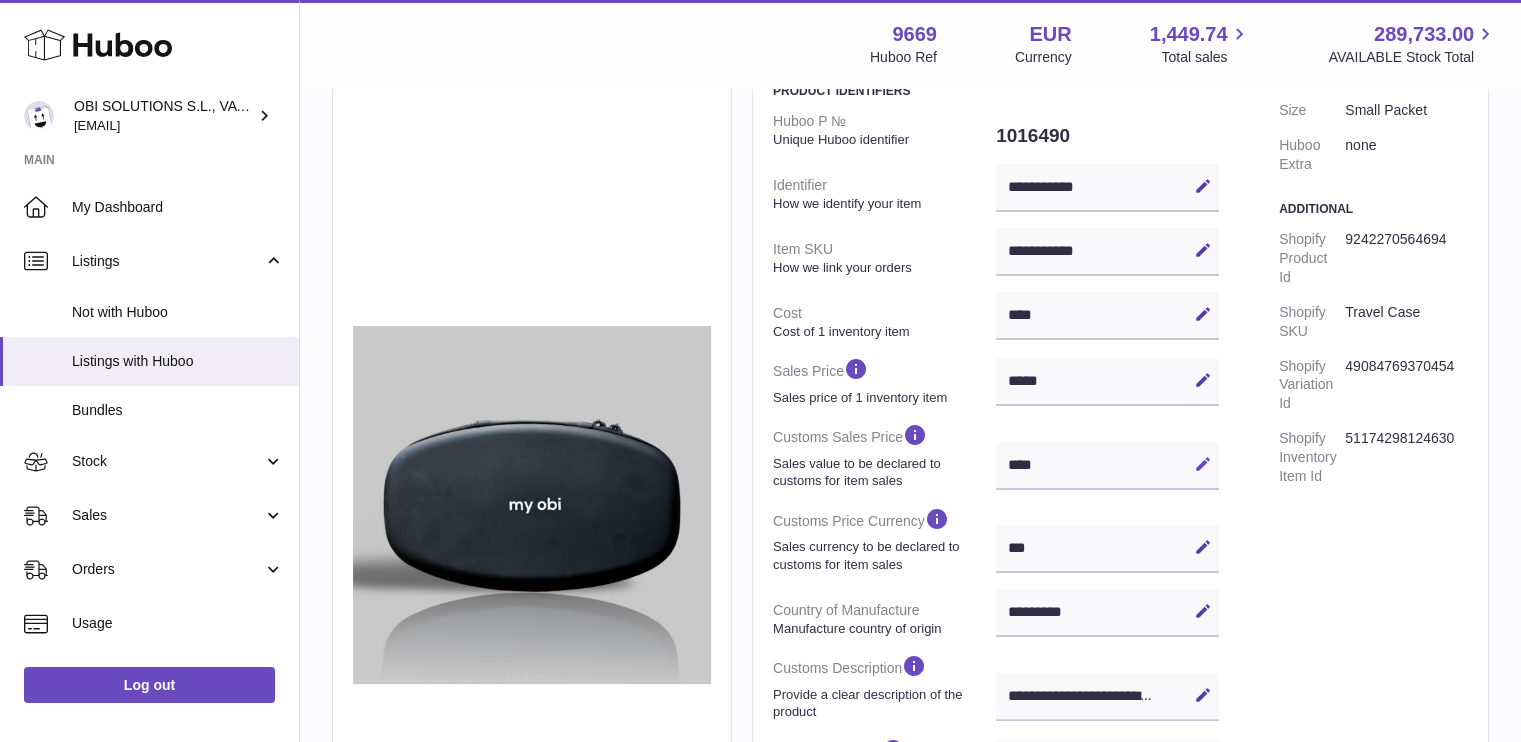 click at bounding box center [1203, 464] 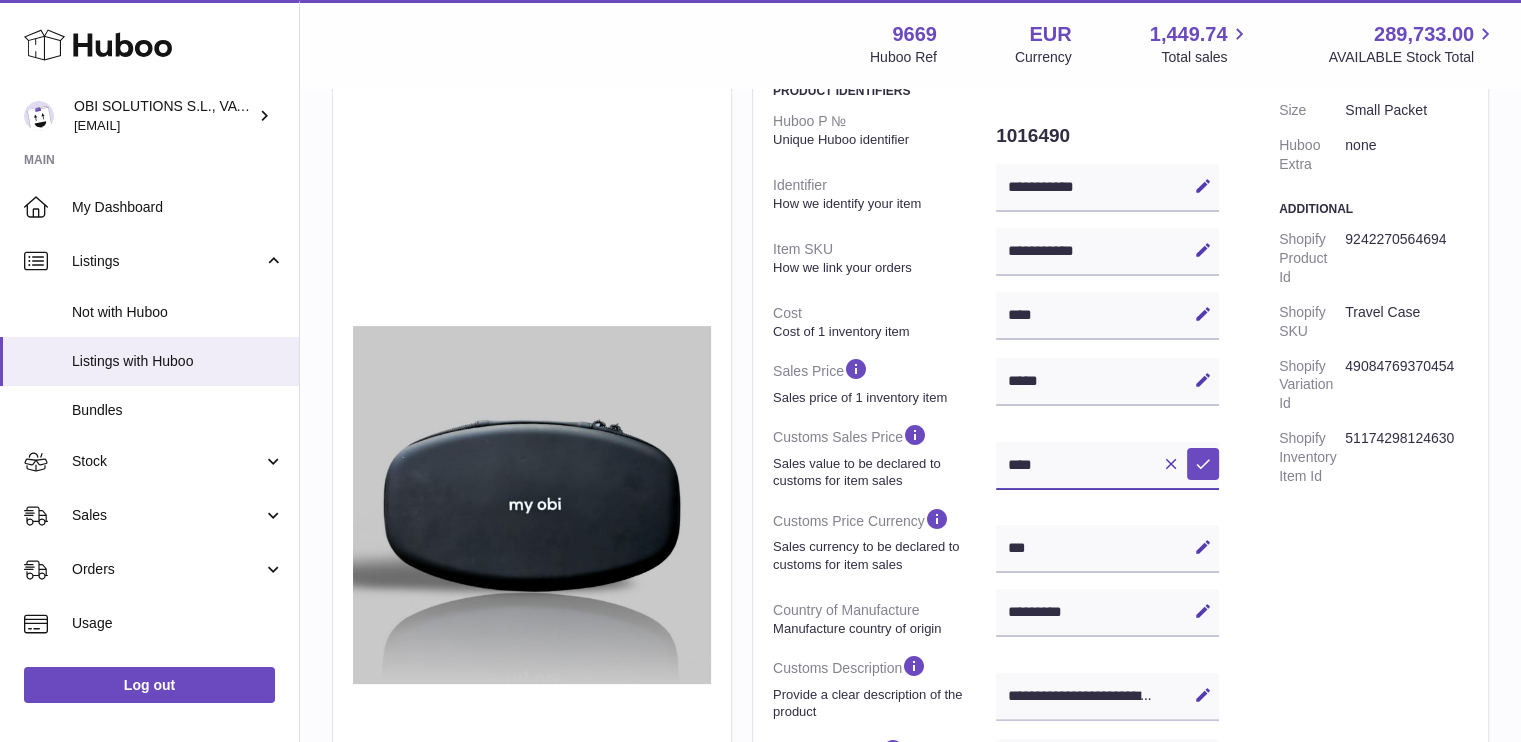 drag, startPoint x: 975, startPoint y: 471, endPoint x: 964, endPoint y: 471, distance: 11 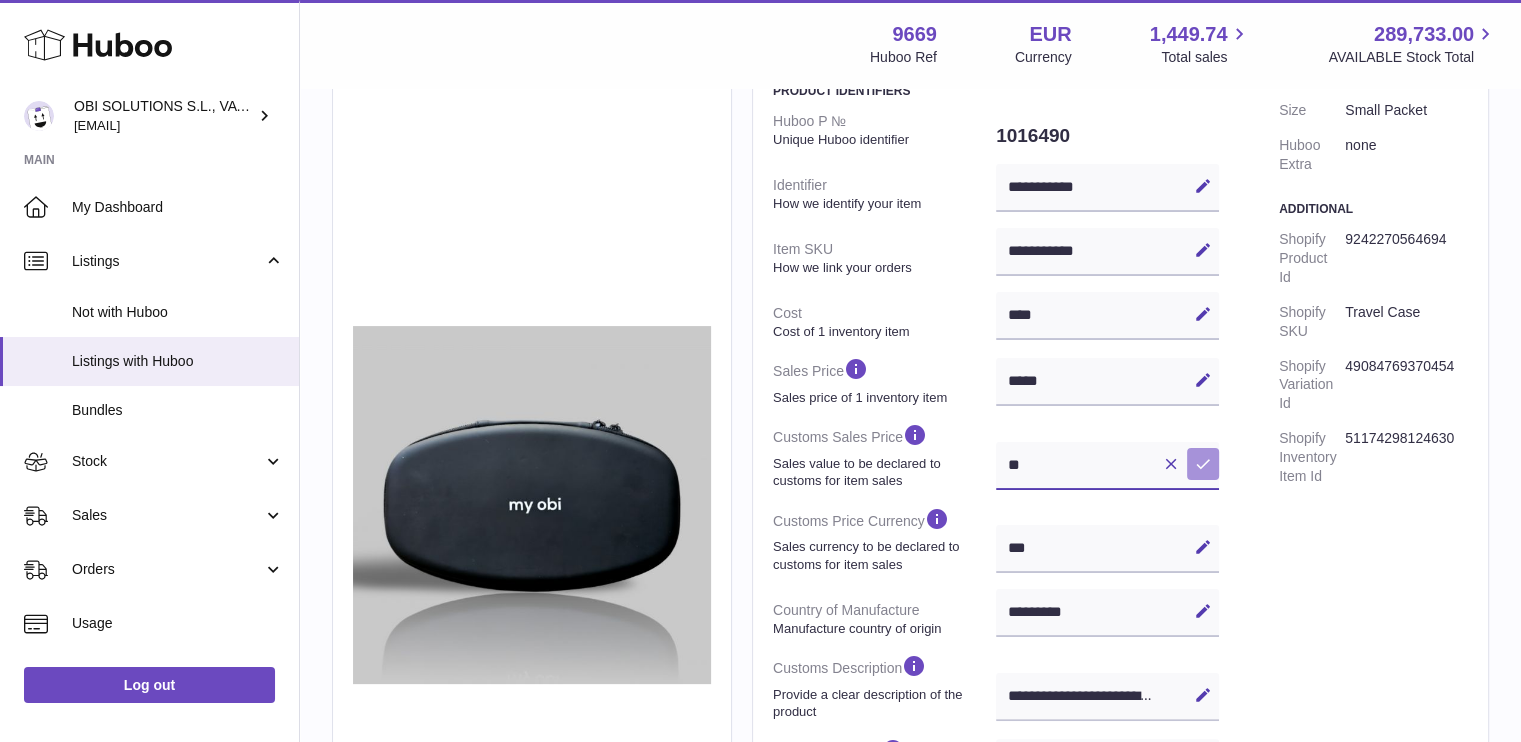 type on "**" 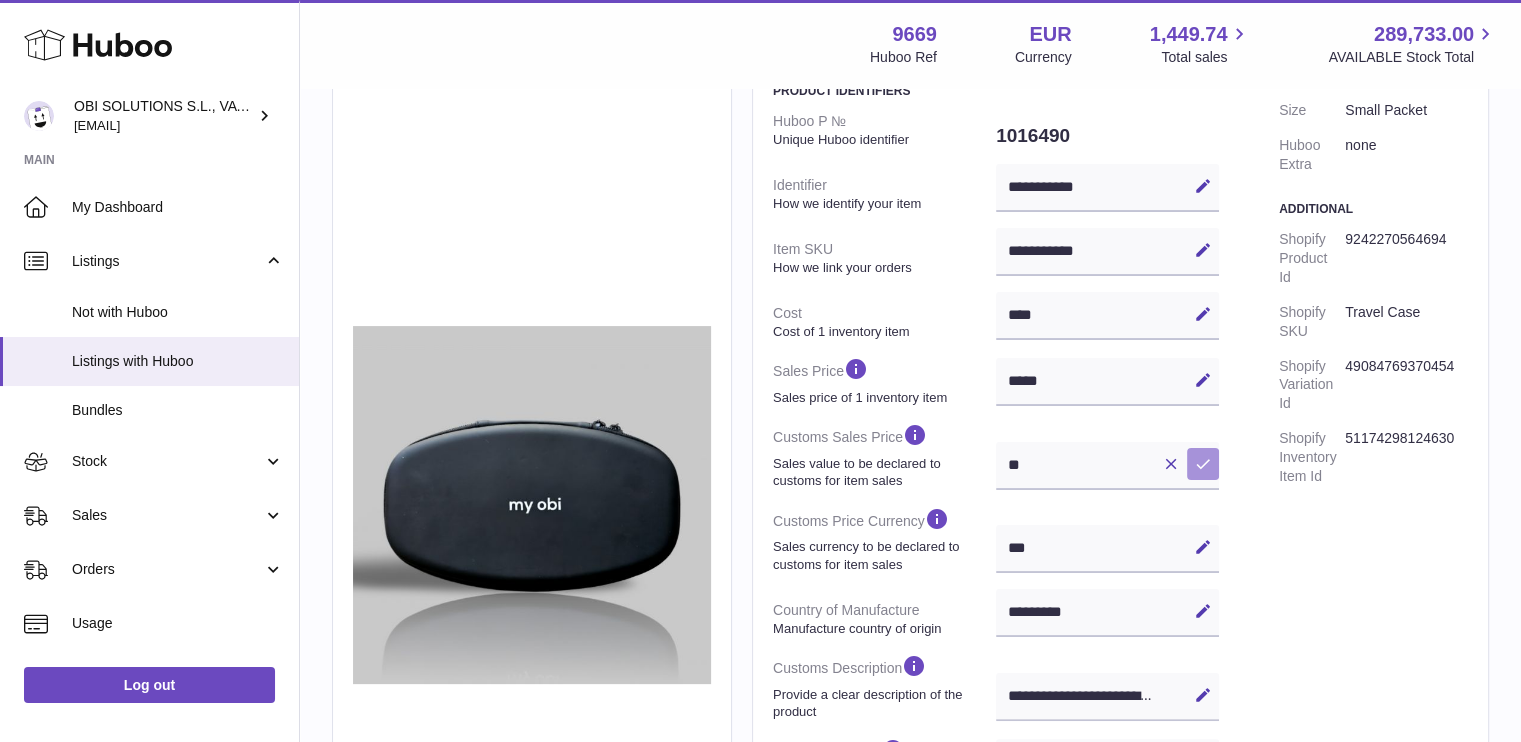 click at bounding box center [1203, 464] 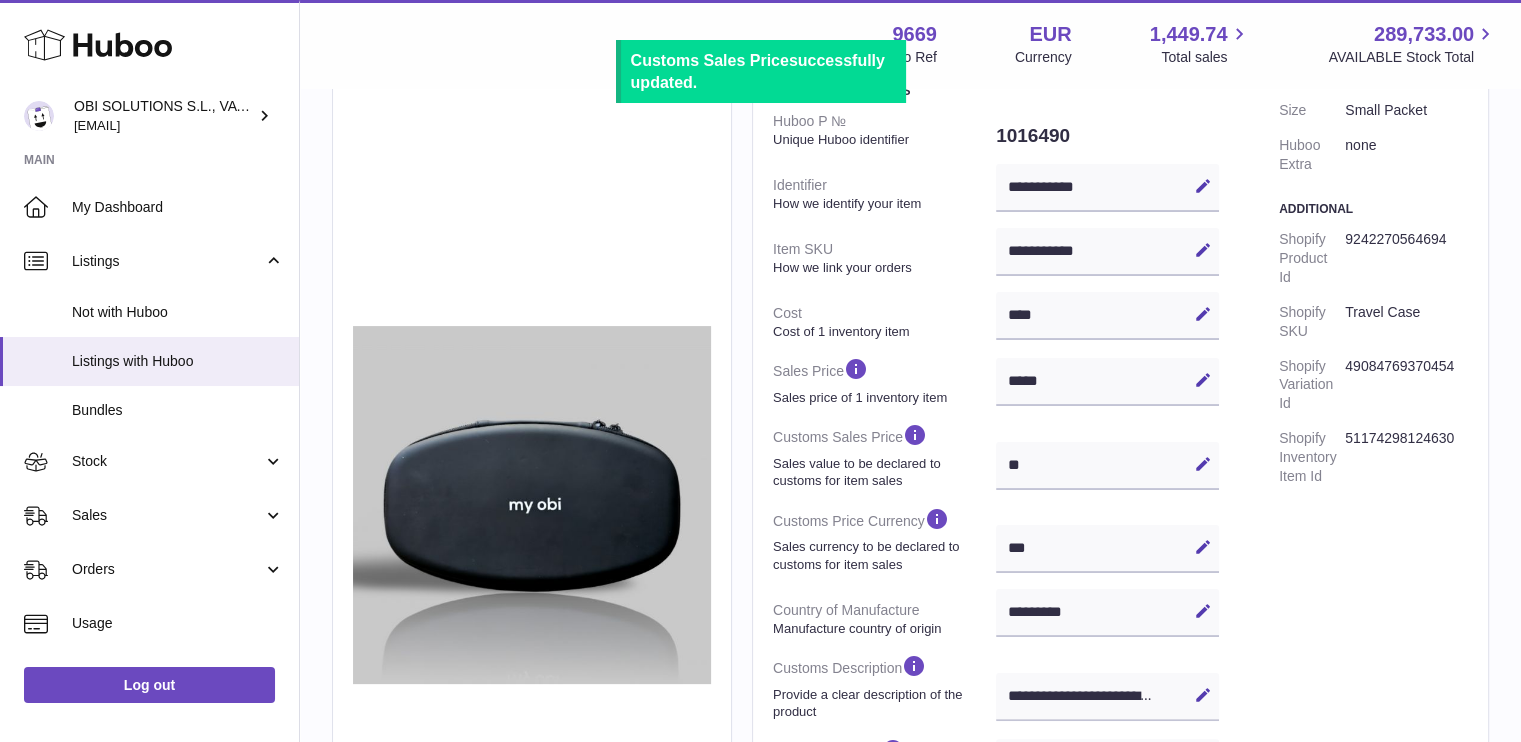 scroll, scrollTop: 0, scrollLeft: 0, axis: both 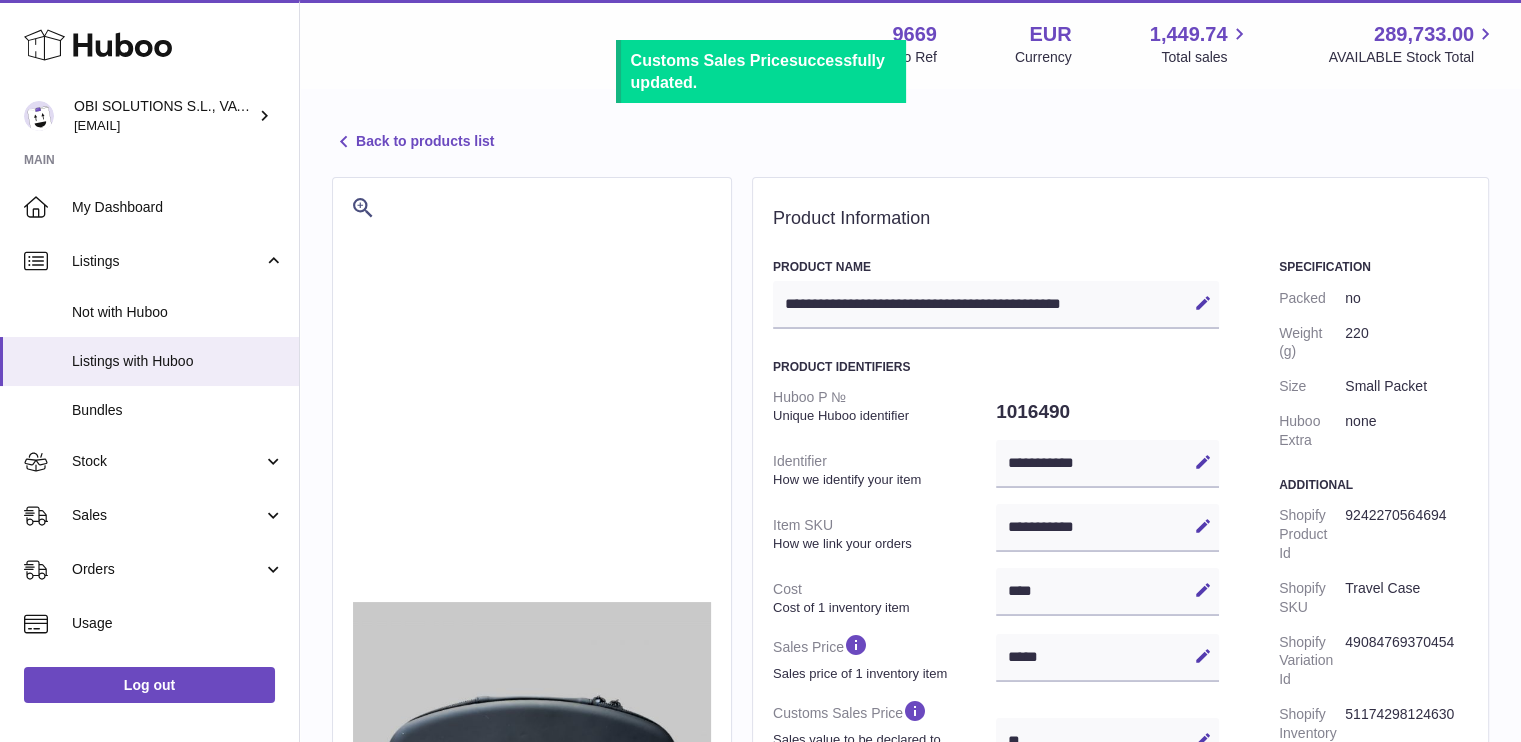 click on "Back to products list" at bounding box center [413, 142] 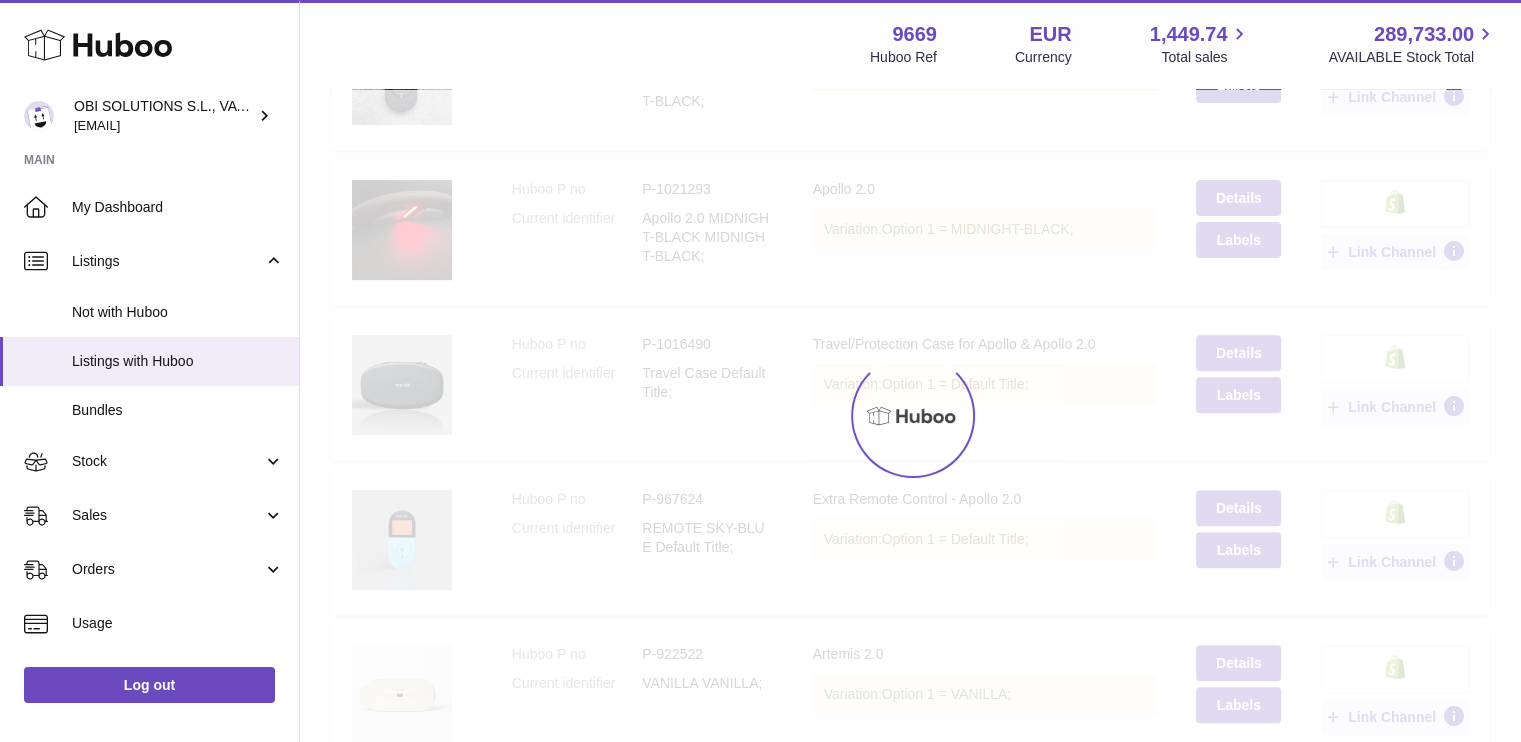 scroll, scrollTop: 0, scrollLeft: 0, axis: both 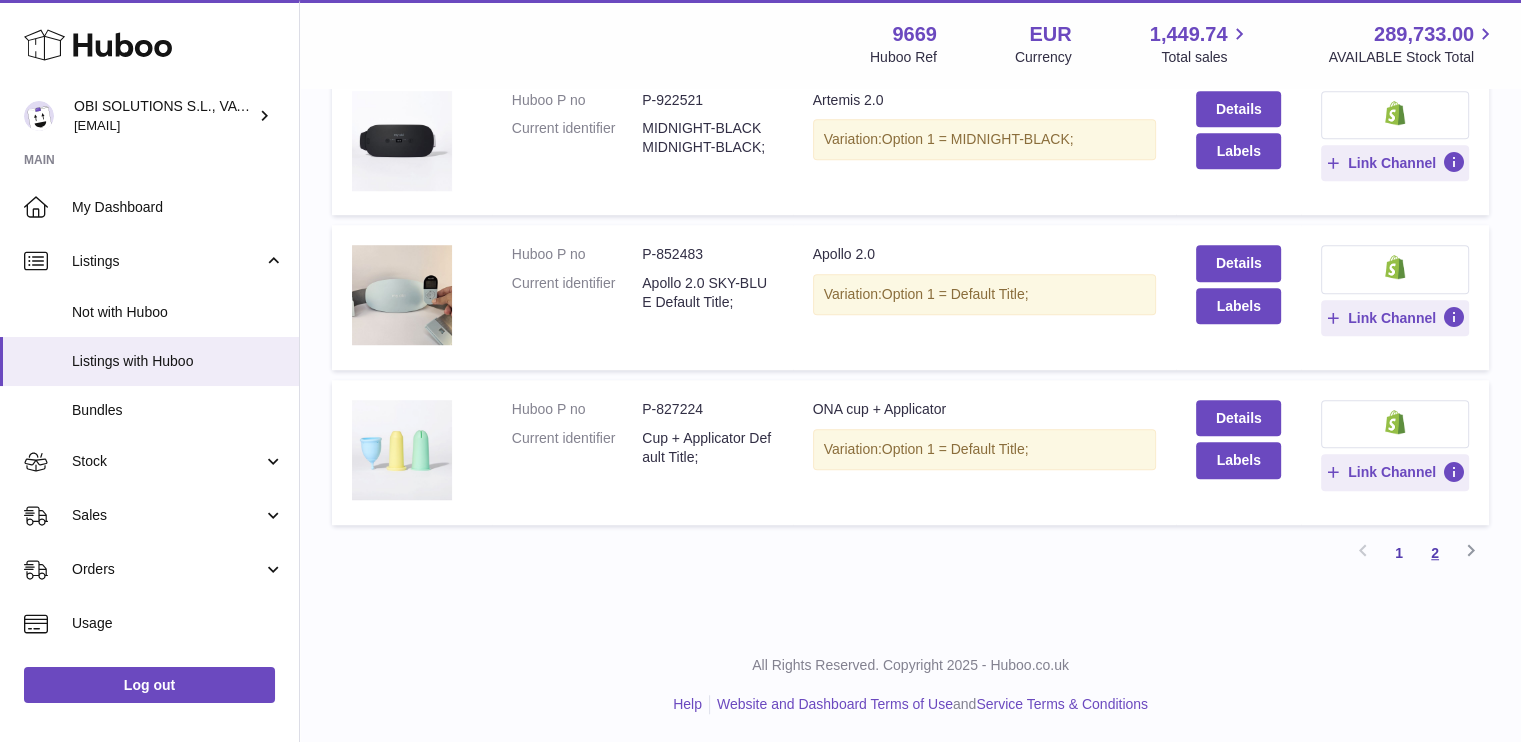 click on "2" at bounding box center (1435, 553) 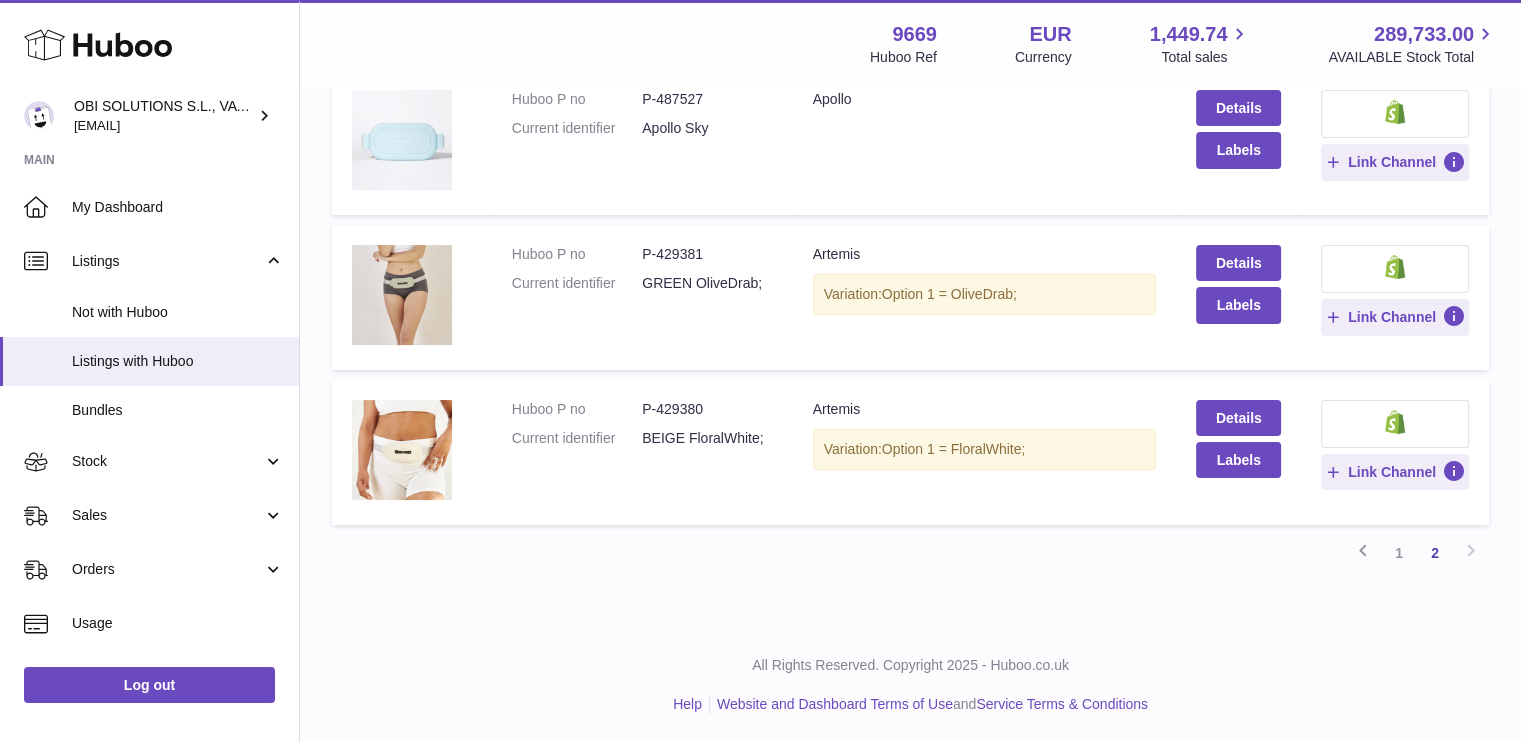 scroll, scrollTop: 0, scrollLeft: 0, axis: both 